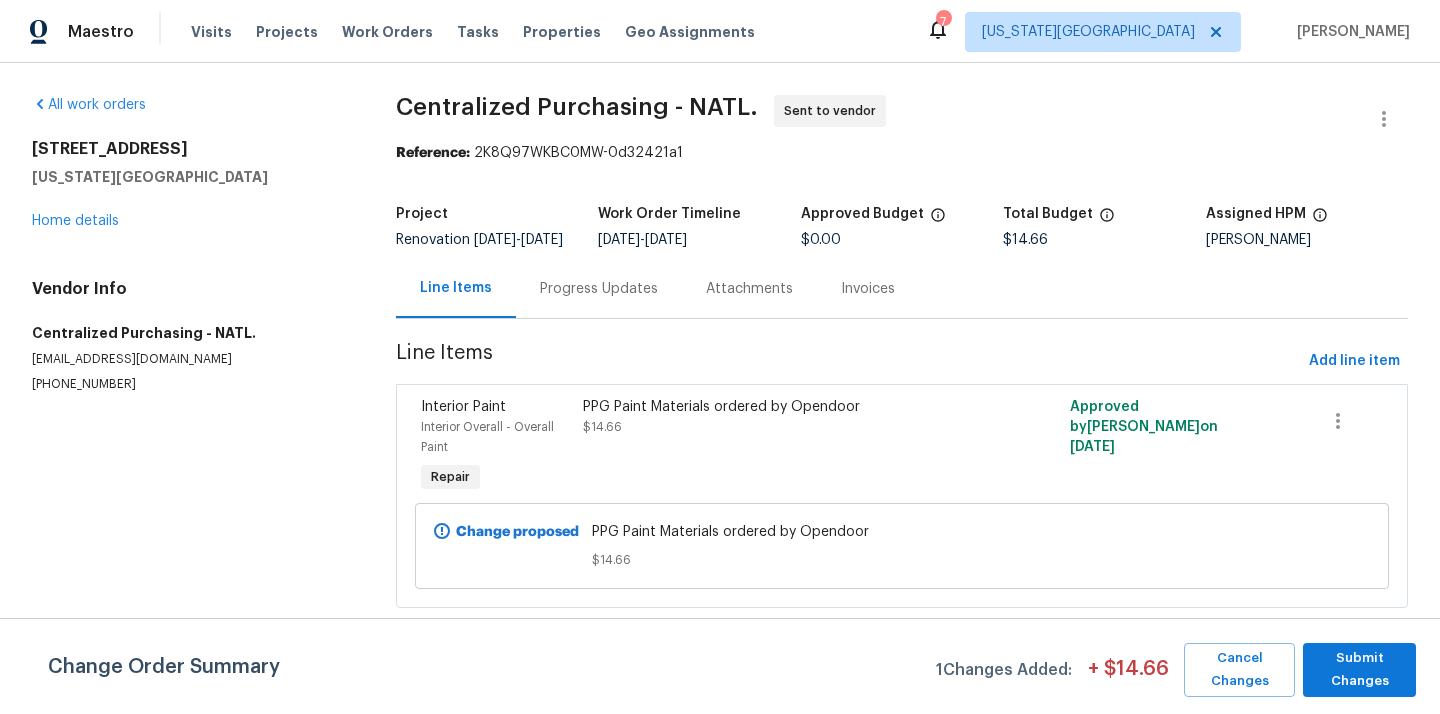 scroll, scrollTop: 0, scrollLeft: 0, axis: both 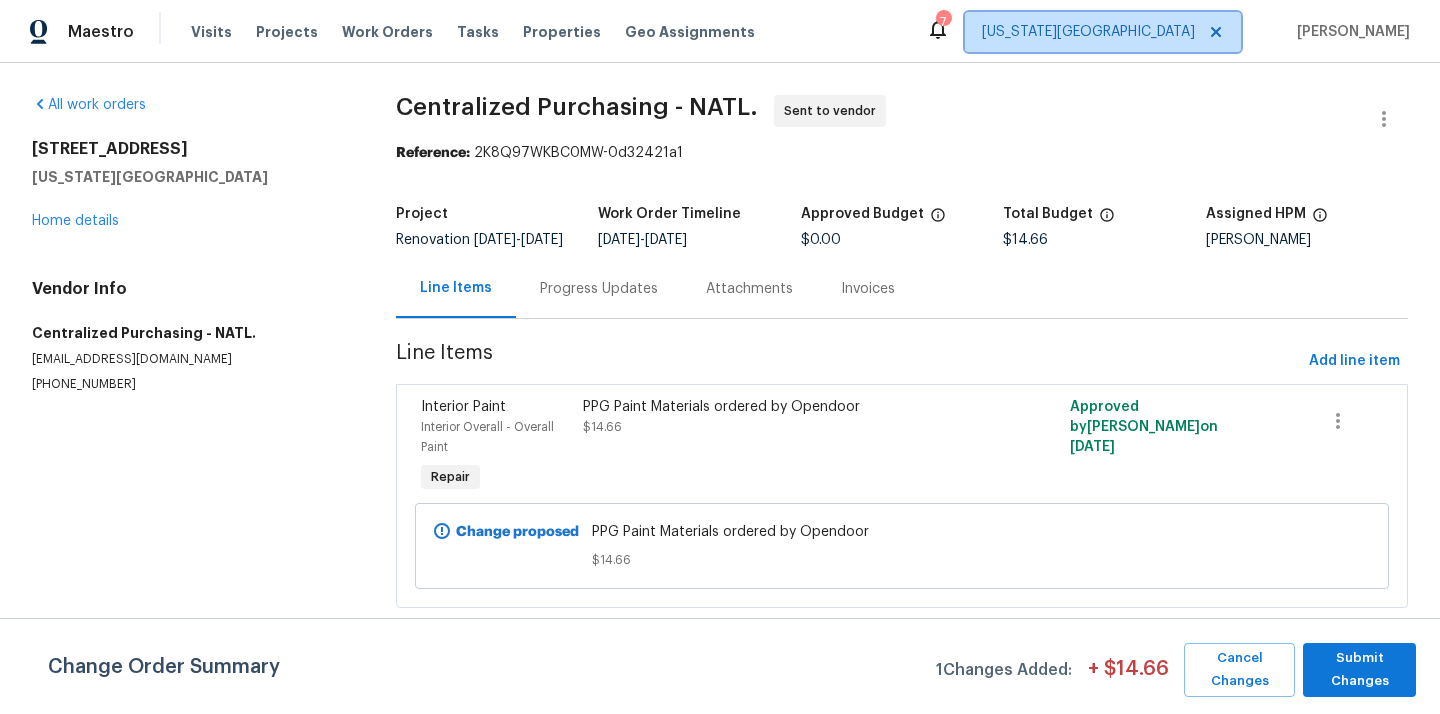 click on "[US_STATE][GEOGRAPHIC_DATA]" at bounding box center [1088, 32] 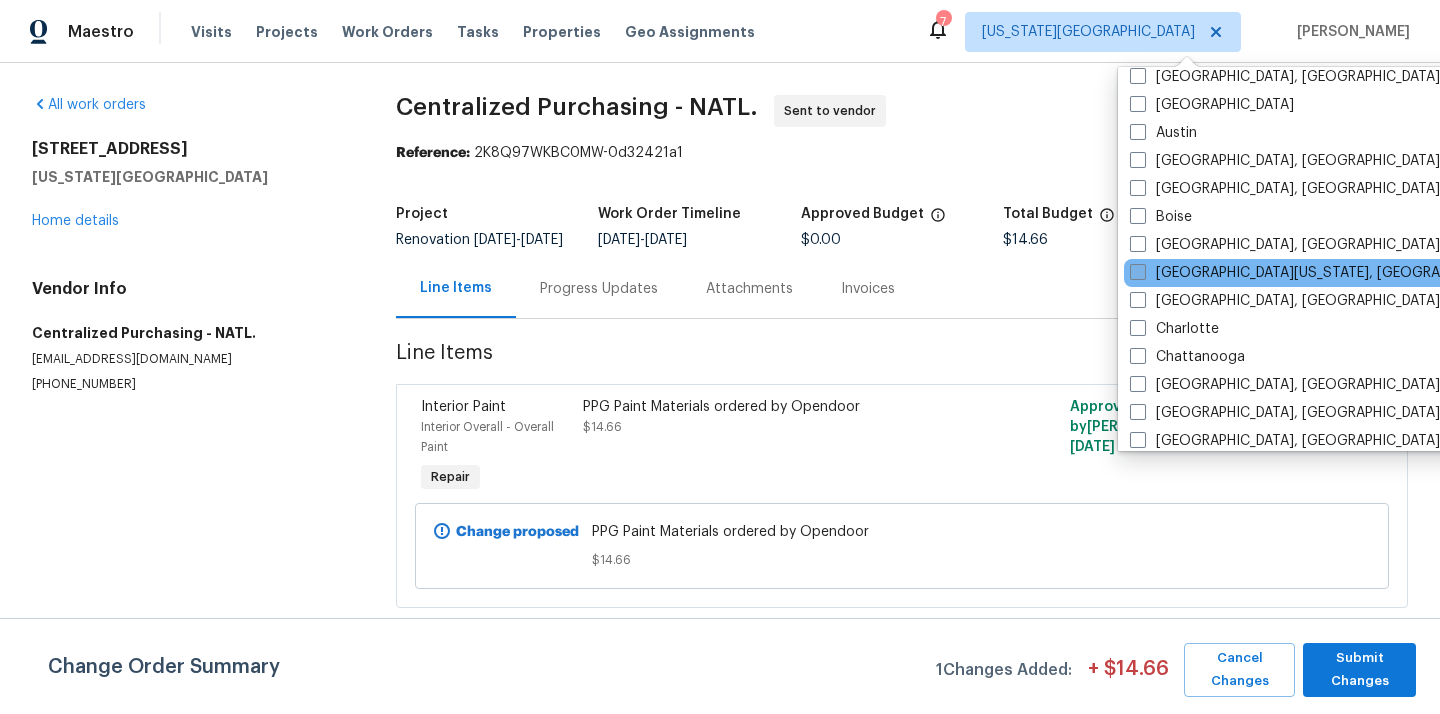 scroll, scrollTop: 81, scrollLeft: 0, axis: vertical 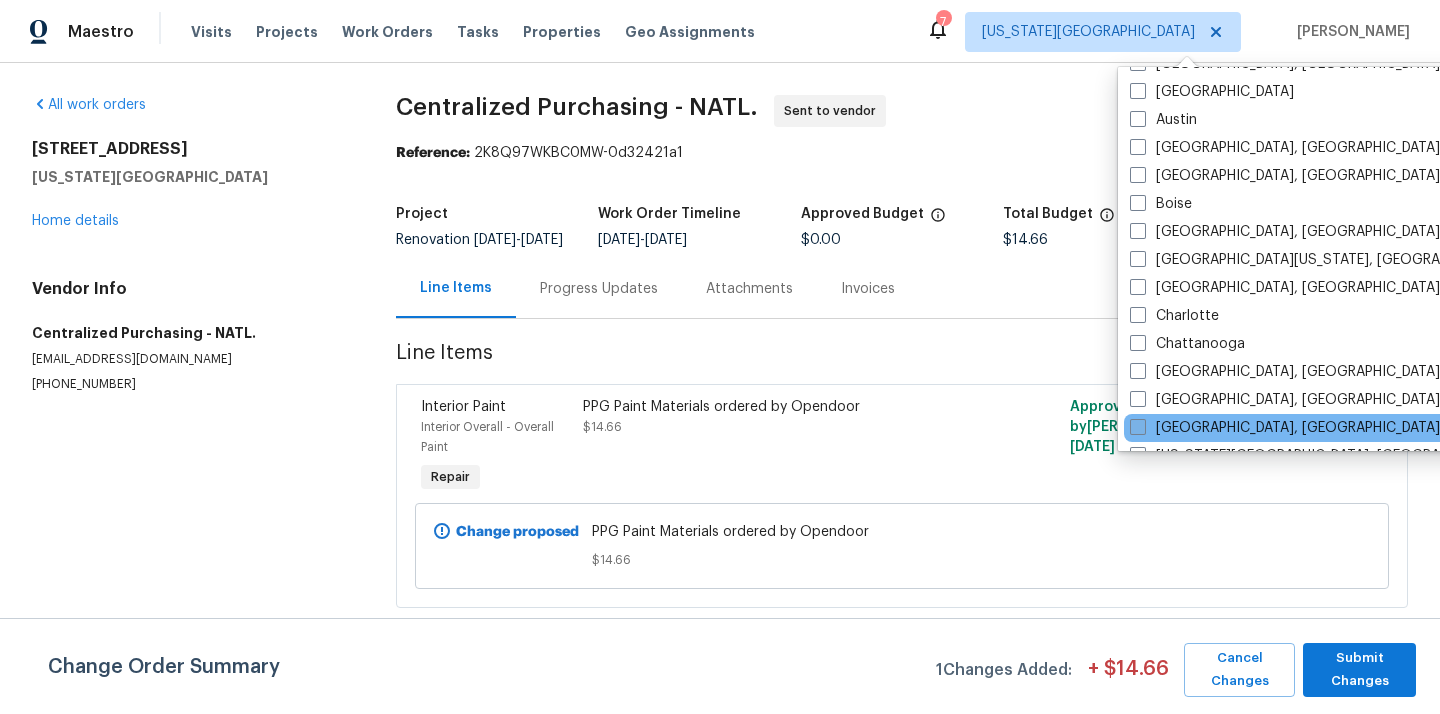 click on "[GEOGRAPHIC_DATA], [GEOGRAPHIC_DATA]" at bounding box center (1285, 428) 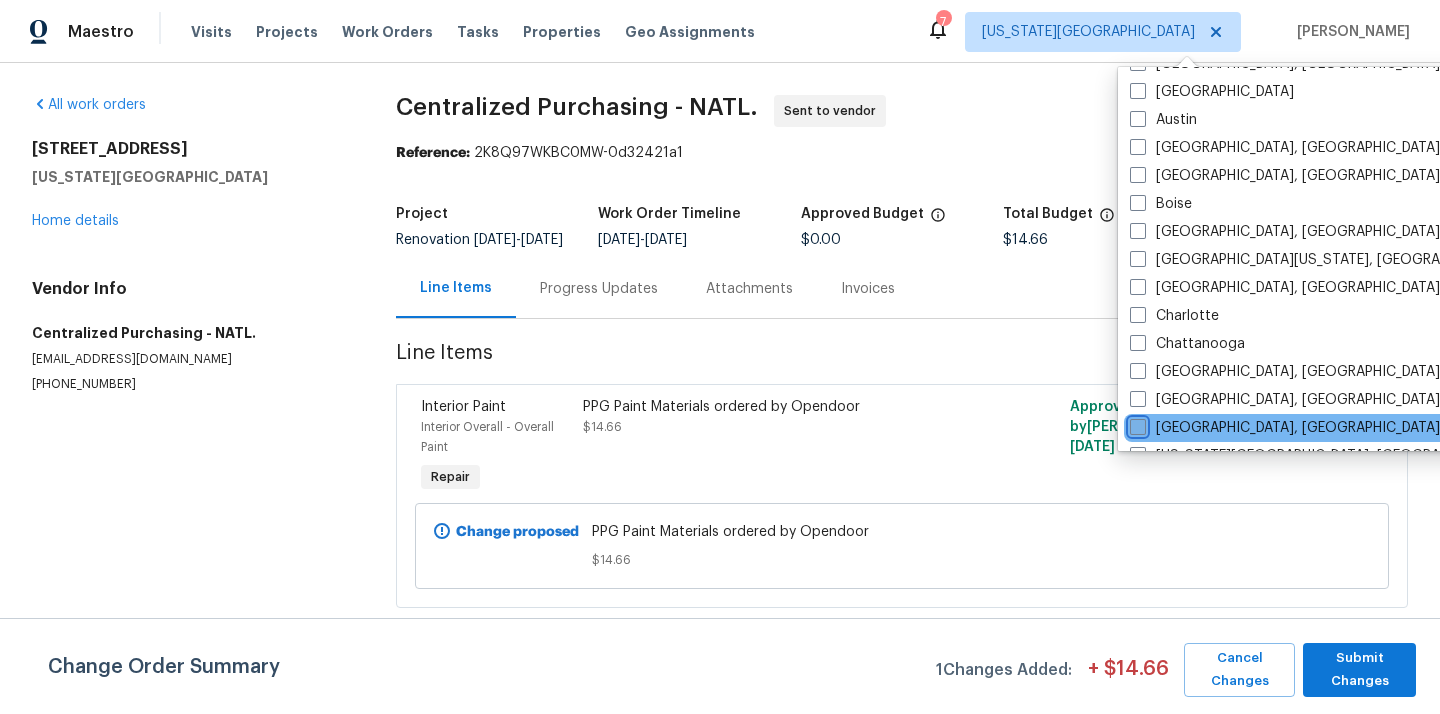 click on "[GEOGRAPHIC_DATA], [GEOGRAPHIC_DATA]" at bounding box center [1136, 424] 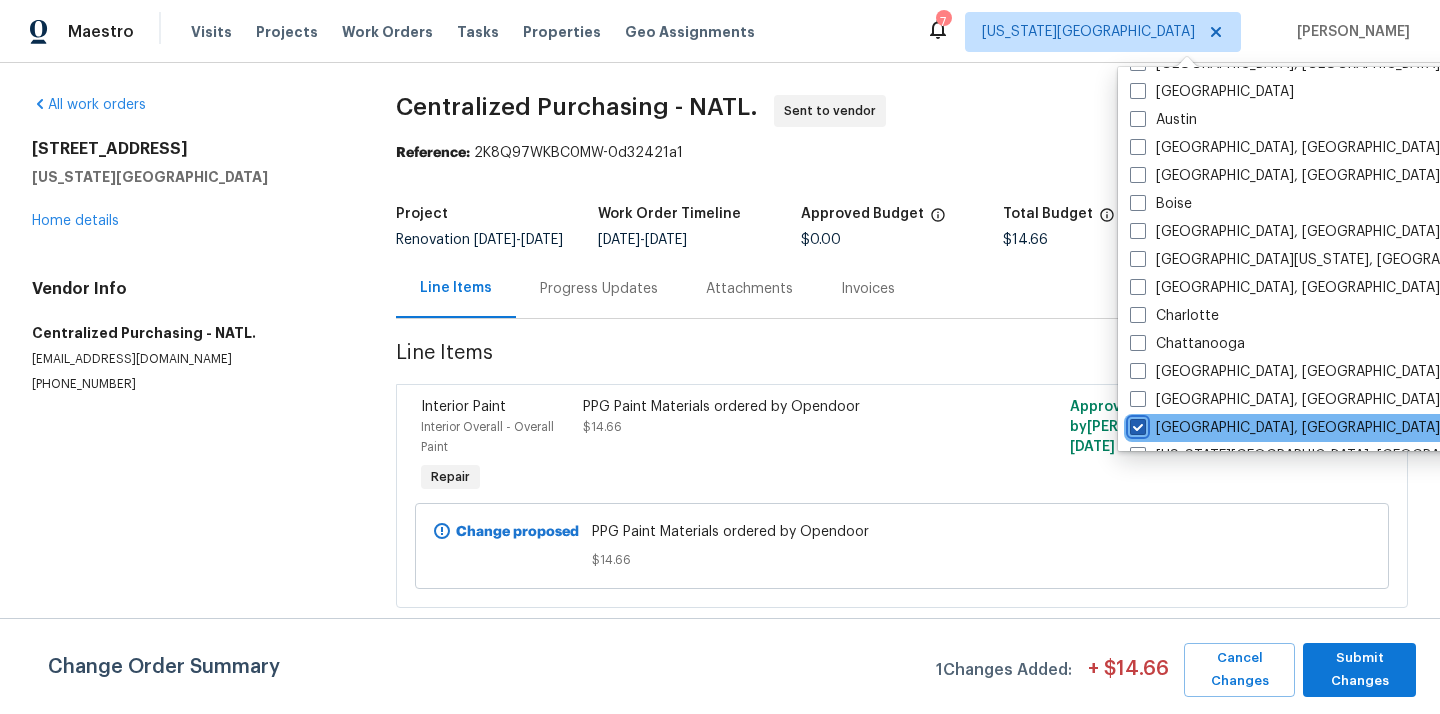 checkbox on "true" 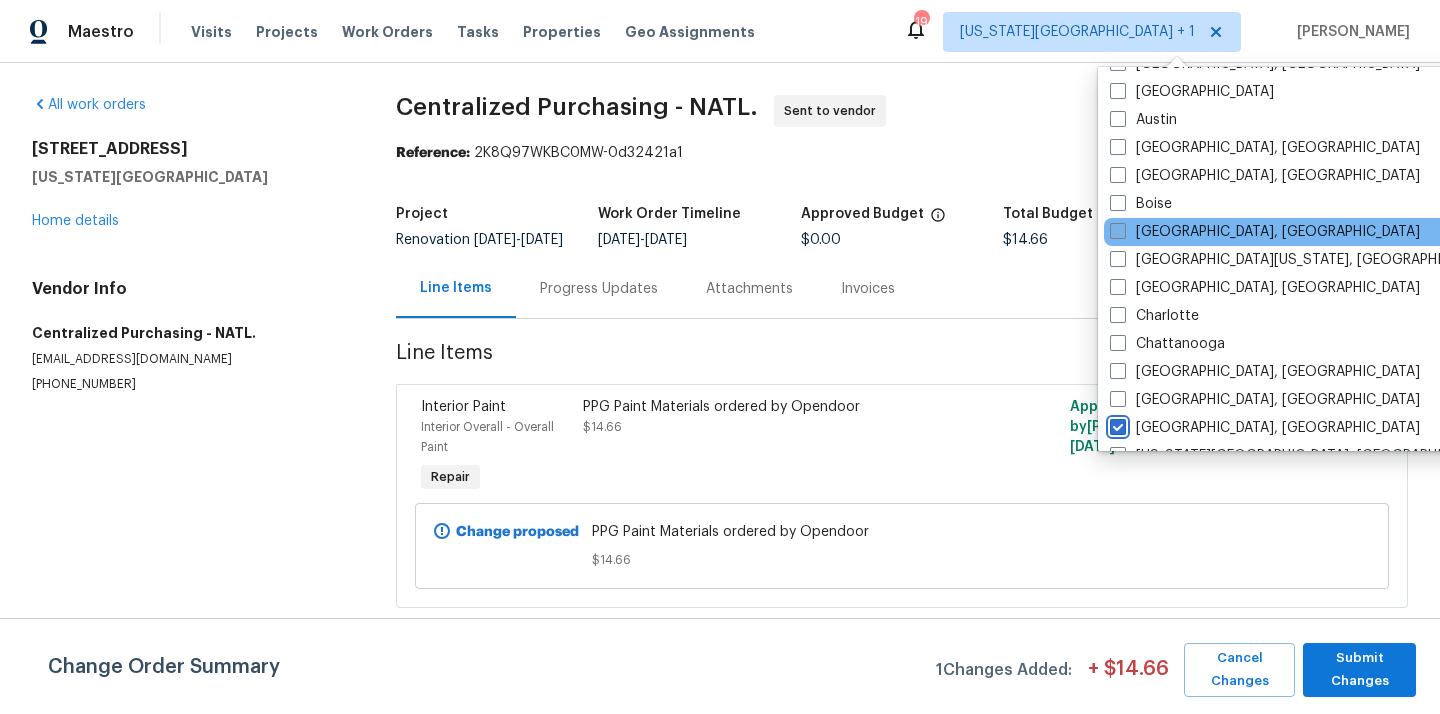 scroll, scrollTop: 0, scrollLeft: 0, axis: both 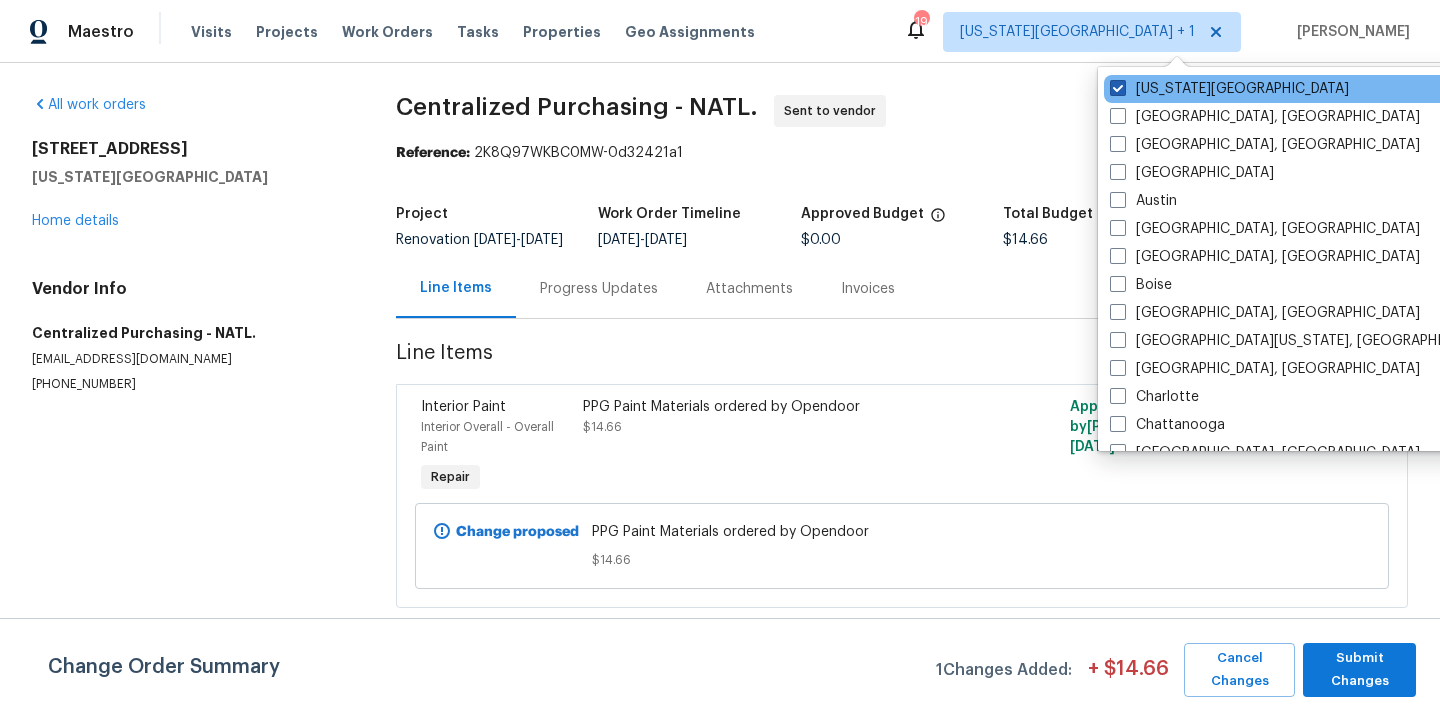 click on "Kansas City" at bounding box center (1229, 89) 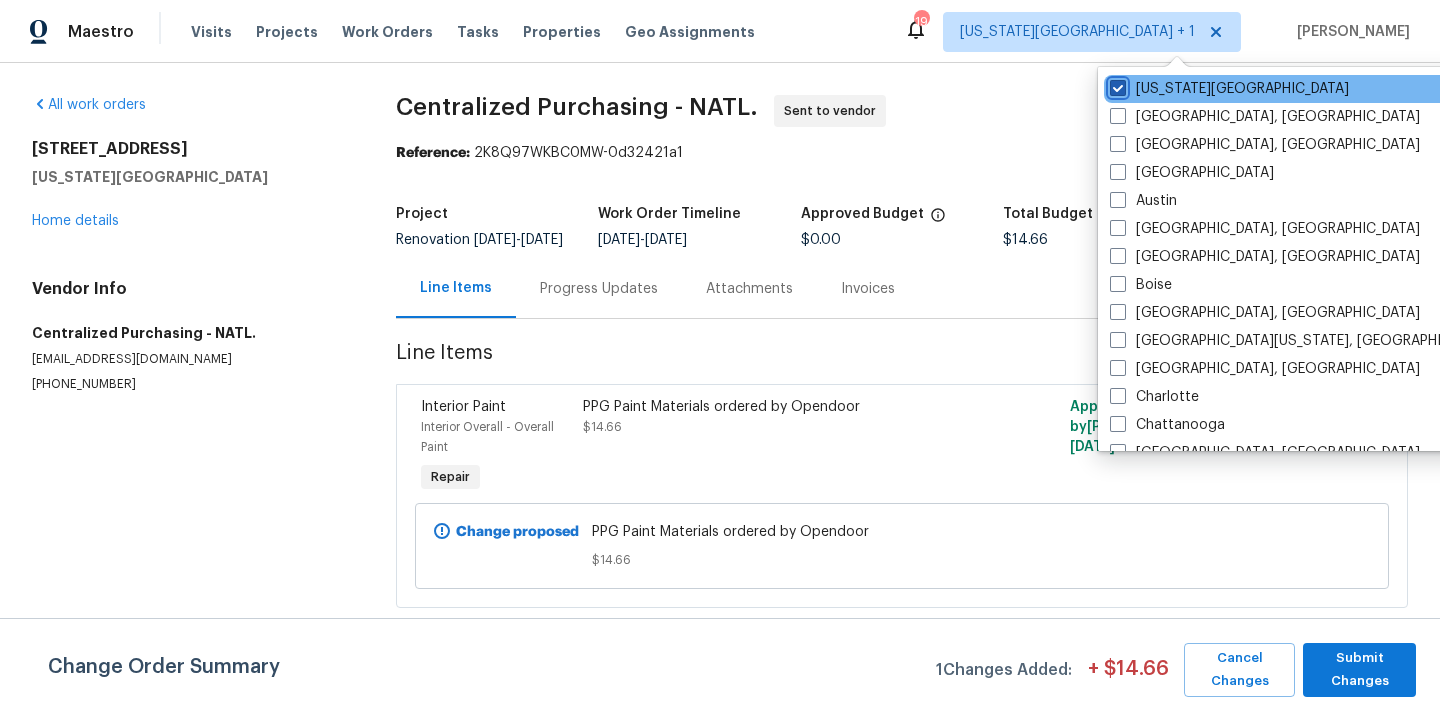 click on "Kansas City" at bounding box center (1116, 85) 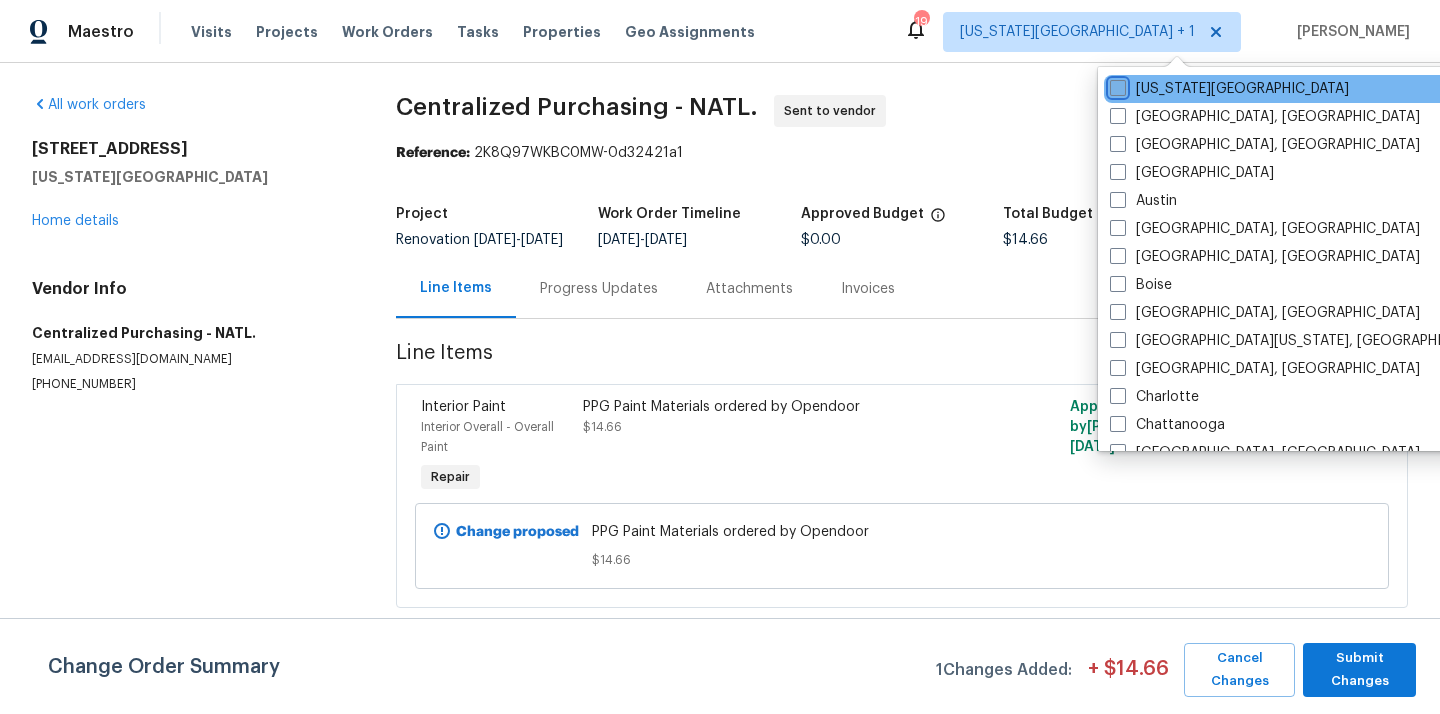 checkbox on "false" 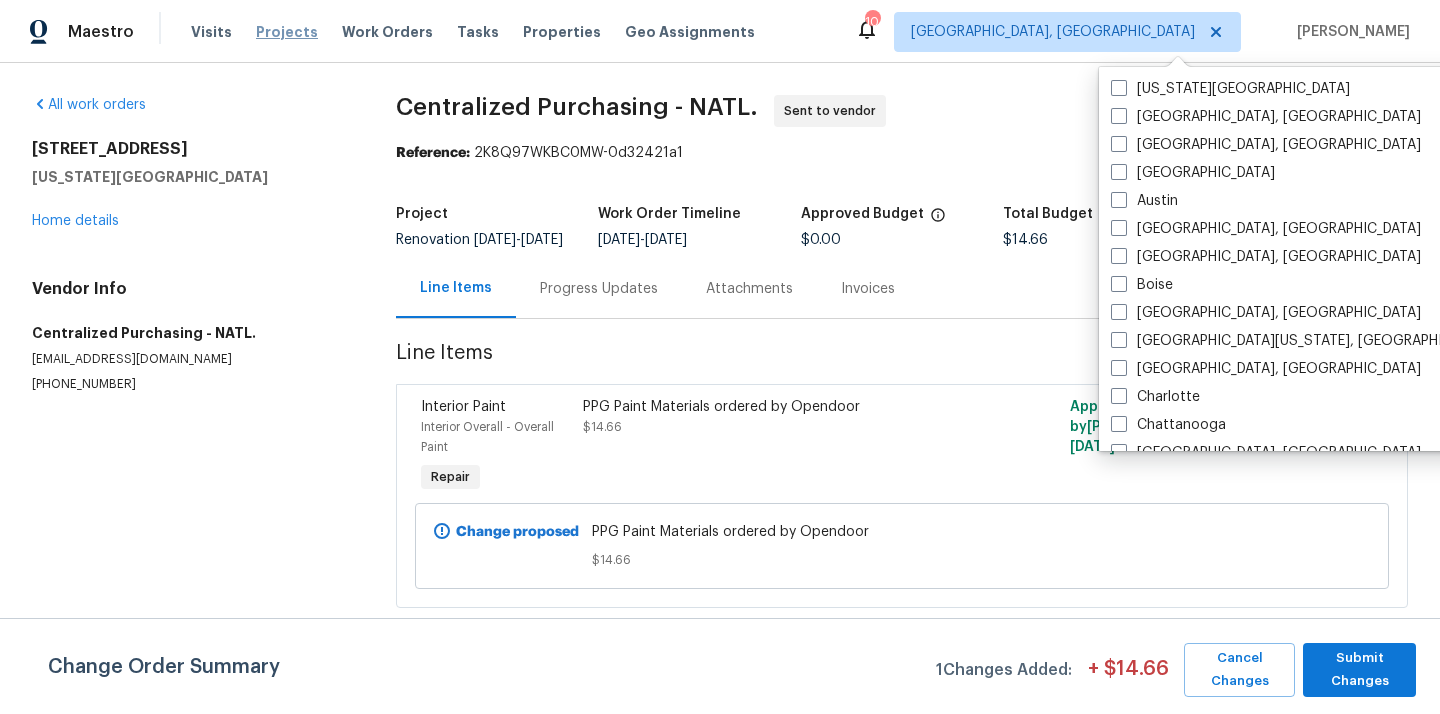 click on "Projects" at bounding box center [287, 32] 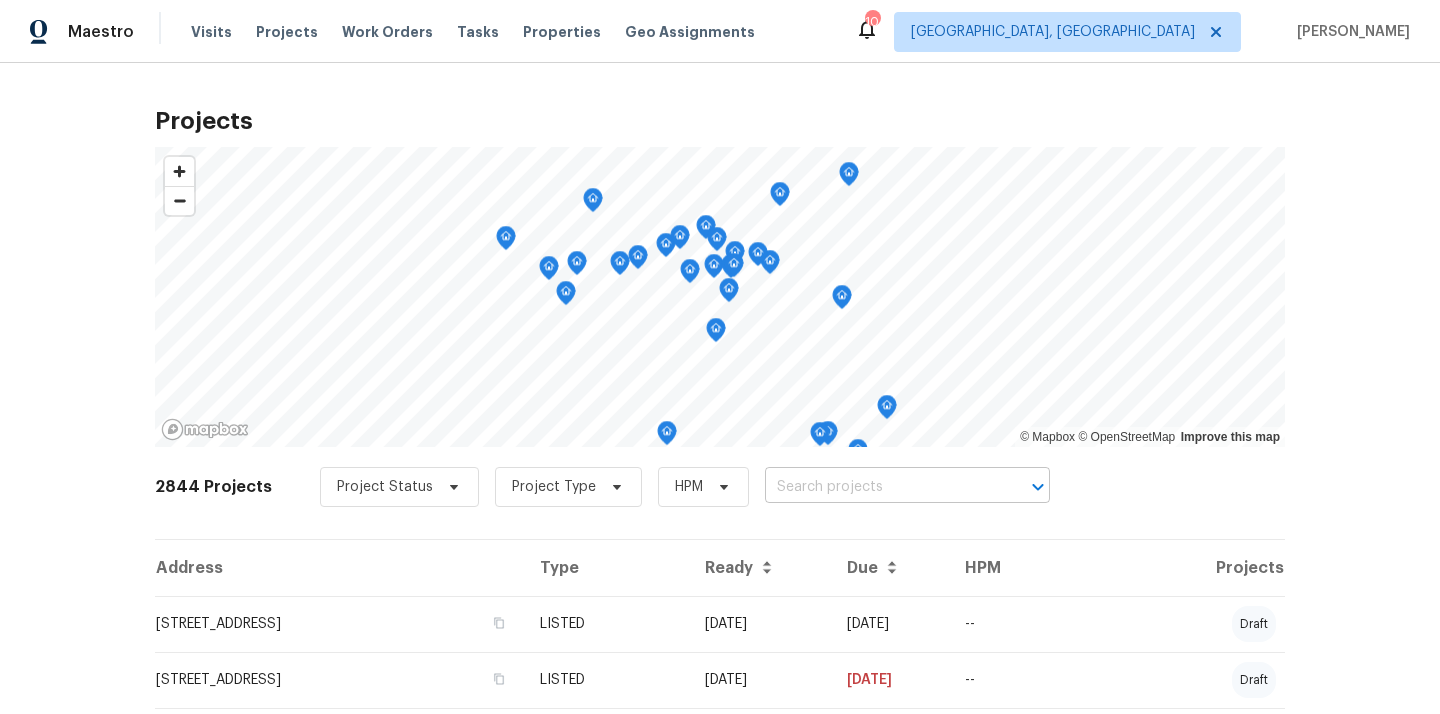 click at bounding box center [879, 487] 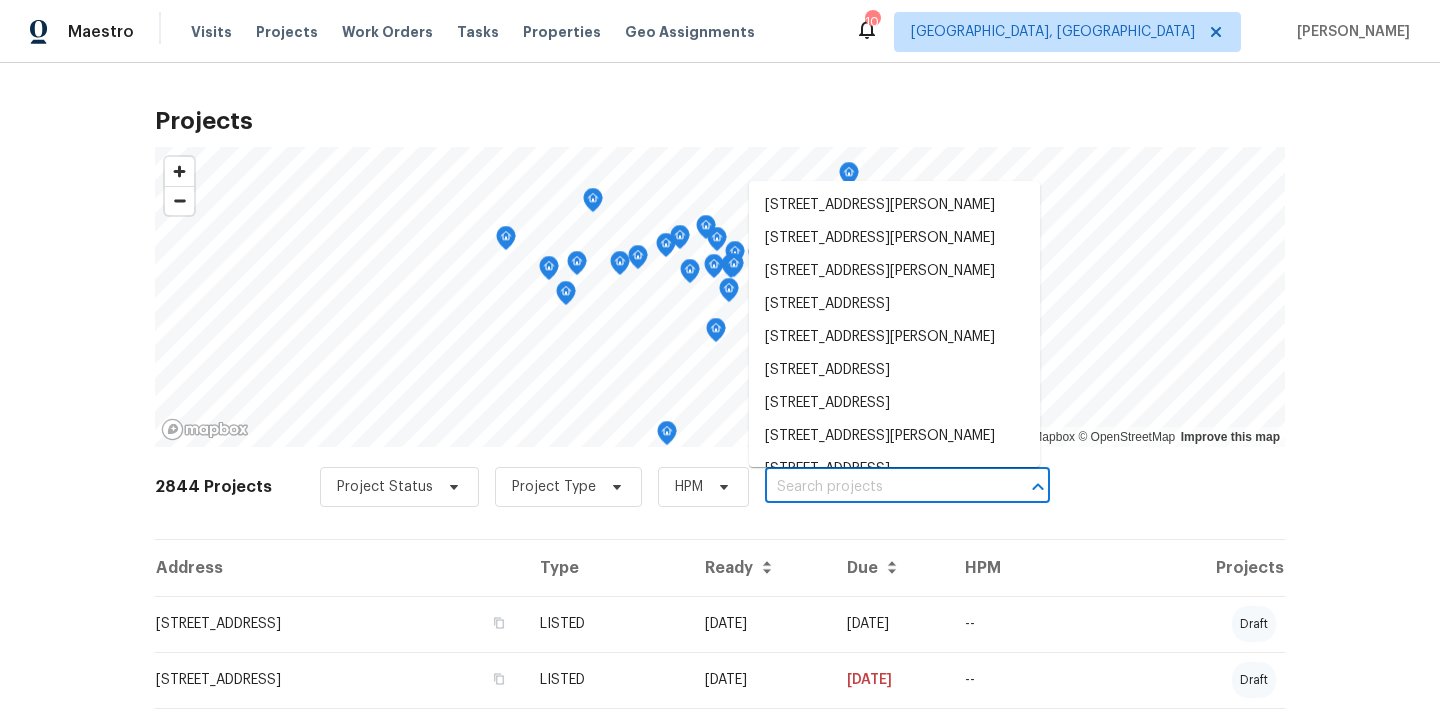 paste on "[STREET_ADDRESS]" 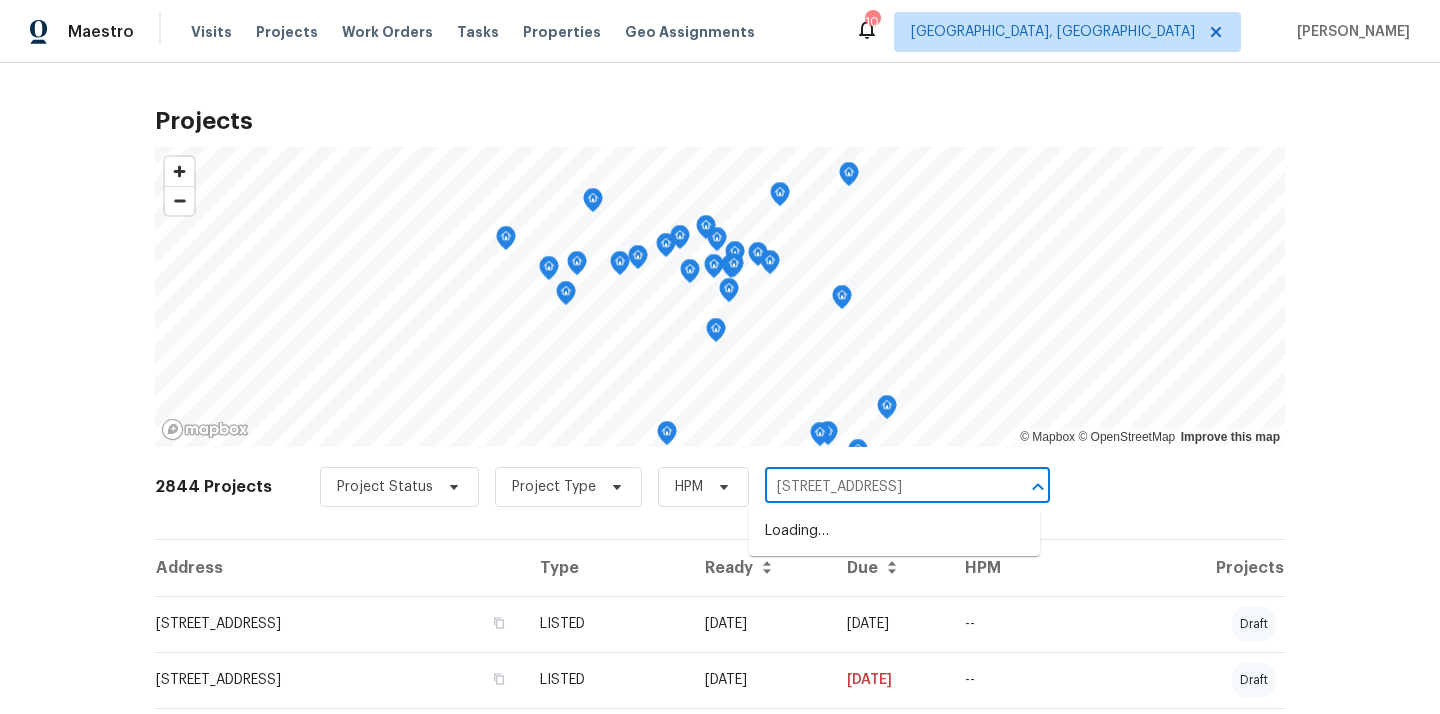 scroll, scrollTop: 0, scrollLeft: 44, axis: horizontal 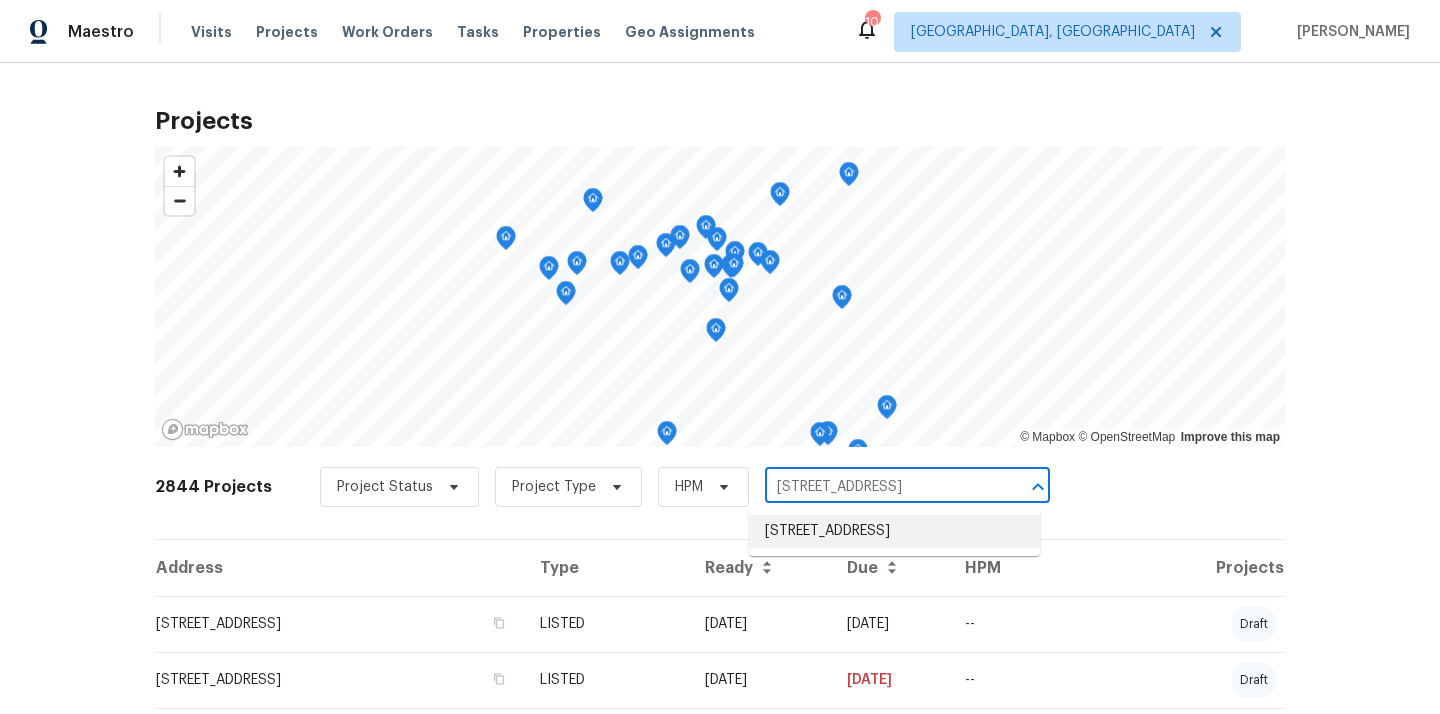 click on "[STREET_ADDRESS]" at bounding box center (894, 531) 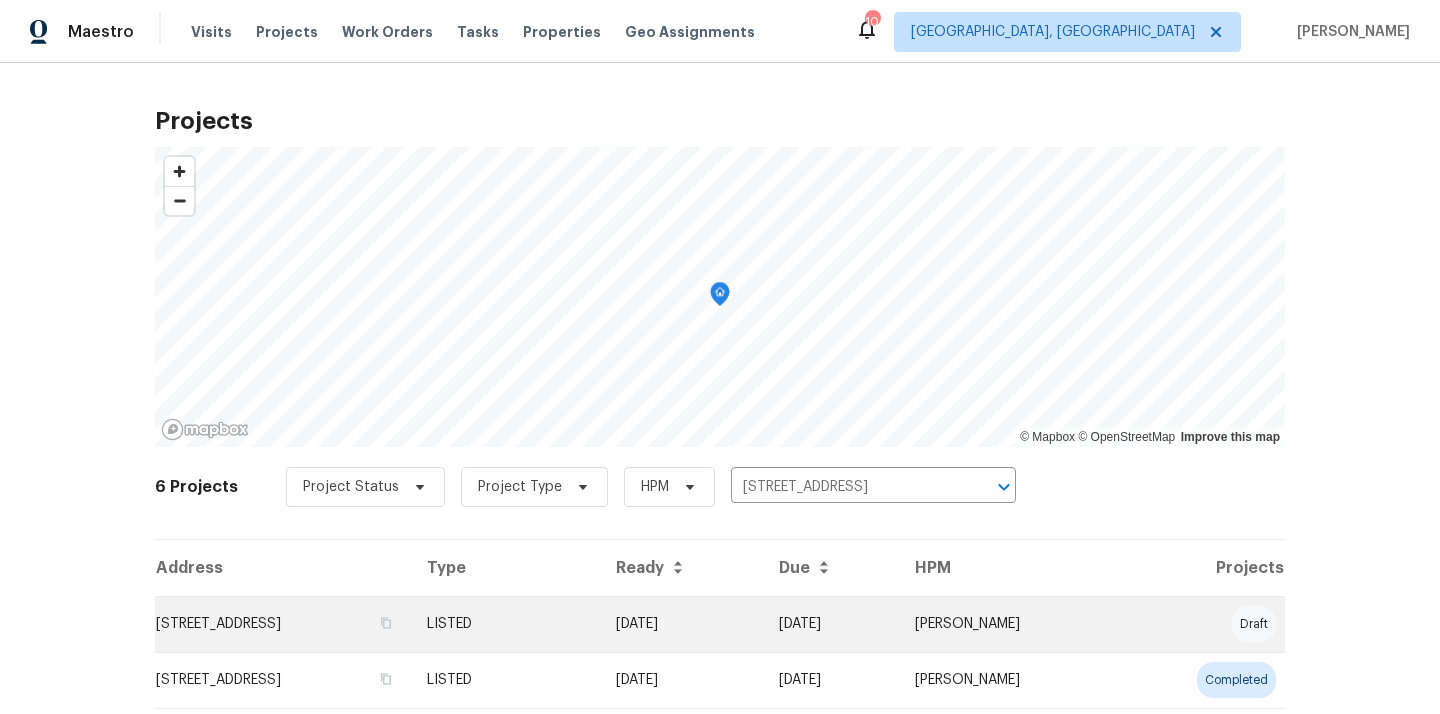 click on "LISTED" at bounding box center [505, 624] 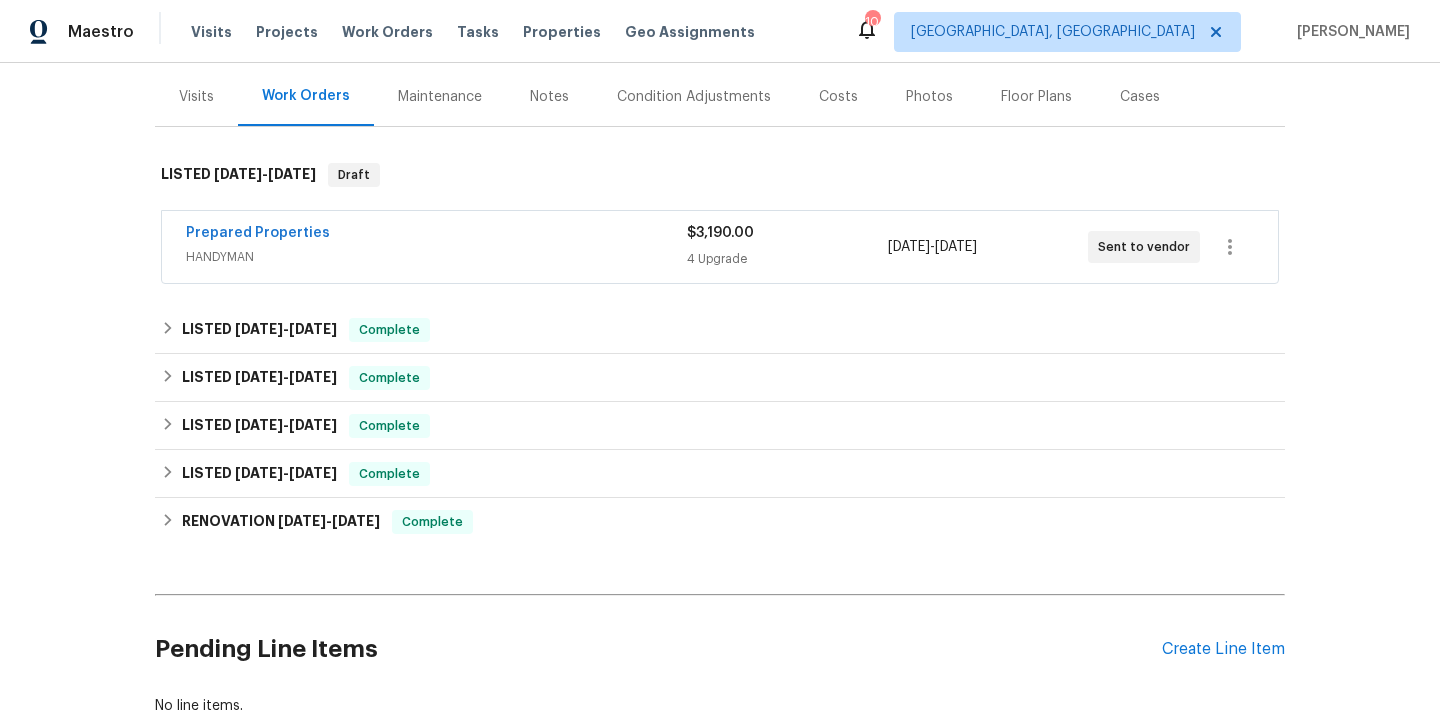 scroll, scrollTop: 374, scrollLeft: 0, axis: vertical 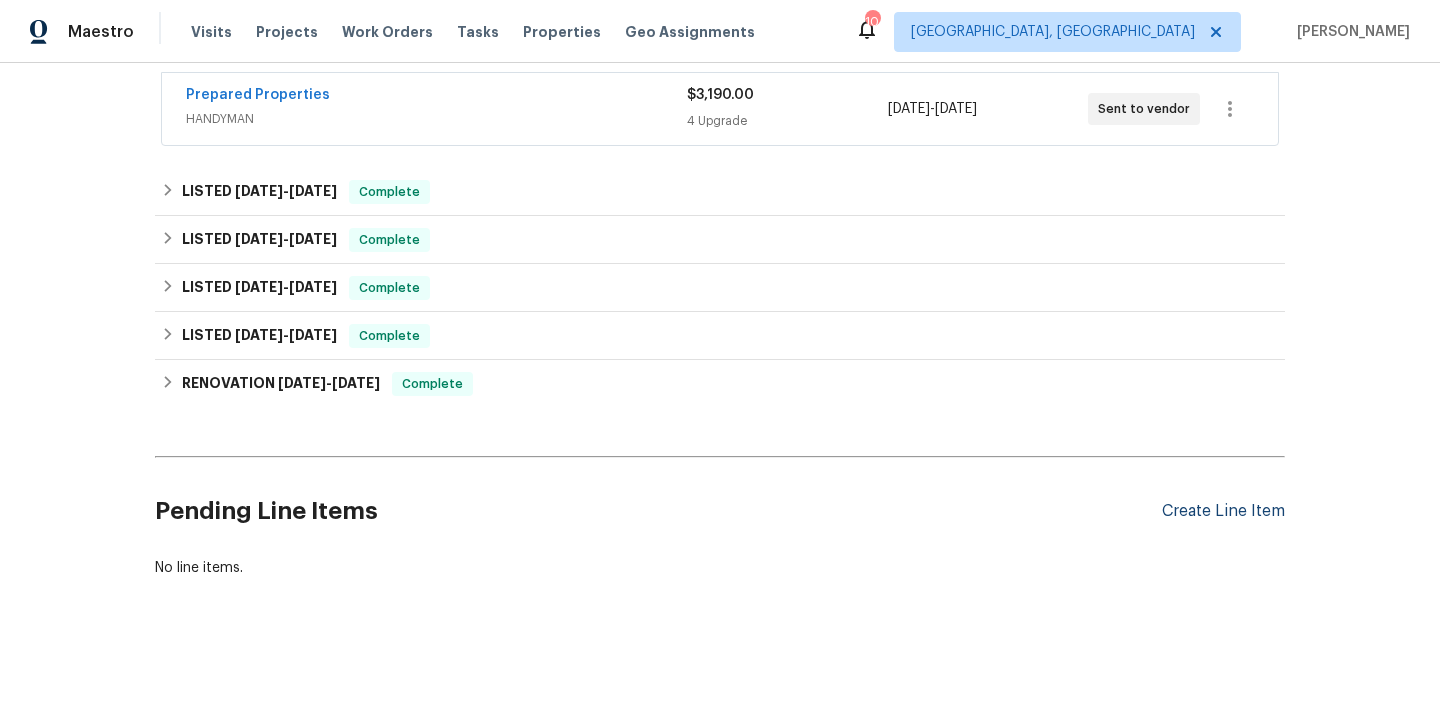 click on "Create Line Item" at bounding box center (1223, 511) 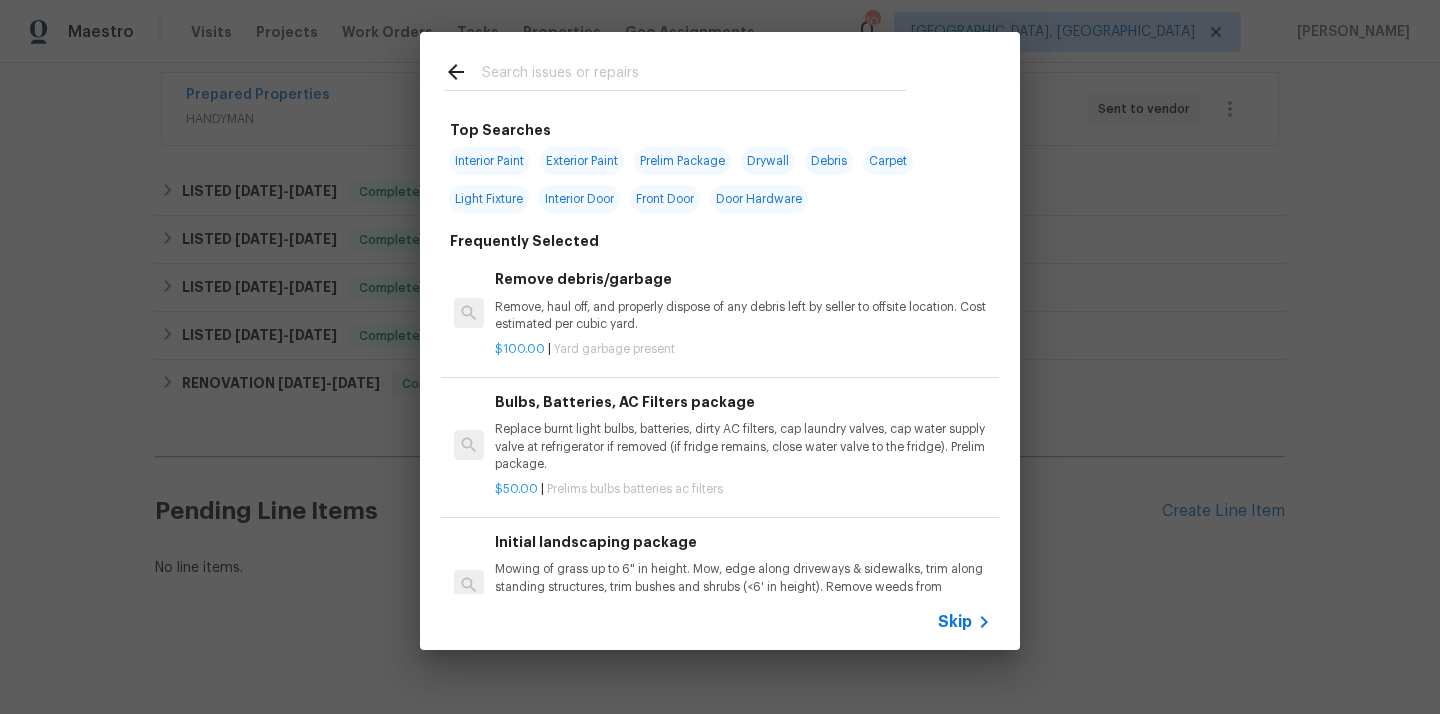 click at bounding box center [694, 75] 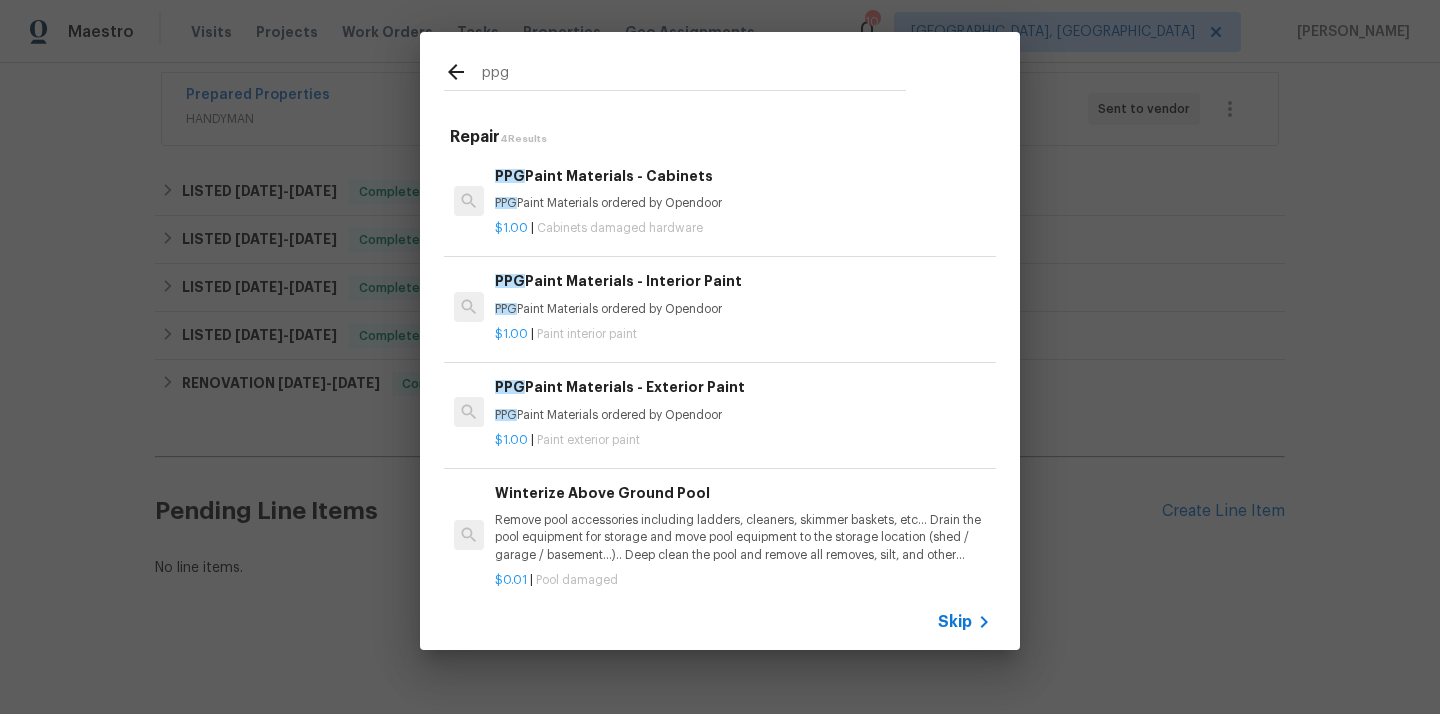 type on "ppg" 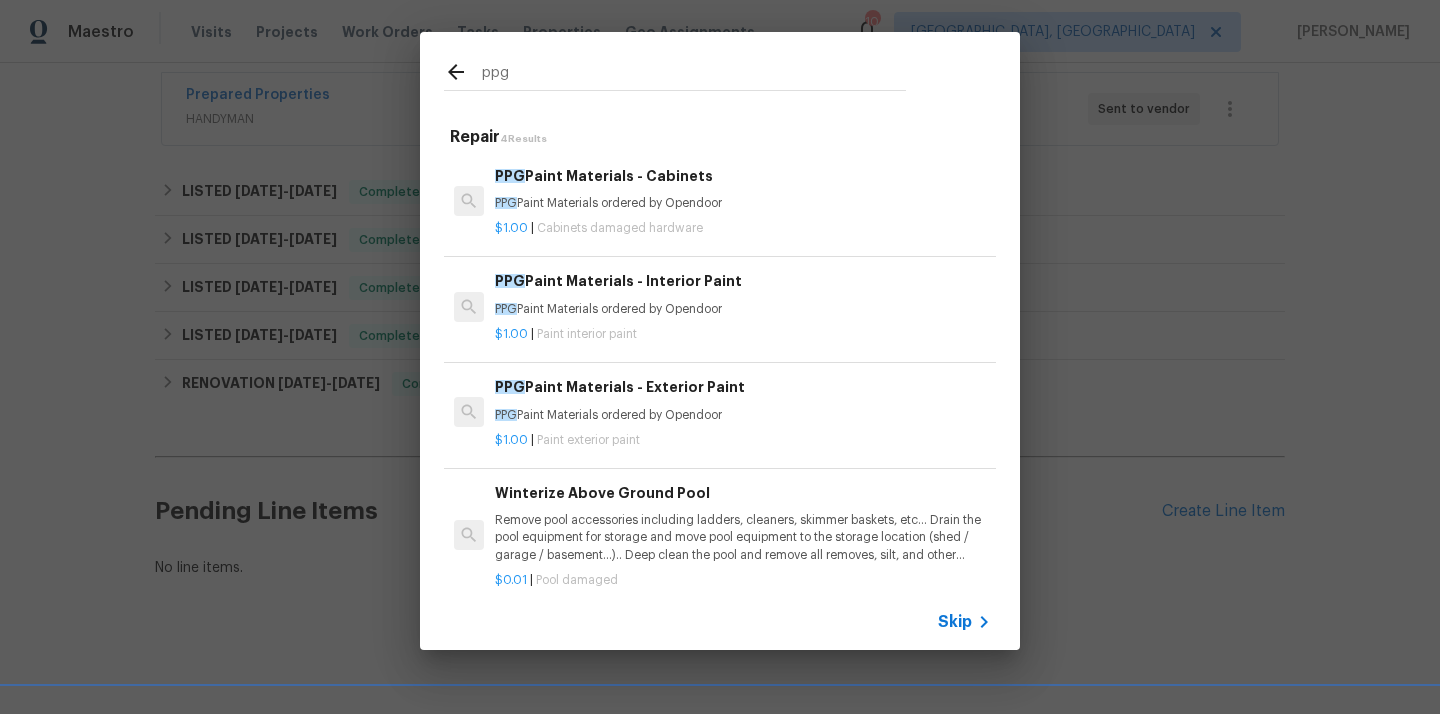 click on "PPG  Paint Materials - Exterior Paint" at bounding box center (743, 387) 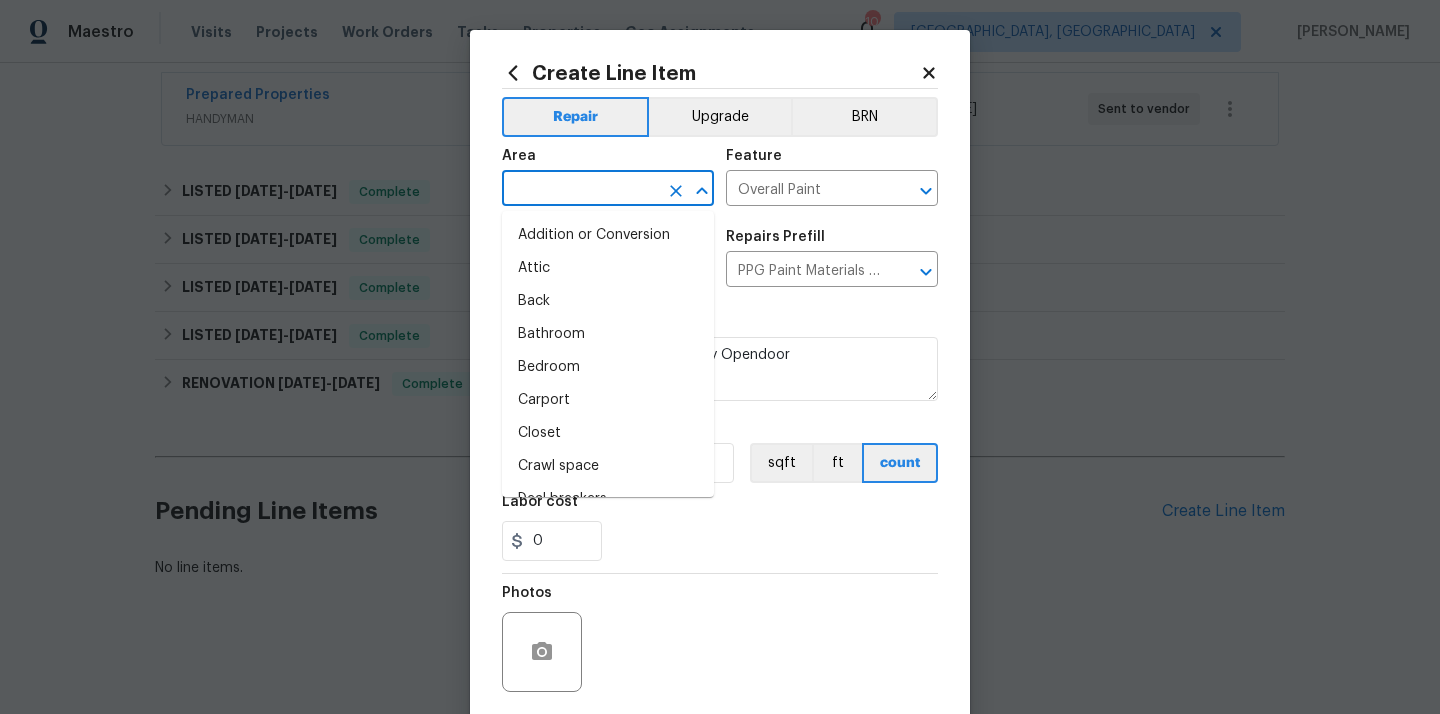 click at bounding box center [580, 190] 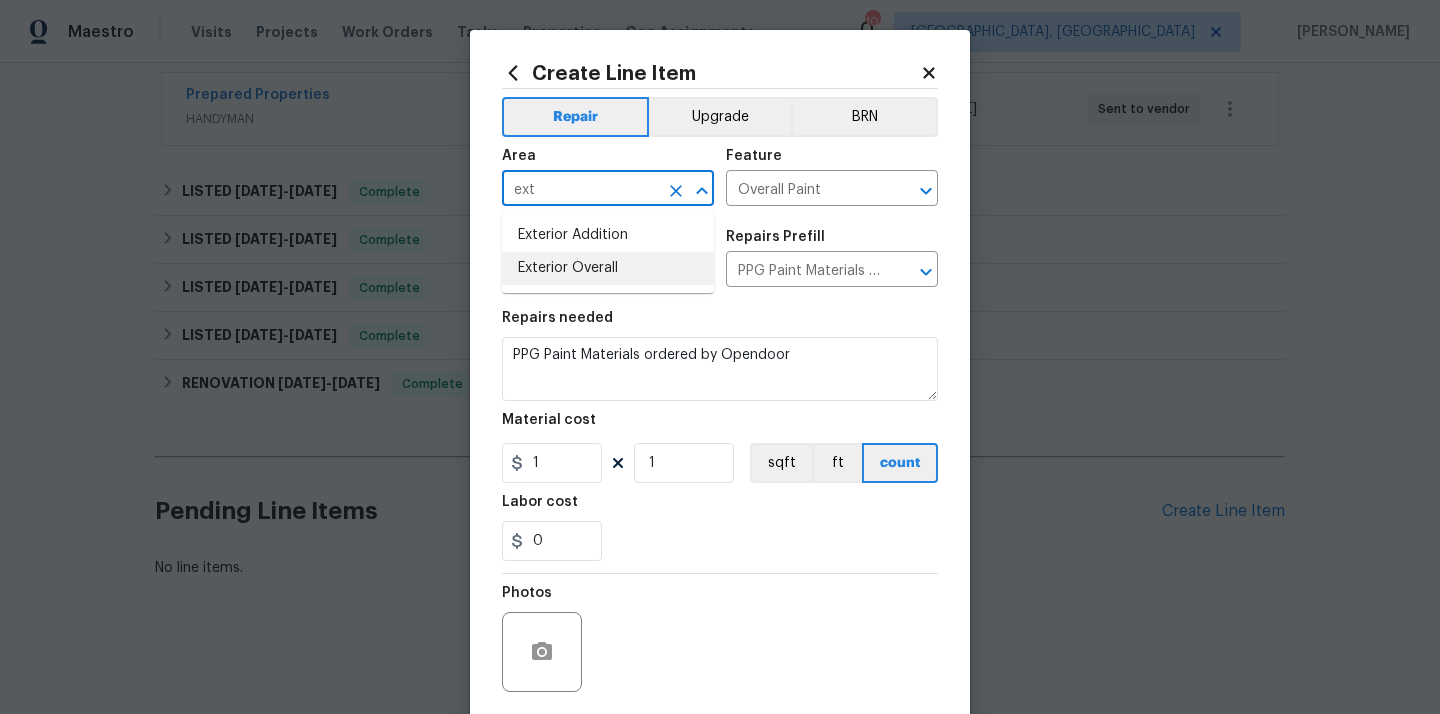 click on "Exterior Overall" at bounding box center [608, 268] 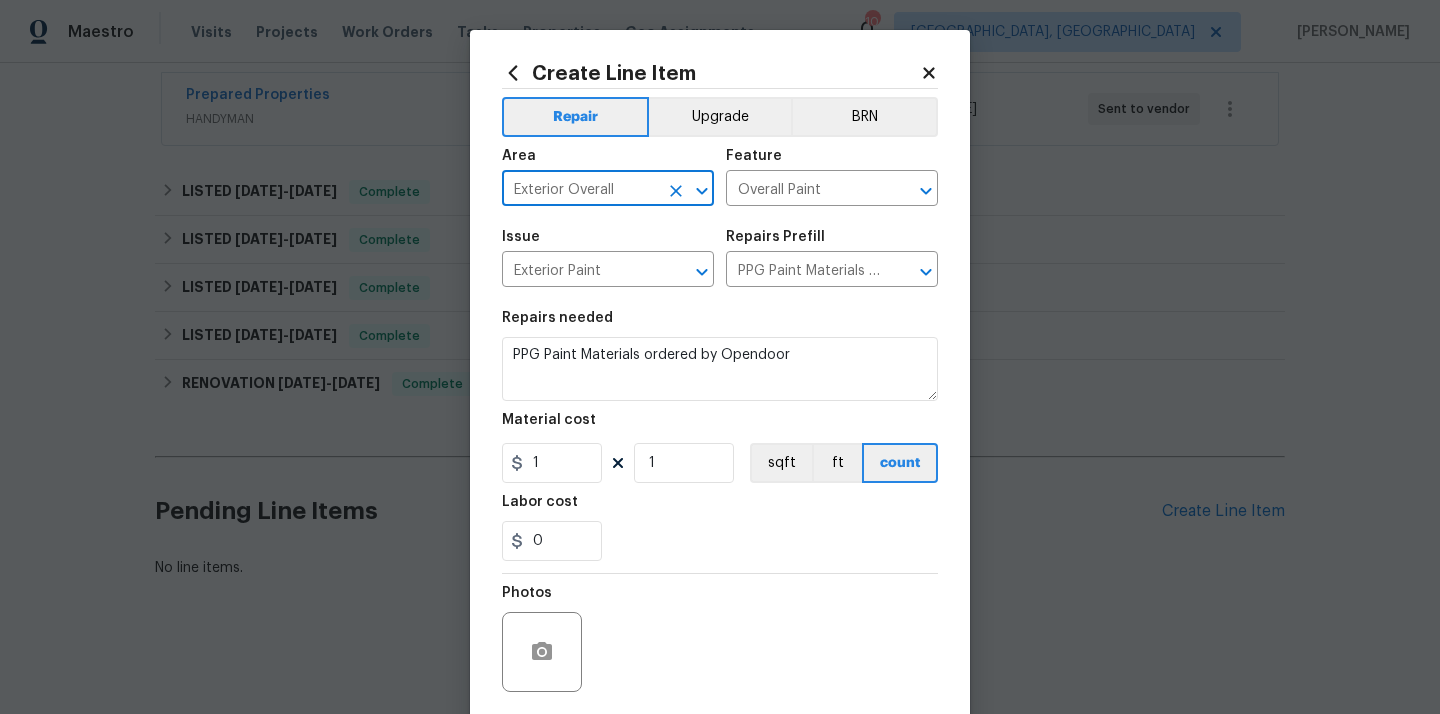 type on "Exterior Overall" 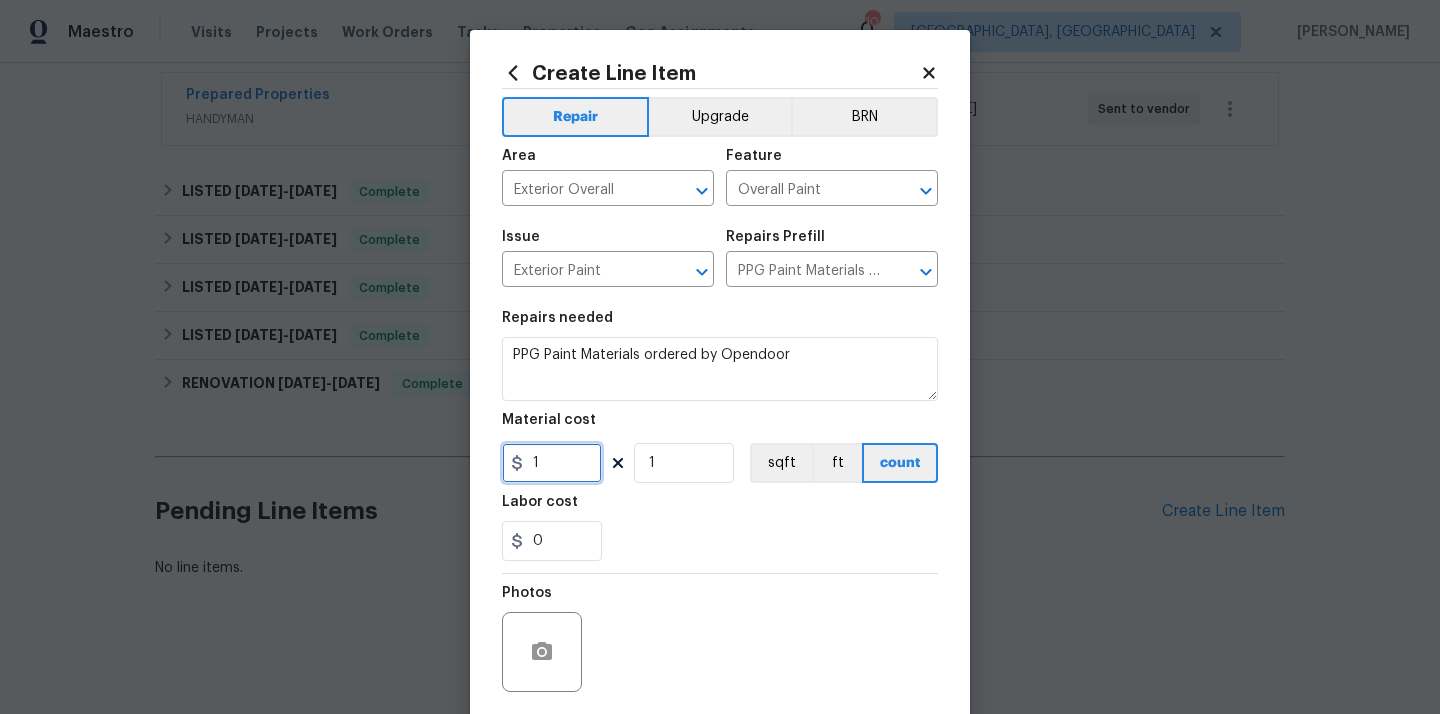 drag, startPoint x: 549, startPoint y: 475, endPoint x: 506, endPoint y: 464, distance: 44.38468 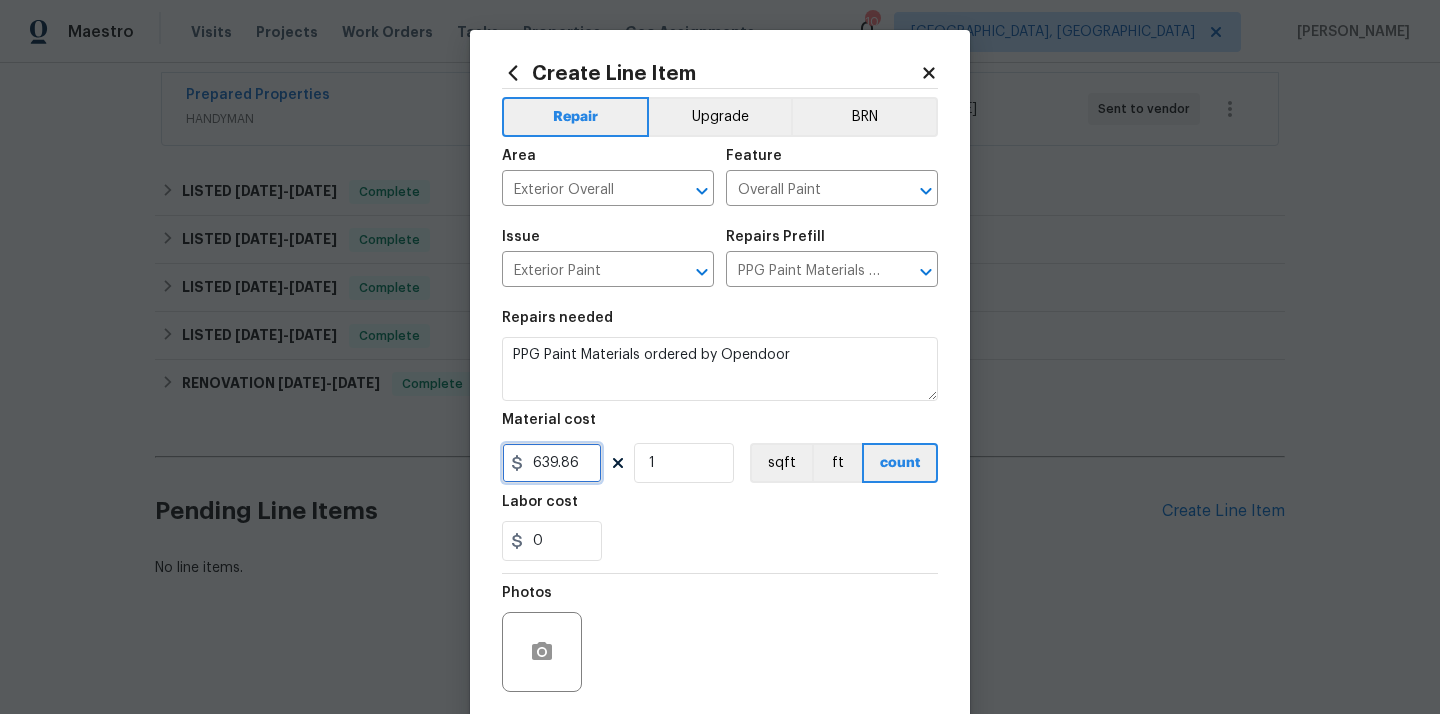 type on "639.86" 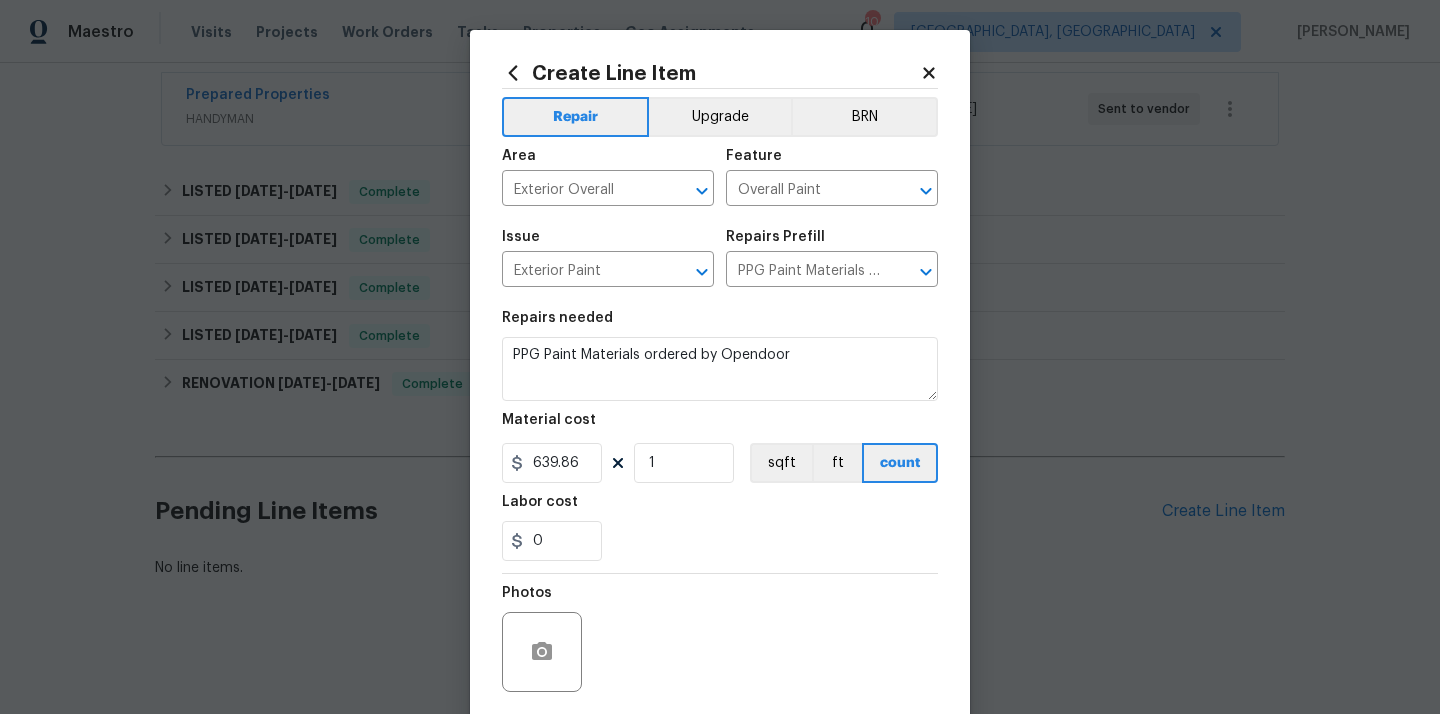 click on "0" at bounding box center (720, 541) 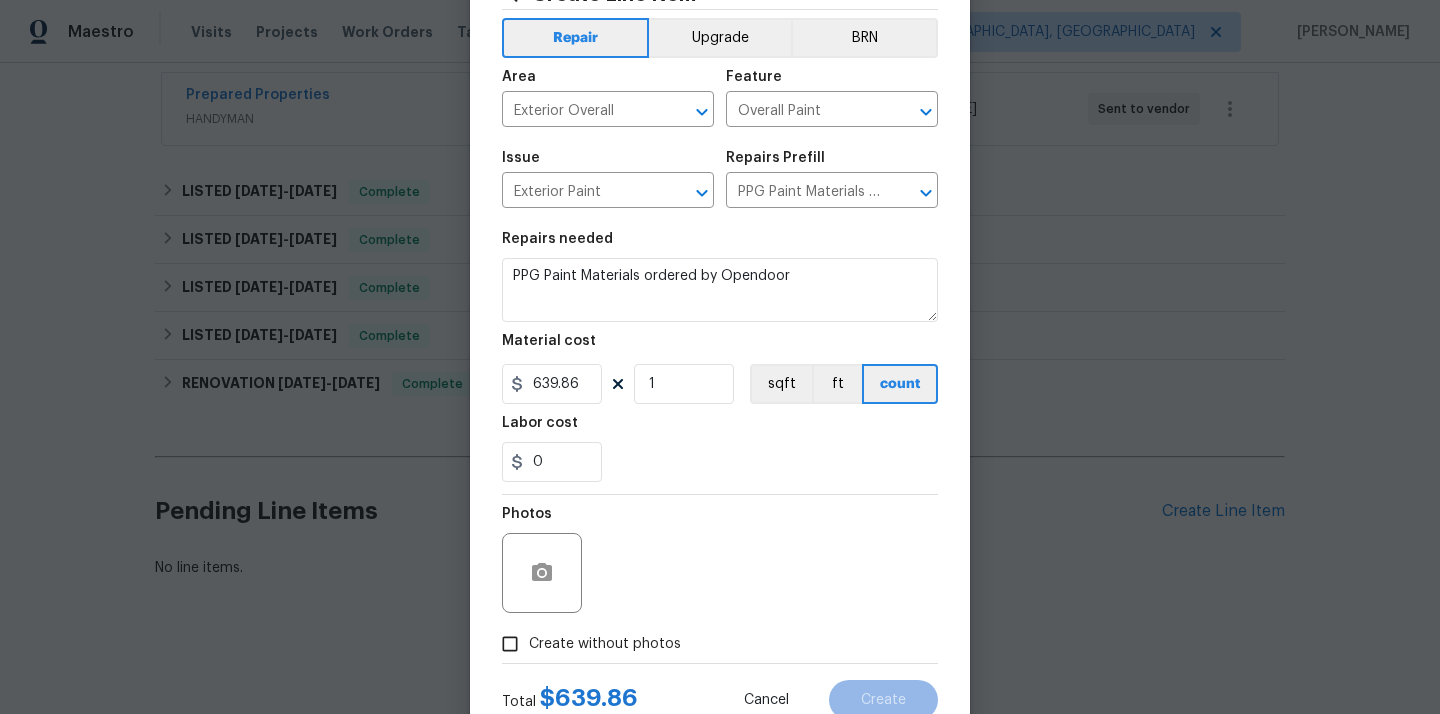 scroll, scrollTop: 148, scrollLeft: 0, axis: vertical 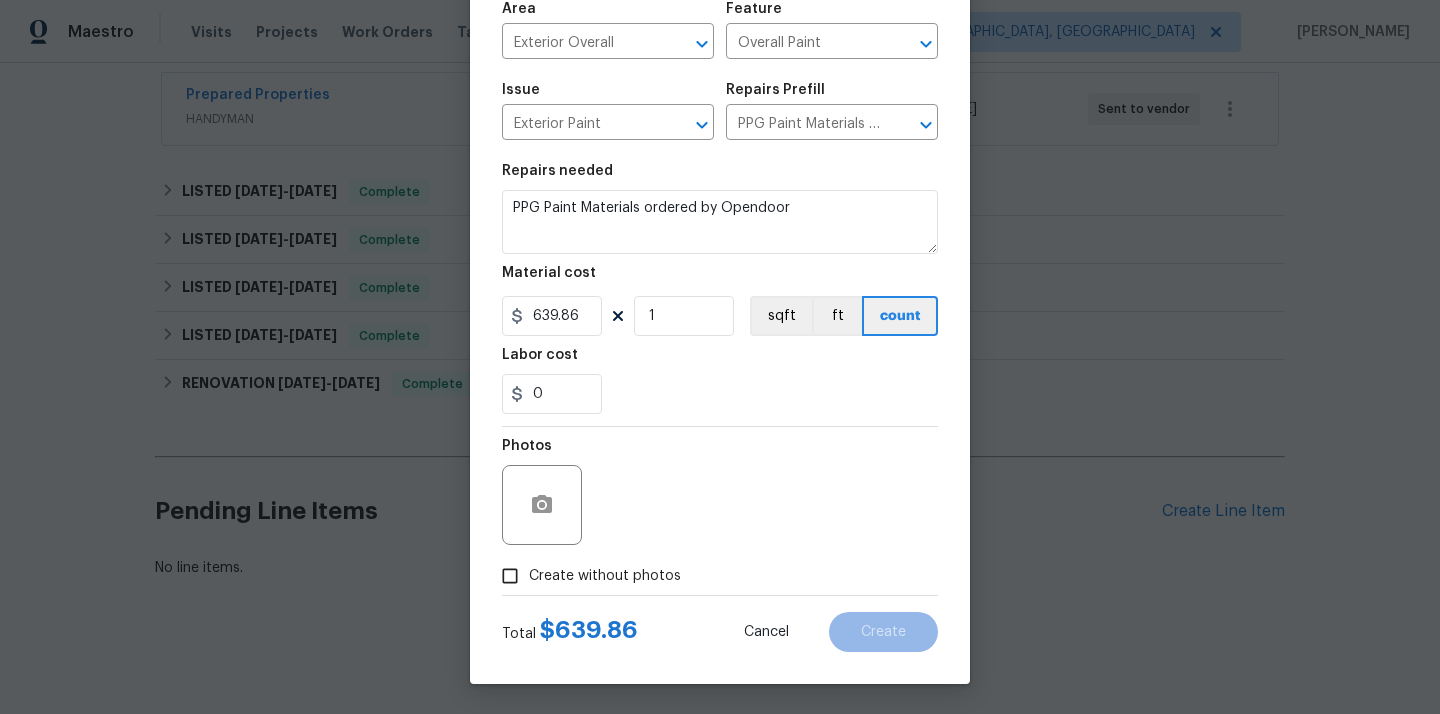 click on "Create without photos" at bounding box center (605, 576) 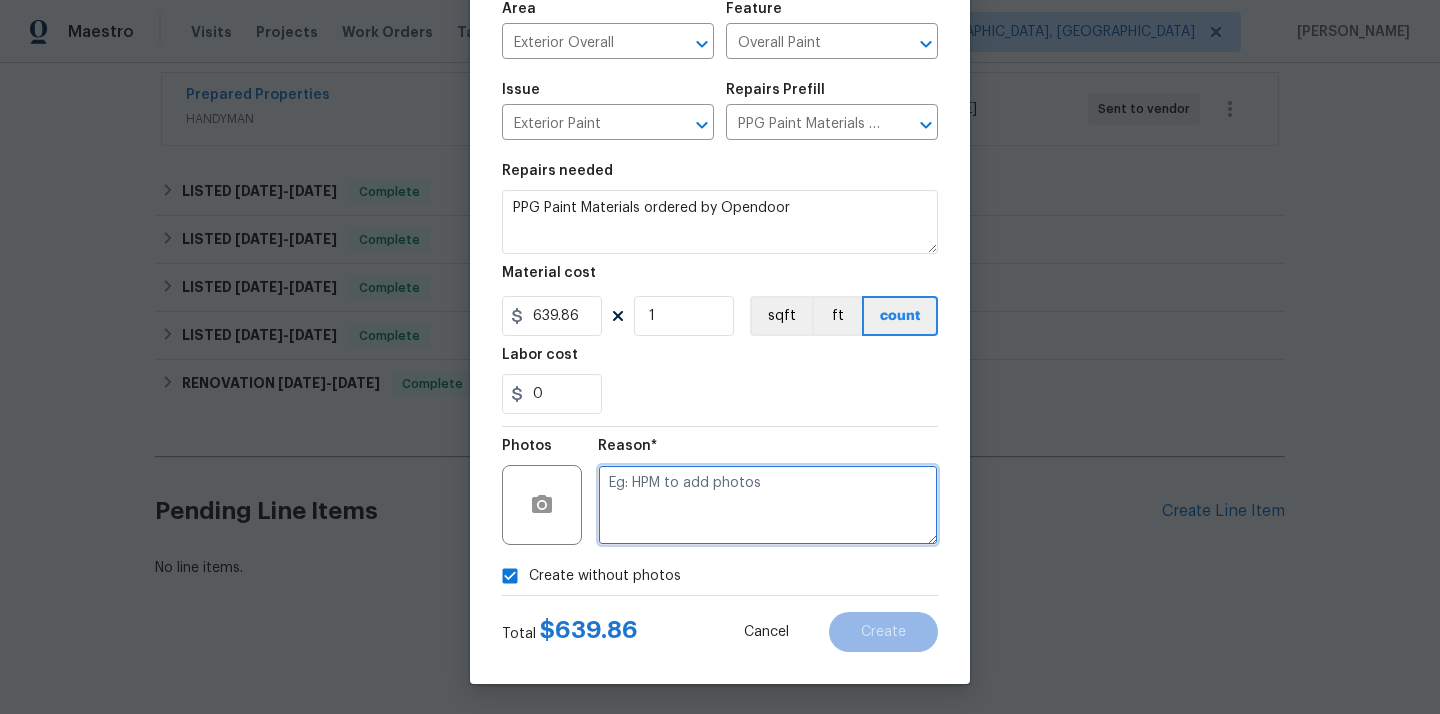 click at bounding box center (768, 505) 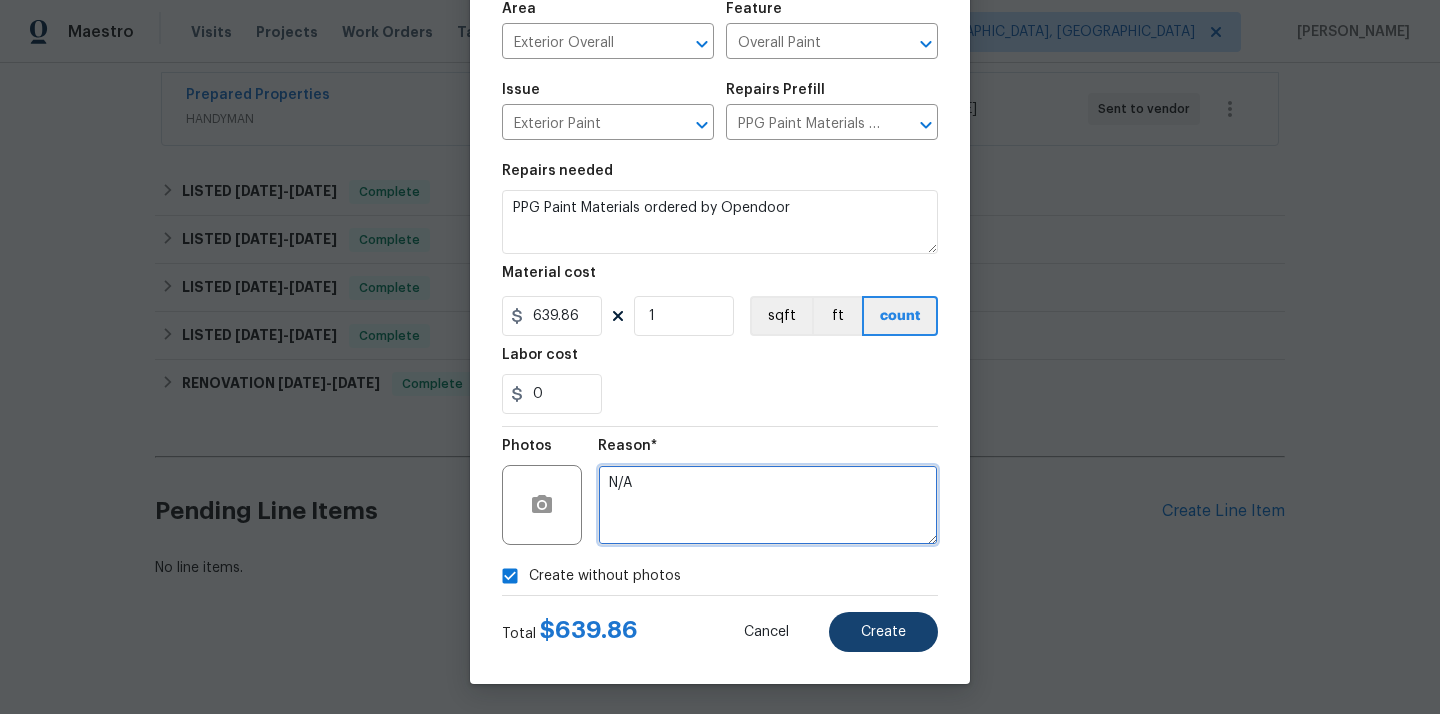 type on "N/A" 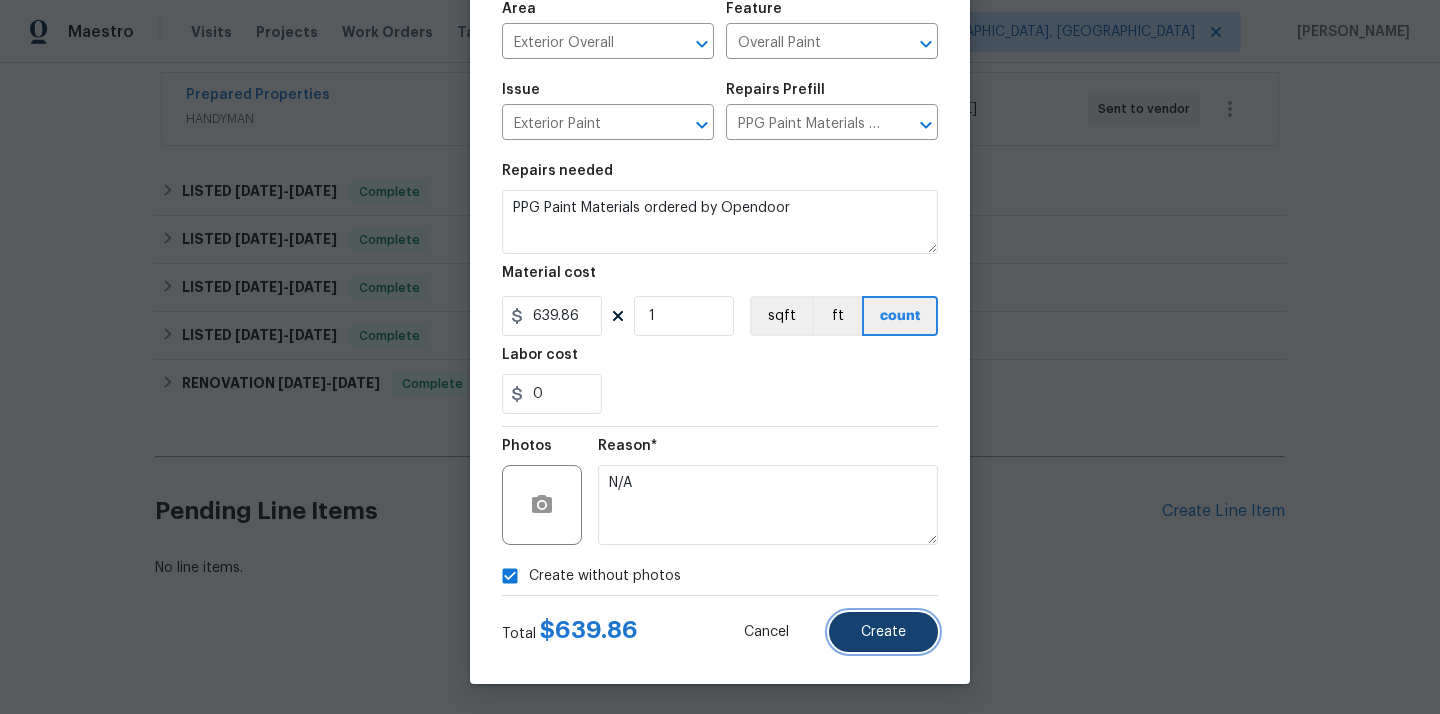 click on "Create" at bounding box center [883, 632] 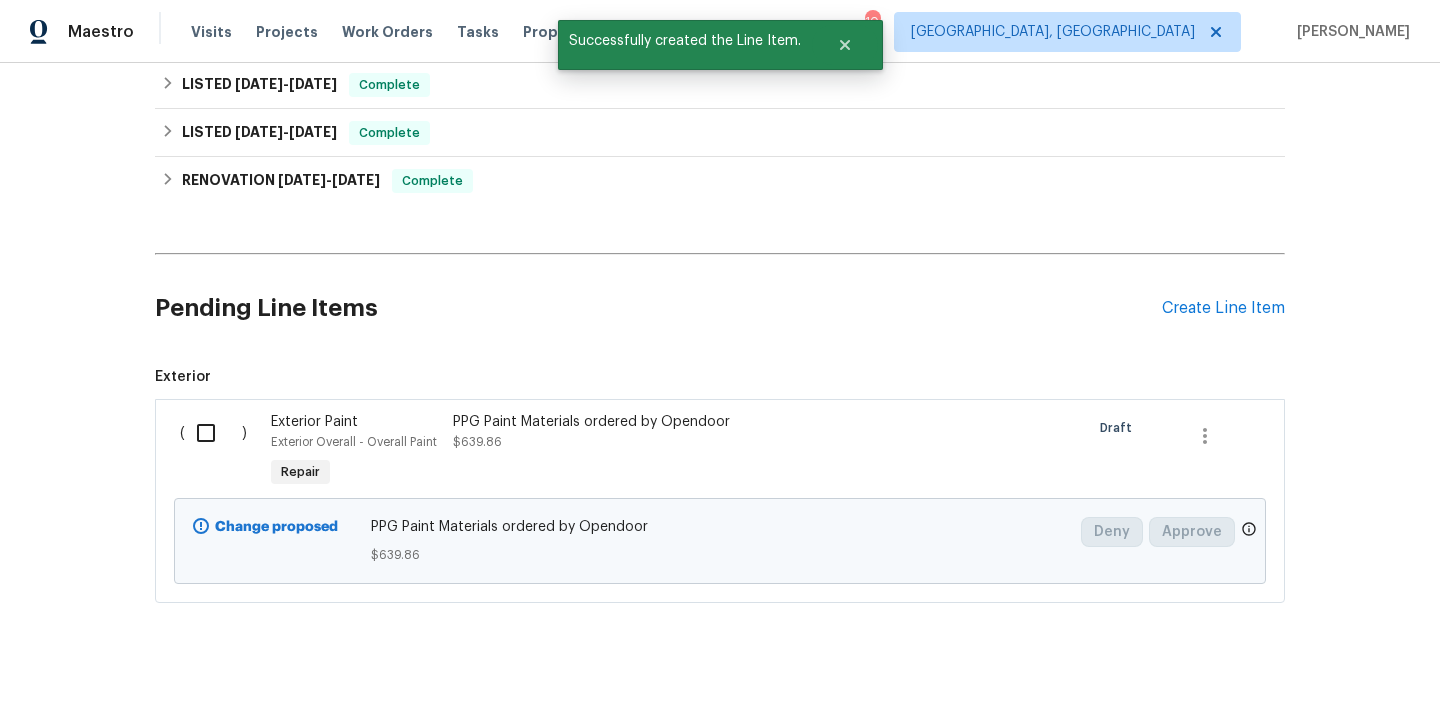 scroll, scrollTop: 595, scrollLeft: 0, axis: vertical 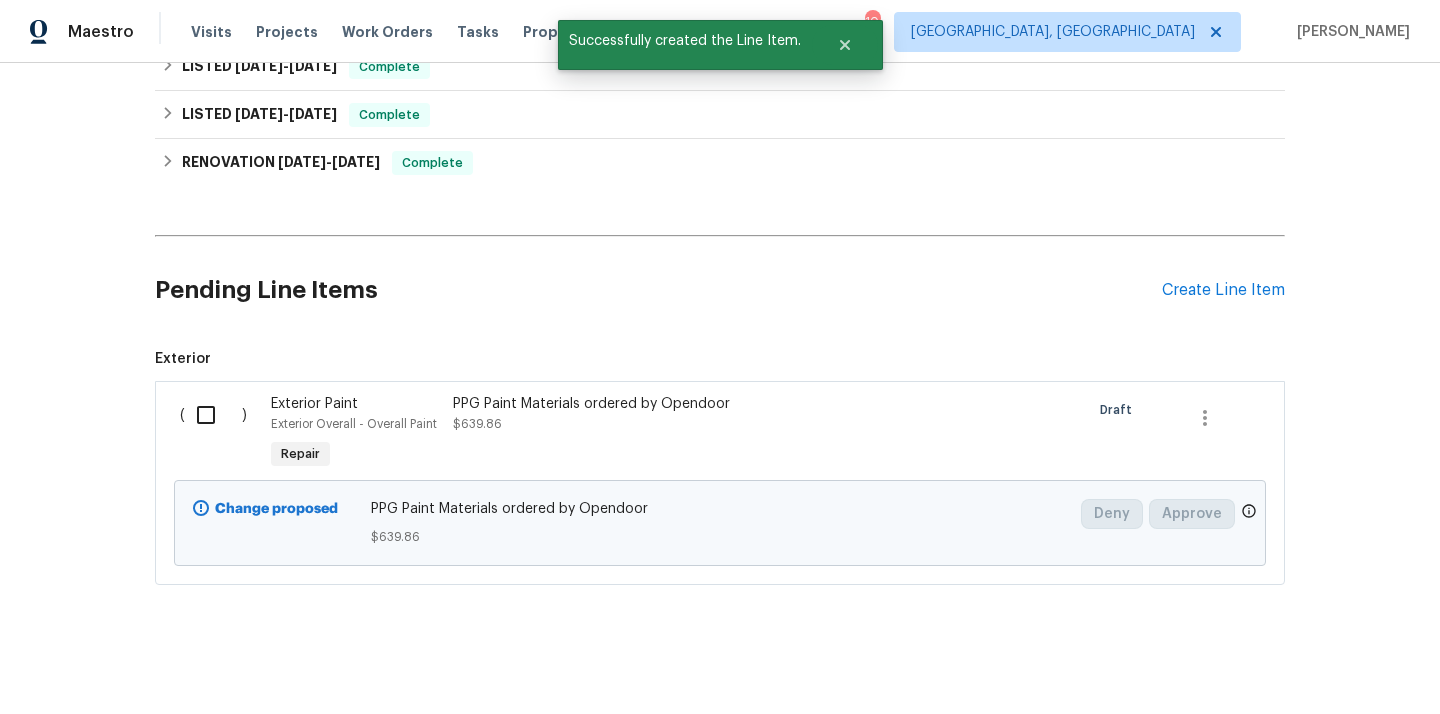 click at bounding box center [213, 415] 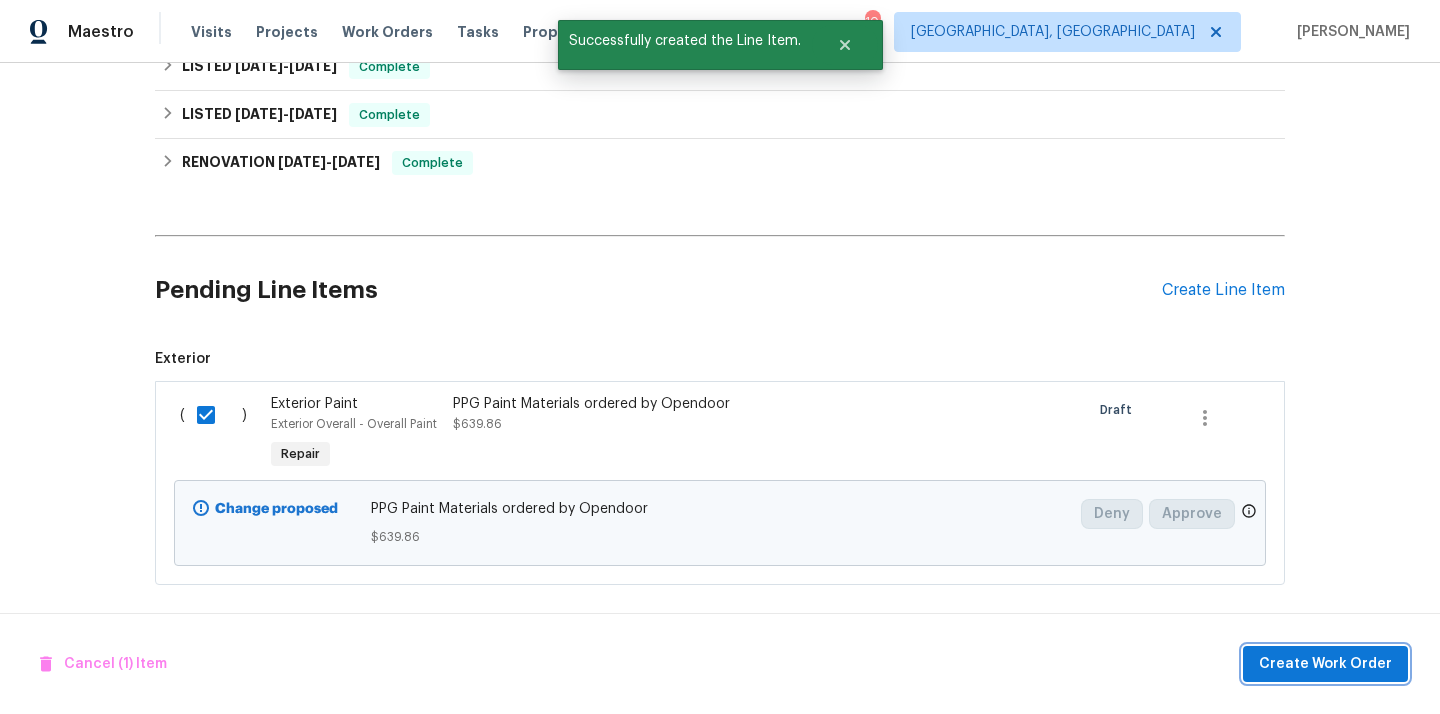click on "Create Work Order" at bounding box center [1325, 664] 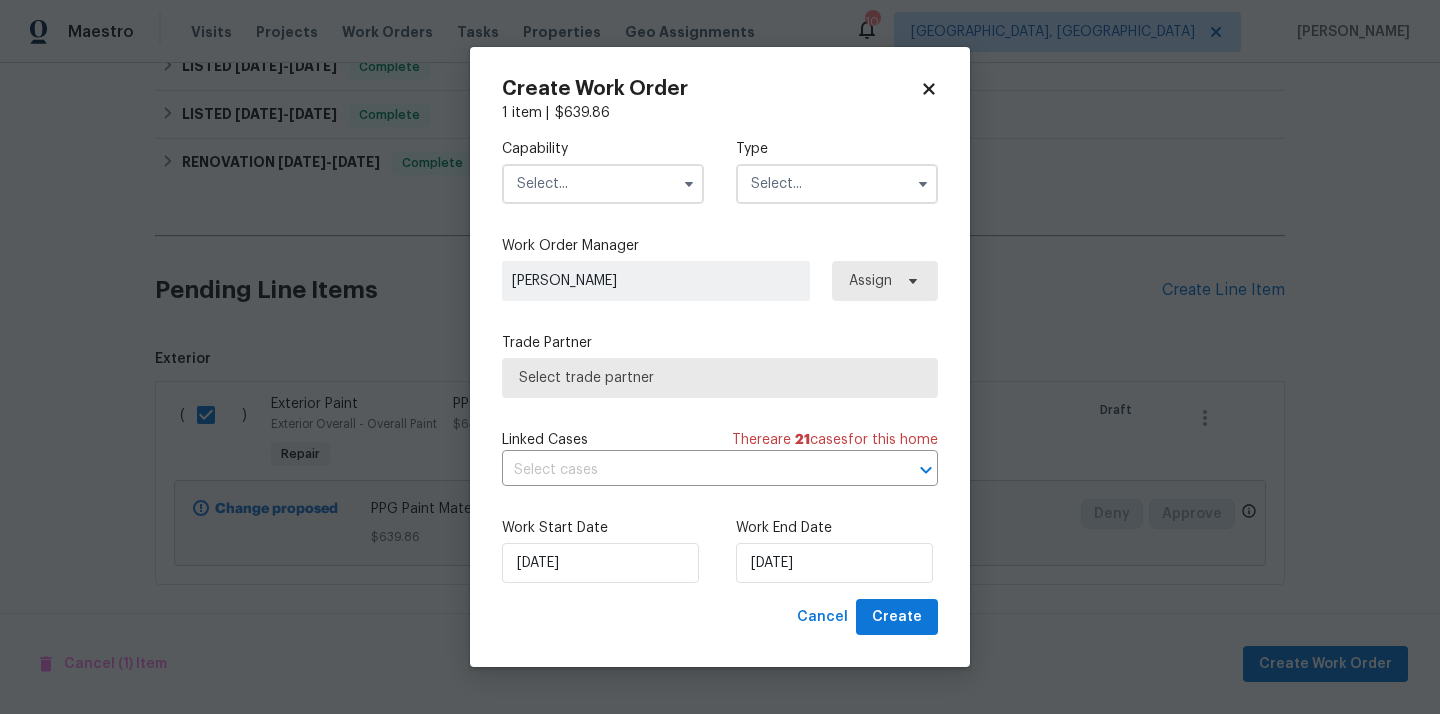 click at bounding box center (603, 184) 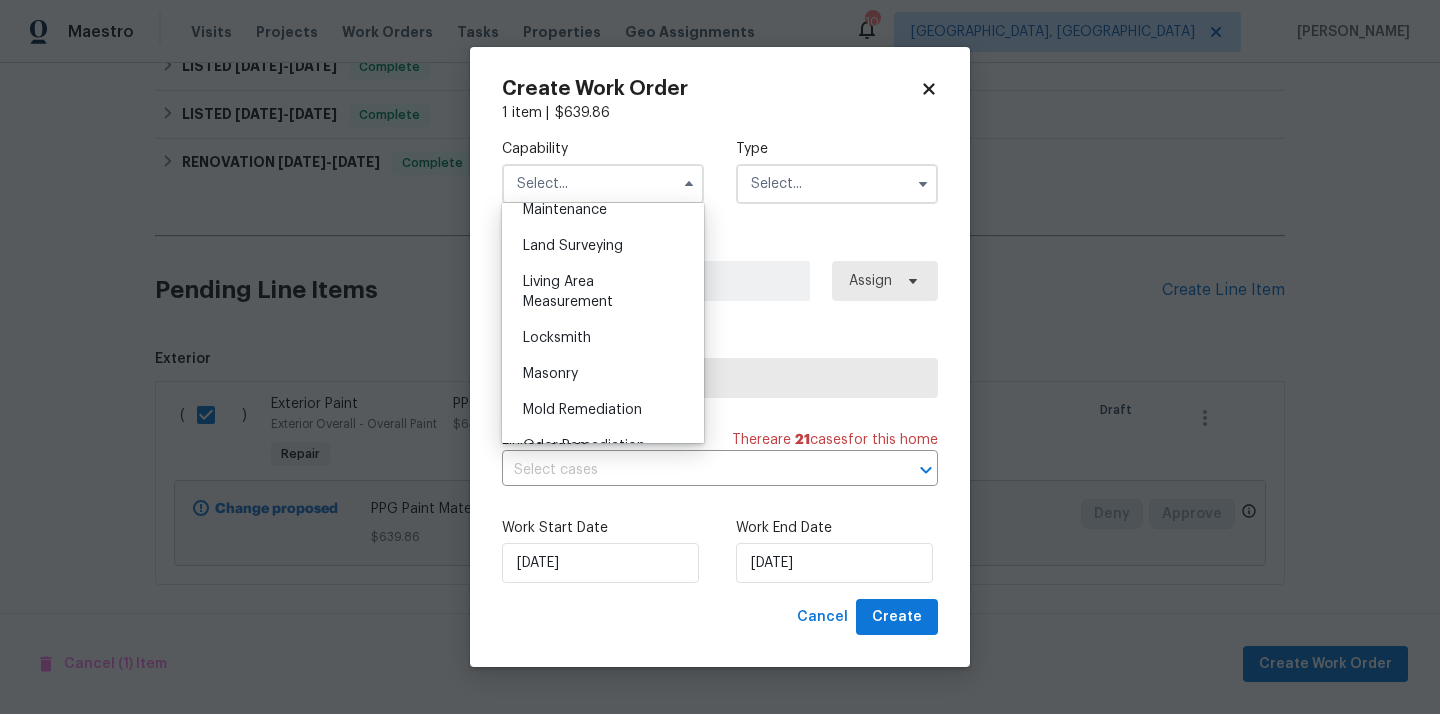 scroll, scrollTop: 1494, scrollLeft: 0, axis: vertical 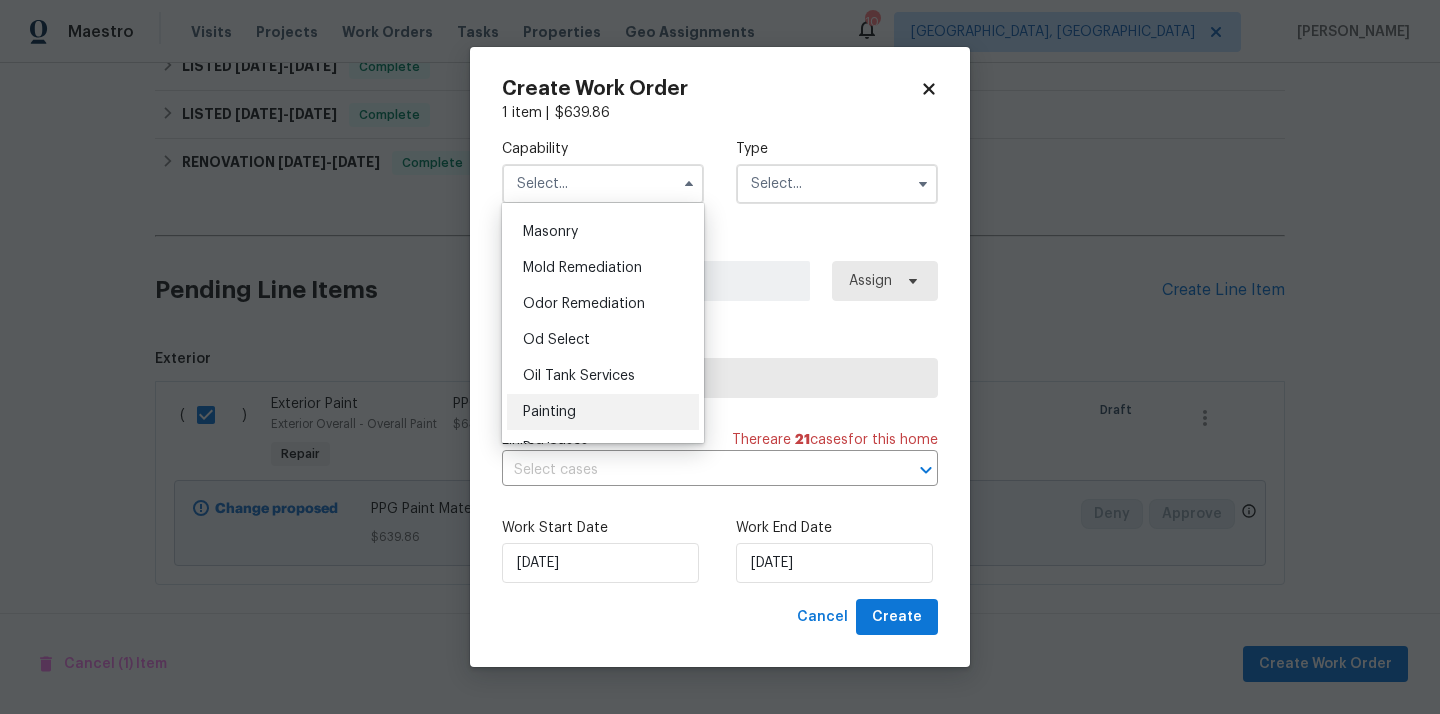 click on "Painting" at bounding box center (603, 412) 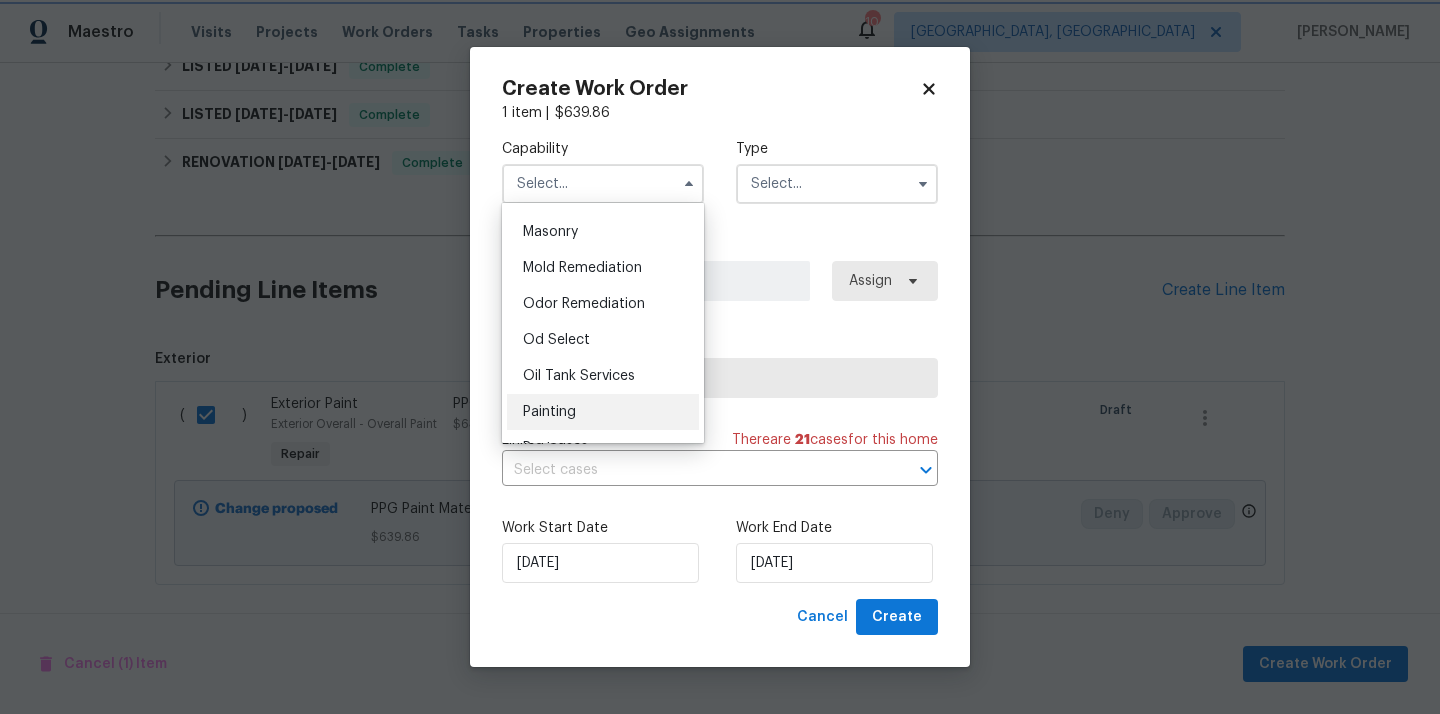 type on "Painting" 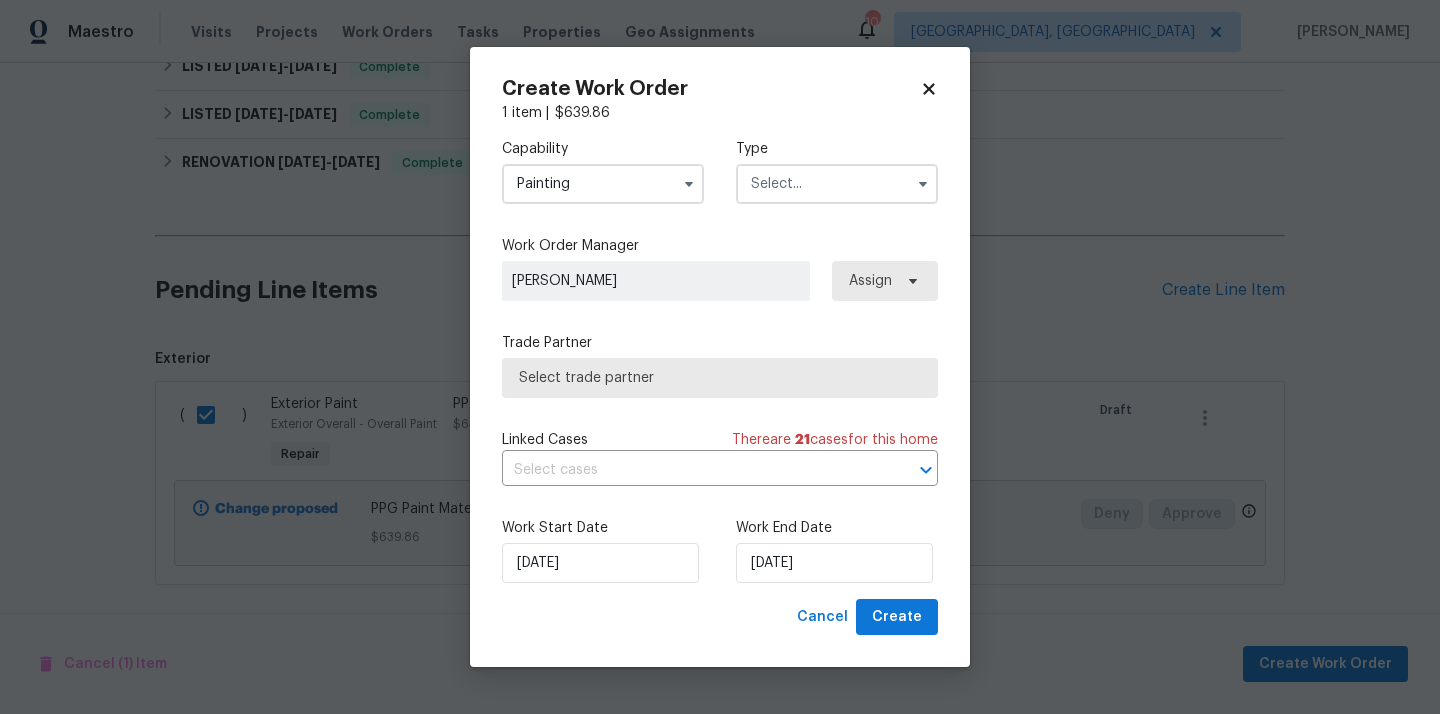 click at bounding box center [837, 184] 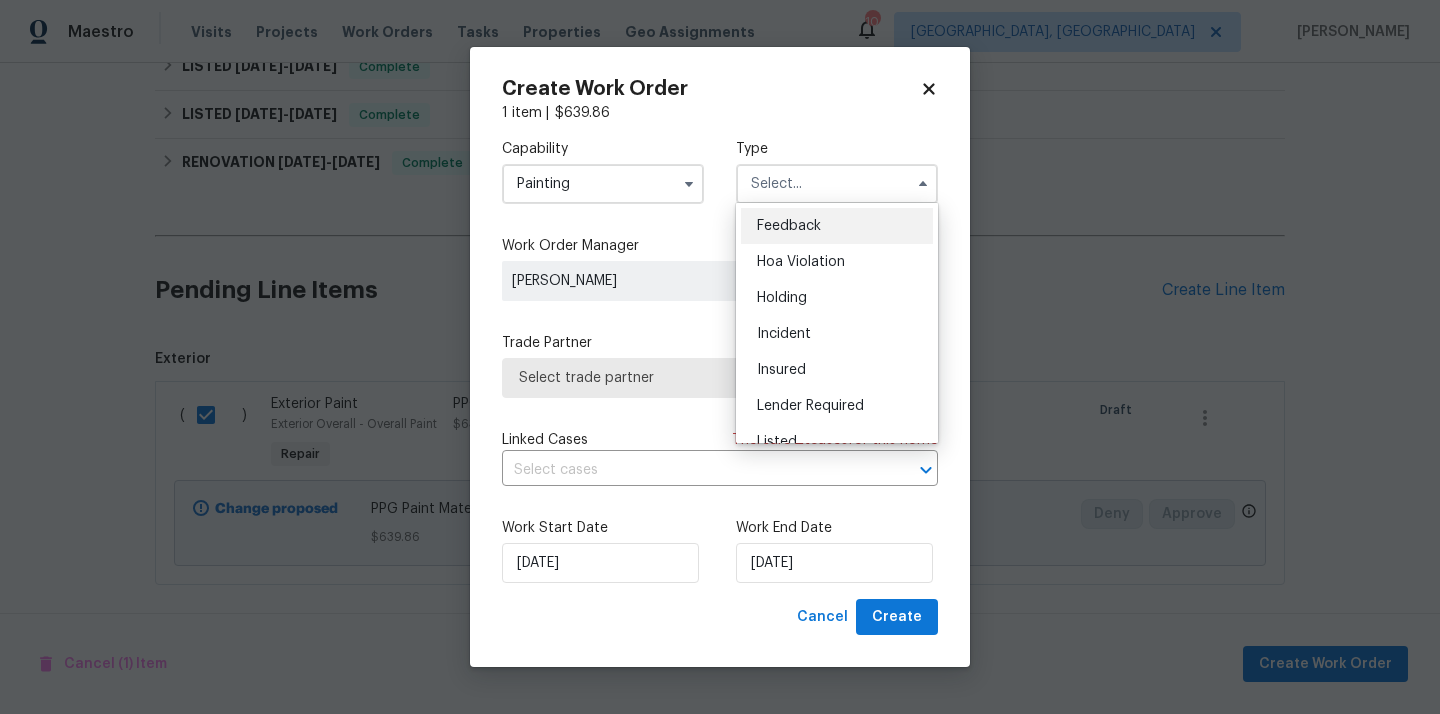 scroll, scrollTop: 454, scrollLeft: 0, axis: vertical 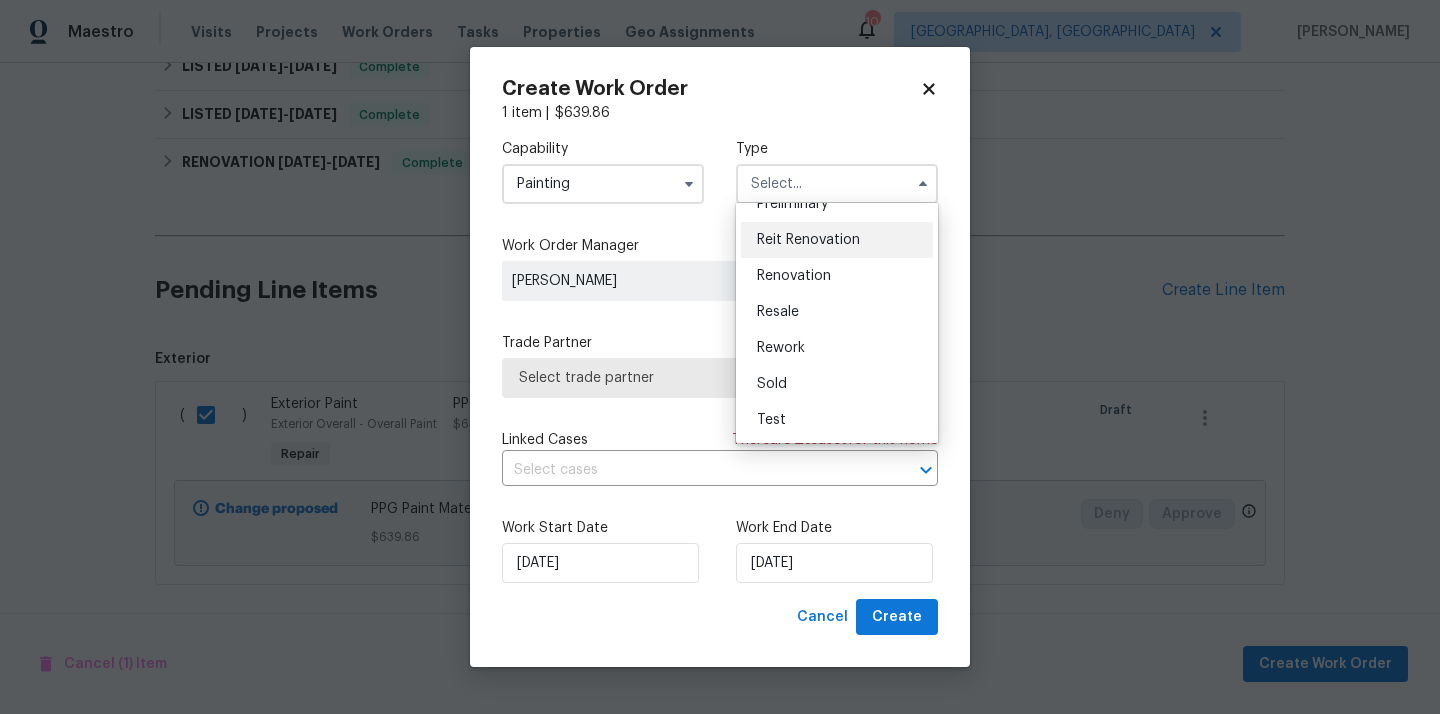 click on "Reit Renovation" at bounding box center [837, 240] 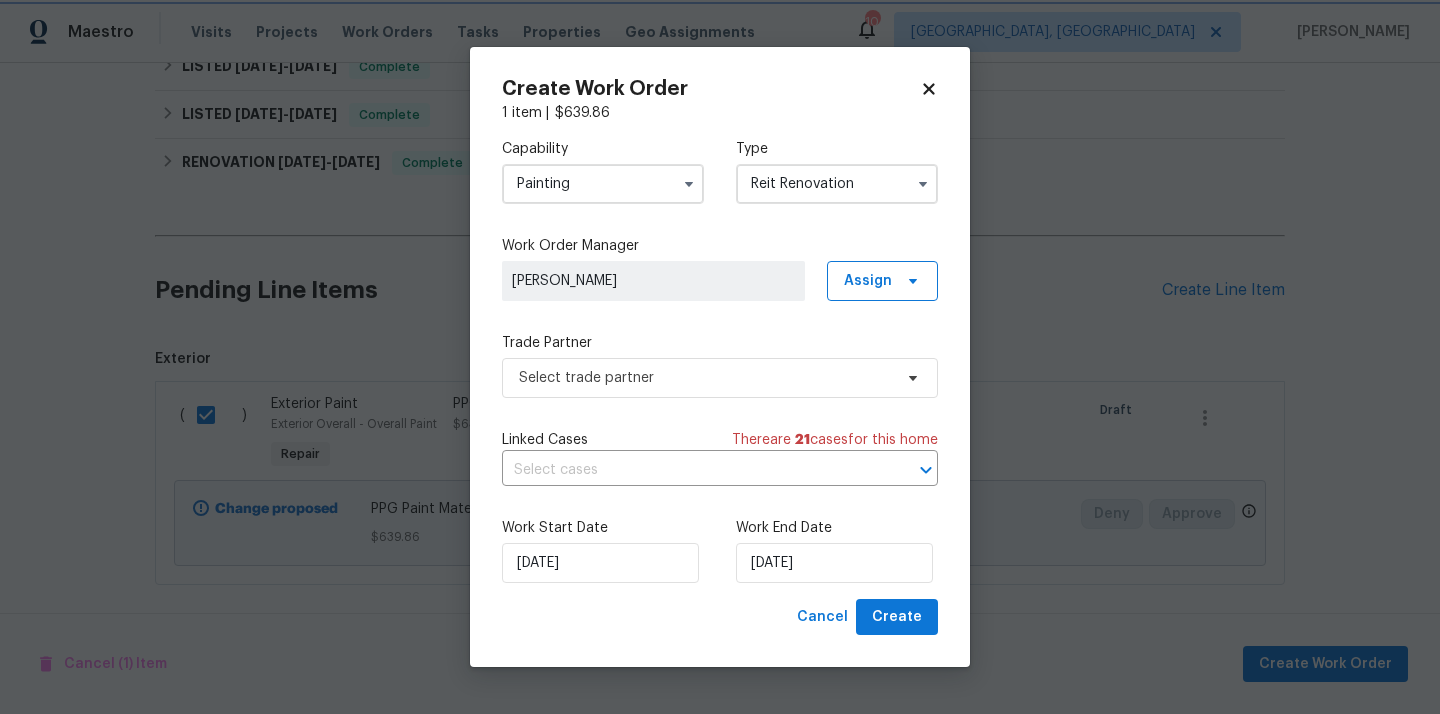 scroll, scrollTop: 0, scrollLeft: 0, axis: both 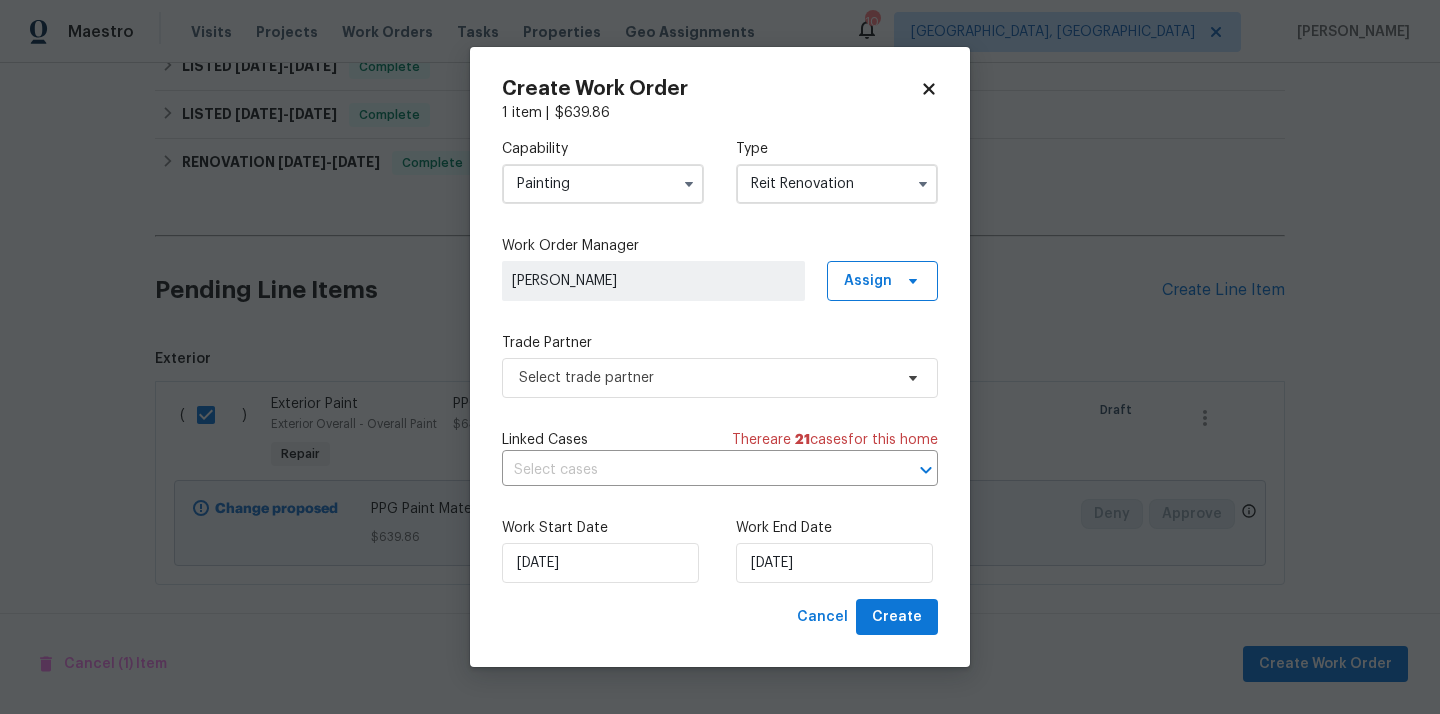 click on "Reit Renovation" at bounding box center (837, 184) 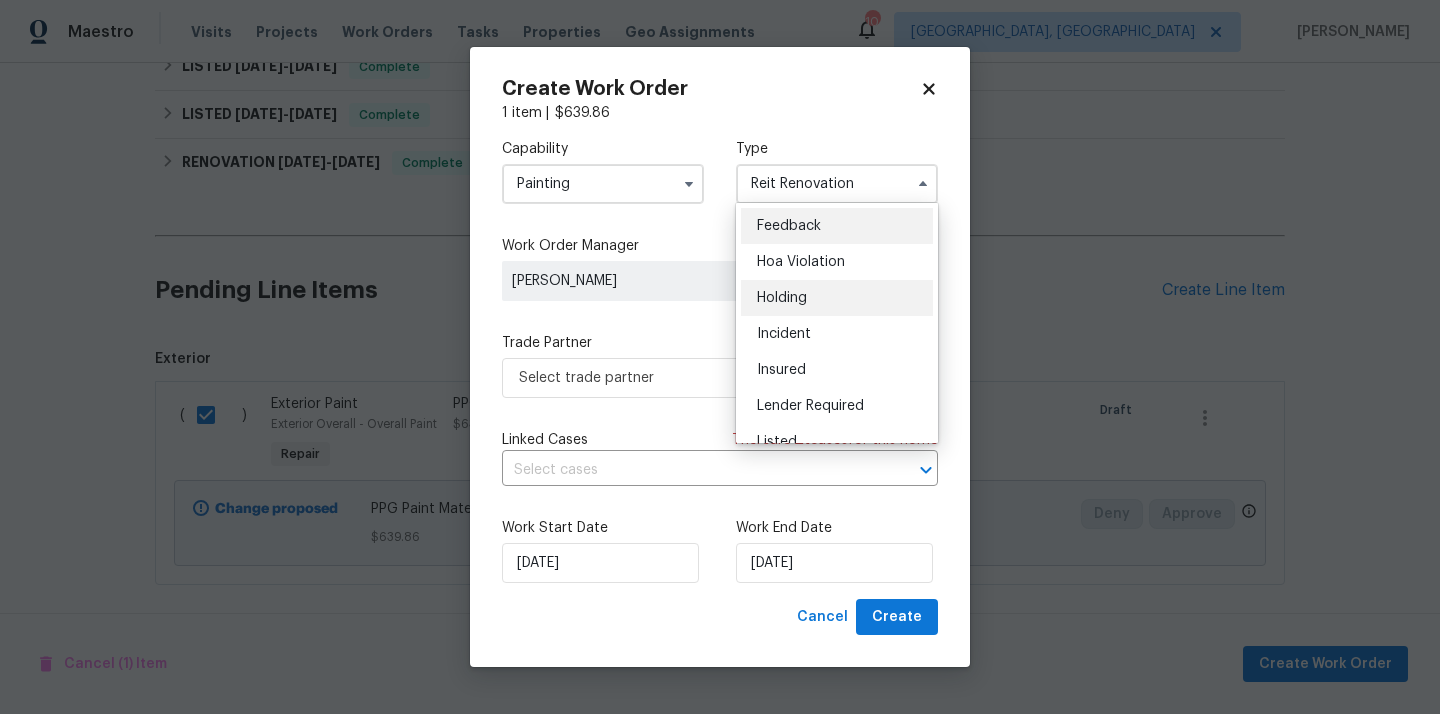 scroll, scrollTop: 454, scrollLeft: 0, axis: vertical 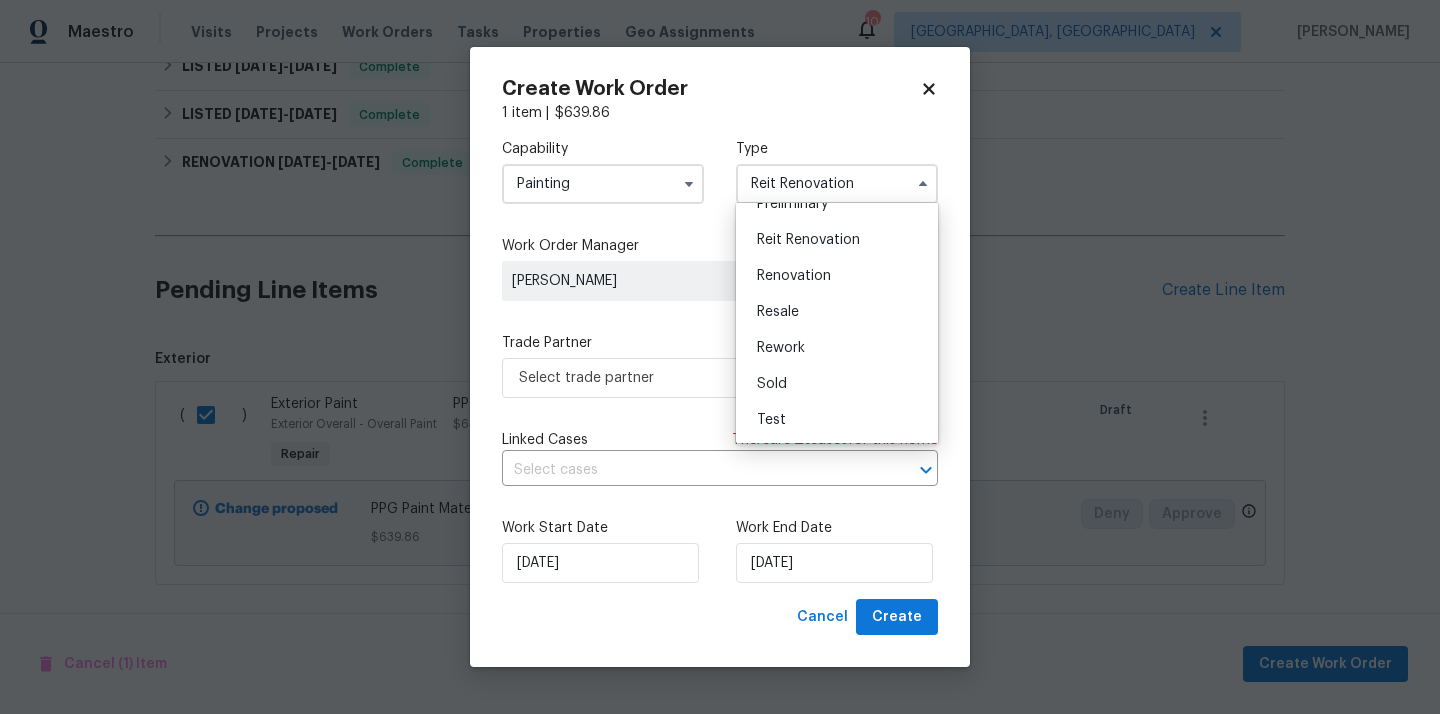 click on "Renovation" at bounding box center [837, 276] 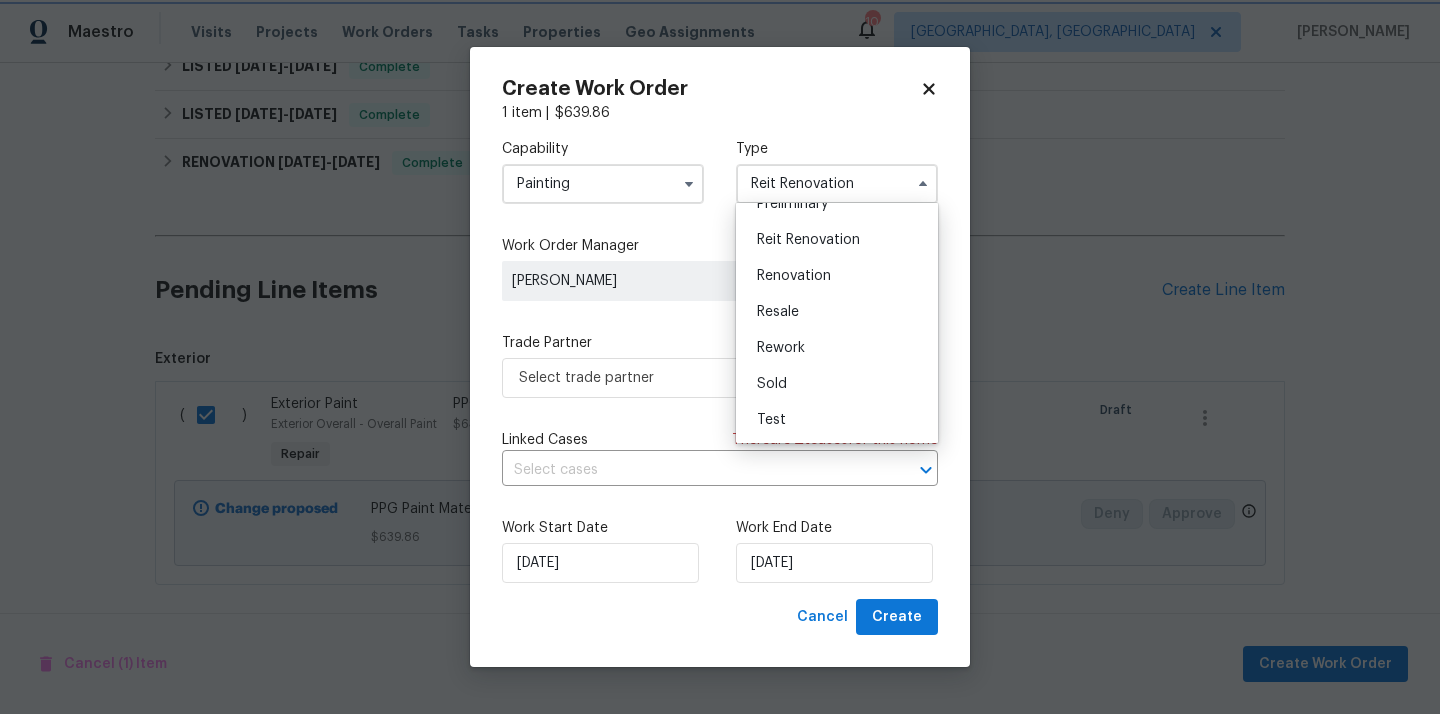 type on "Renovation" 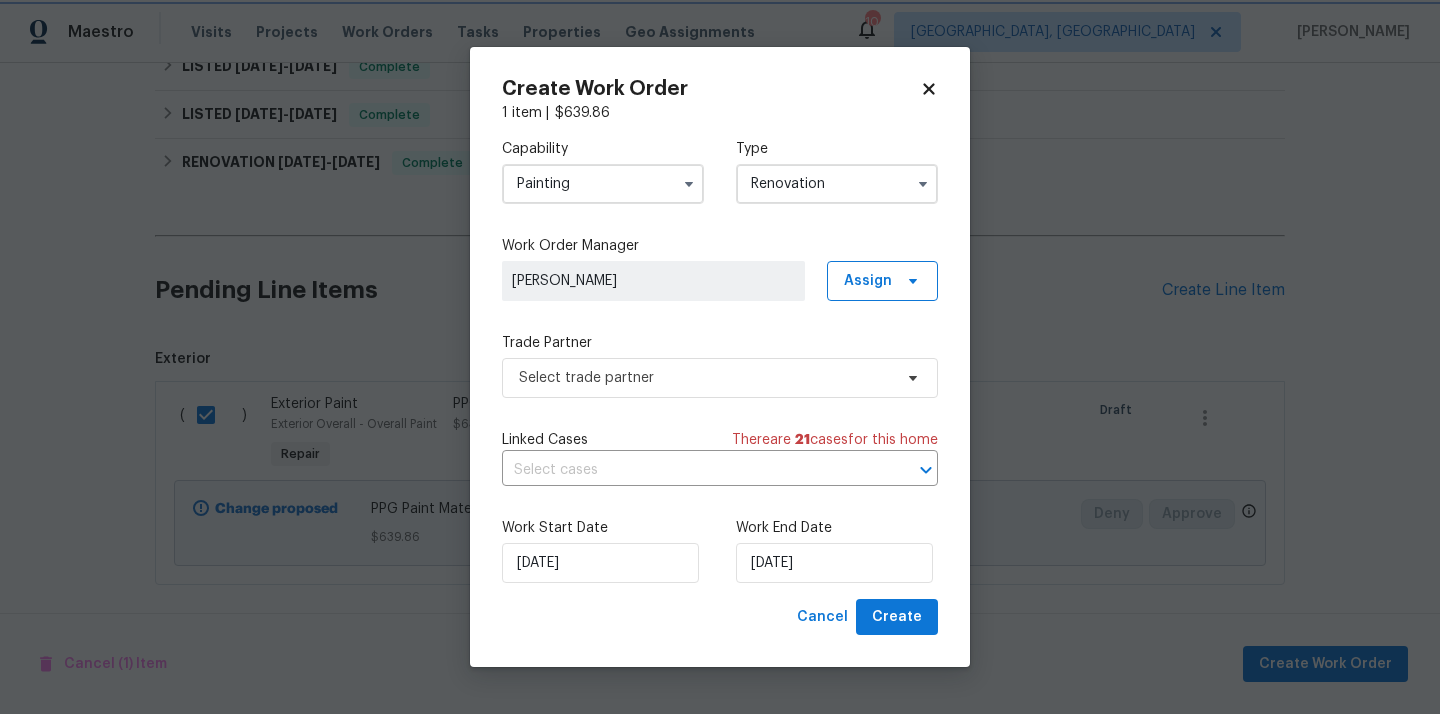 scroll, scrollTop: 0, scrollLeft: 0, axis: both 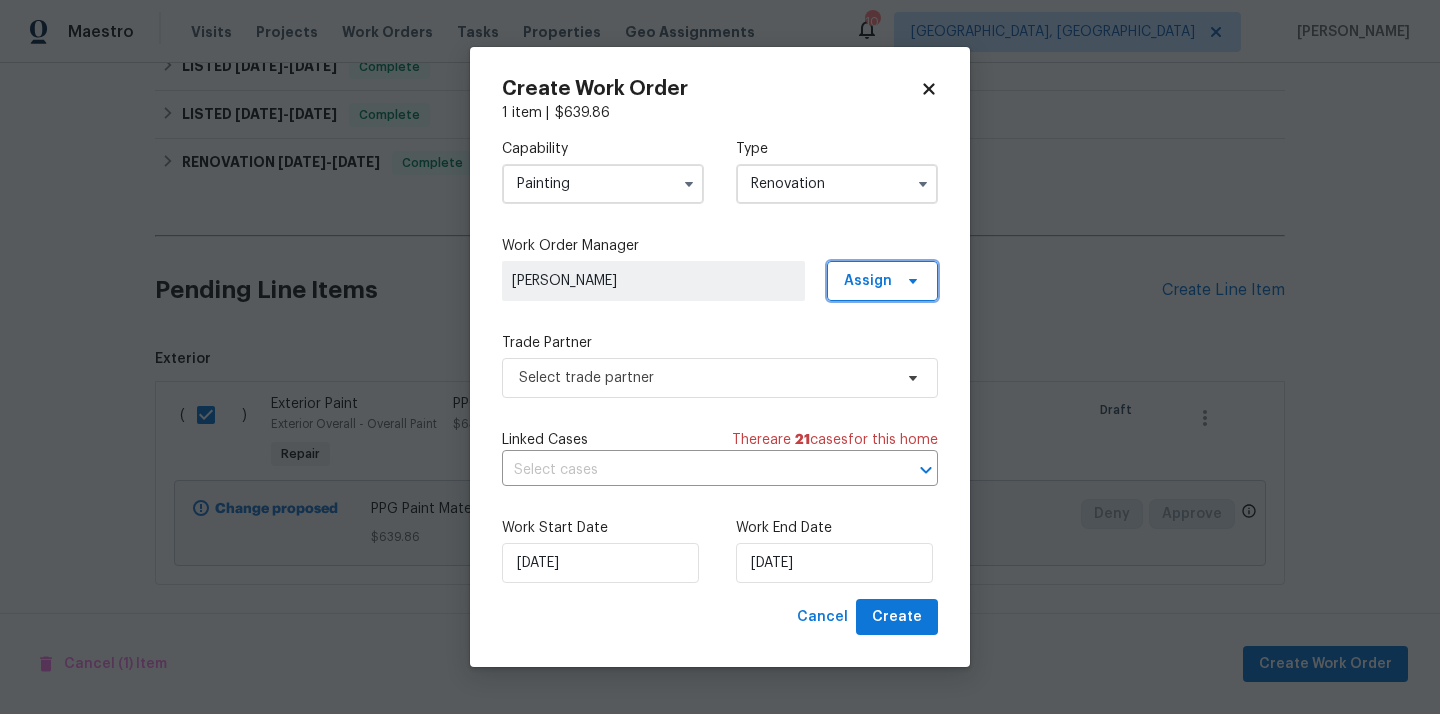 click on "Assign" at bounding box center [868, 281] 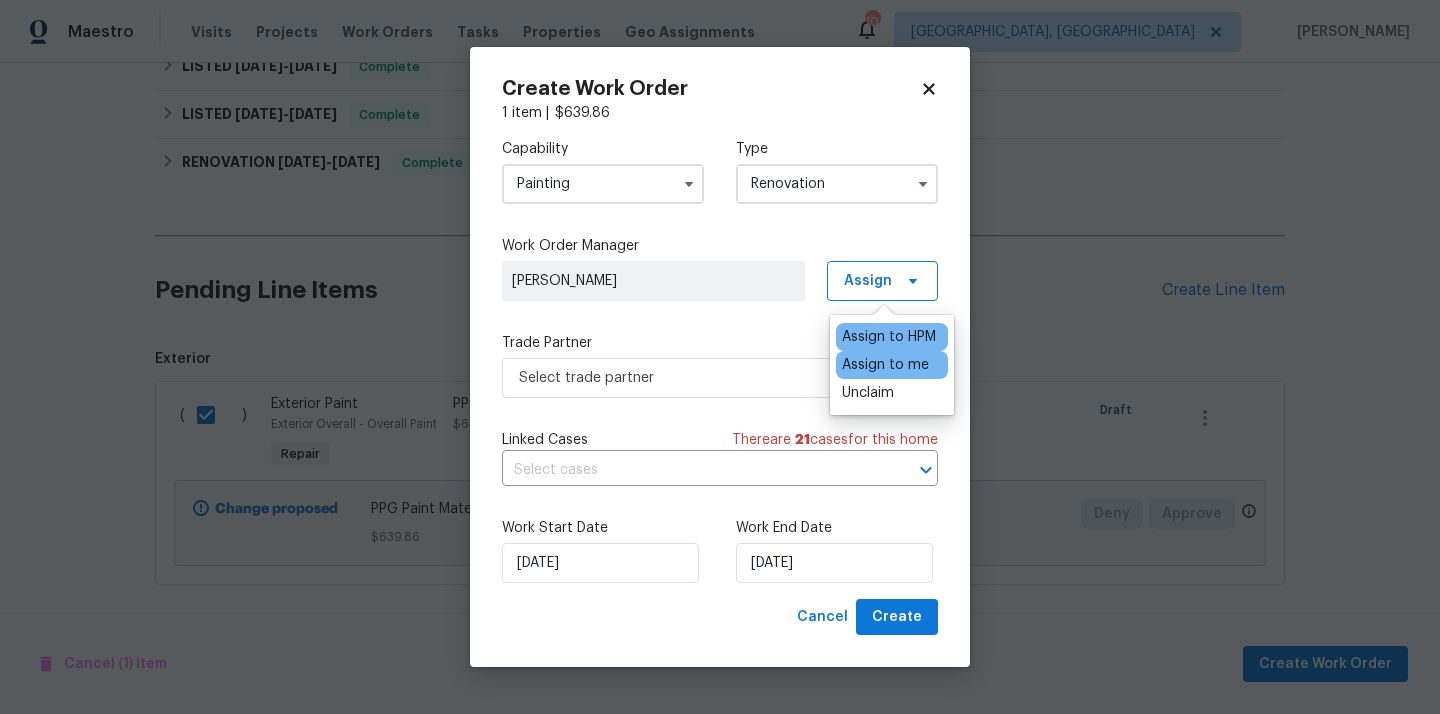 click on "Assign to me" at bounding box center (885, 365) 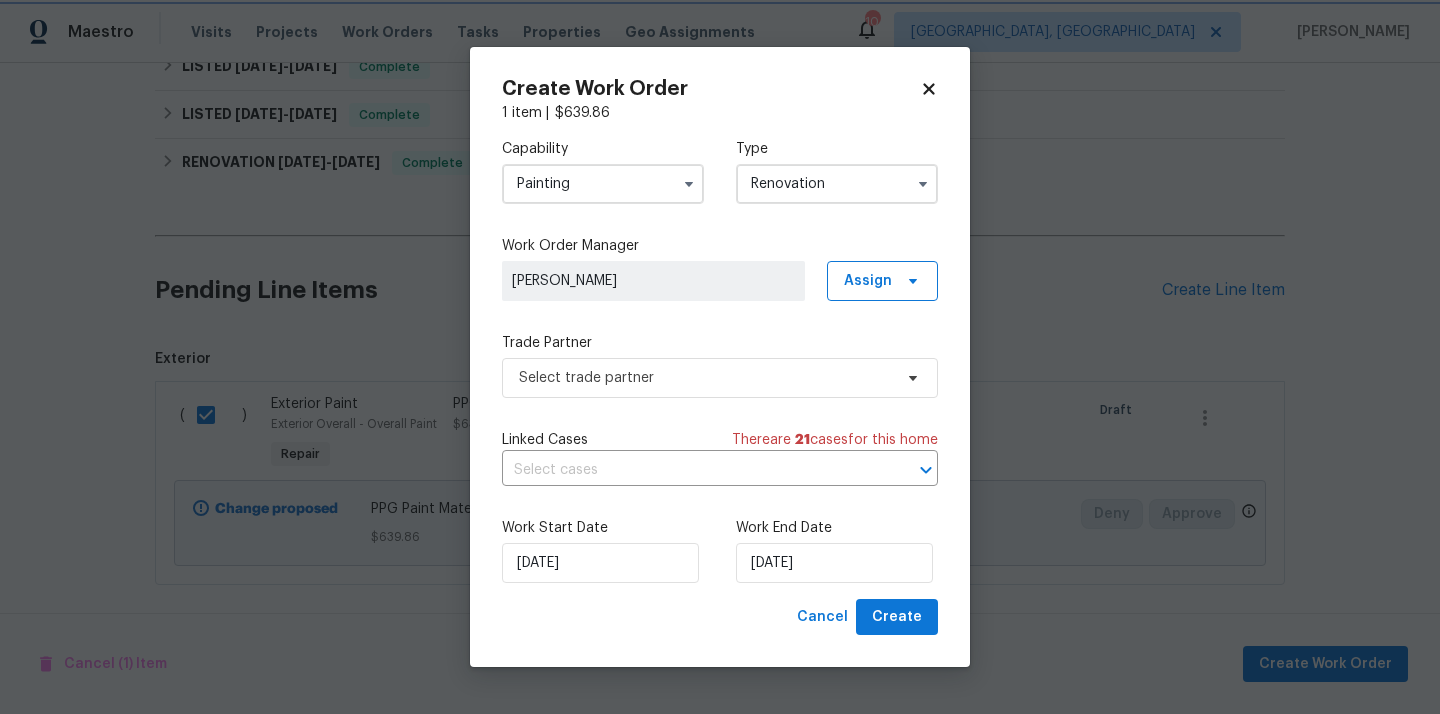 click on "Capability   Painting Type   Renovation Work Order Manager   Tim Hochradel Assign Trade Partner   Select trade partner Linked Cases There  are   21  case s  for this home   ​ Work Start Date   7/16/2025 Work End Date   7/16/2025" at bounding box center (720, 361) 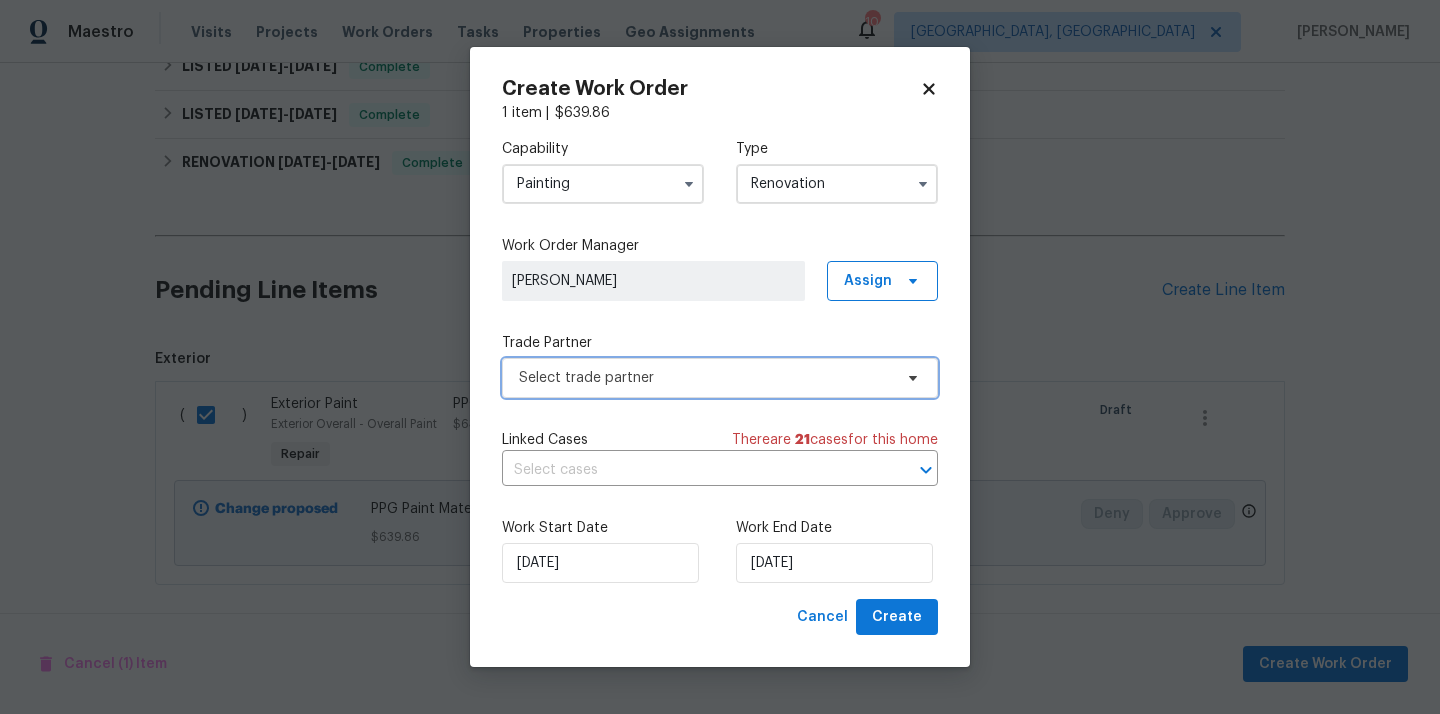 click on "Select trade partner" at bounding box center [720, 378] 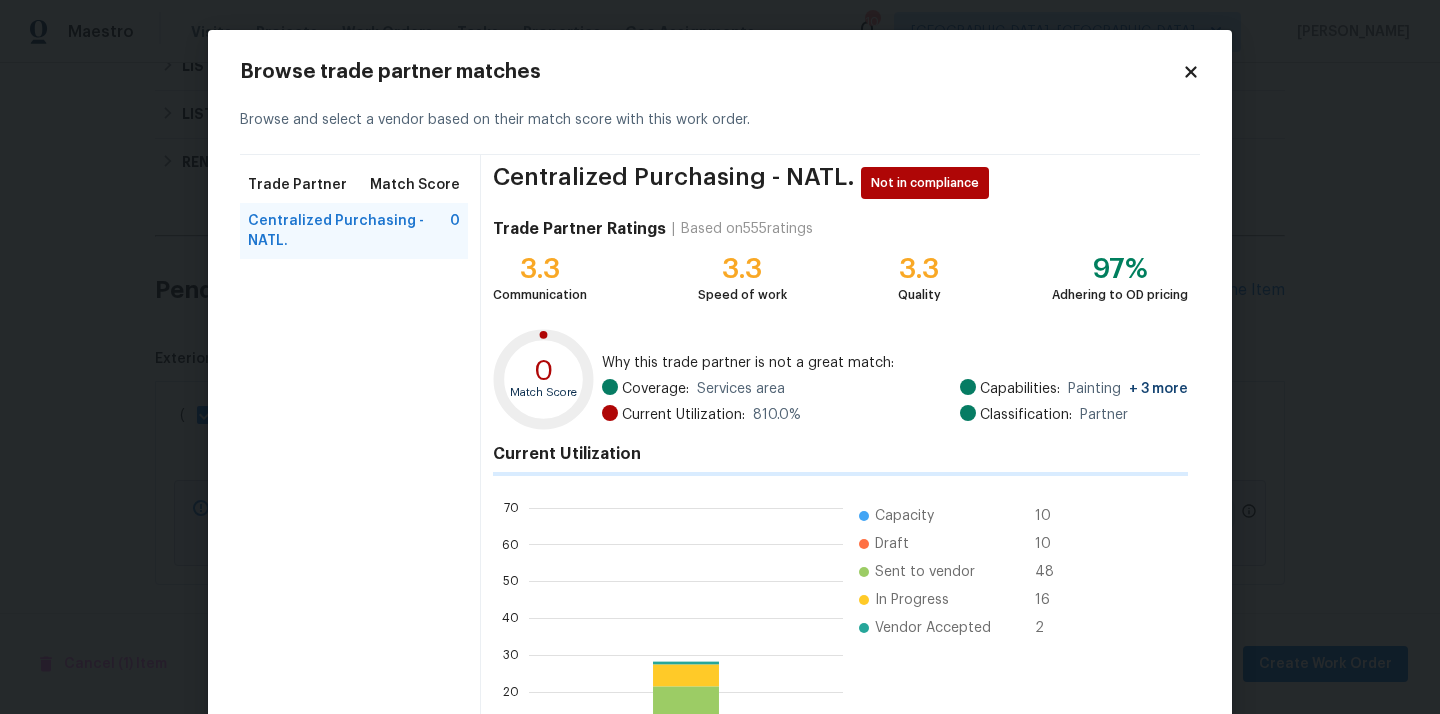 scroll, scrollTop: 2, scrollLeft: 1, axis: both 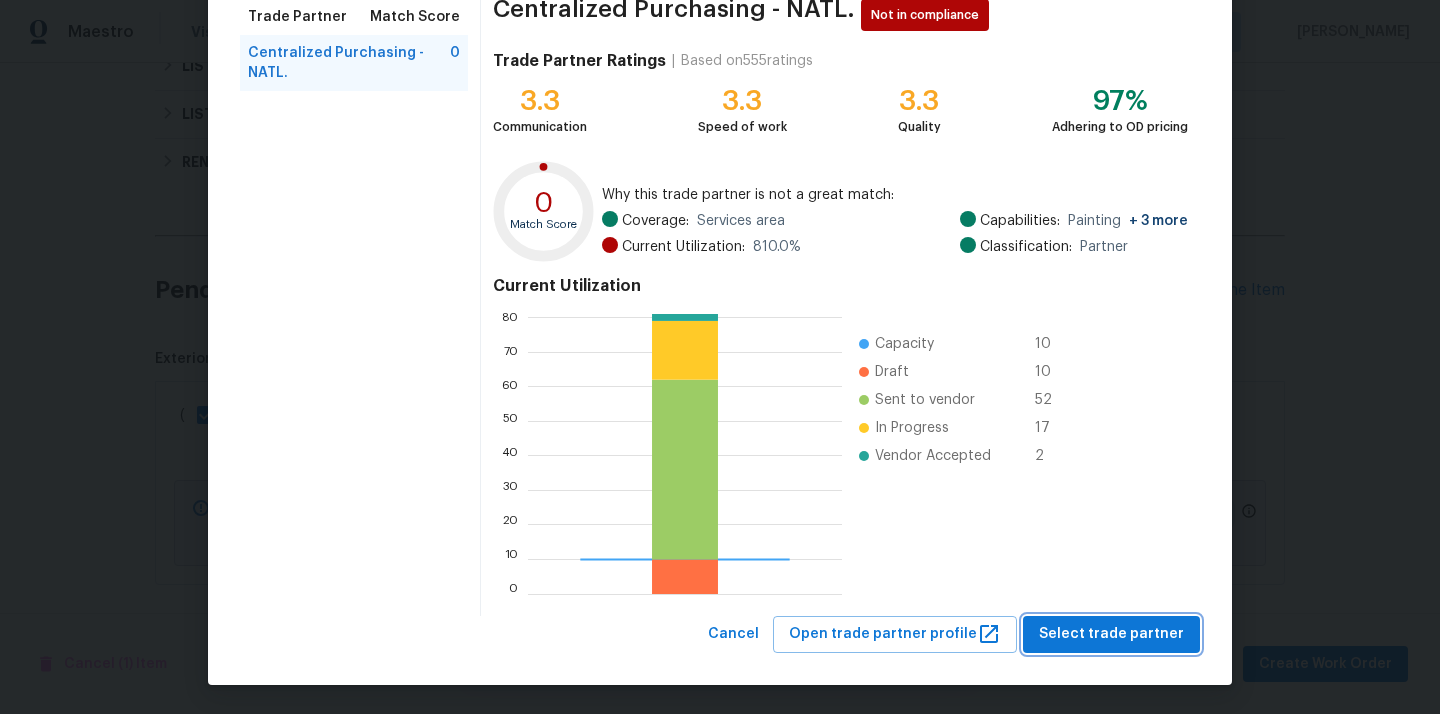 click on "Select trade partner" at bounding box center (1111, 634) 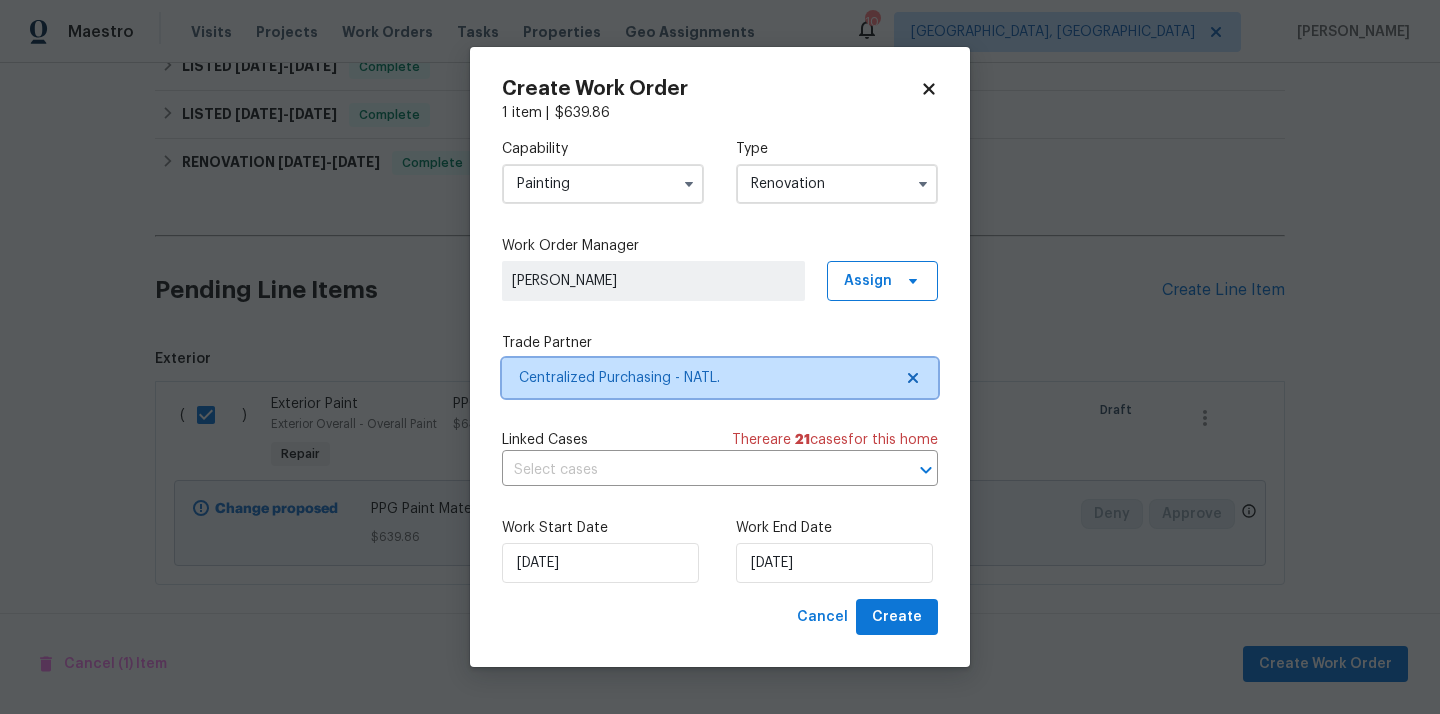 scroll, scrollTop: 0, scrollLeft: 0, axis: both 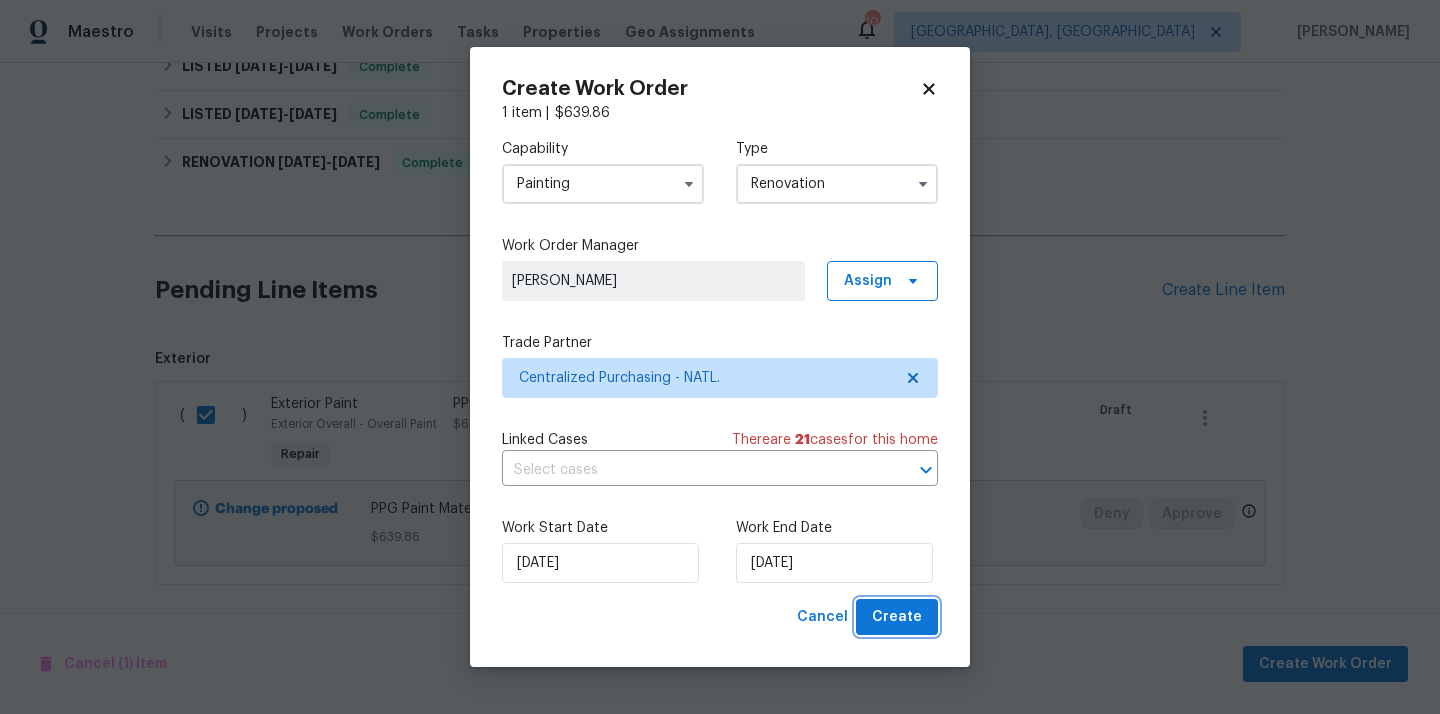 click on "Create" at bounding box center [897, 617] 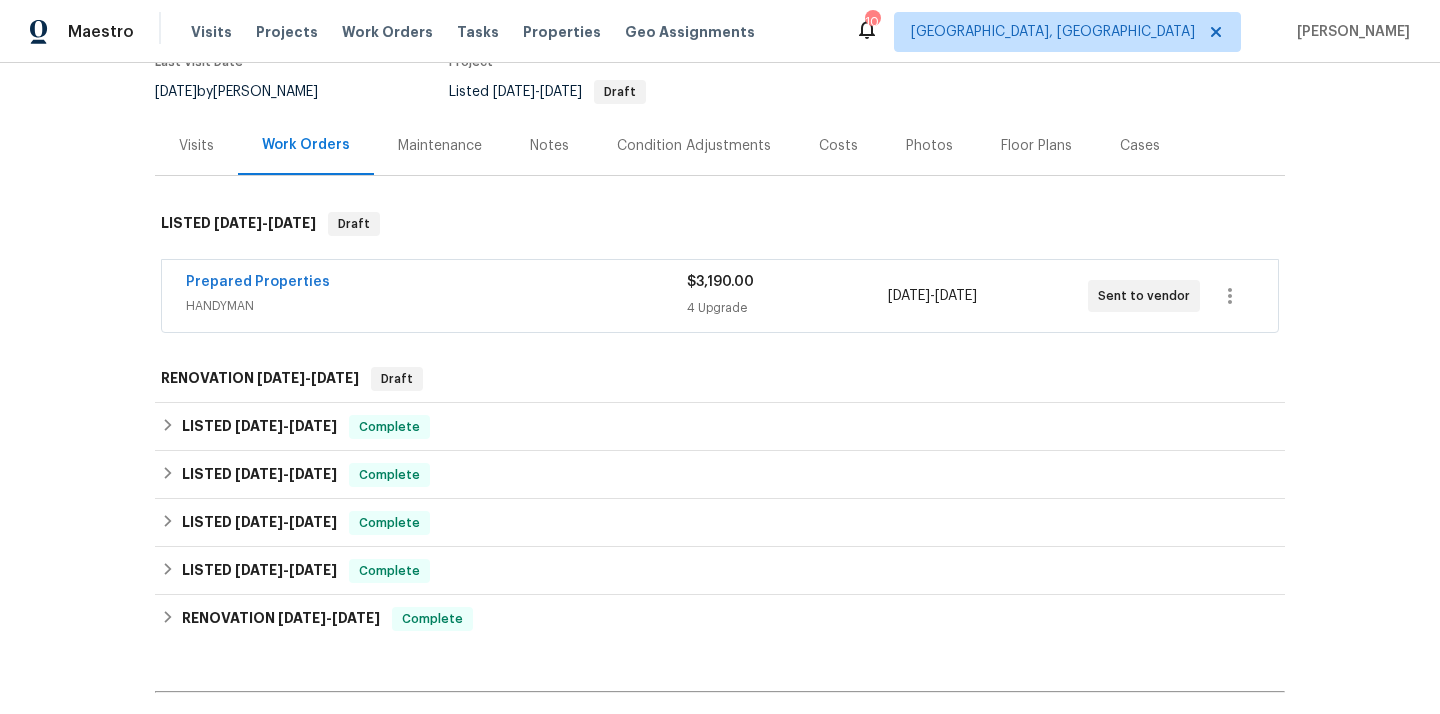 scroll, scrollTop: 422, scrollLeft: 0, axis: vertical 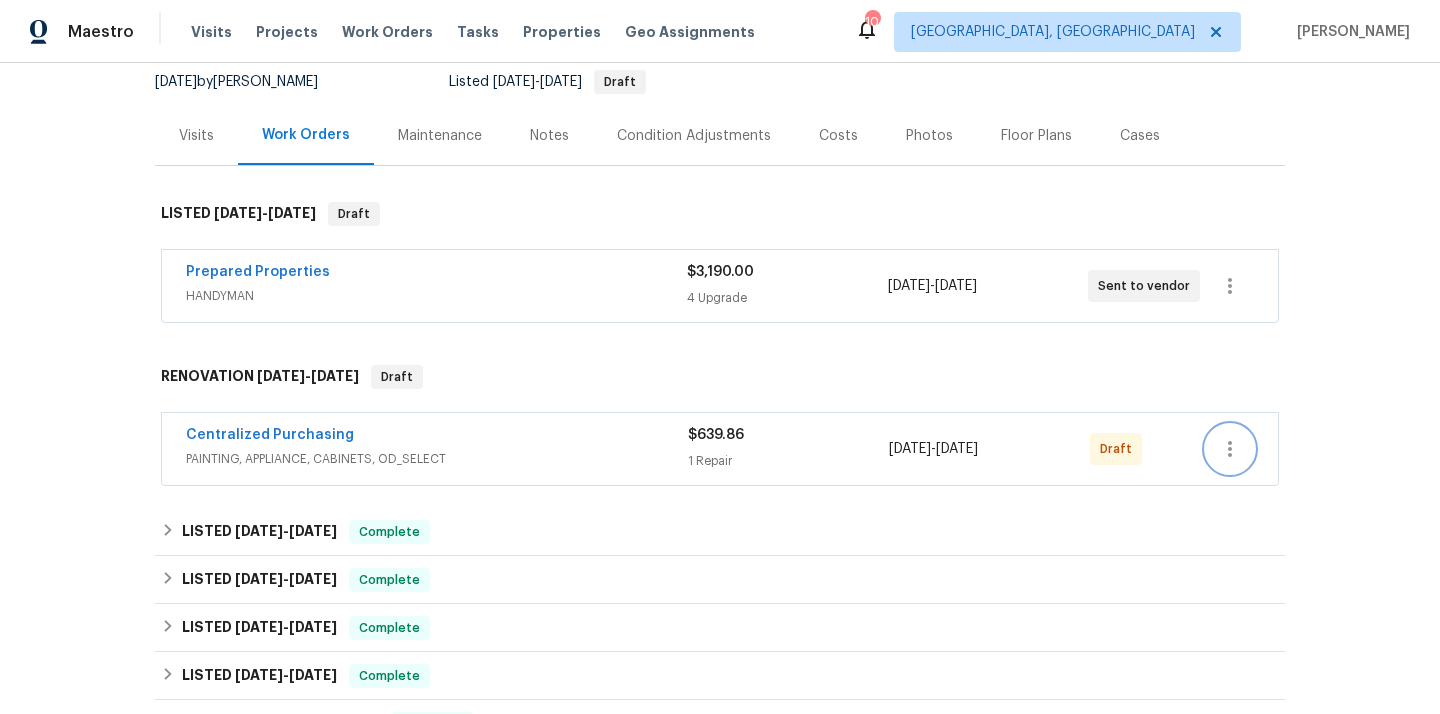 click 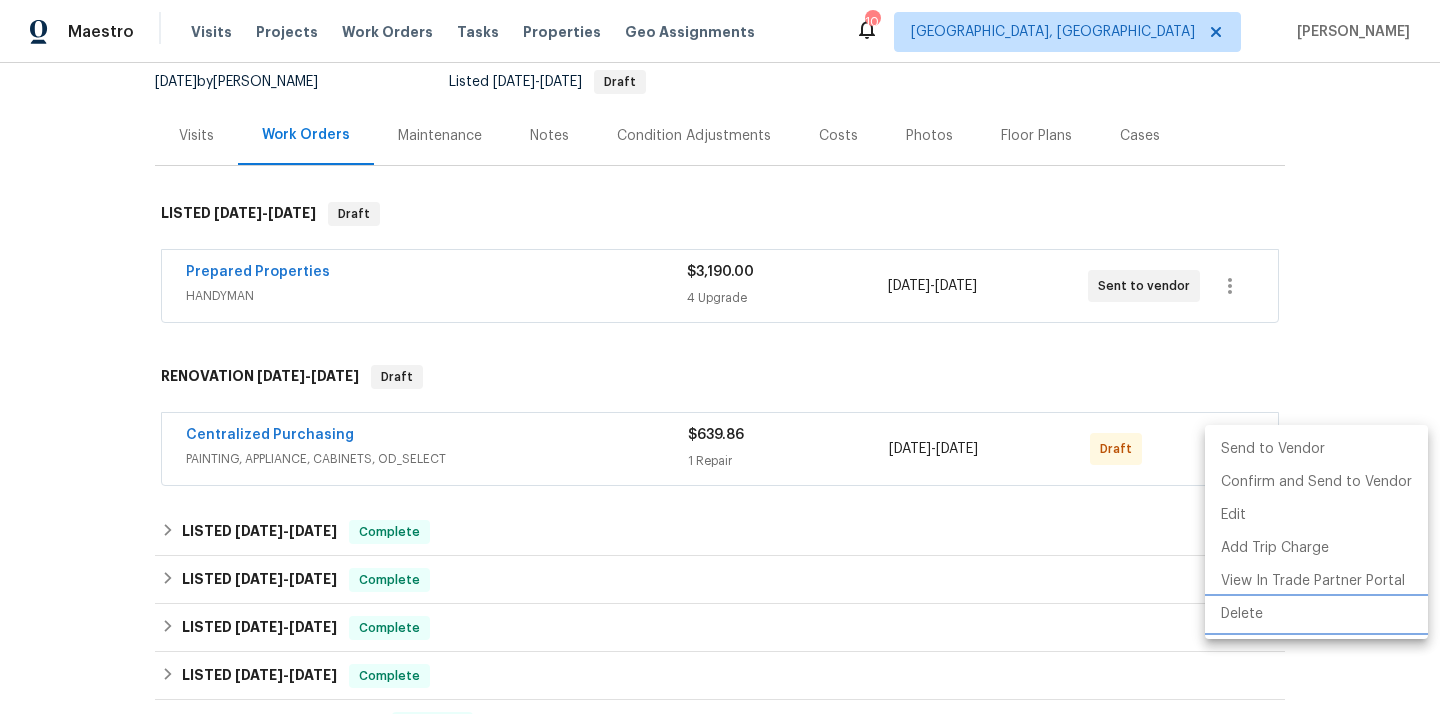 click on "Delete" at bounding box center [1316, 614] 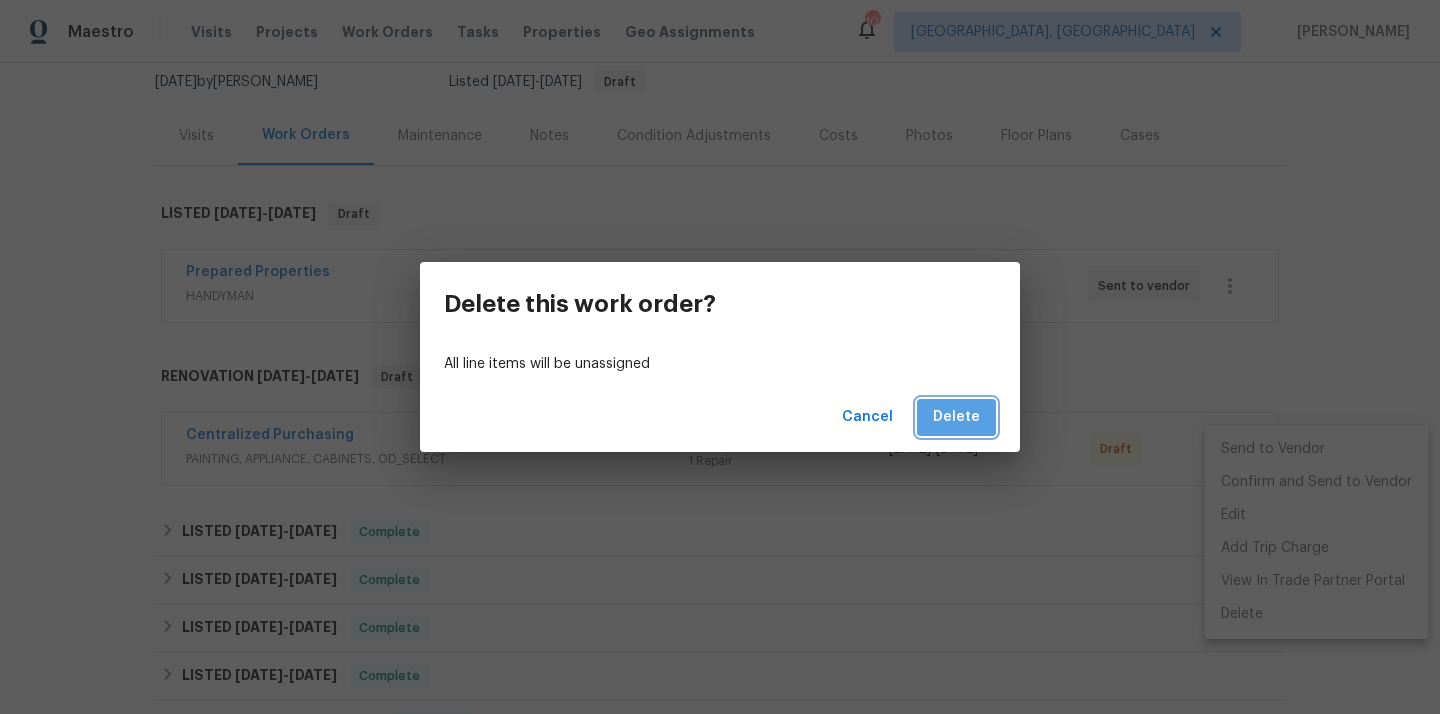 click on "Delete" at bounding box center (956, 417) 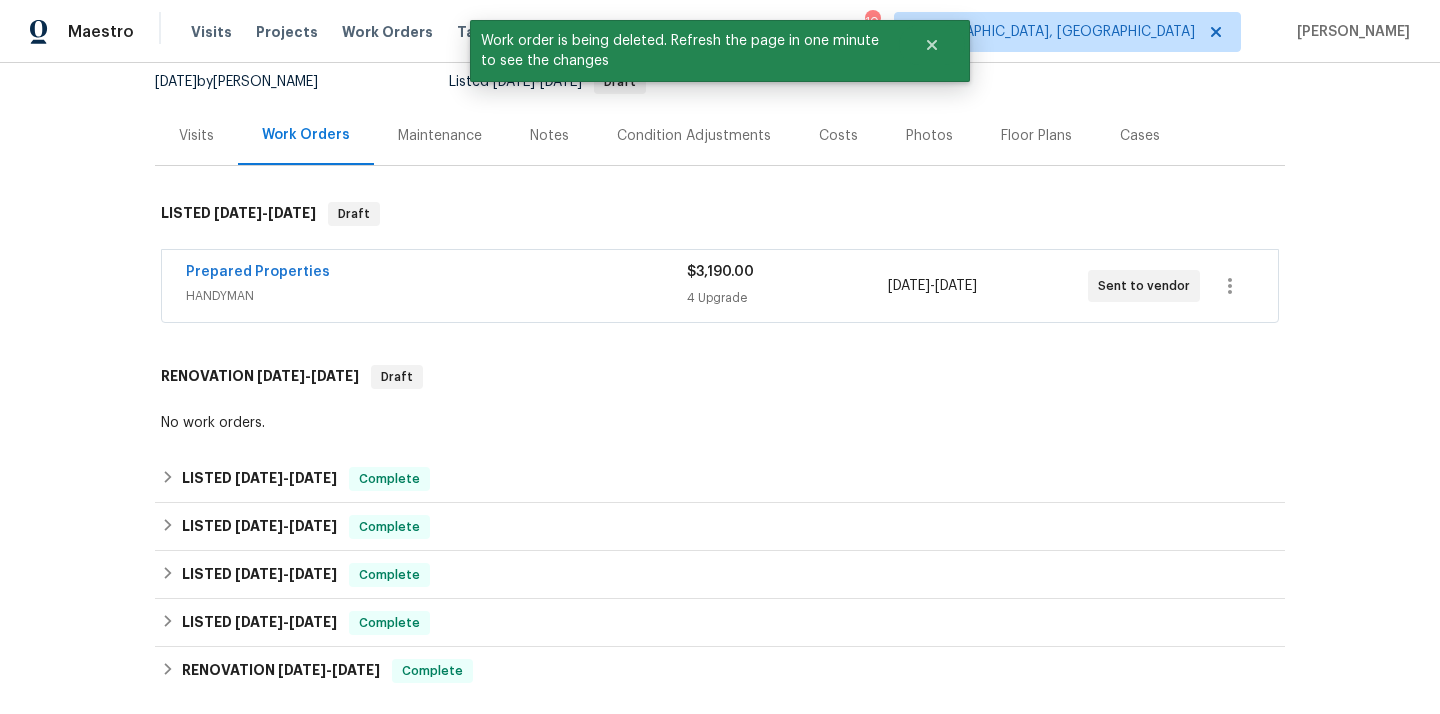 scroll, scrollTop: 638, scrollLeft: 0, axis: vertical 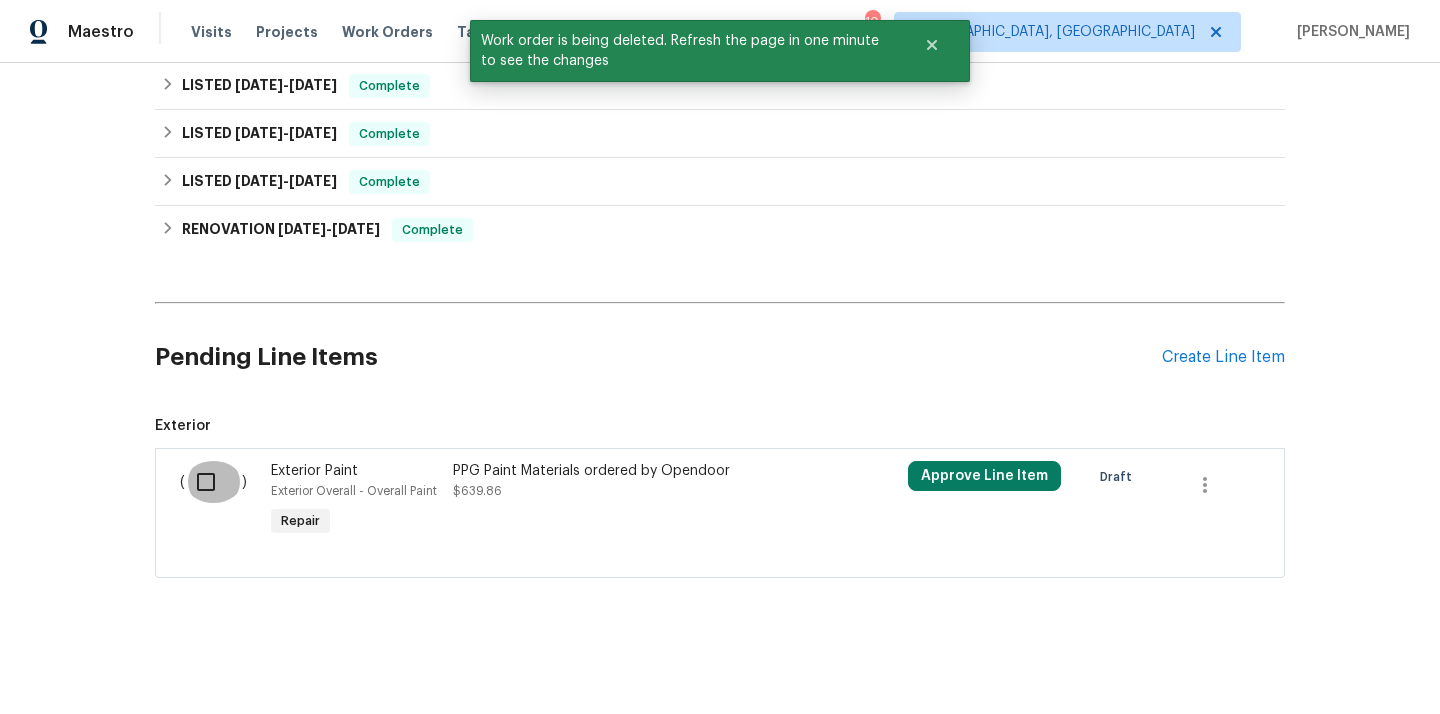 click at bounding box center (213, 482) 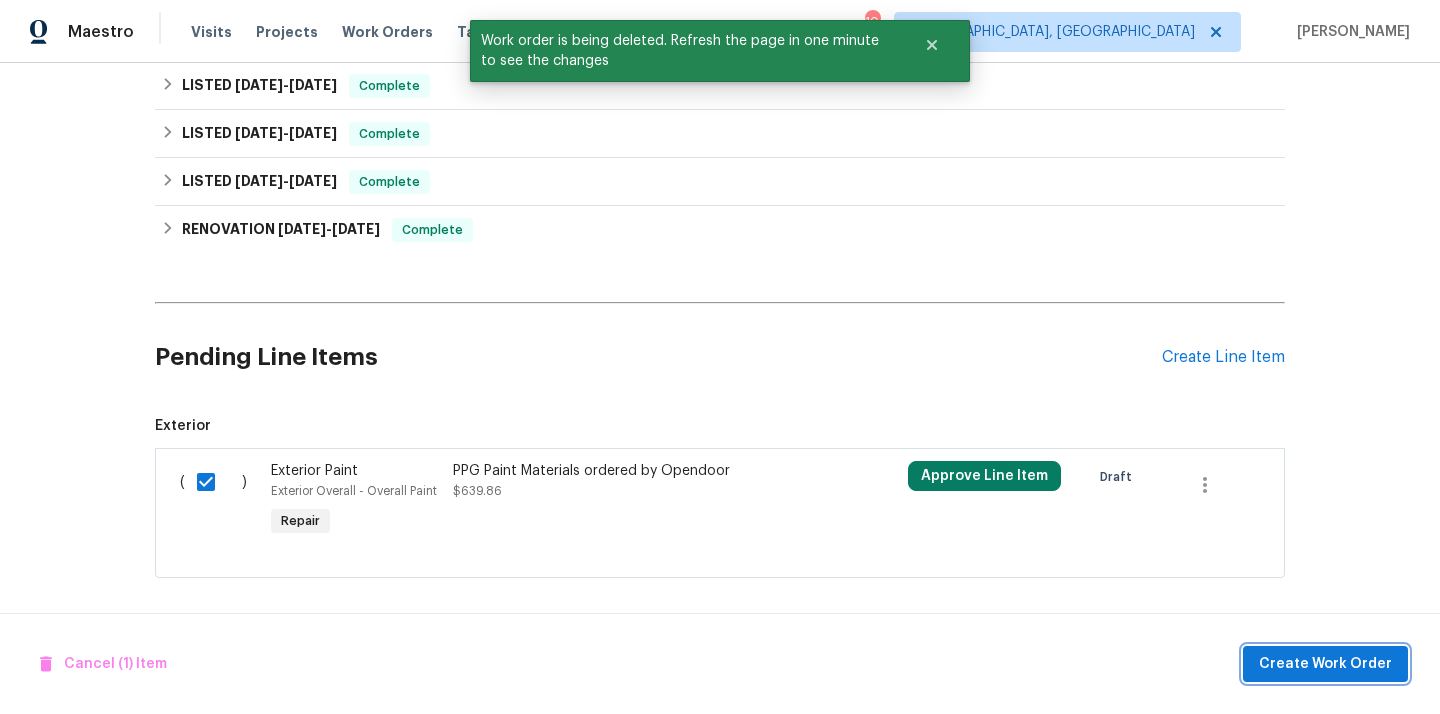 click on "Create Work Order" at bounding box center (1325, 664) 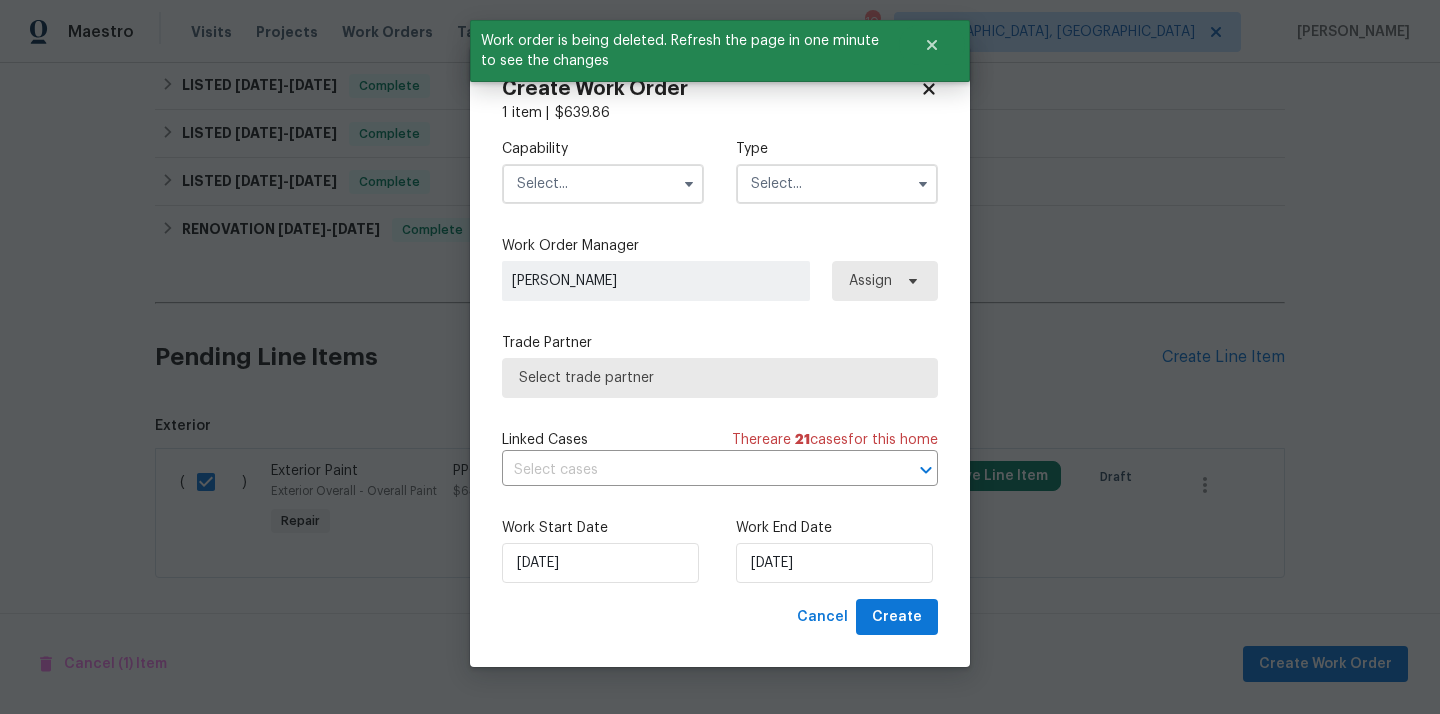 click at bounding box center [603, 184] 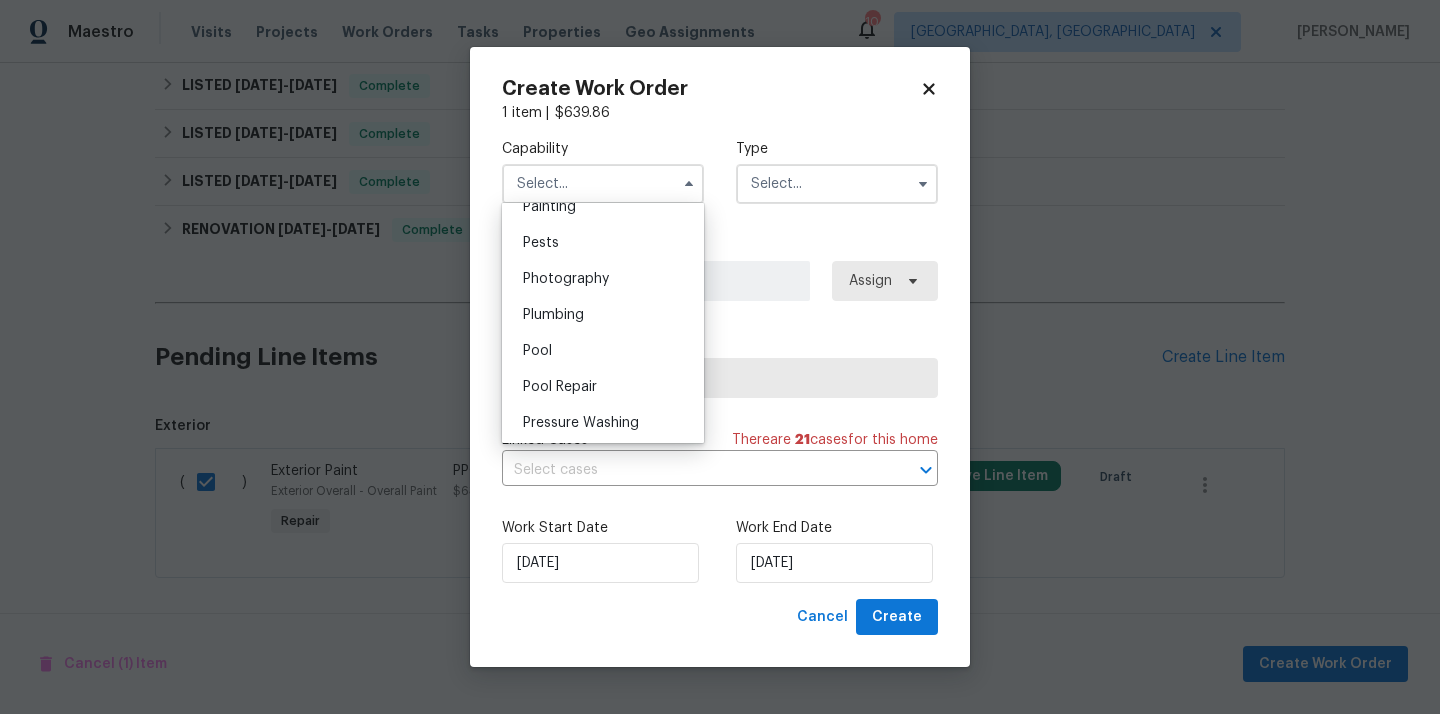 scroll, scrollTop: 1672, scrollLeft: 0, axis: vertical 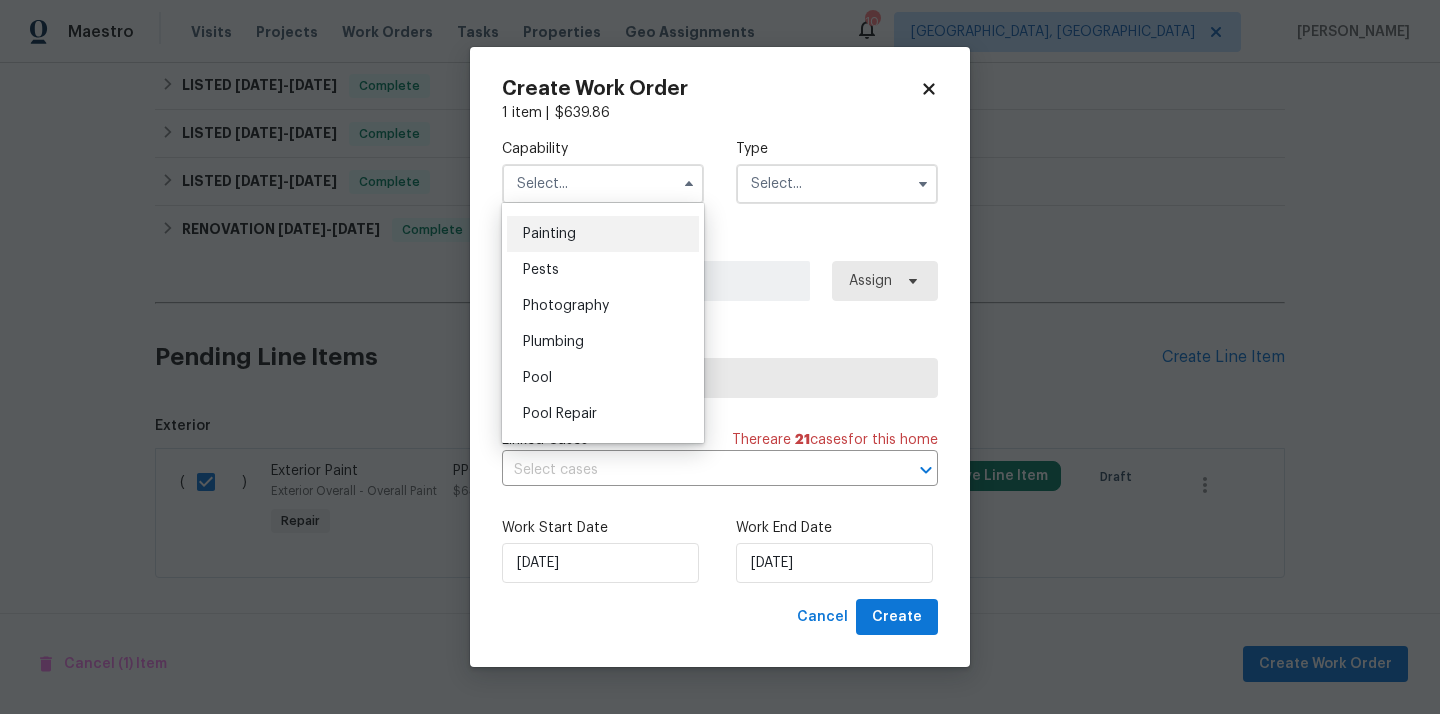 click on "Painting" at bounding box center [603, 234] 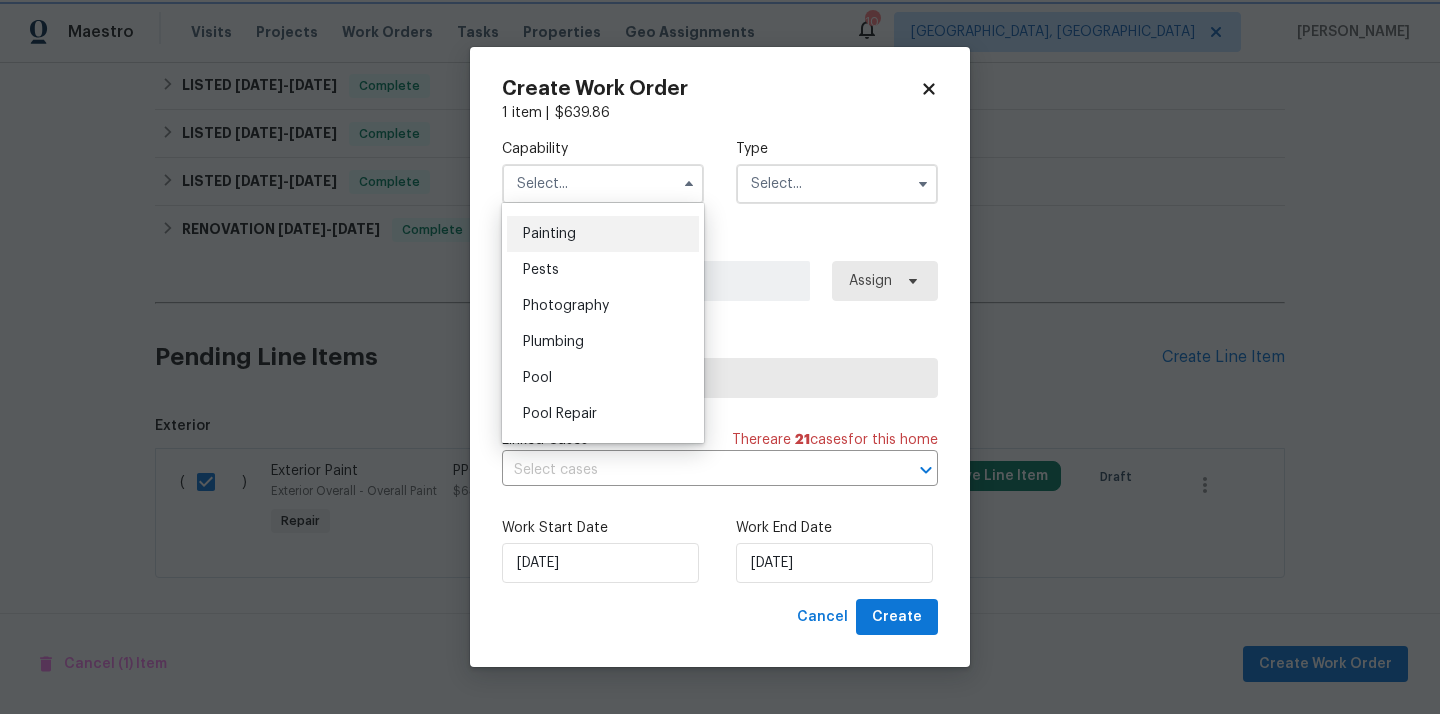 type on "Painting" 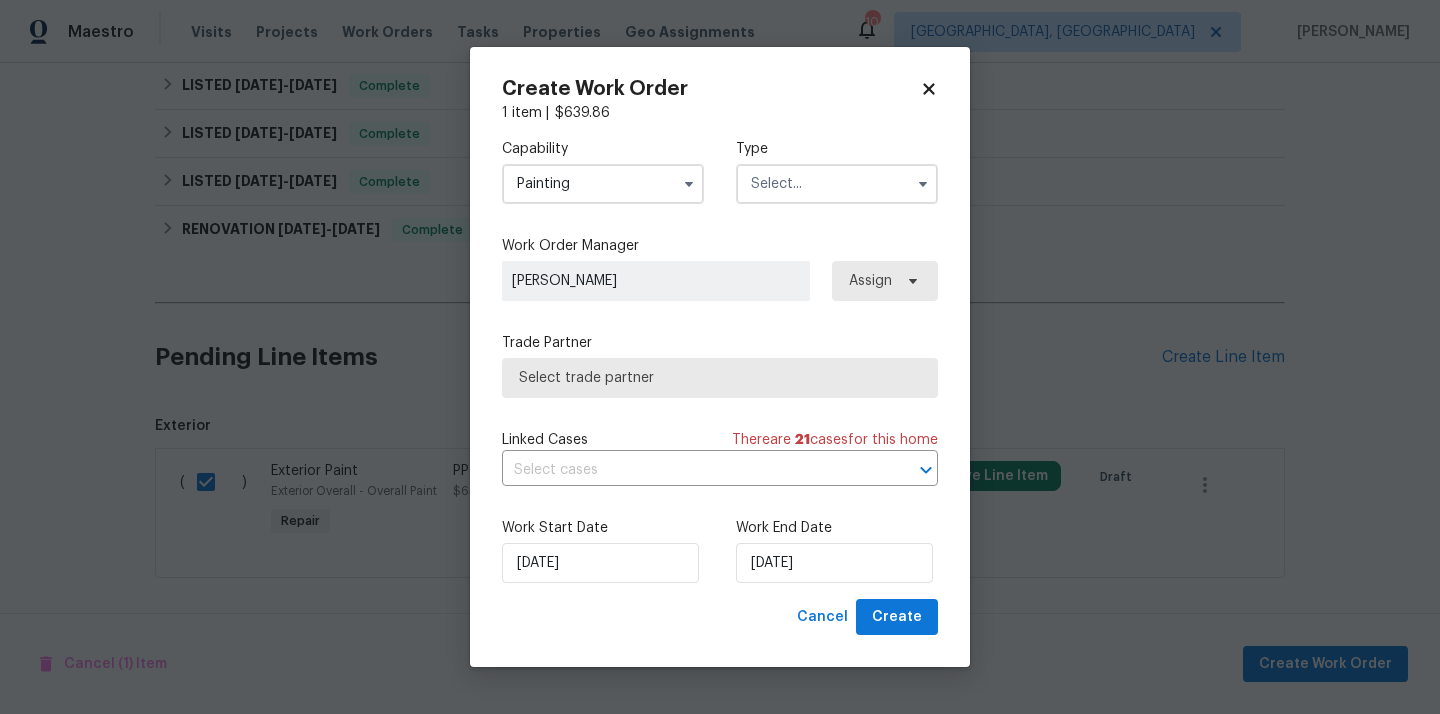 click at bounding box center (837, 184) 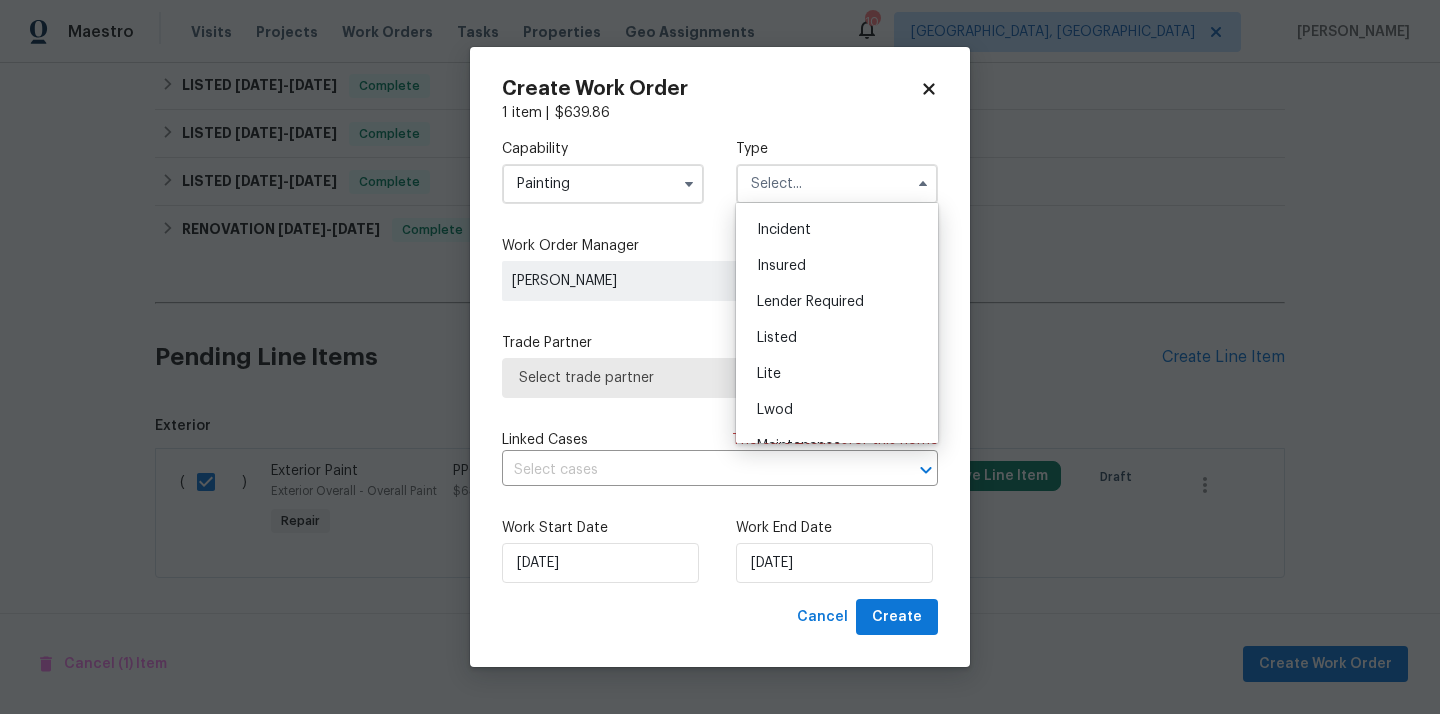 scroll, scrollTop: 115, scrollLeft: 0, axis: vertical 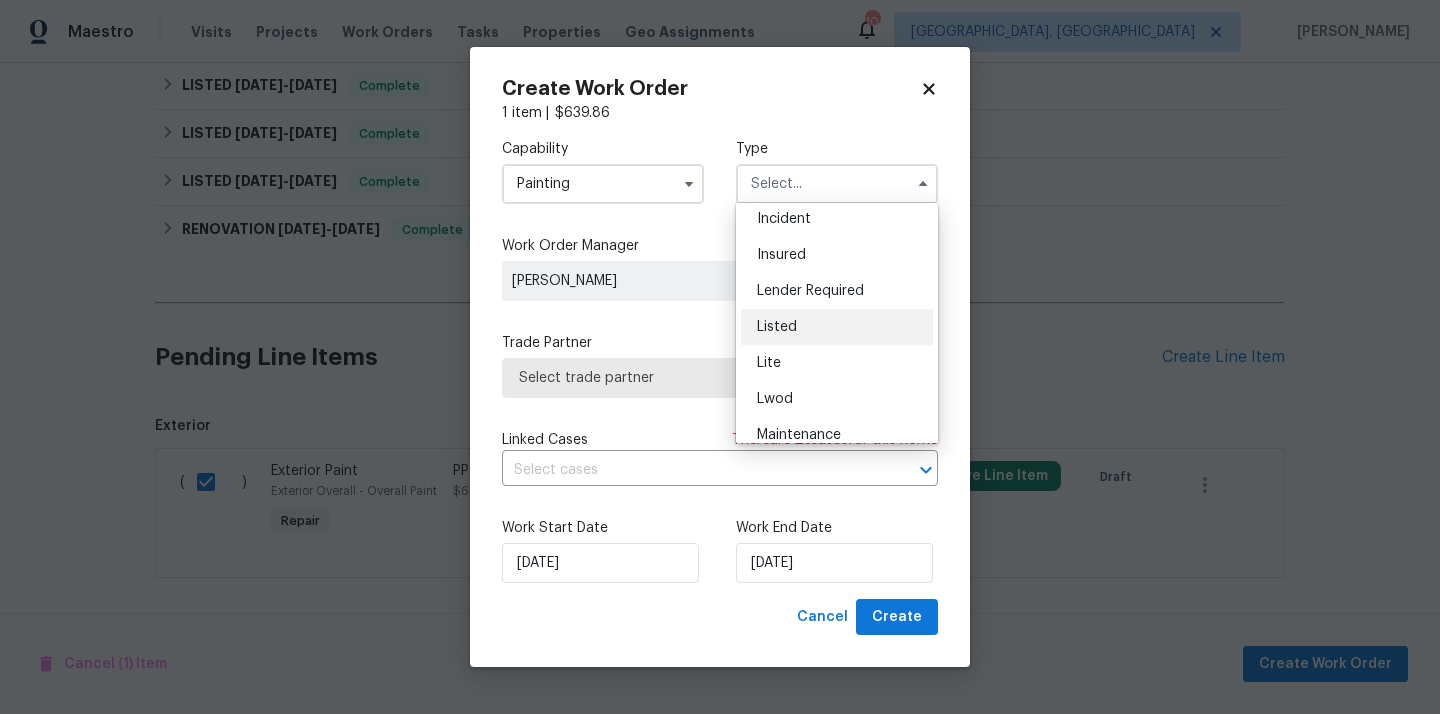 click on "Listed" at bounding box center (777, 327) 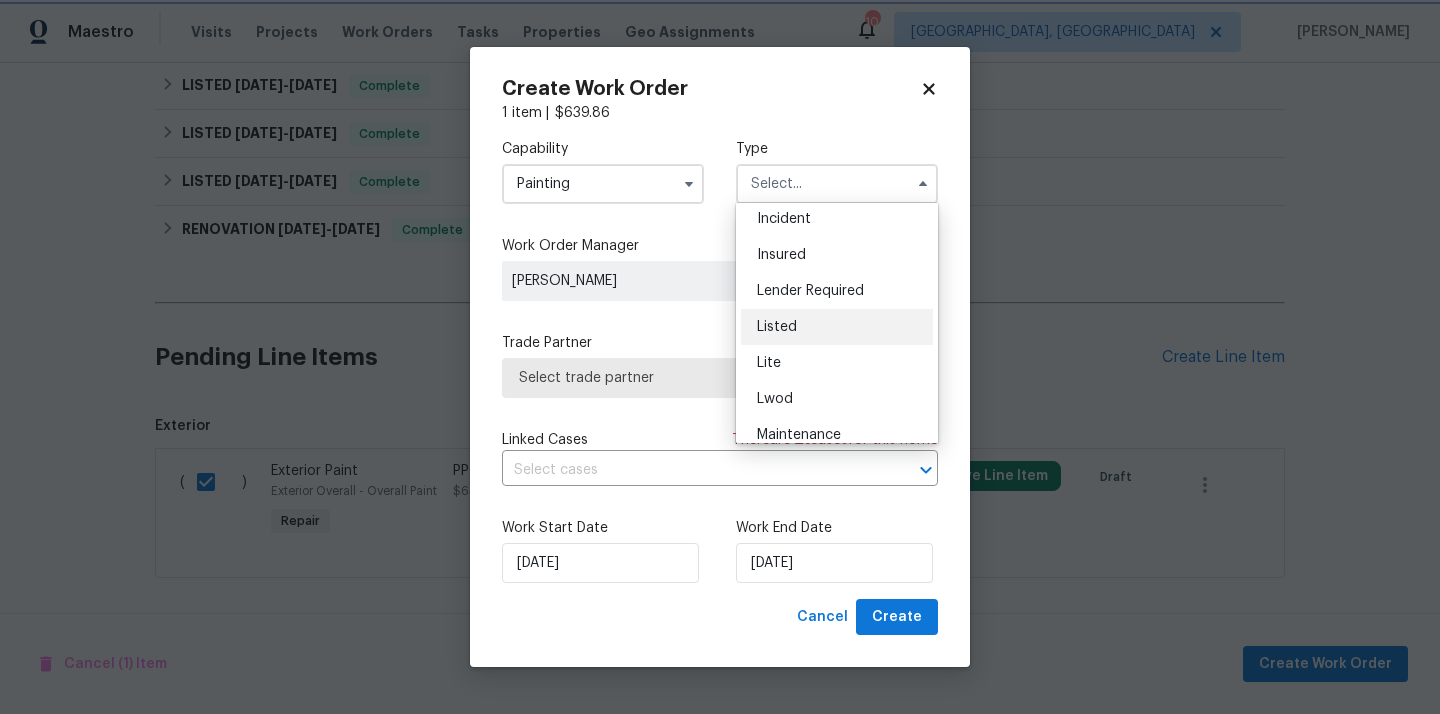 type on "Listed" 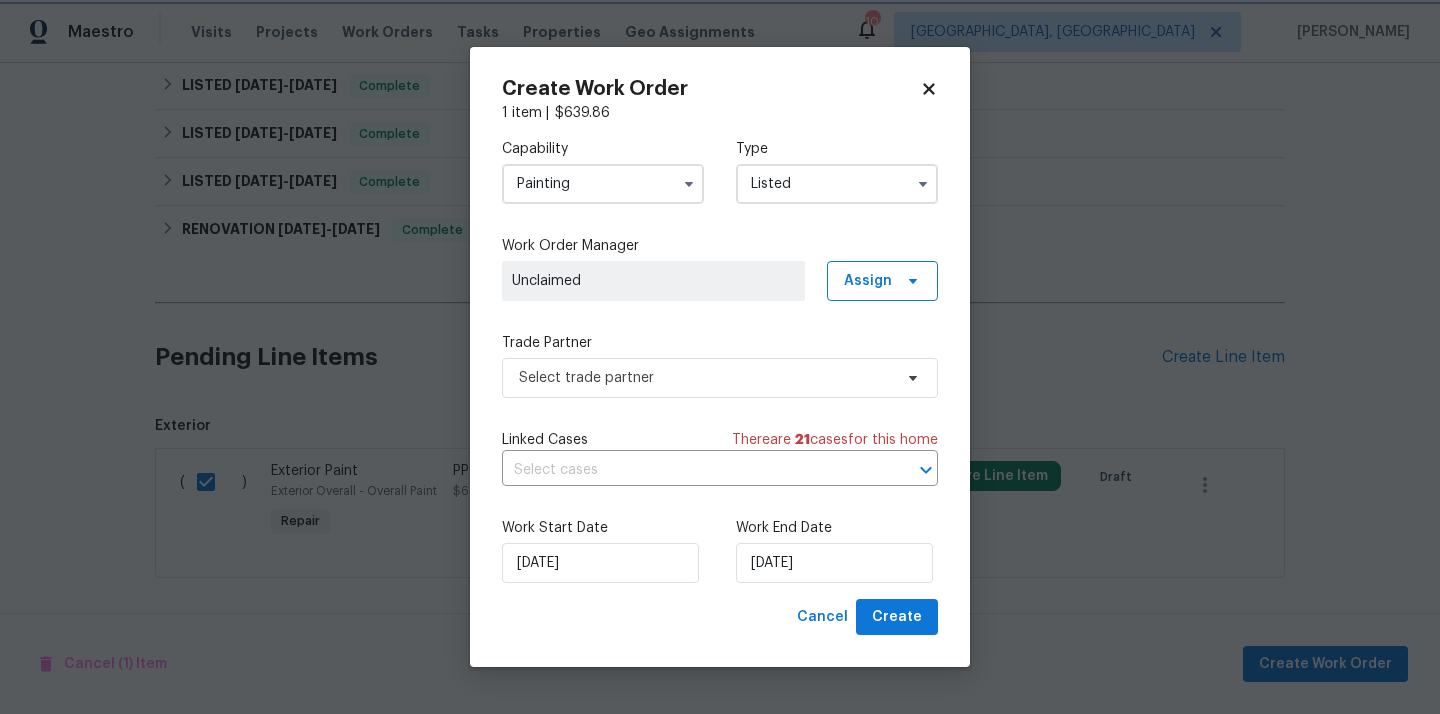 scroll, scrollTop: 0, scrollLeft: 0, axis: both 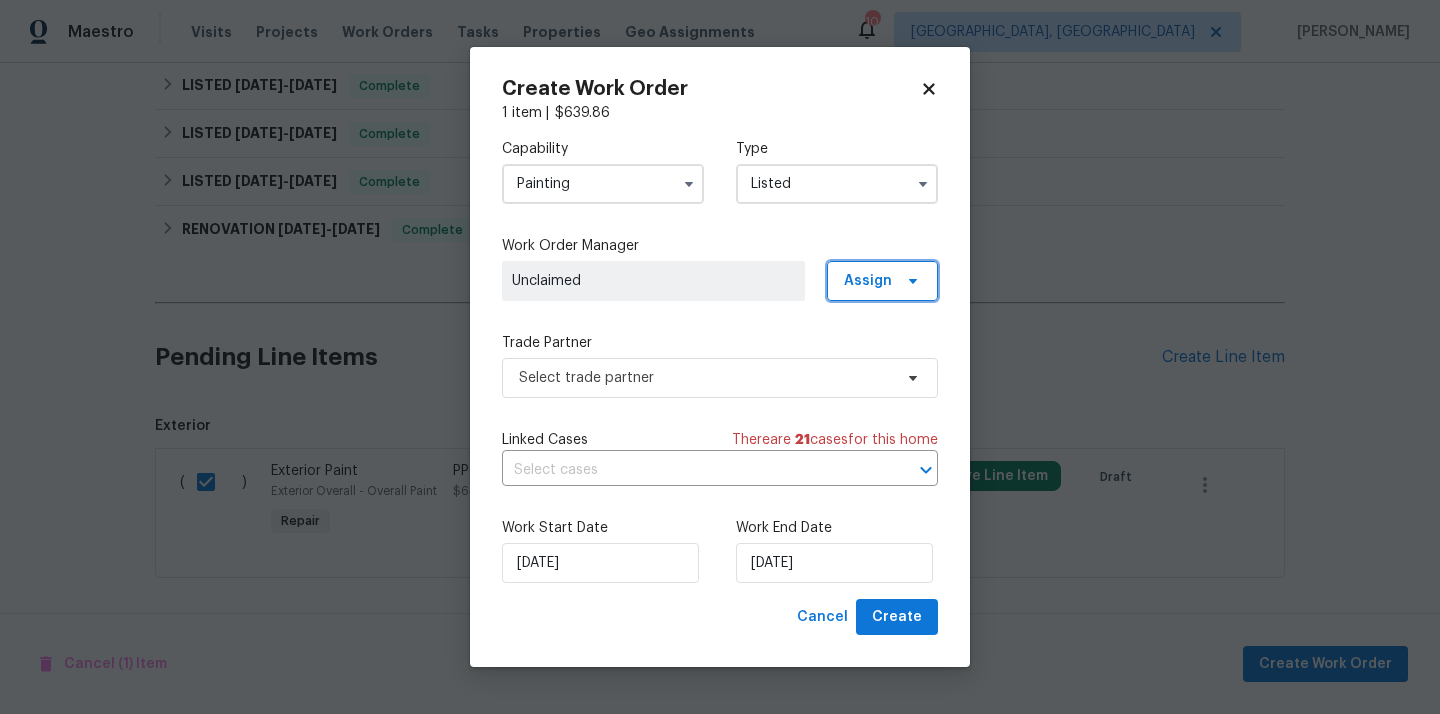 click on "Assign" at bounding box center (868, 281) 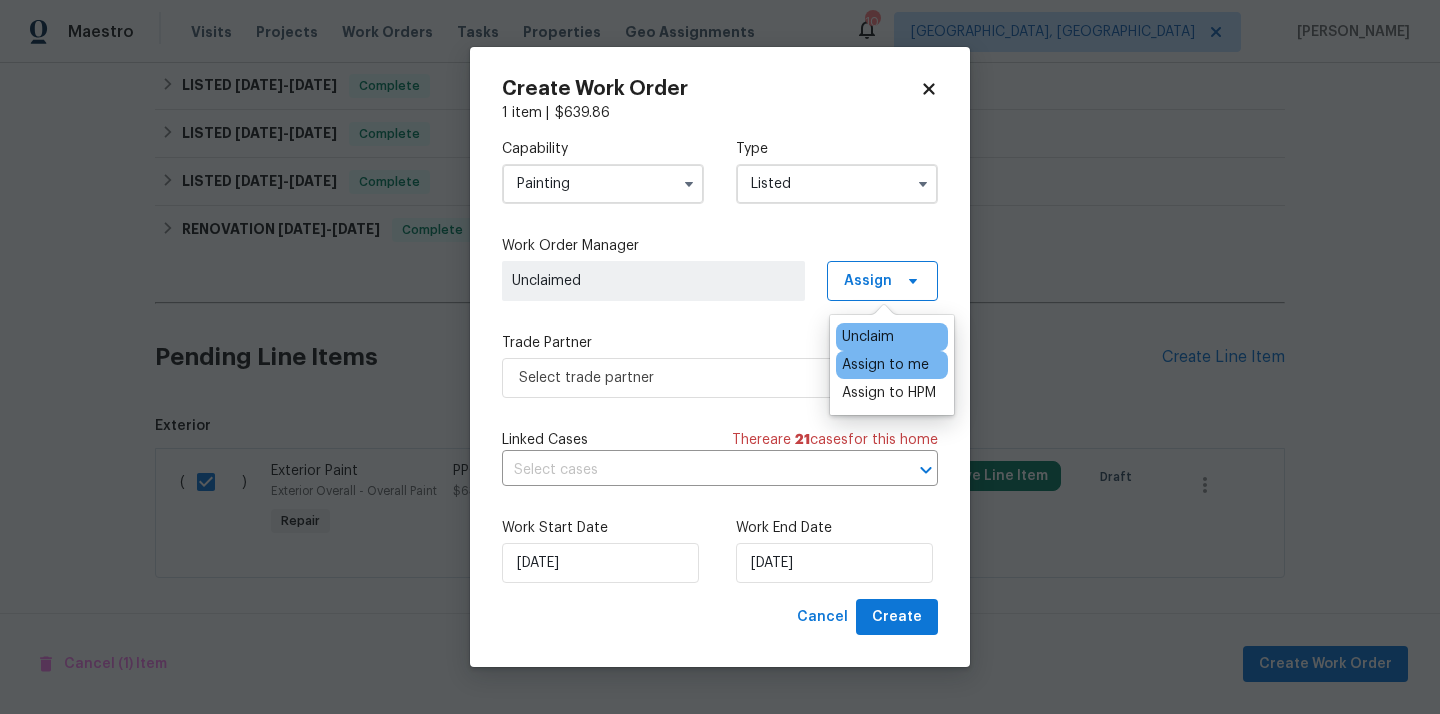 click on "Assign to me" at bounding box center [885, 365] 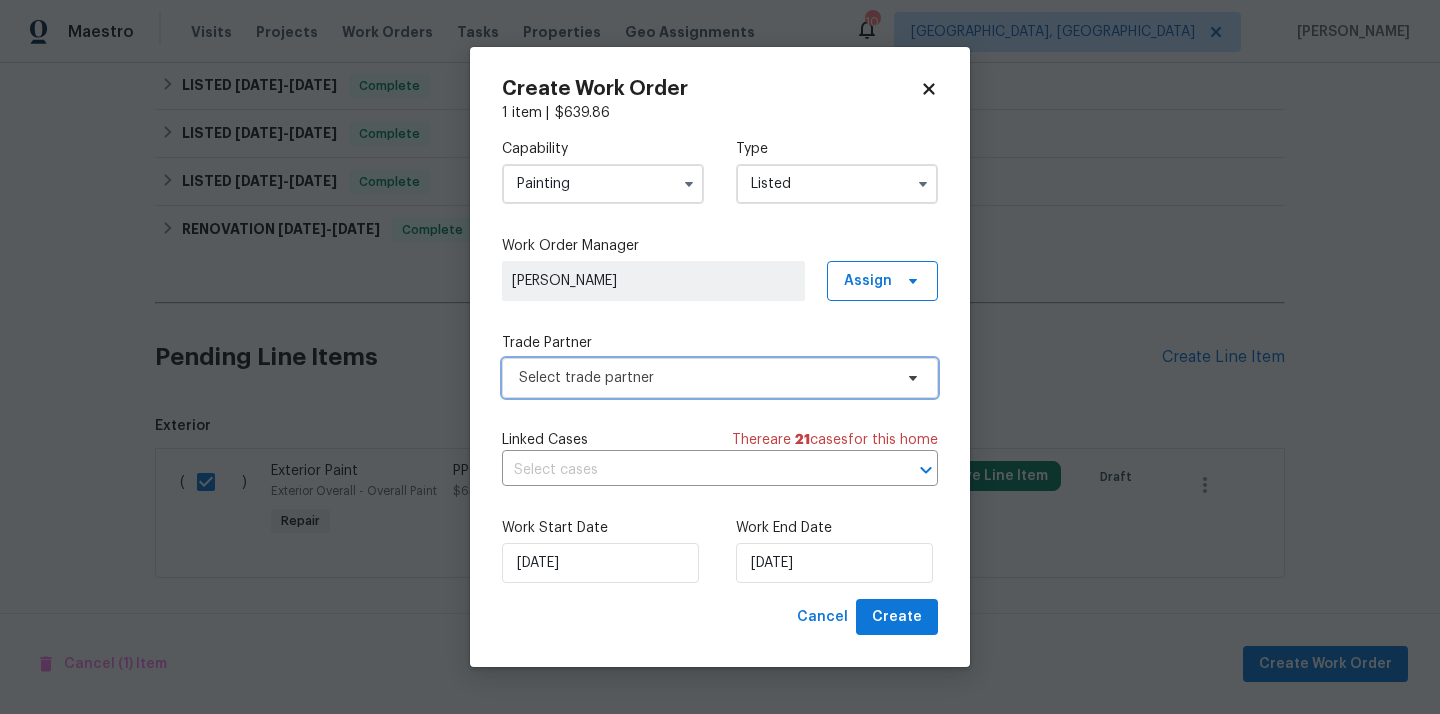 click on "Select trade partner" at bounding box center (720, 378) 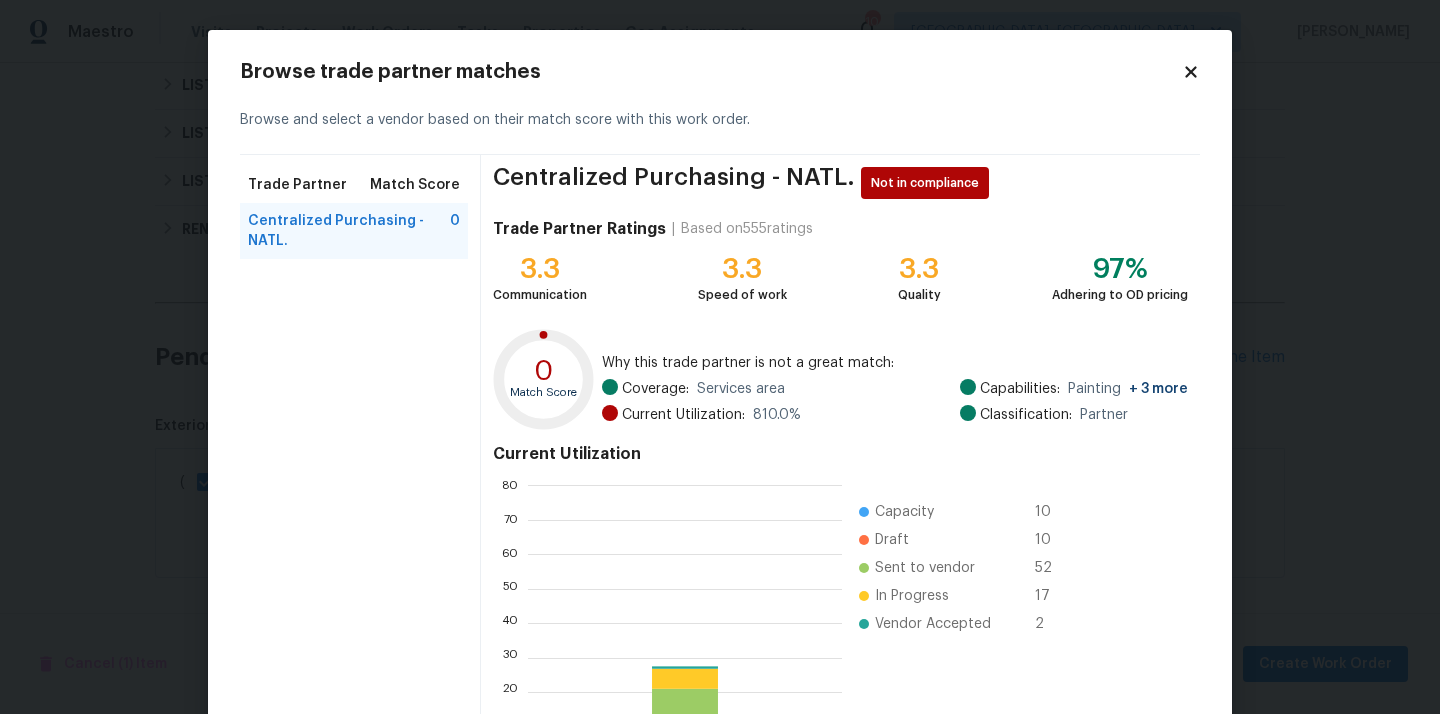 scroll, scrollTop: 2, scrollLeft: 1, axis: both 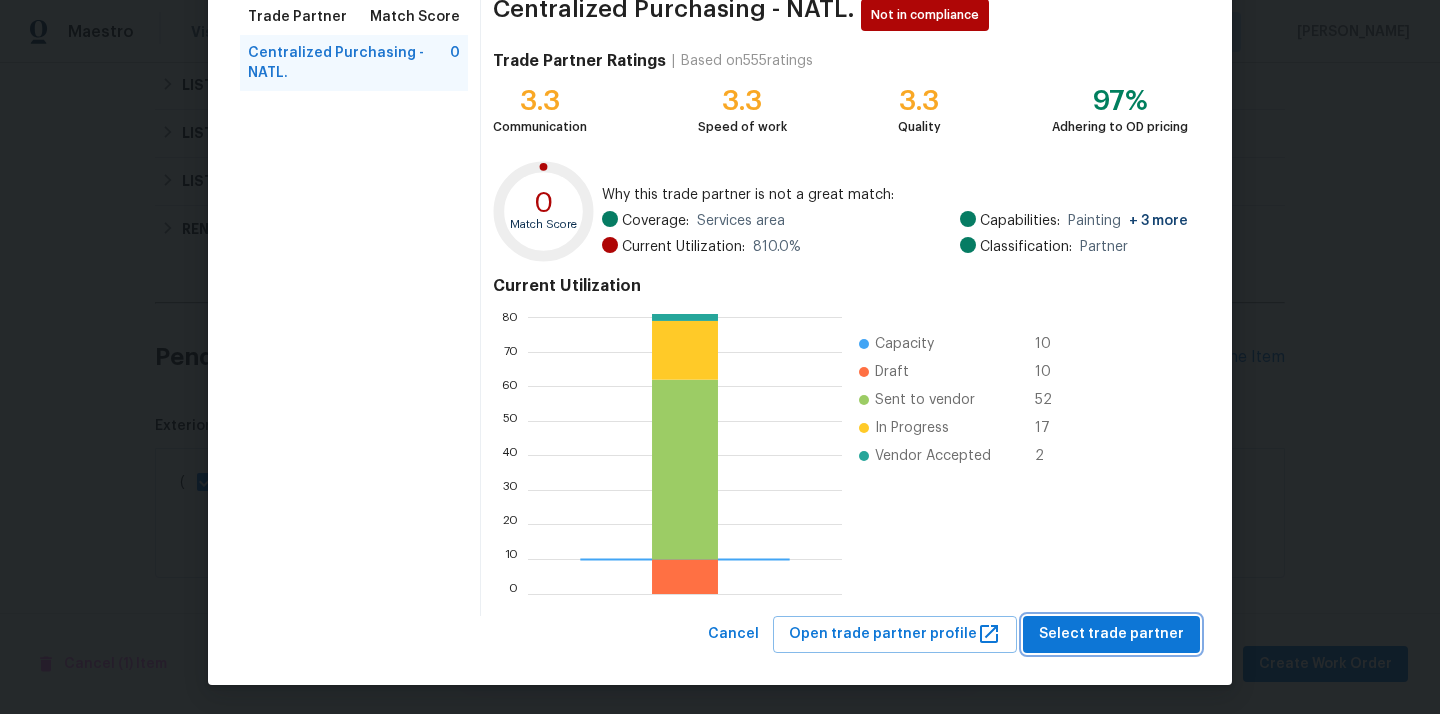 click on "Select trade partner" at bounding box center (1111, 634) 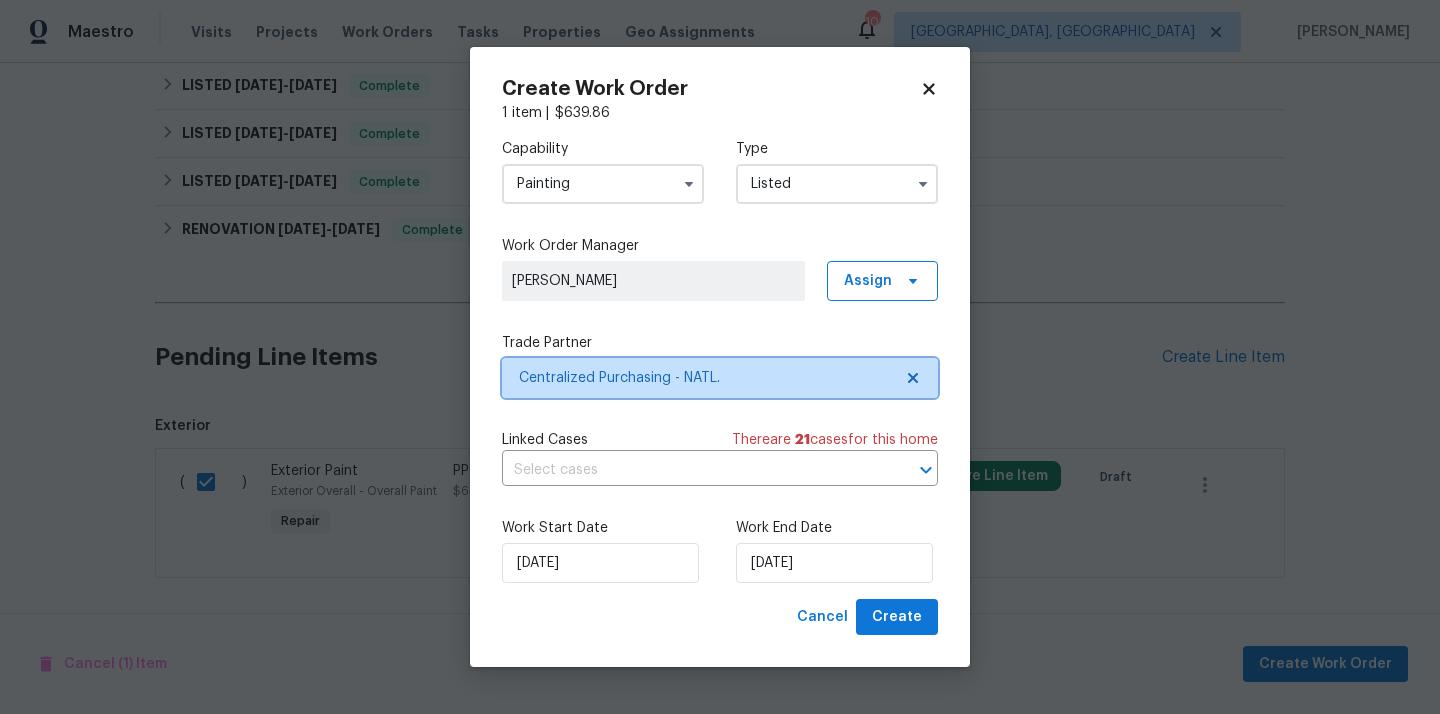 scroll, scrollTop: 0, scrollLeft: 0, axis: both 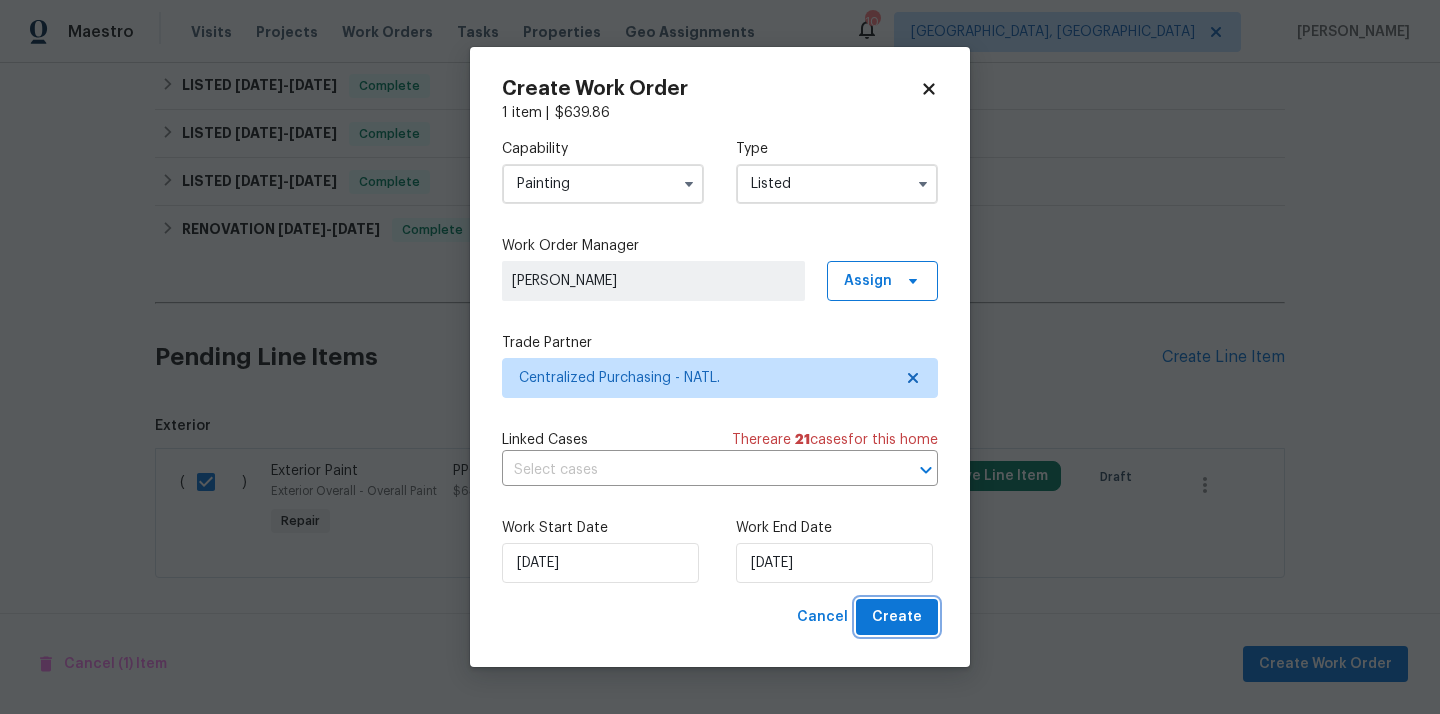 click on "Create" at bounding box center (897, 617) 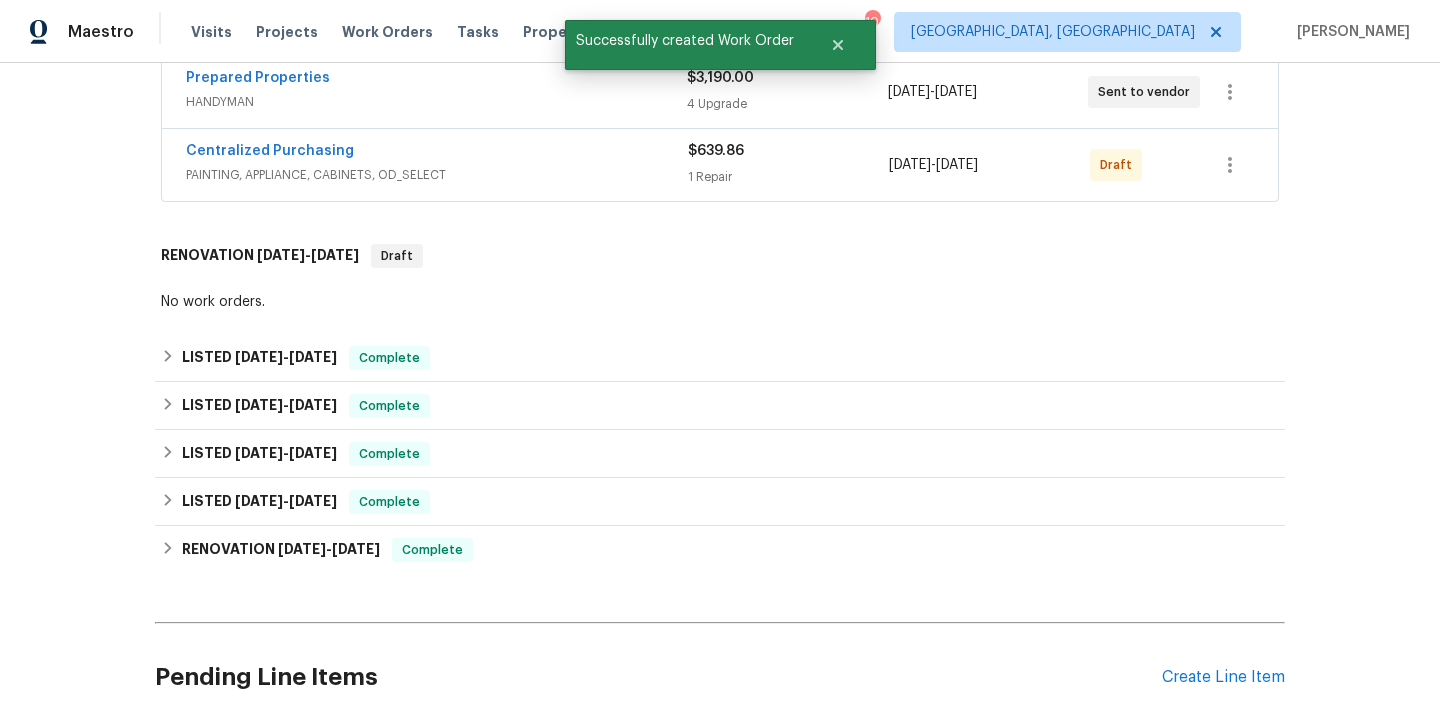 scroll, scrollTop: 283, scrollLeft: 0, axis: vertical 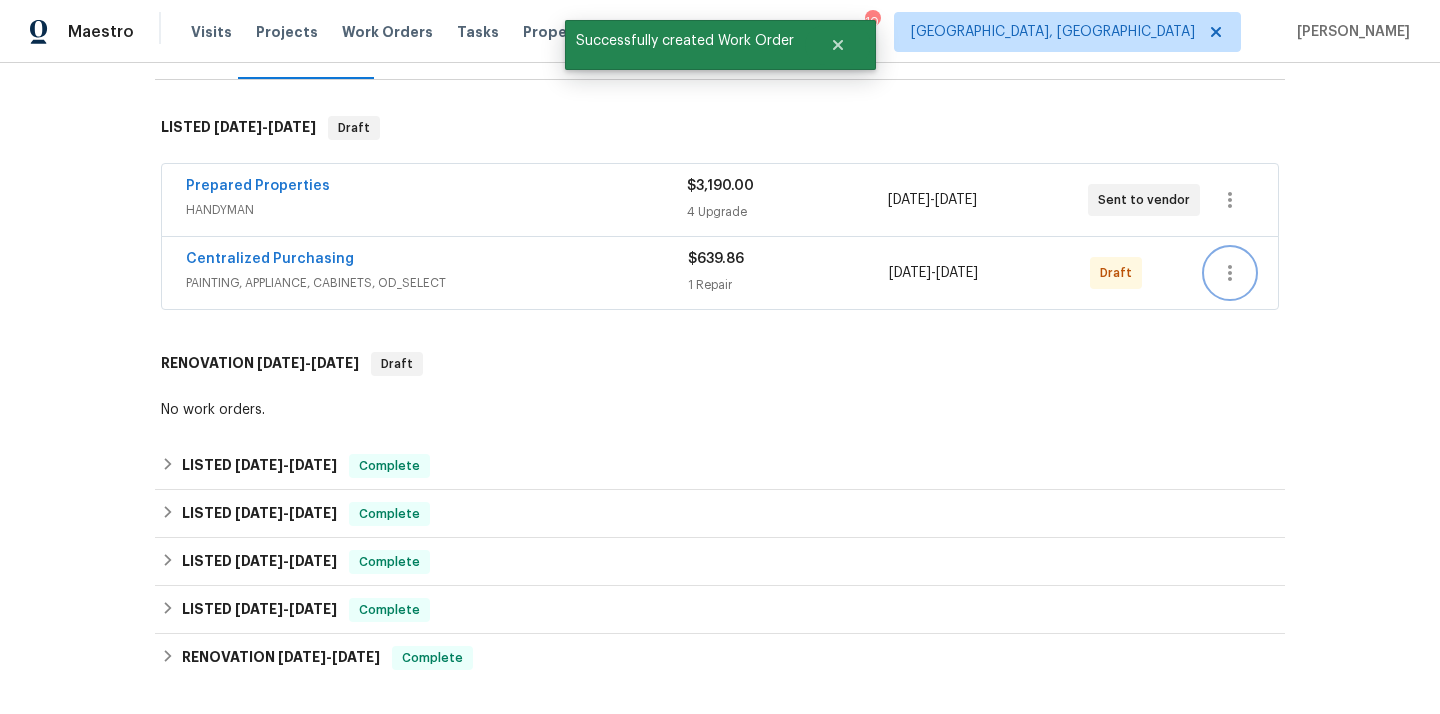click at bounding box center [1230, 273] 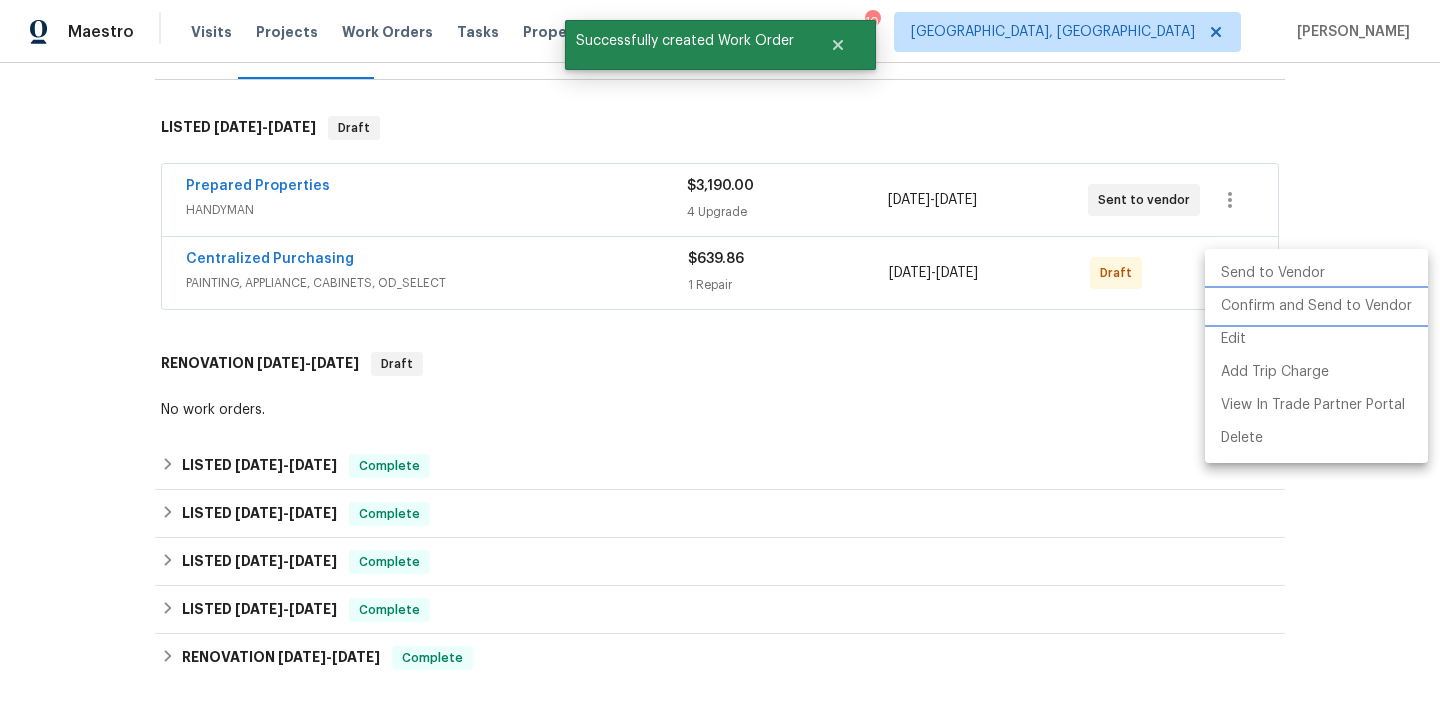click on "Confirm and Send to Vendor" at bounding box center [1316, 306] 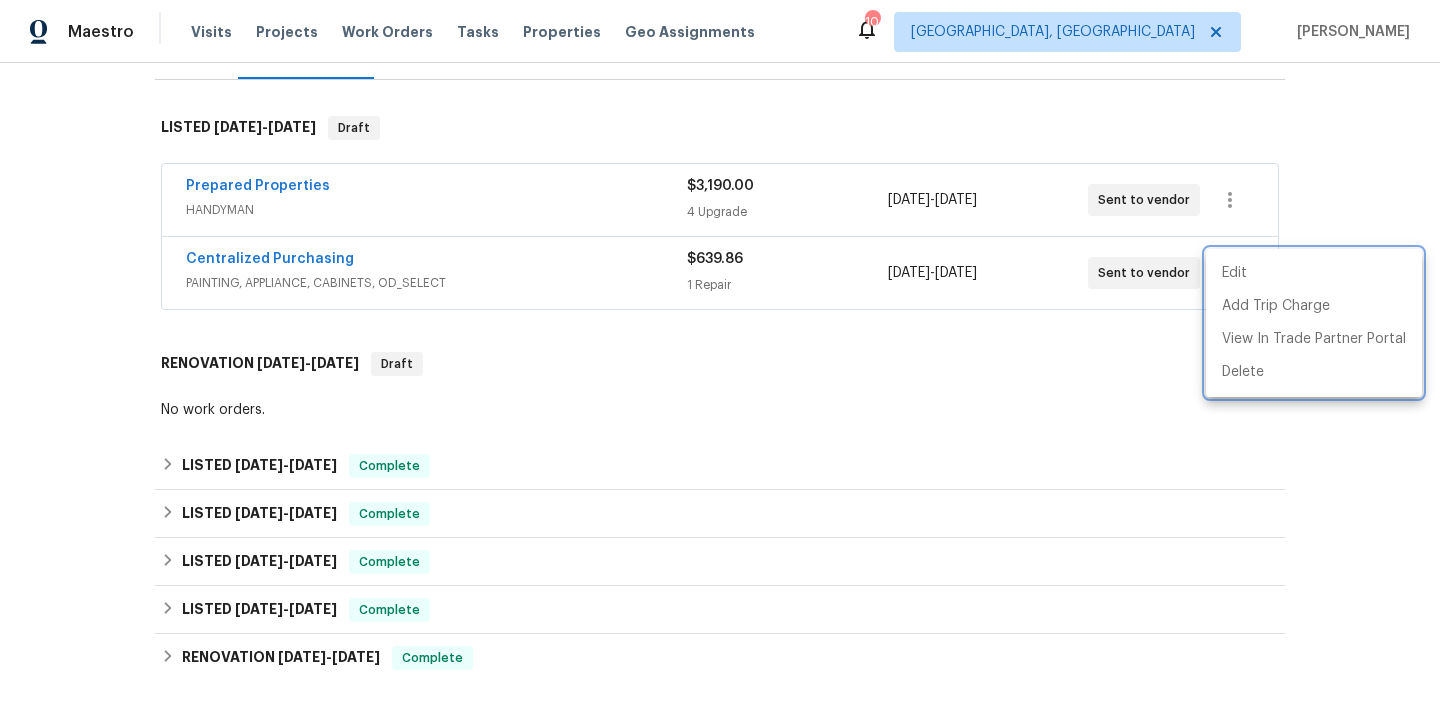 click at bounding box center (720, 357) 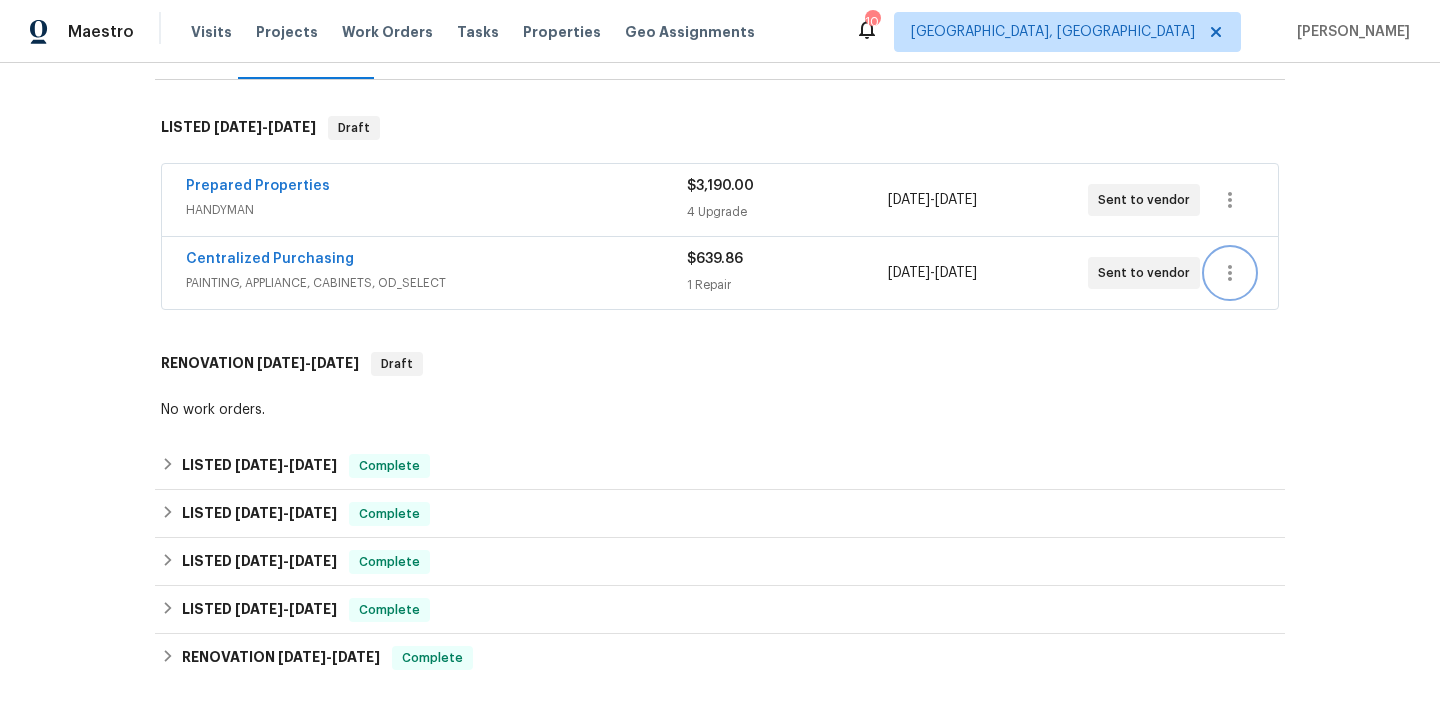 scroll, scrollTop: 0, scrollLeft: 0, axis: both 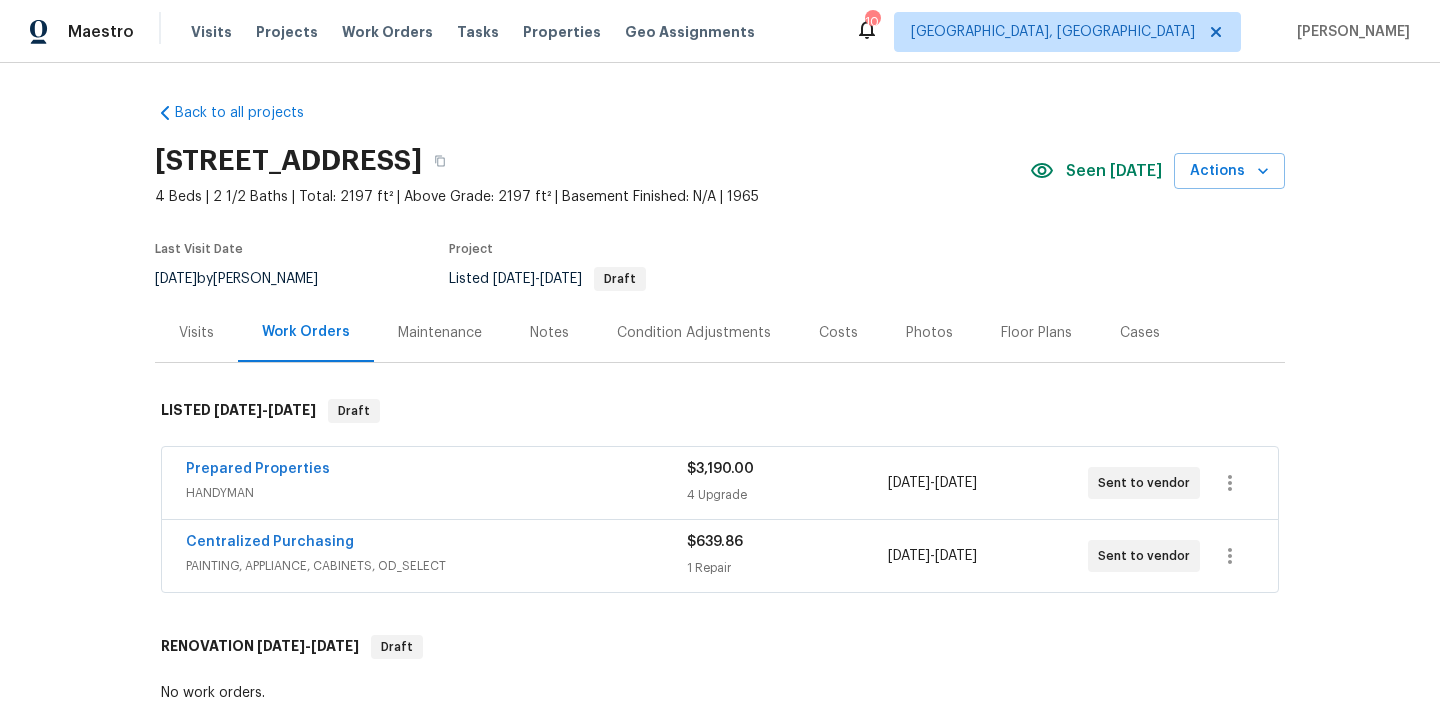 drag, startPoint x: 152, startPoint y: 157, endPoint x: 401, endPoint y: 172, distance: 249.4514 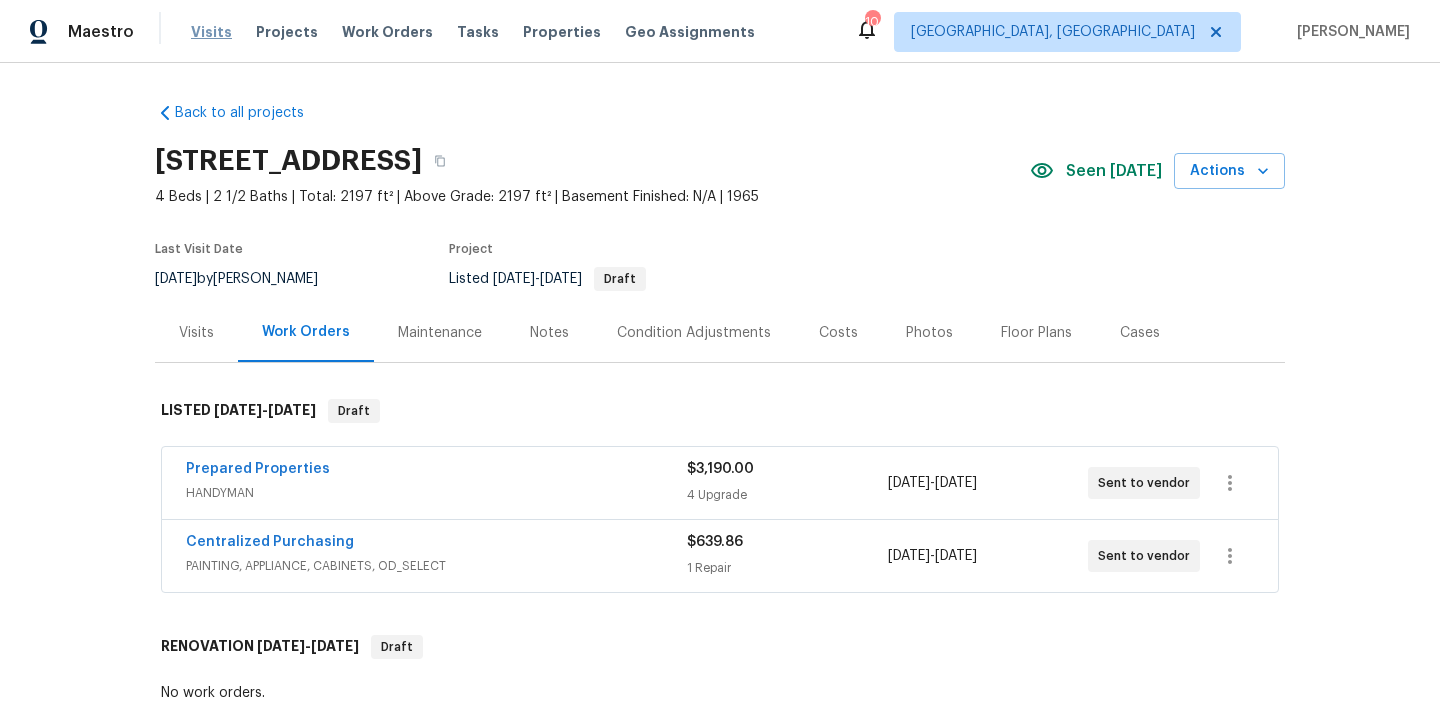 click on "Visits" at bounding box center (211, 32) 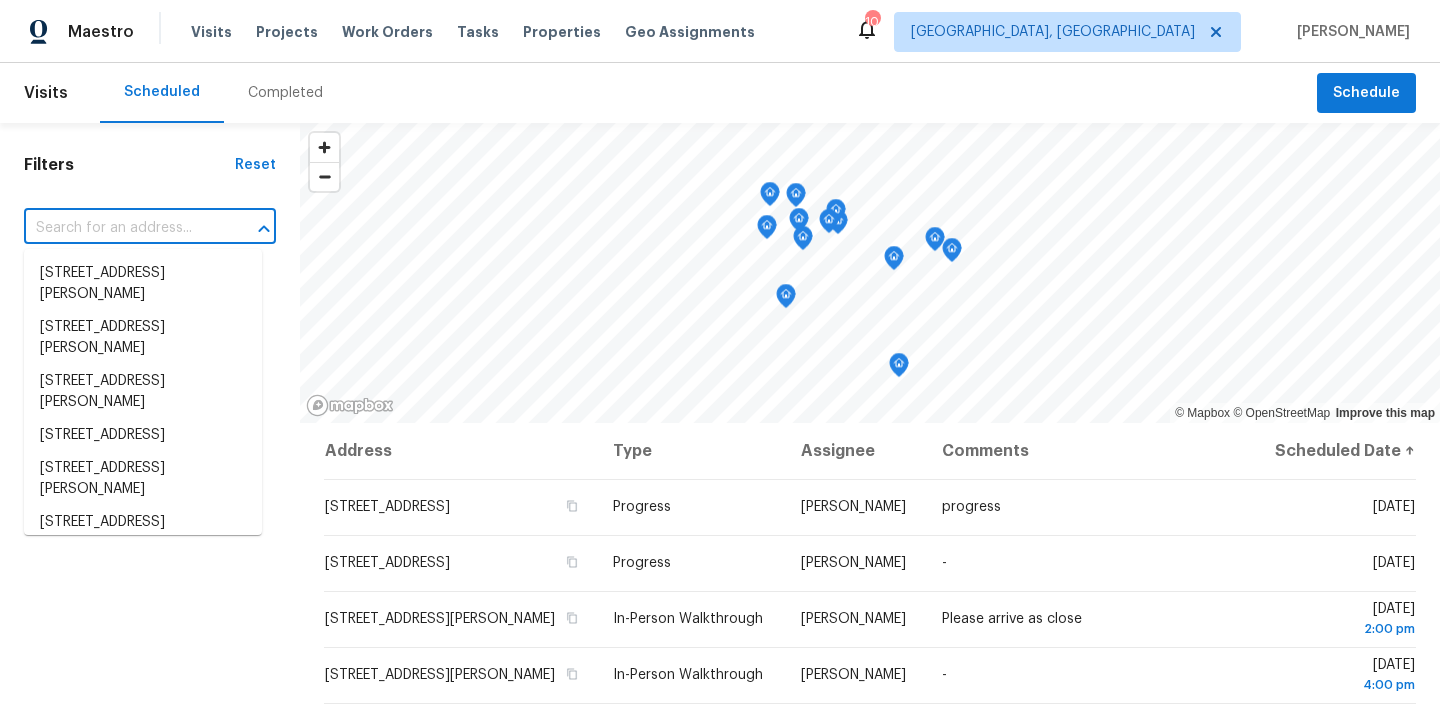 click at bounding box center (122, 228) 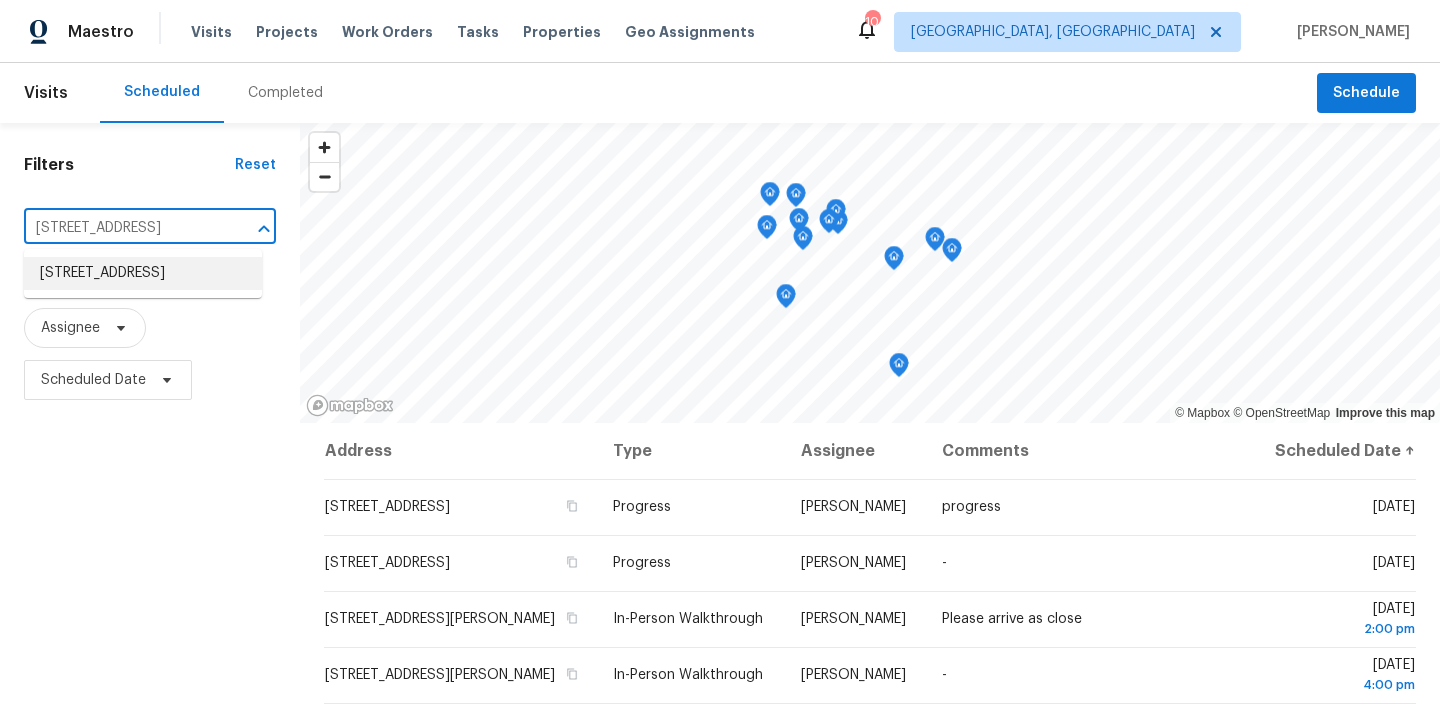 click on "[STREET_ADDRESS]" at bounding box center (143, 273) 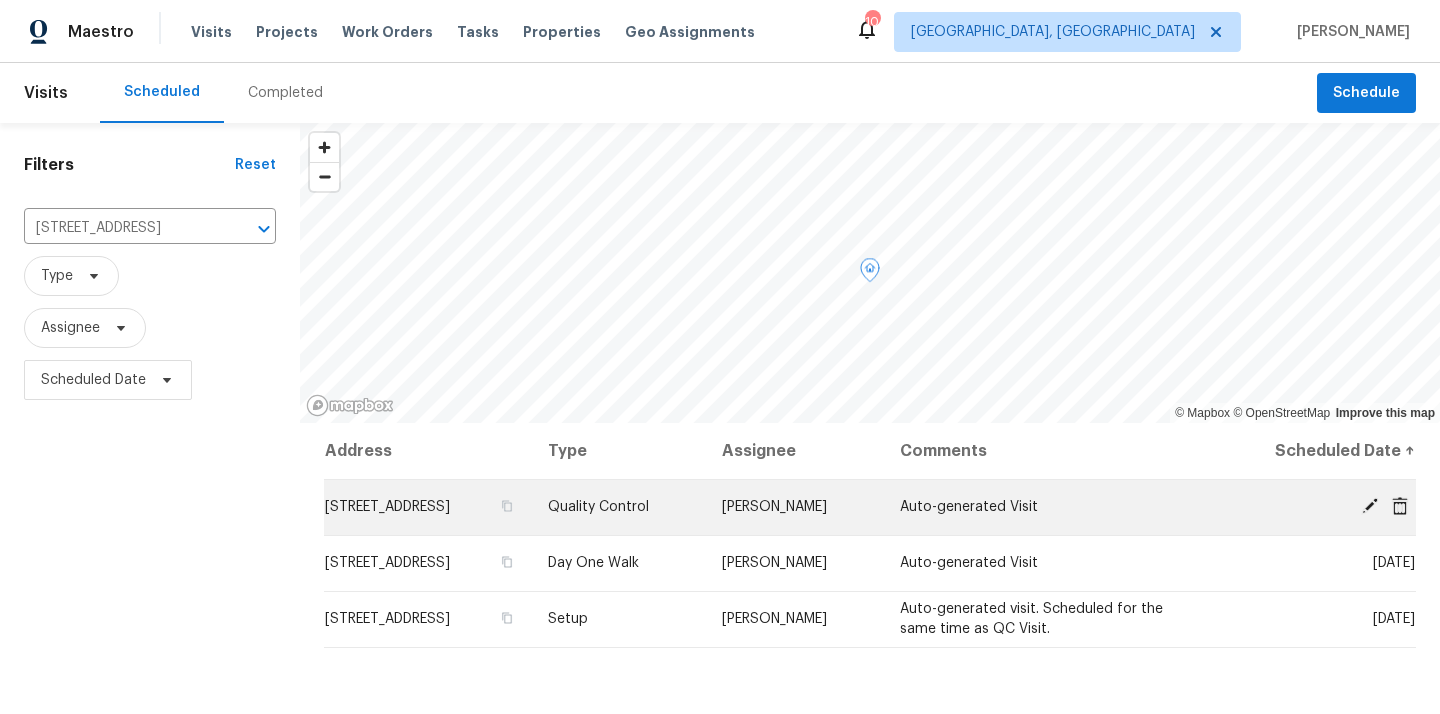 click at bounding box center [1321, 507] 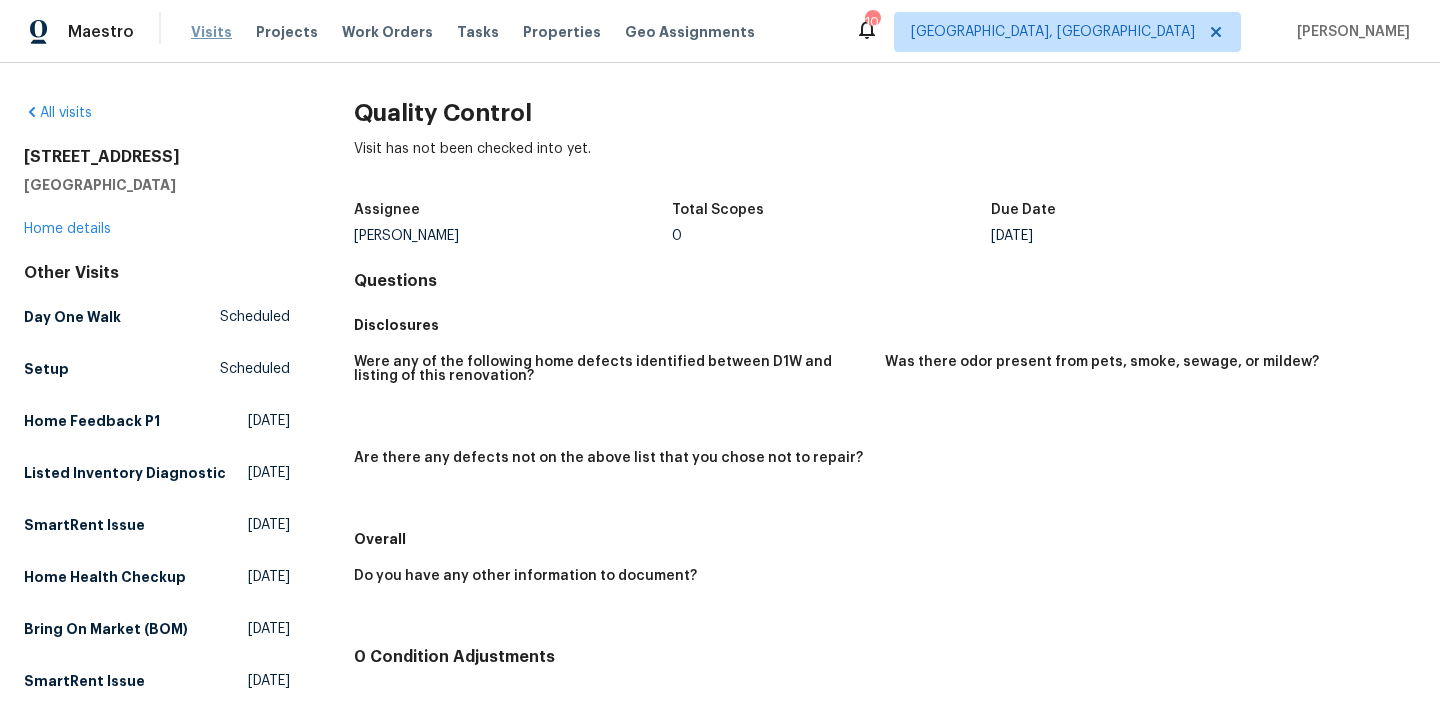 click on "Visits" at bounding box center [211, 32] 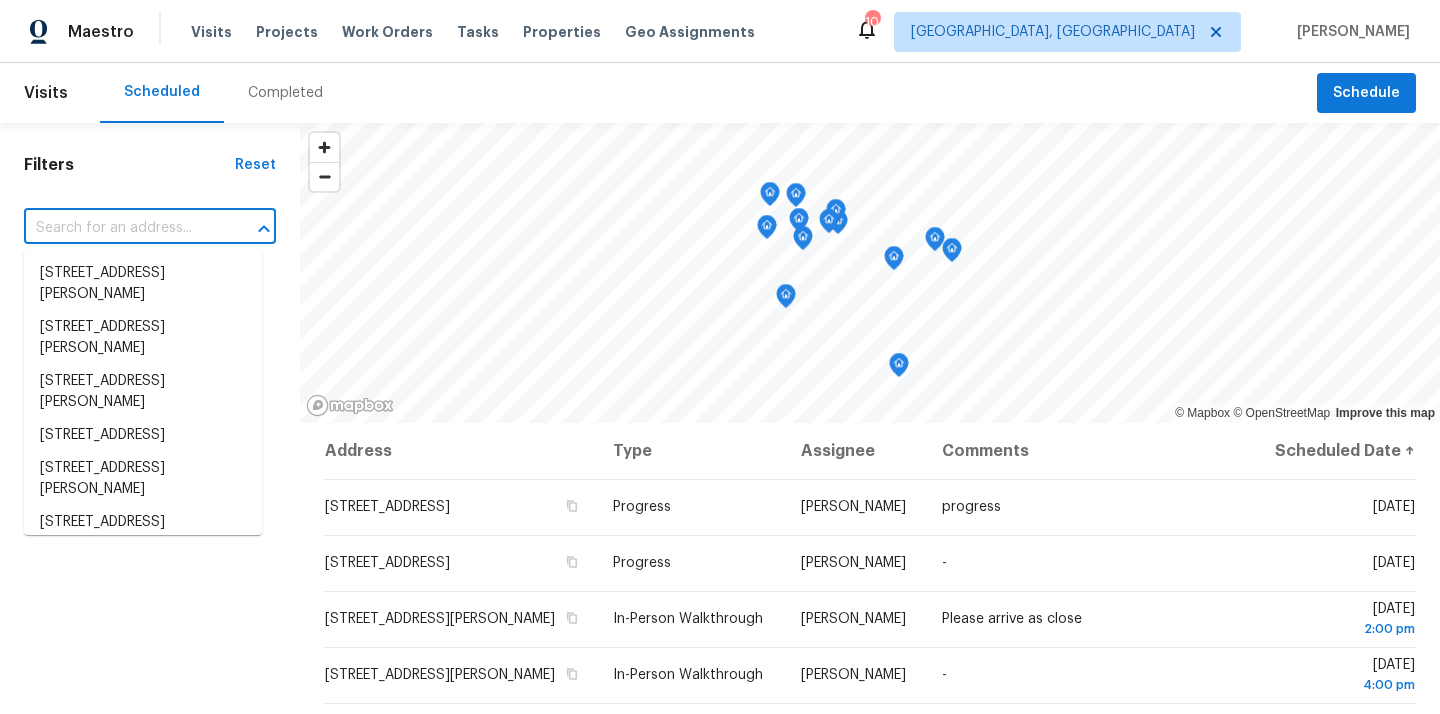click at bounding box center [122, 228] 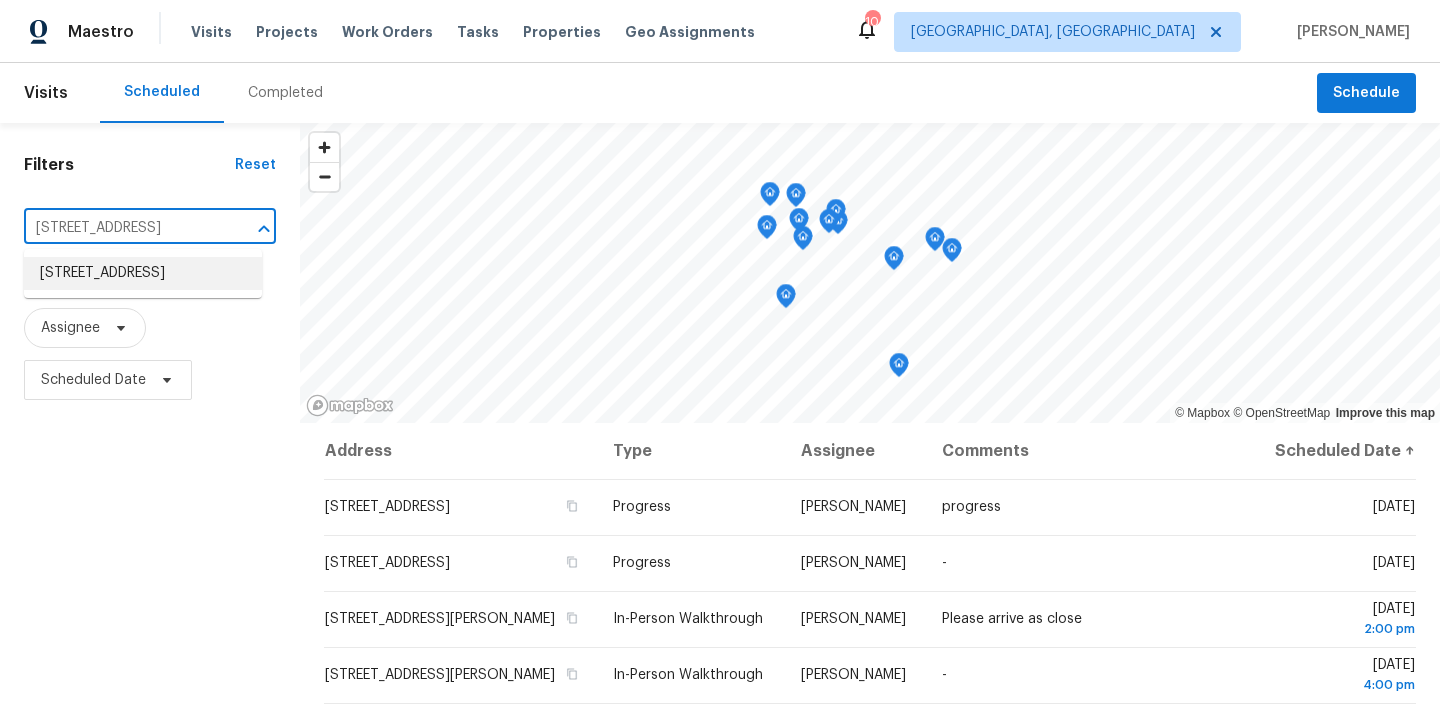 click on "[STREET_ADDRESS]" at bounding box center (143, 273) 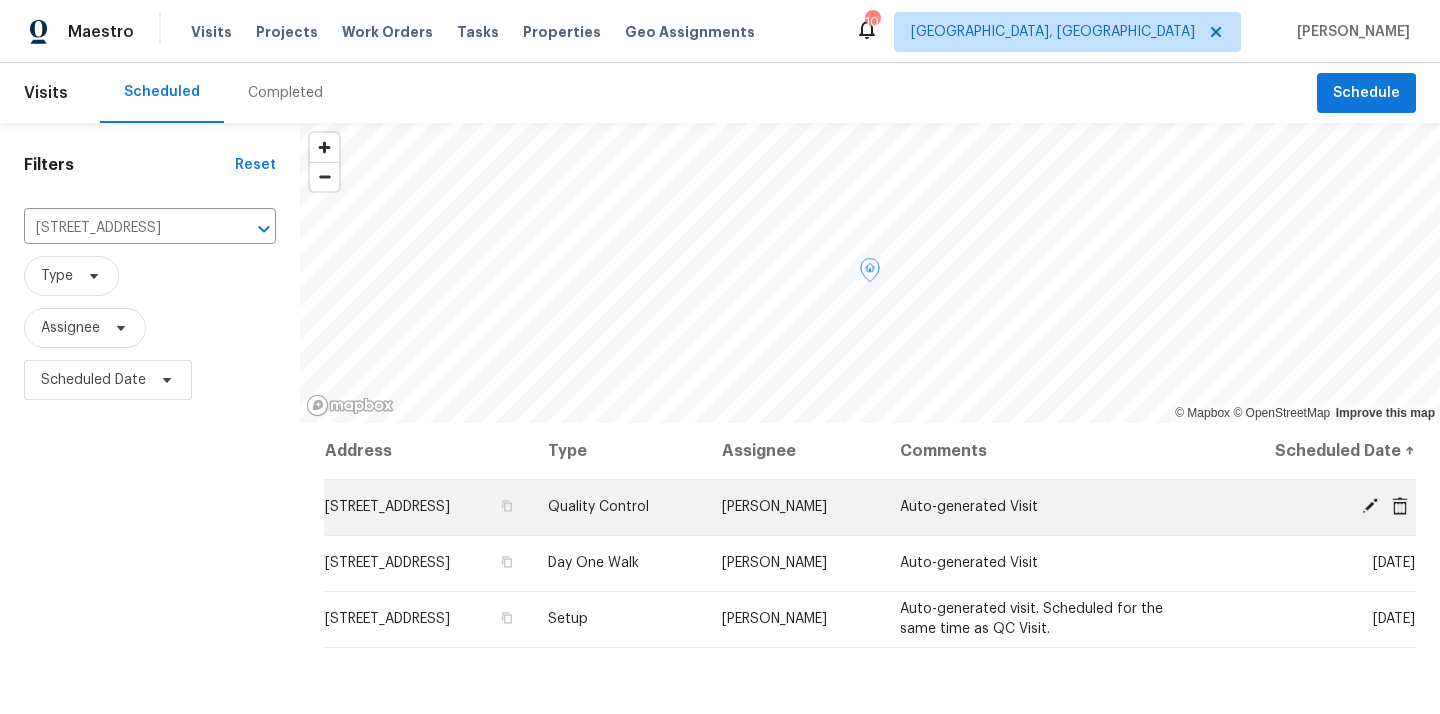 click 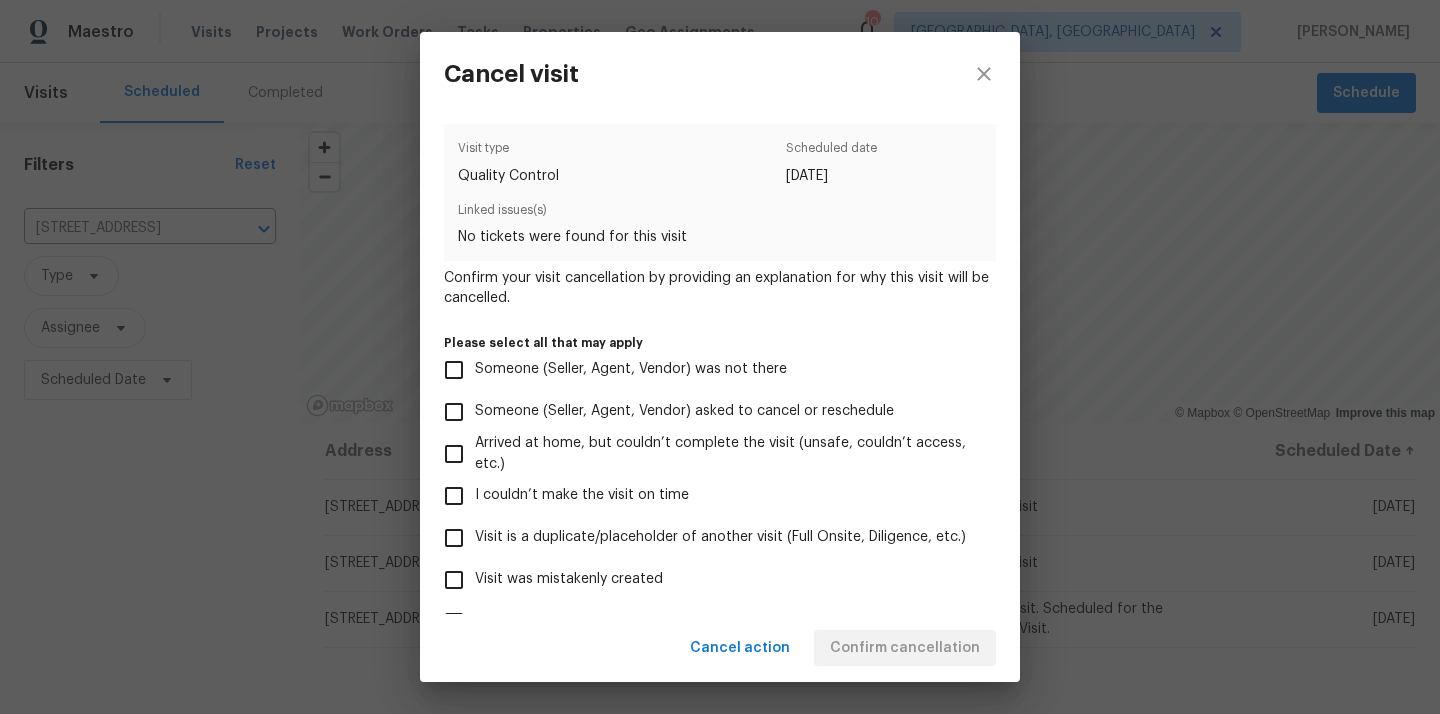click on "Visit was mistakenly created" at bounding box center (706, 580) 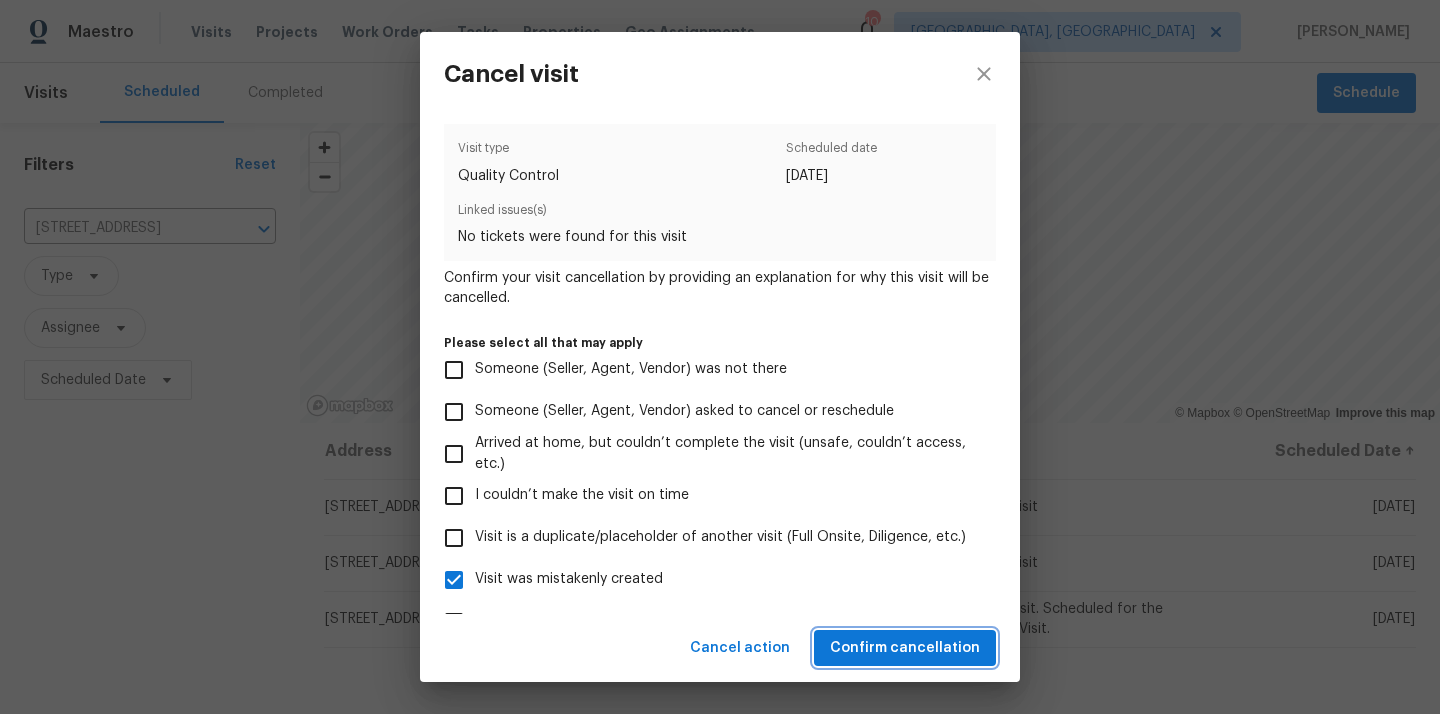 click on "Confirm cancellation" at bounding box center (905, 648) 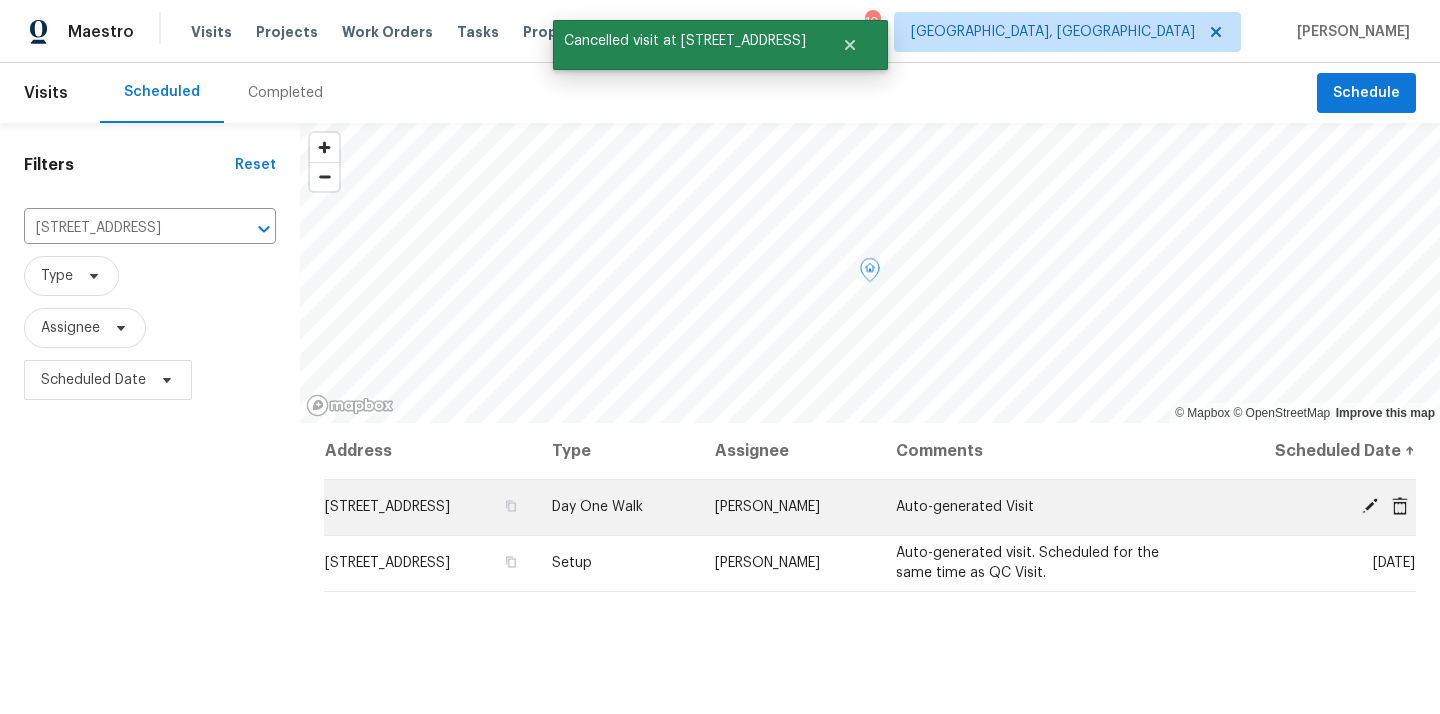 click at bounding box center (1319, 507) 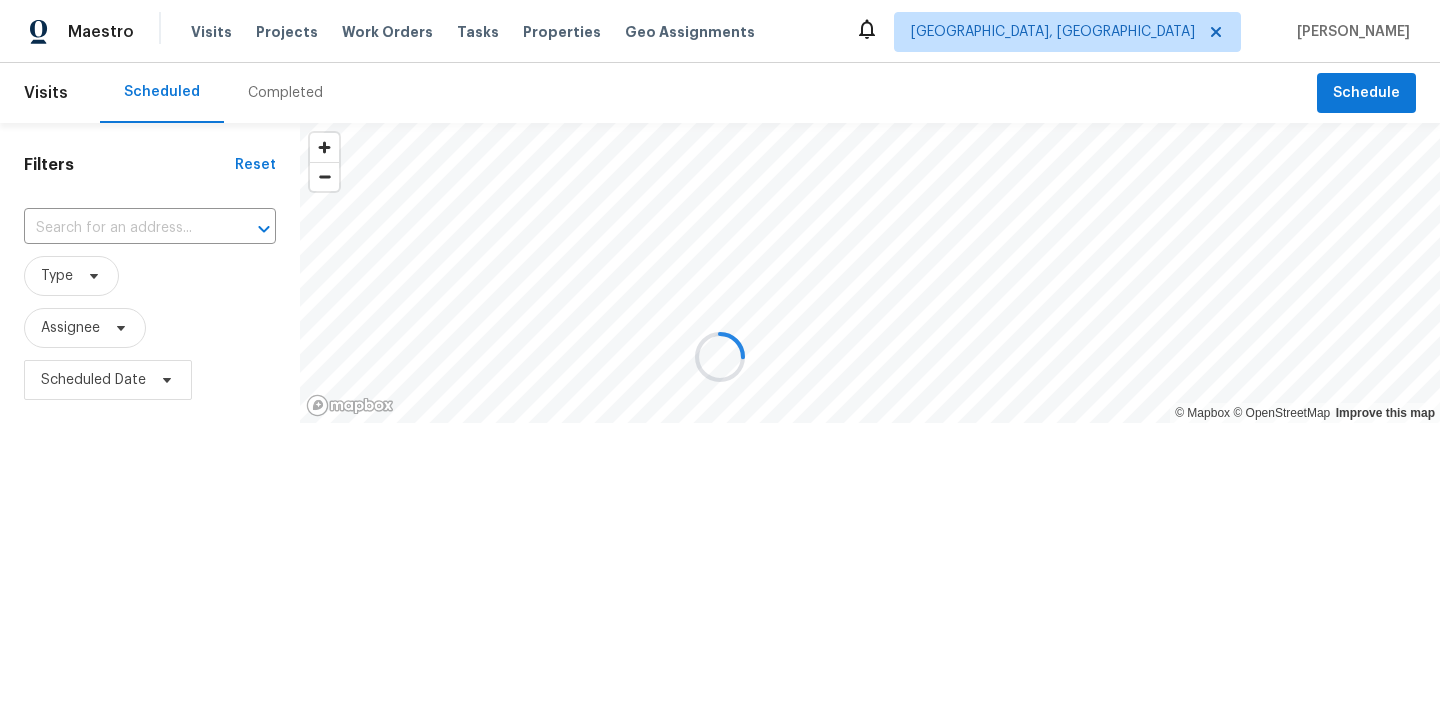 scroll, scrollTop: 0, scrollLeft: 0, axis: both 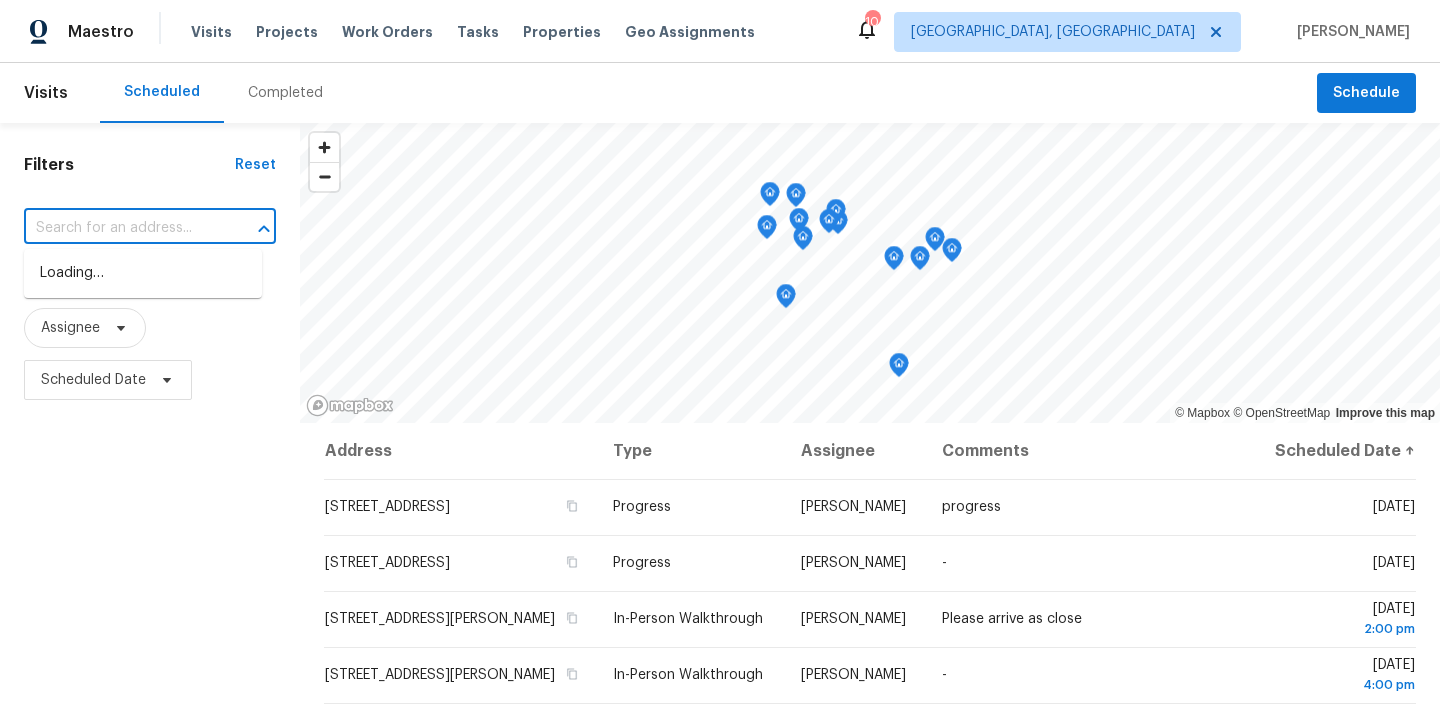 click at bounding box center [122, 228] 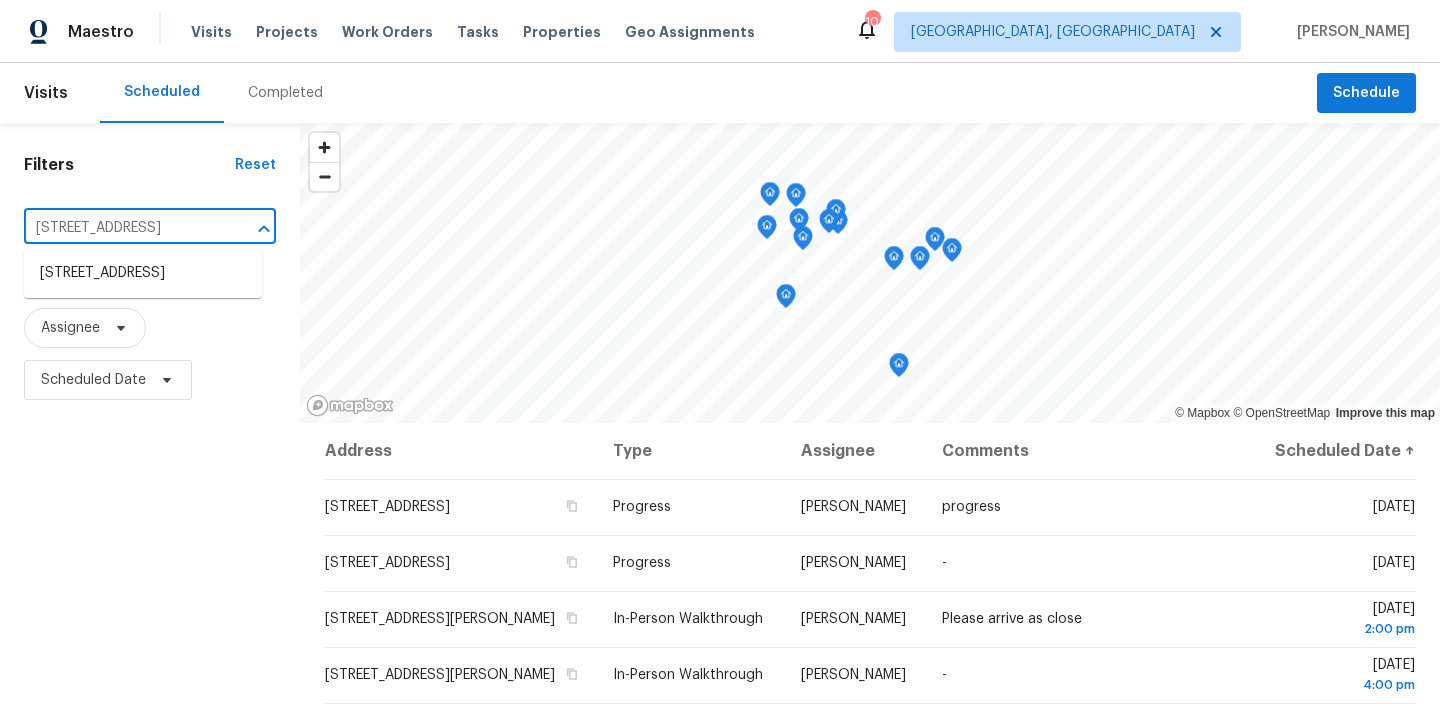 click on "[STREET_ADDRESS]" at bounding box center (143, 273) 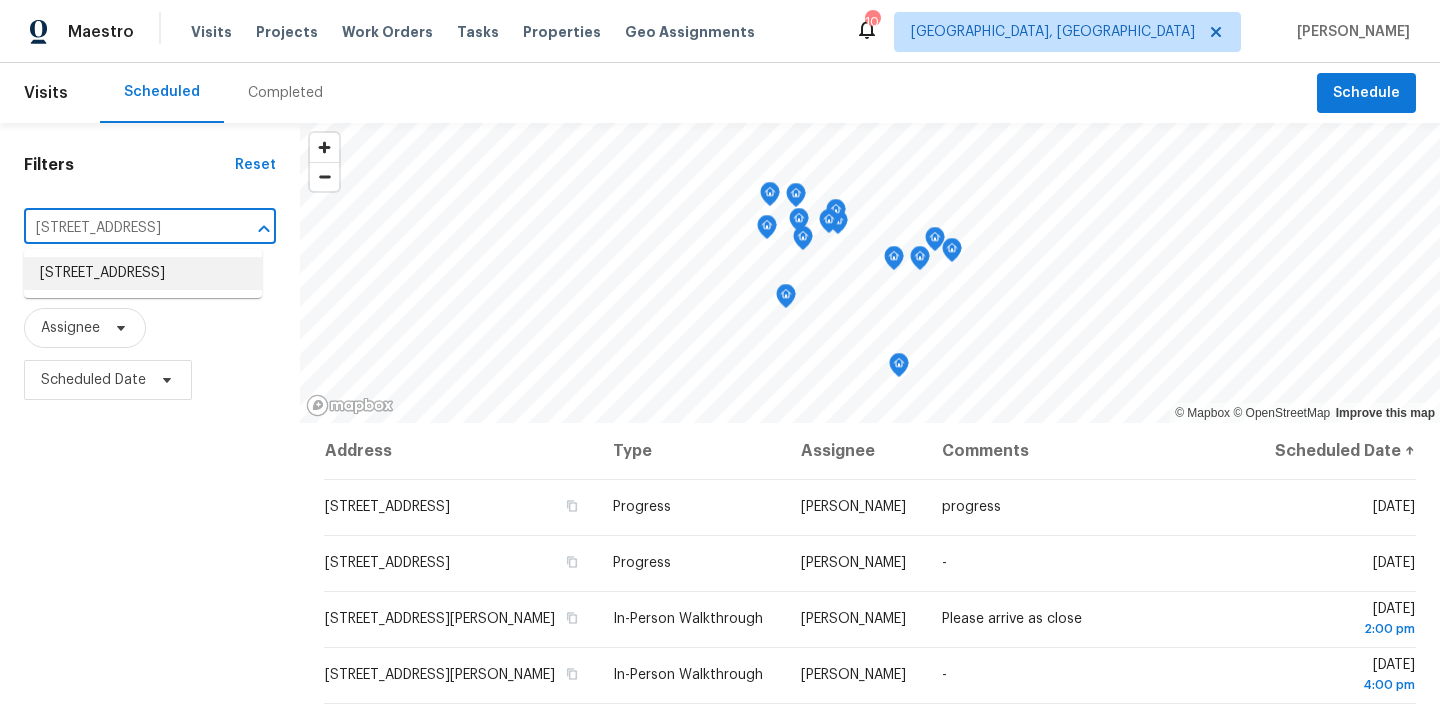 click on "[STREET_ADDRESS]" at bounding box center (143, 273) 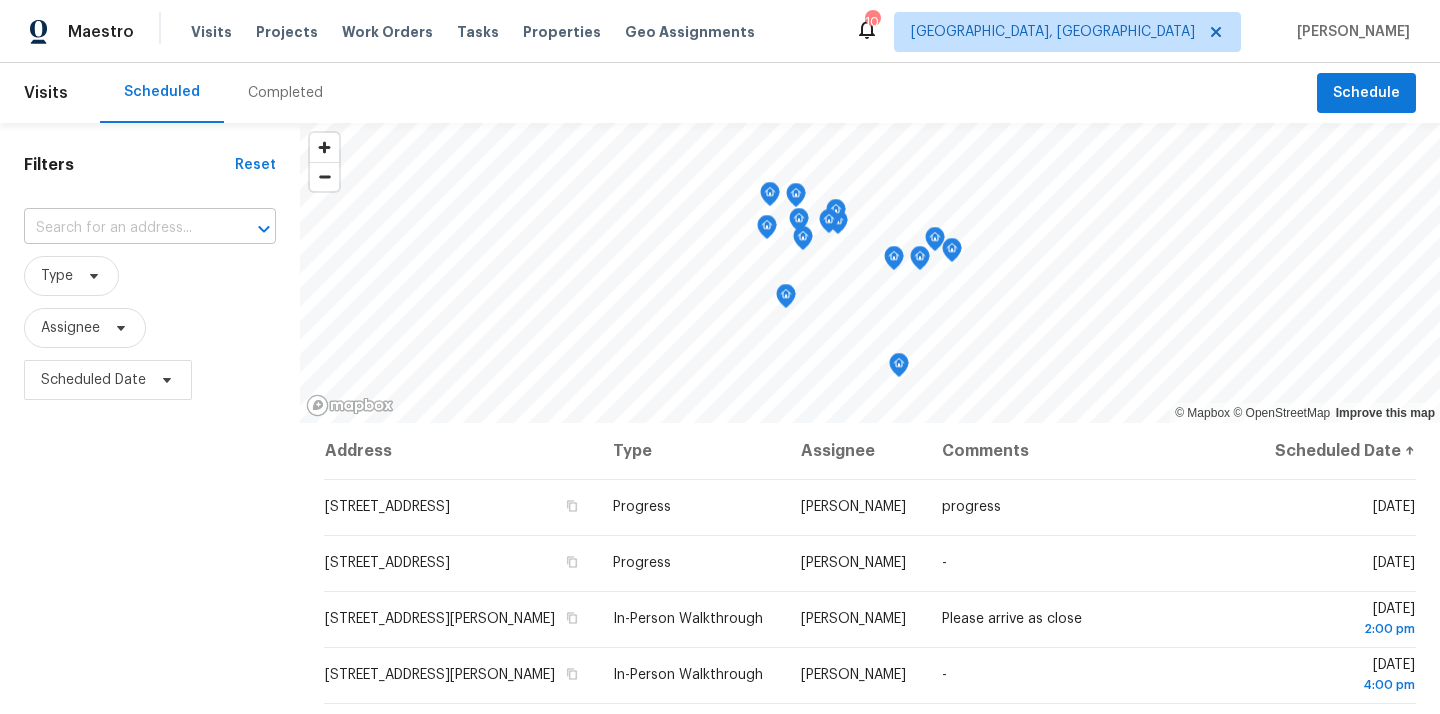 click at bounding box center (122, 228) 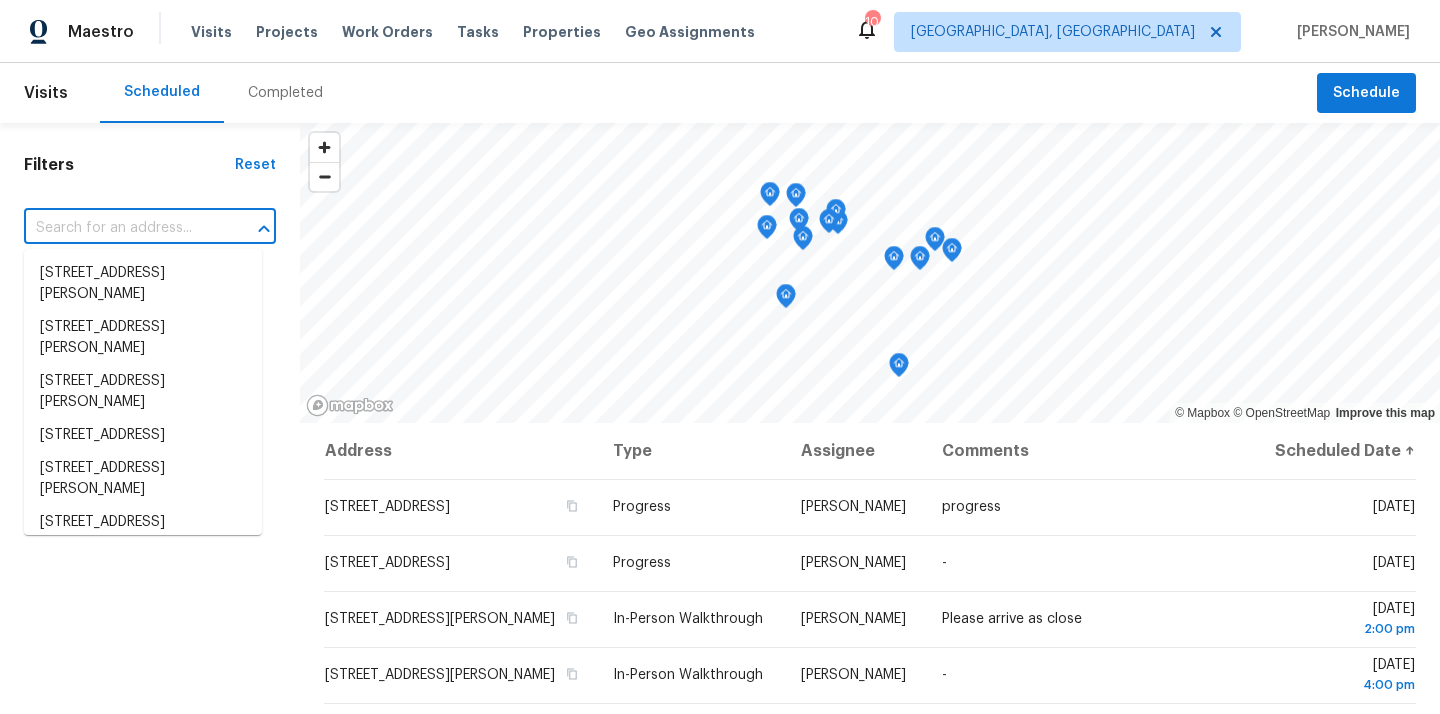 paste on "[STREET_ADDRESS]" 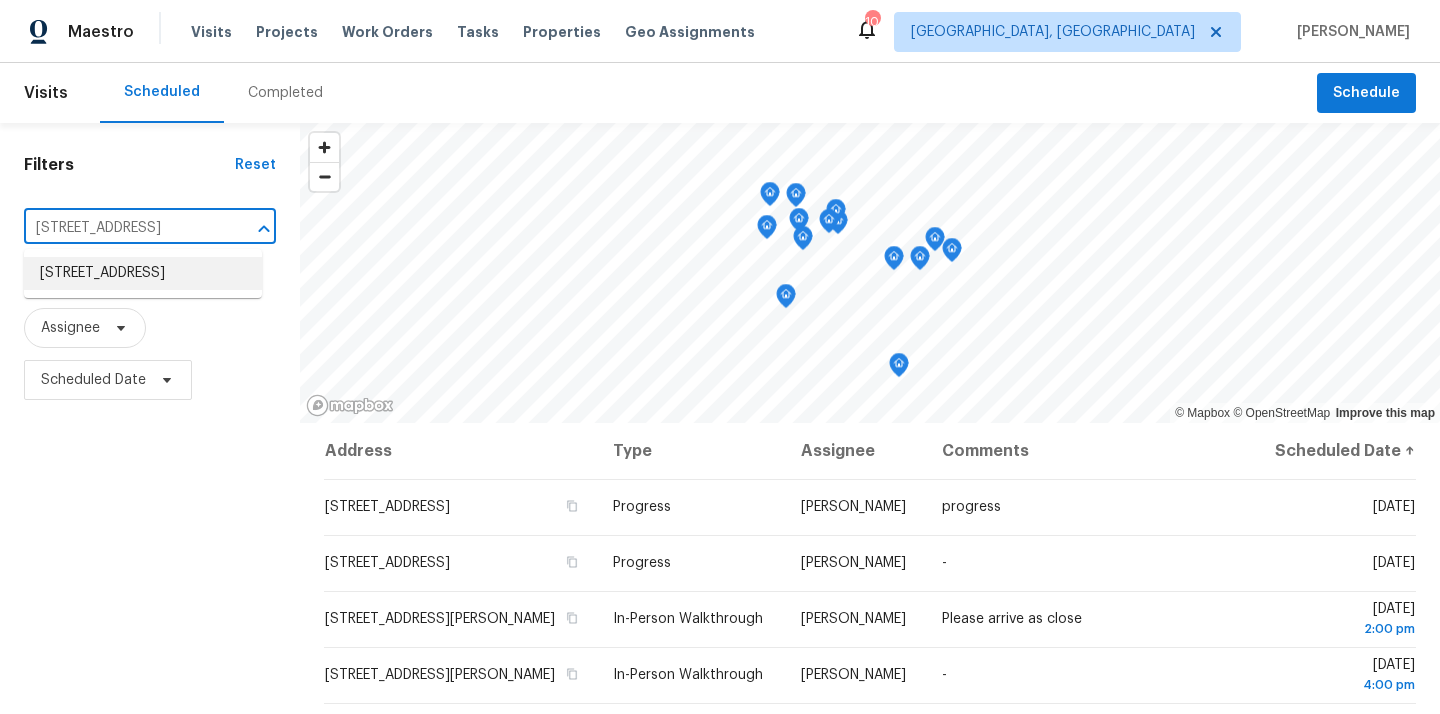 click on "[STREET_ADDRESS]" at bounding box center (143, 273) 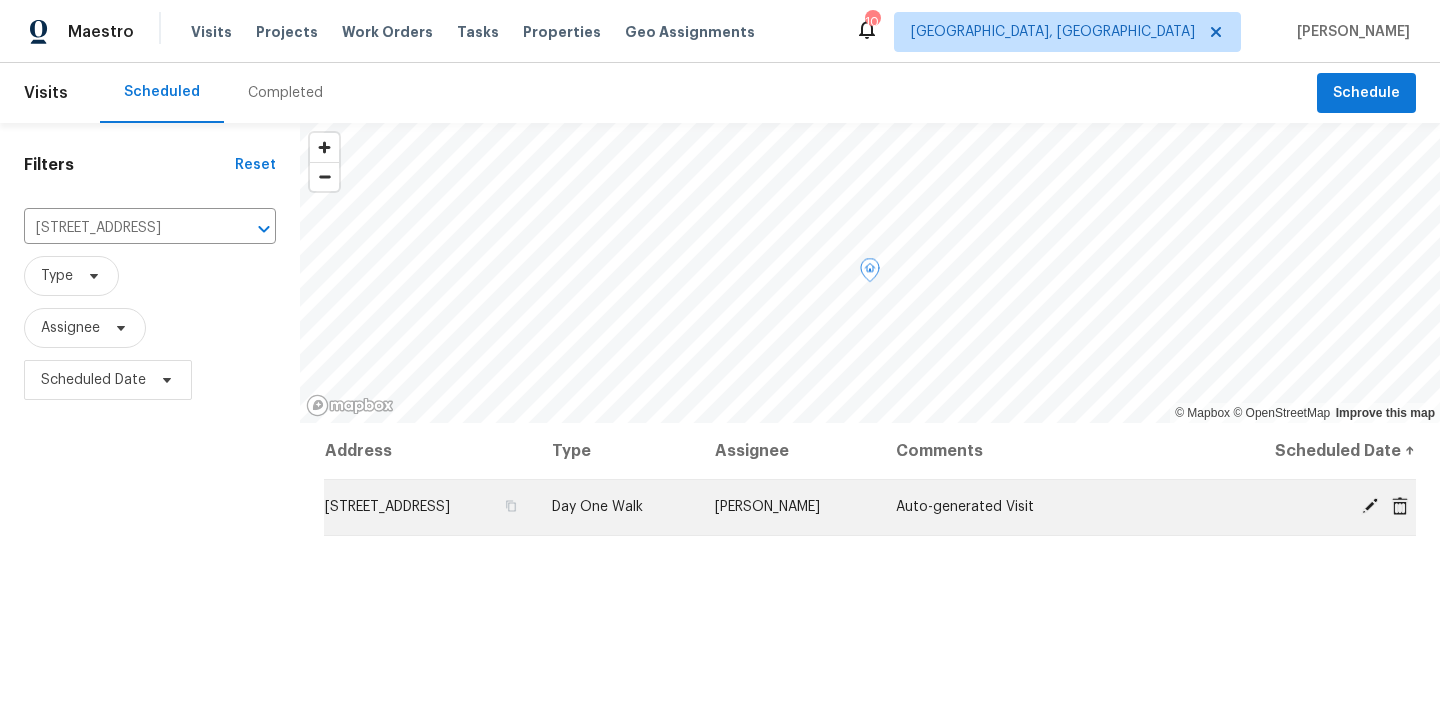 click 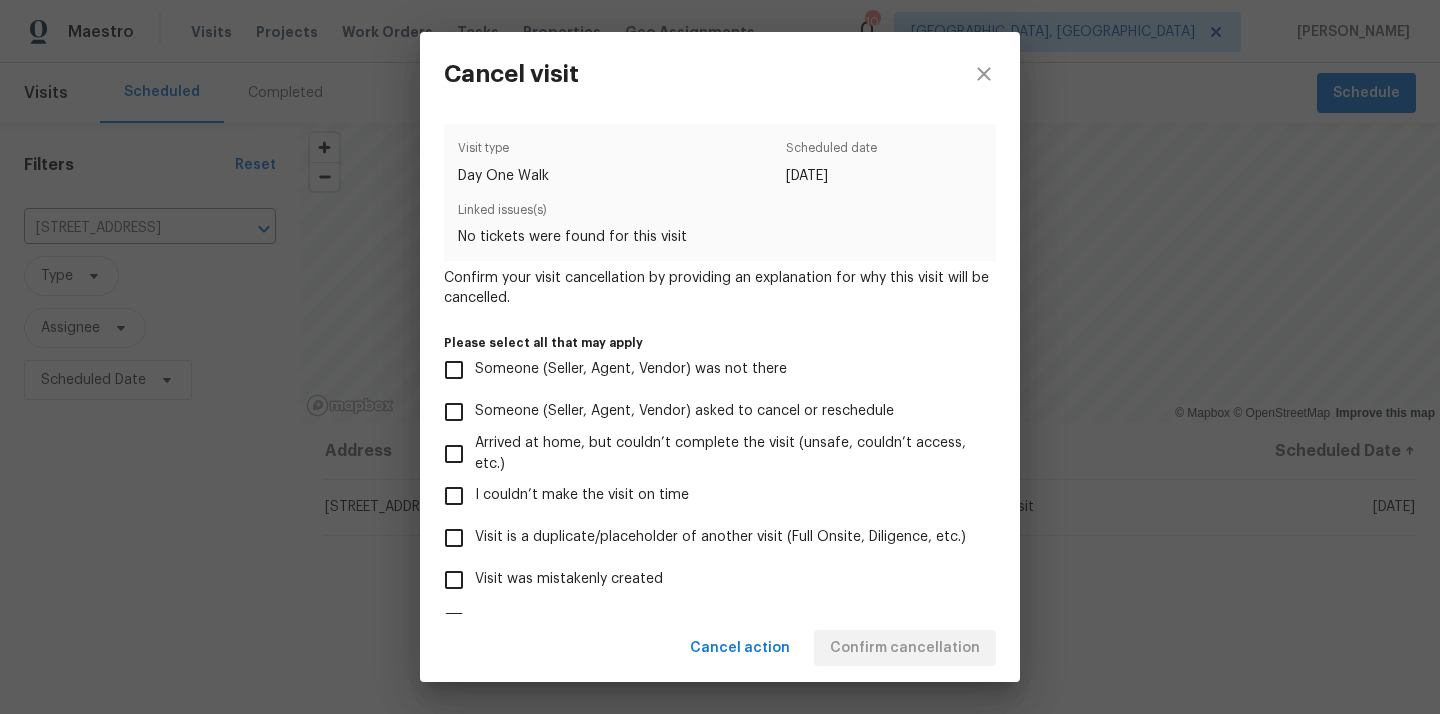 click on "Visit was mistakenly created" at bounding box center (706, 580) 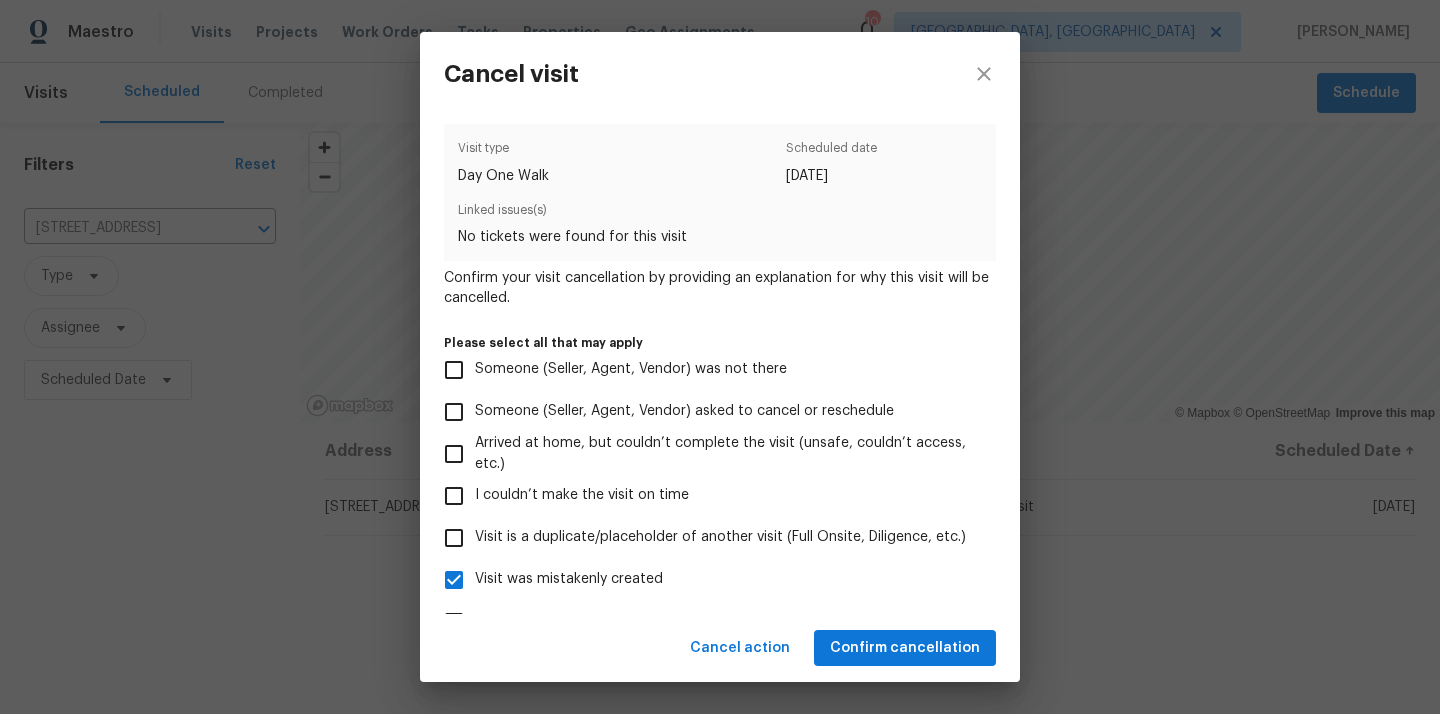 click on "Cancel action Confirm cancellation" at bounding box center [720, 648] 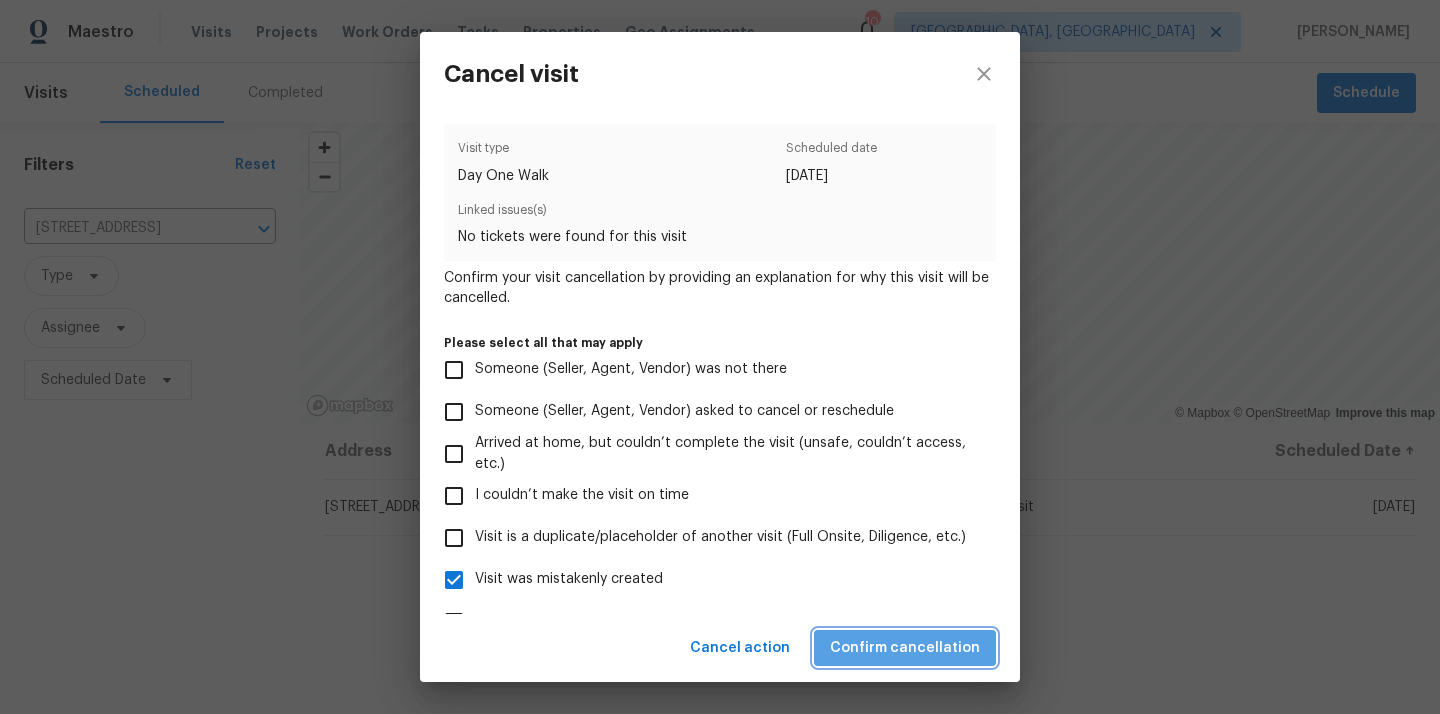 click on "Confirm cancellation" at bounding box center [905, 648] 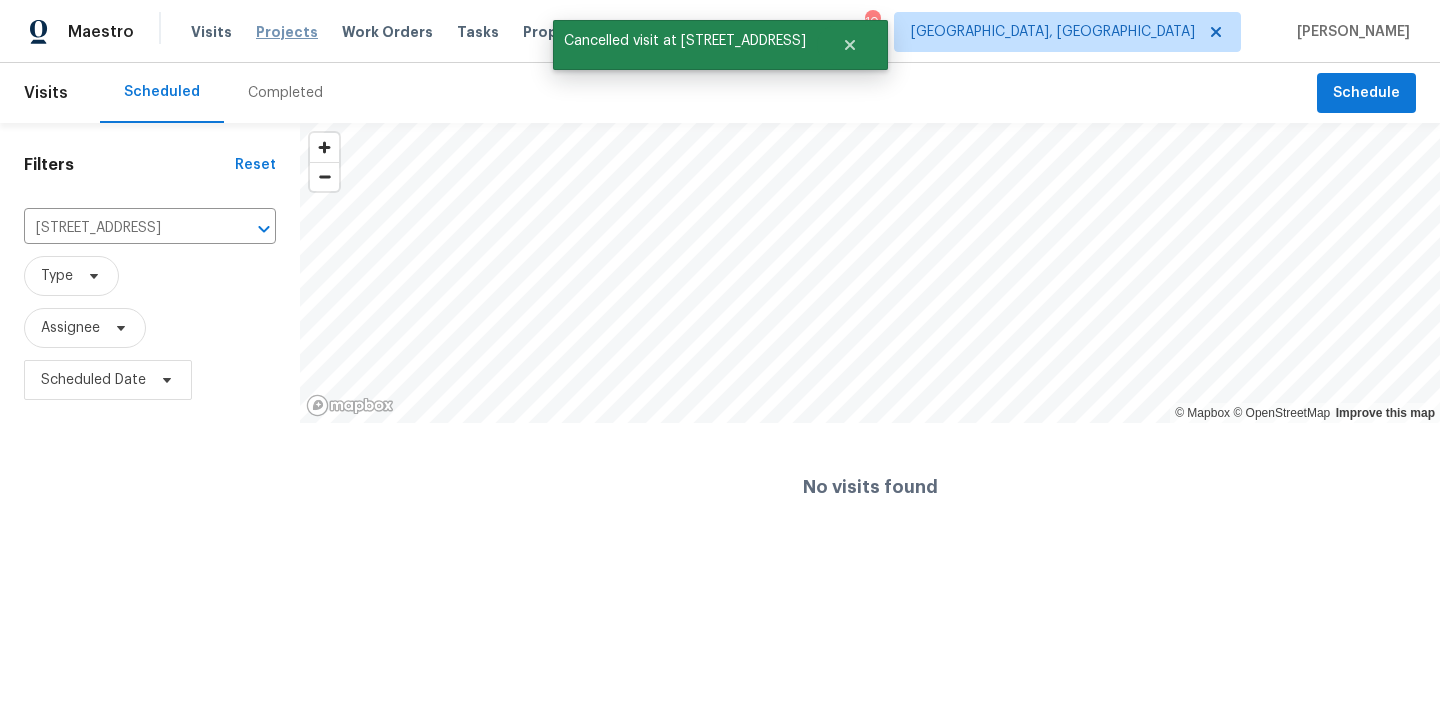 click on "Projects" at bounding box center (287, 32) 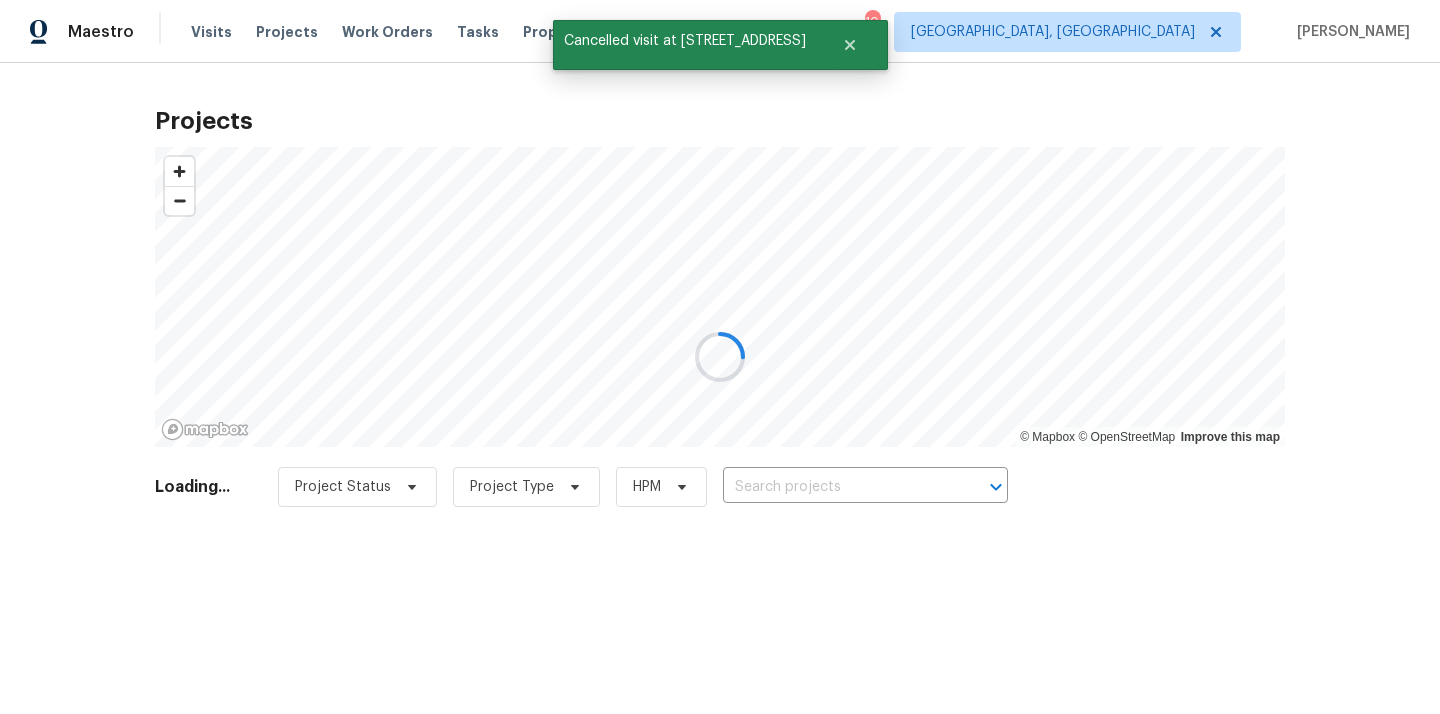 click at bounding box center [720, 357] 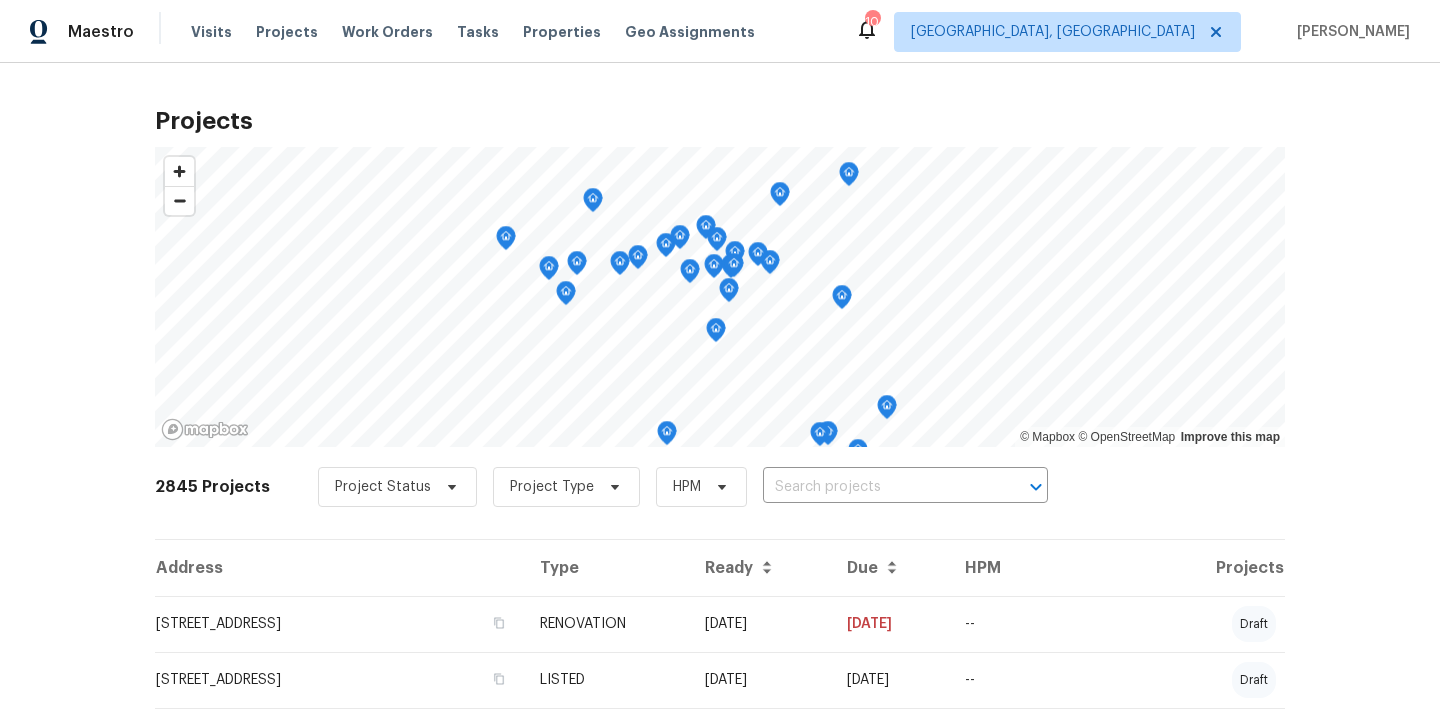 click at bounding box center (877, 487) 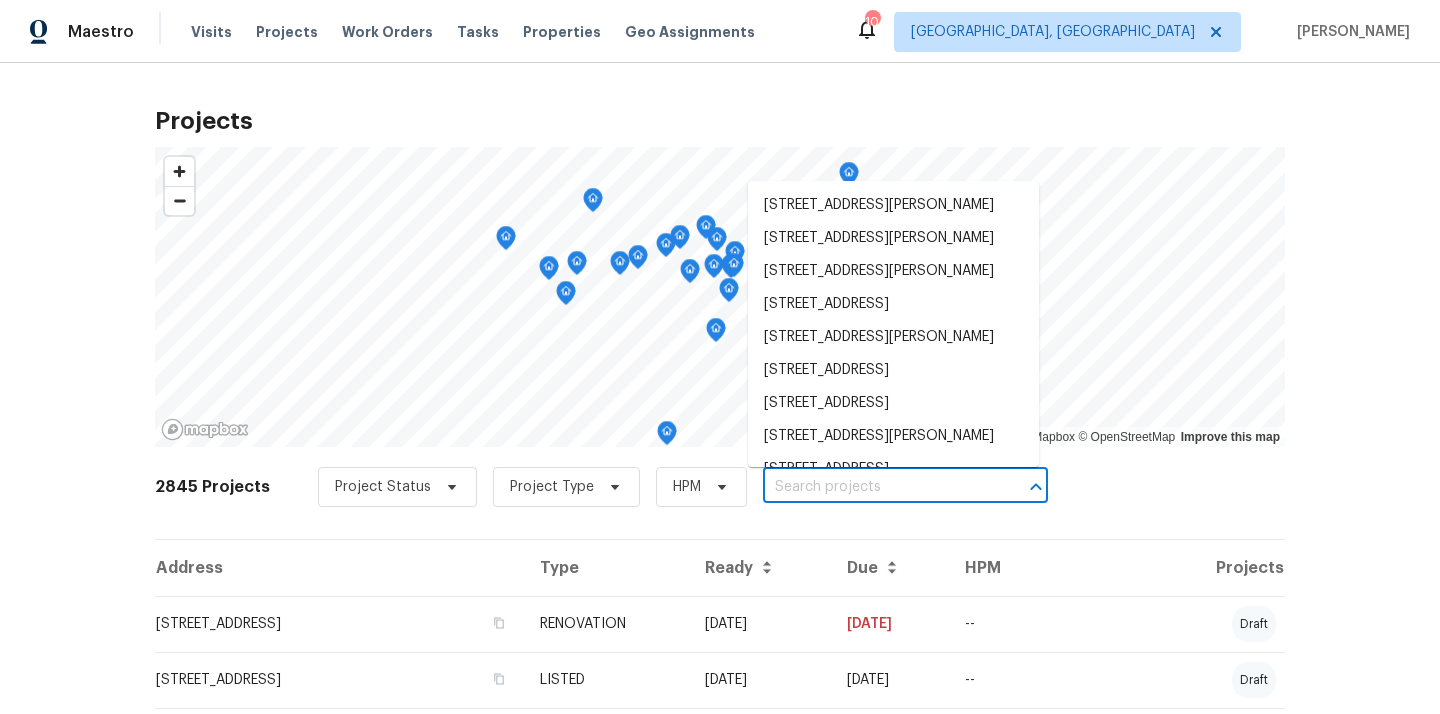paste on "[STREET_ADDRESS]" 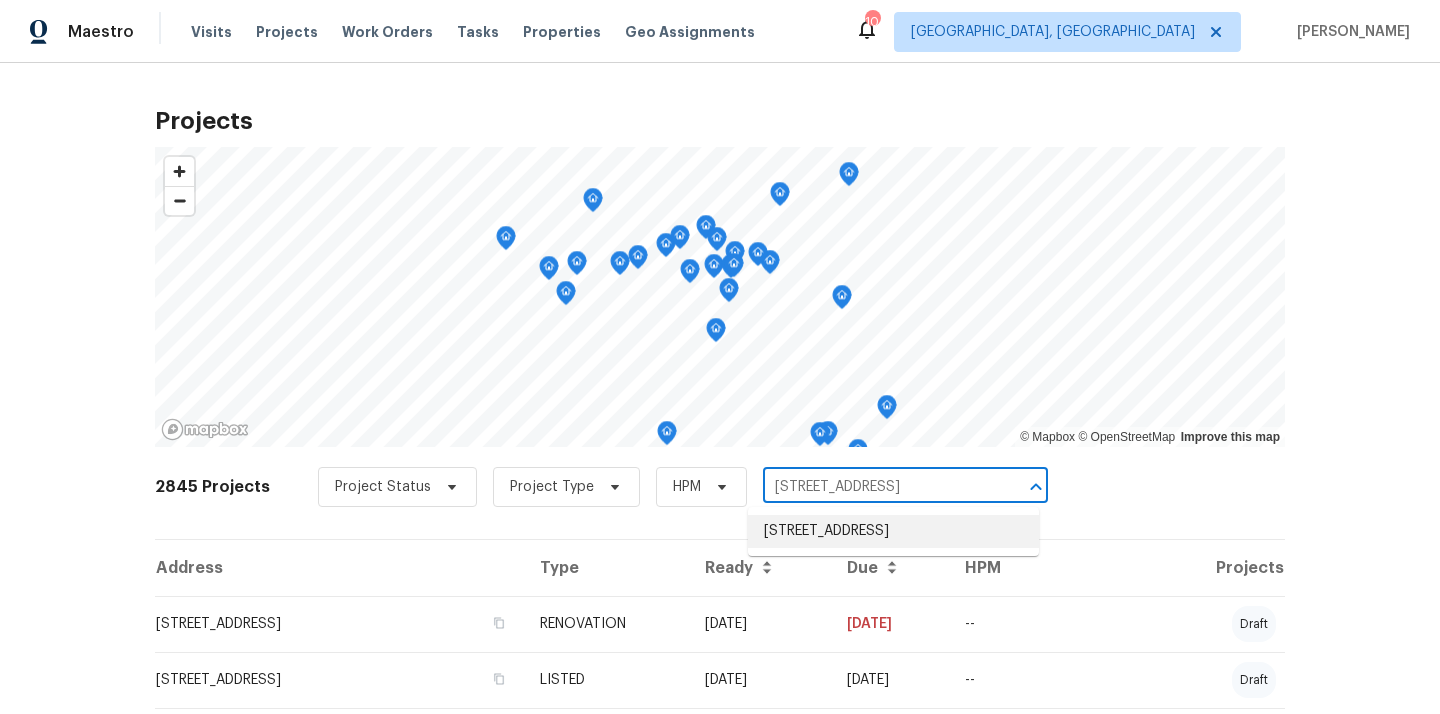 click on "[STREET_ADDRESS]" at bounding box center [893, 531] 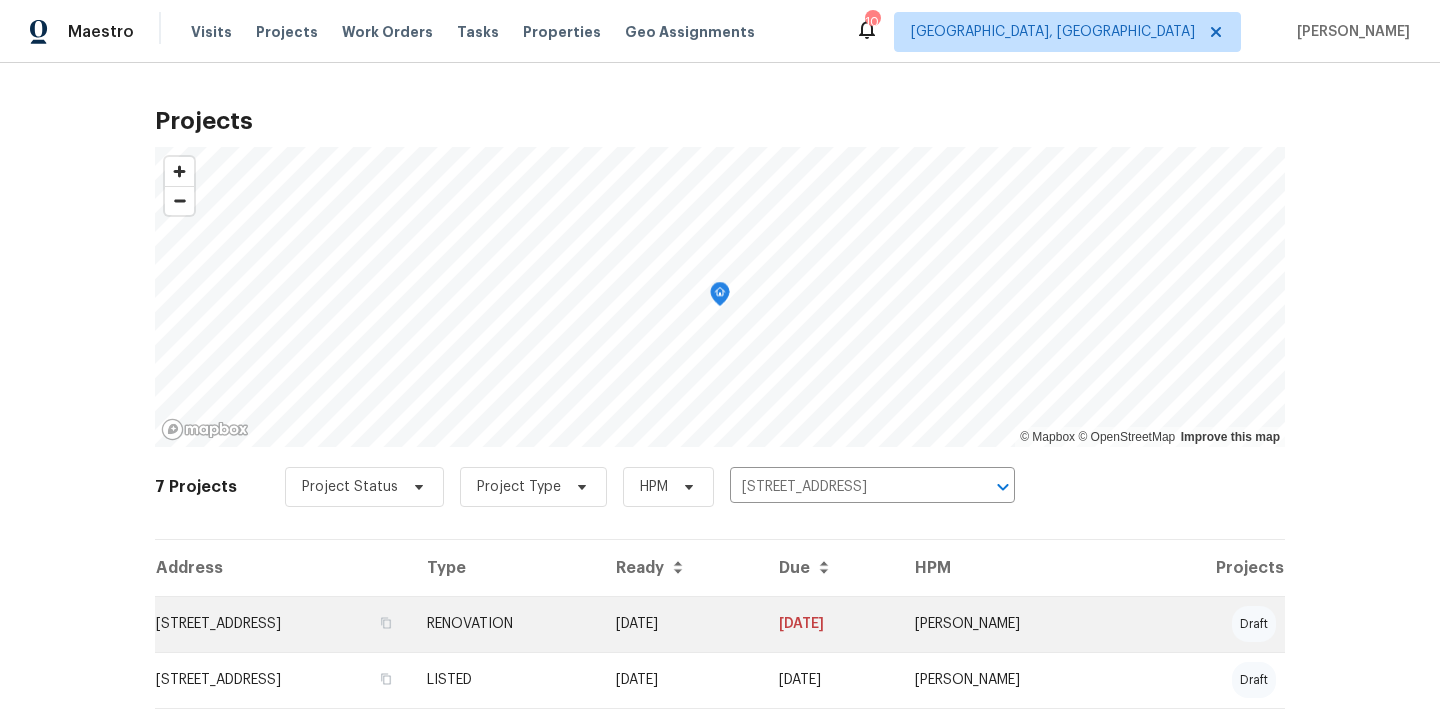 click on "[STREET_ADDRESS]" at bounding box center (283, 624) 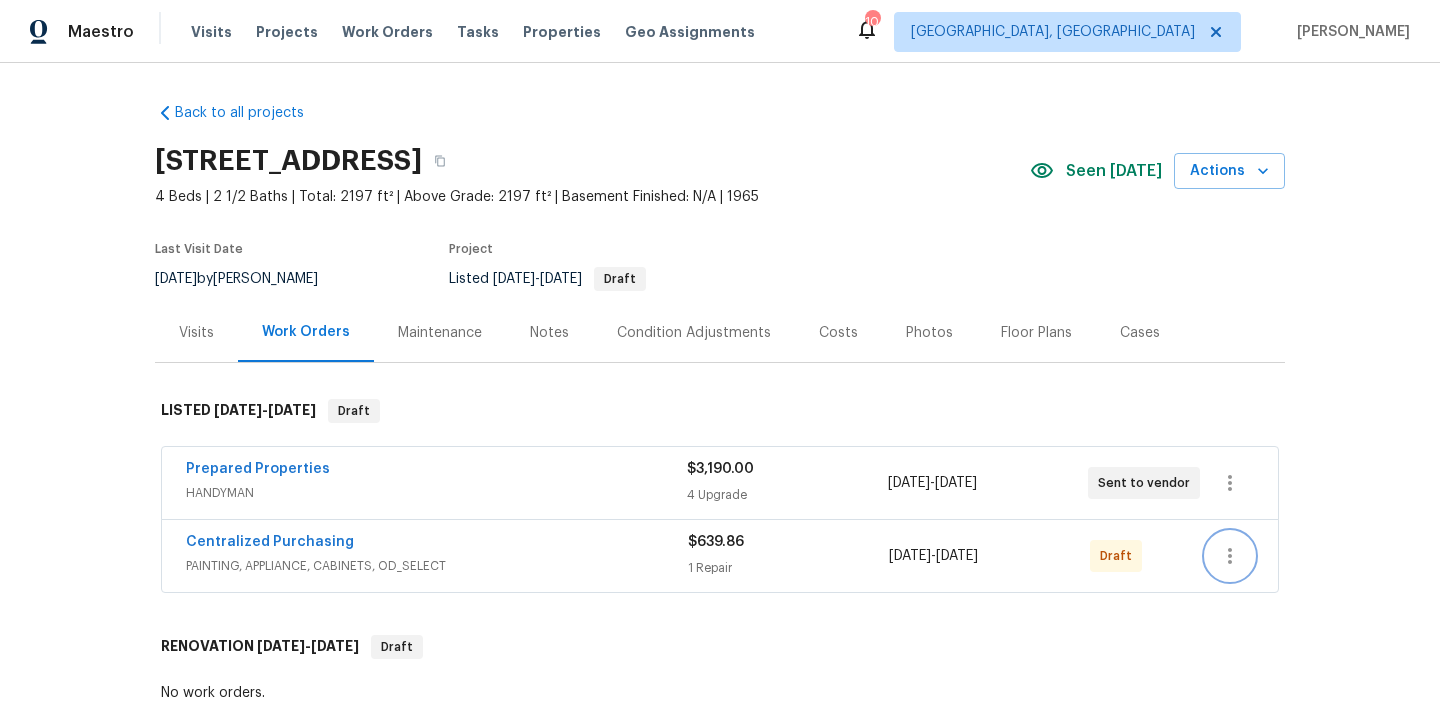click 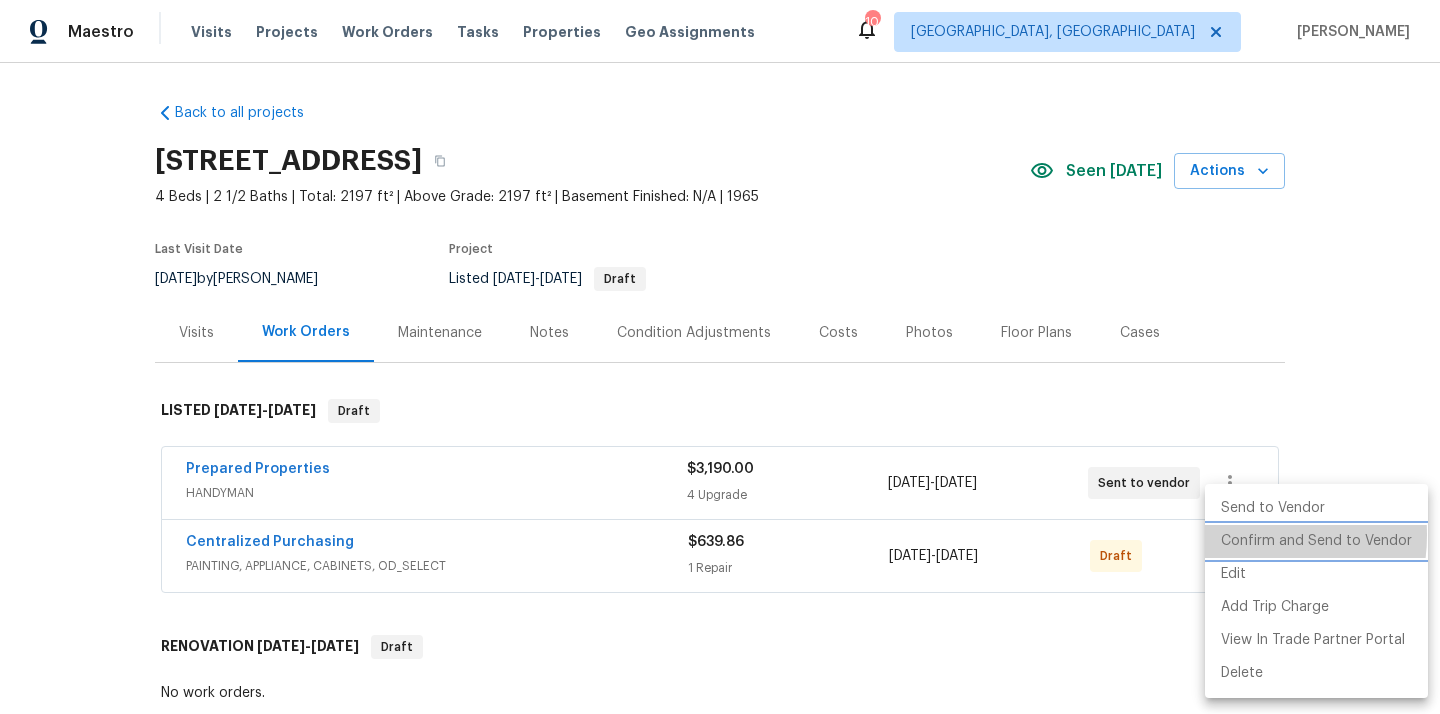 click on "Confirm and Send to Vendor" at bounding box center [1316, 541] 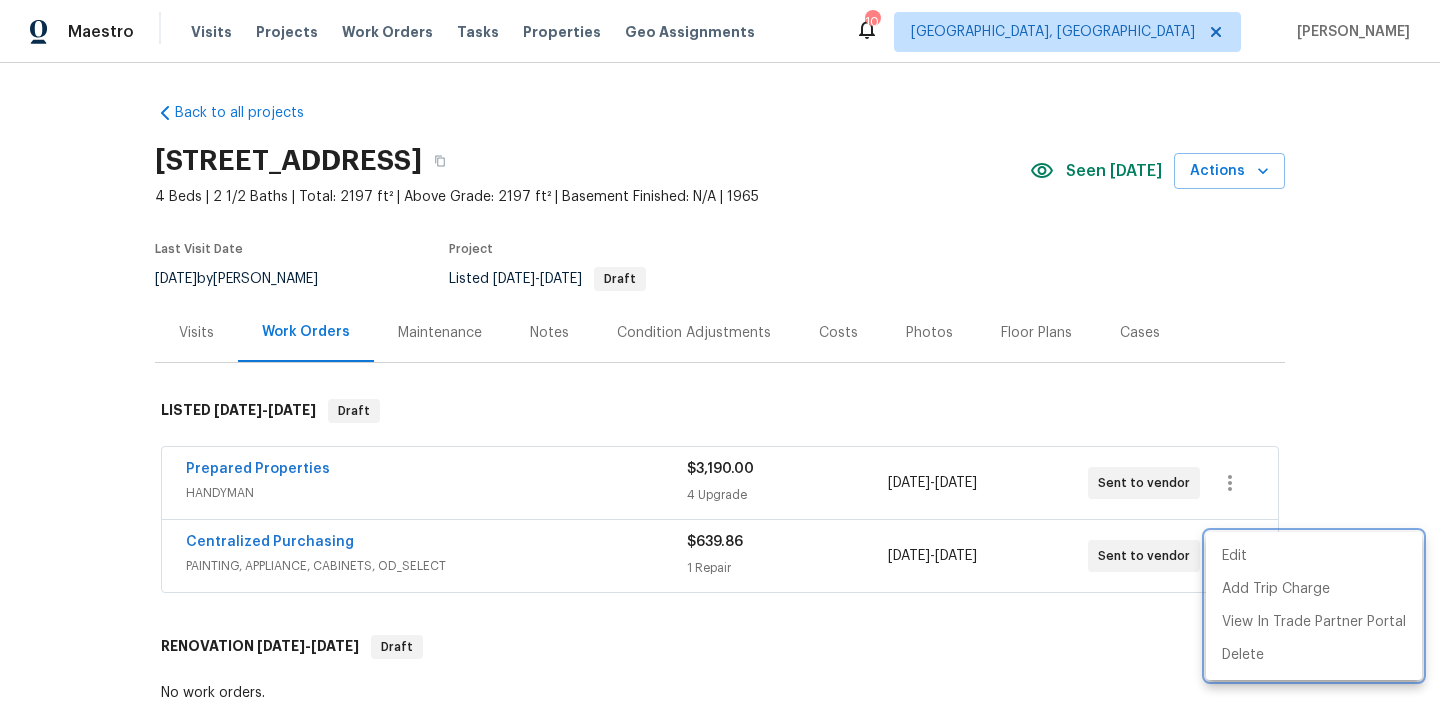 click at bounding box center [720, 357] 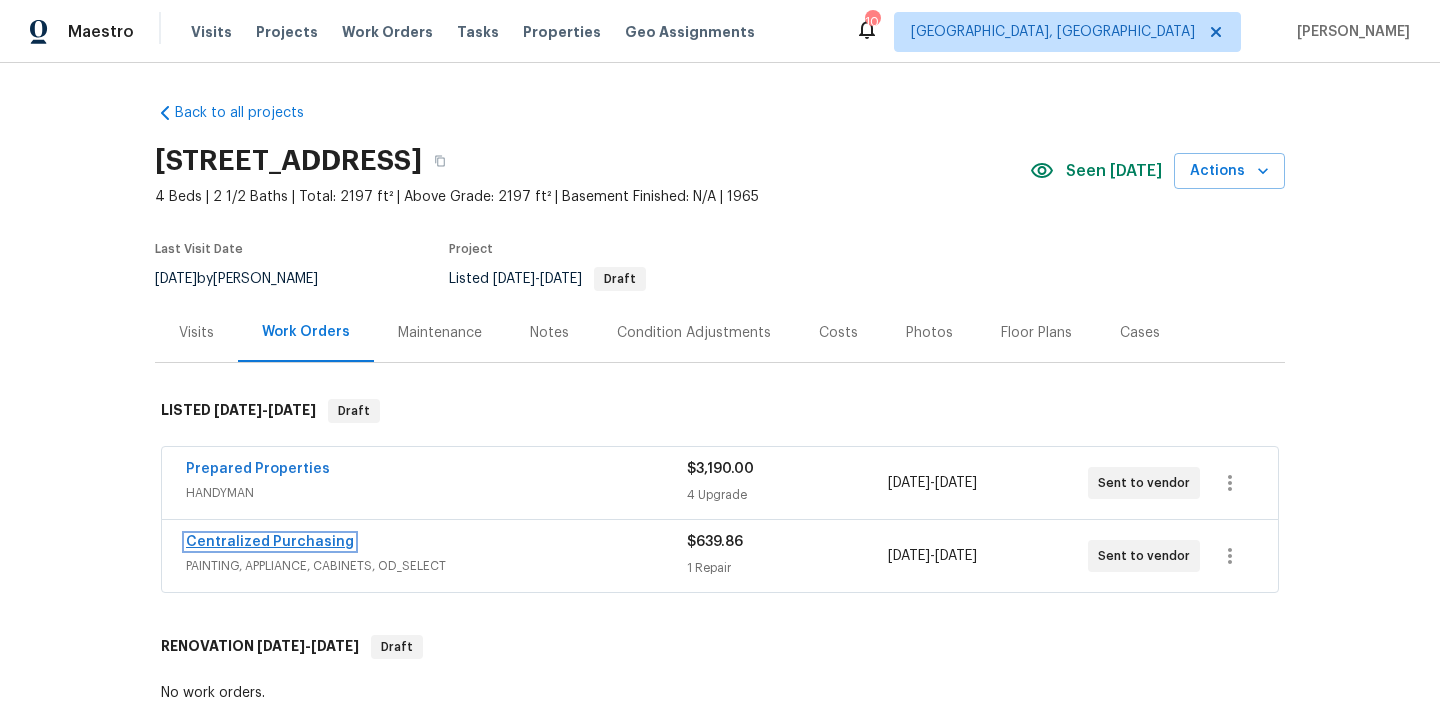 click on "Centralized Purchasing" at bounding box center (270, 542) 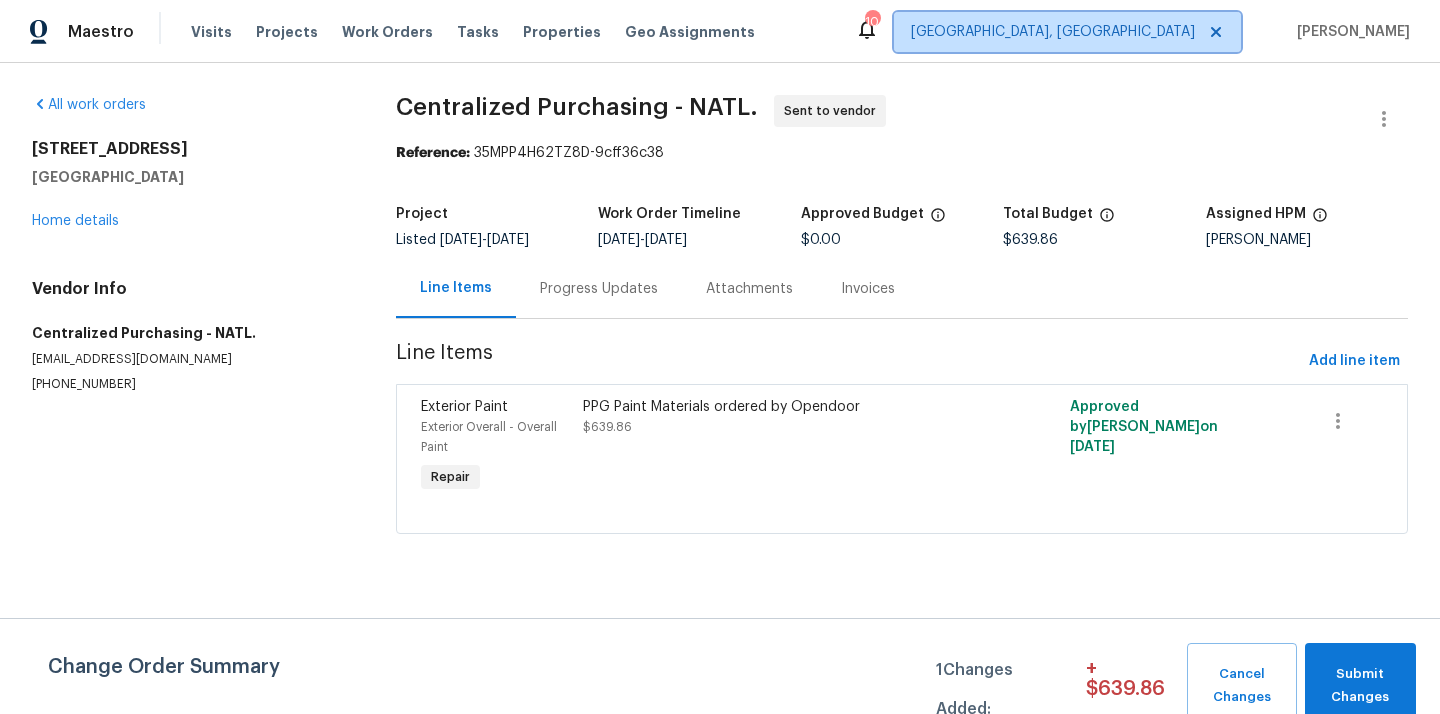 click on "[GEOGRAPHIC_DATA], [GEOGRAPHIC_DATA]" at bounding box center (1053, 32) 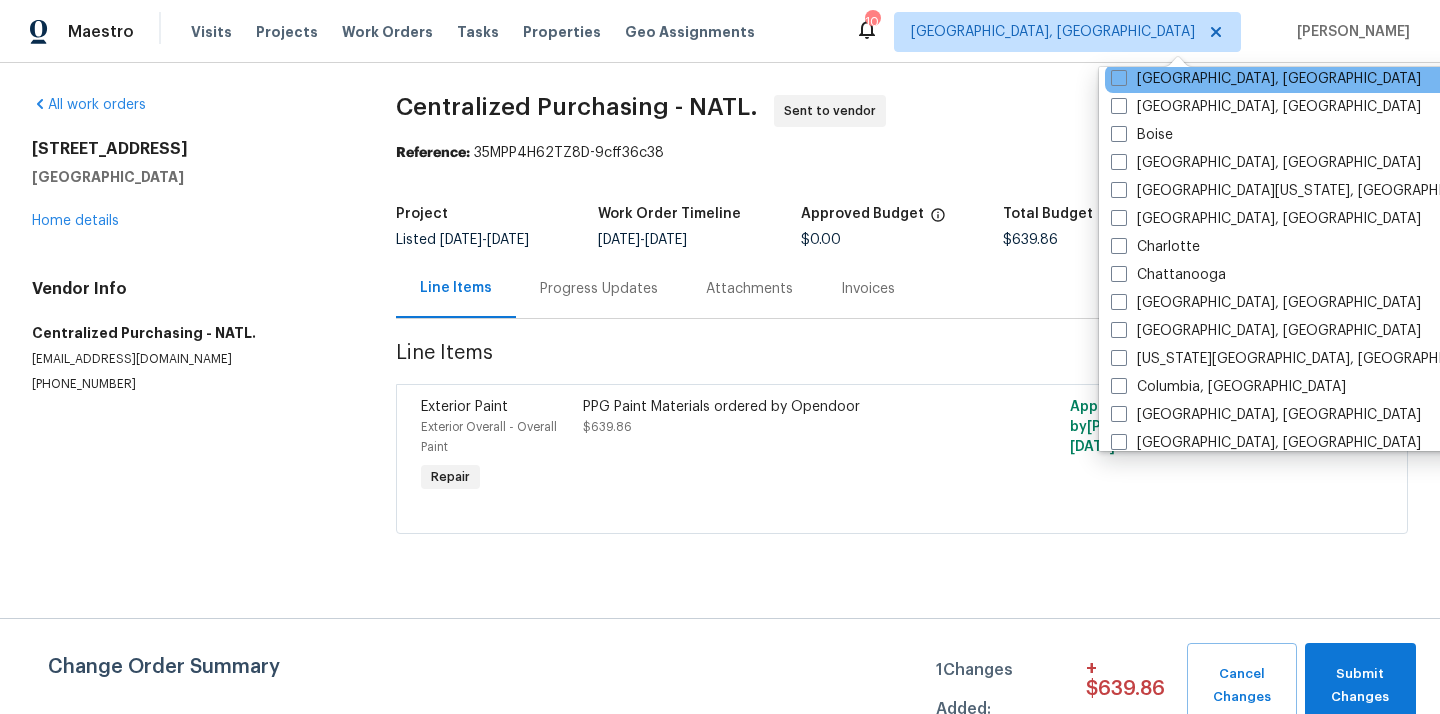 scroll, scrollTop: 151, scrollLeft: 0, axis: vertical 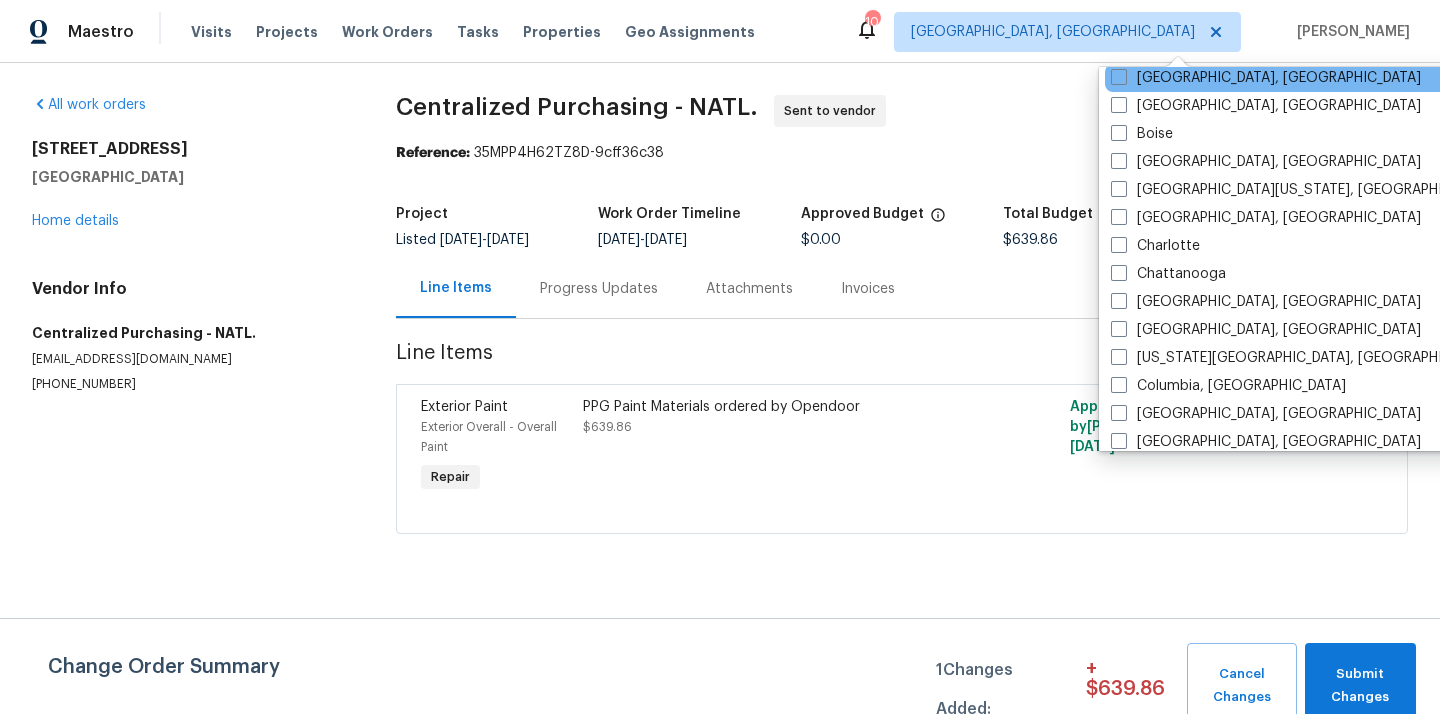 click on "Charlotte" at bounding box center [1155, 246] 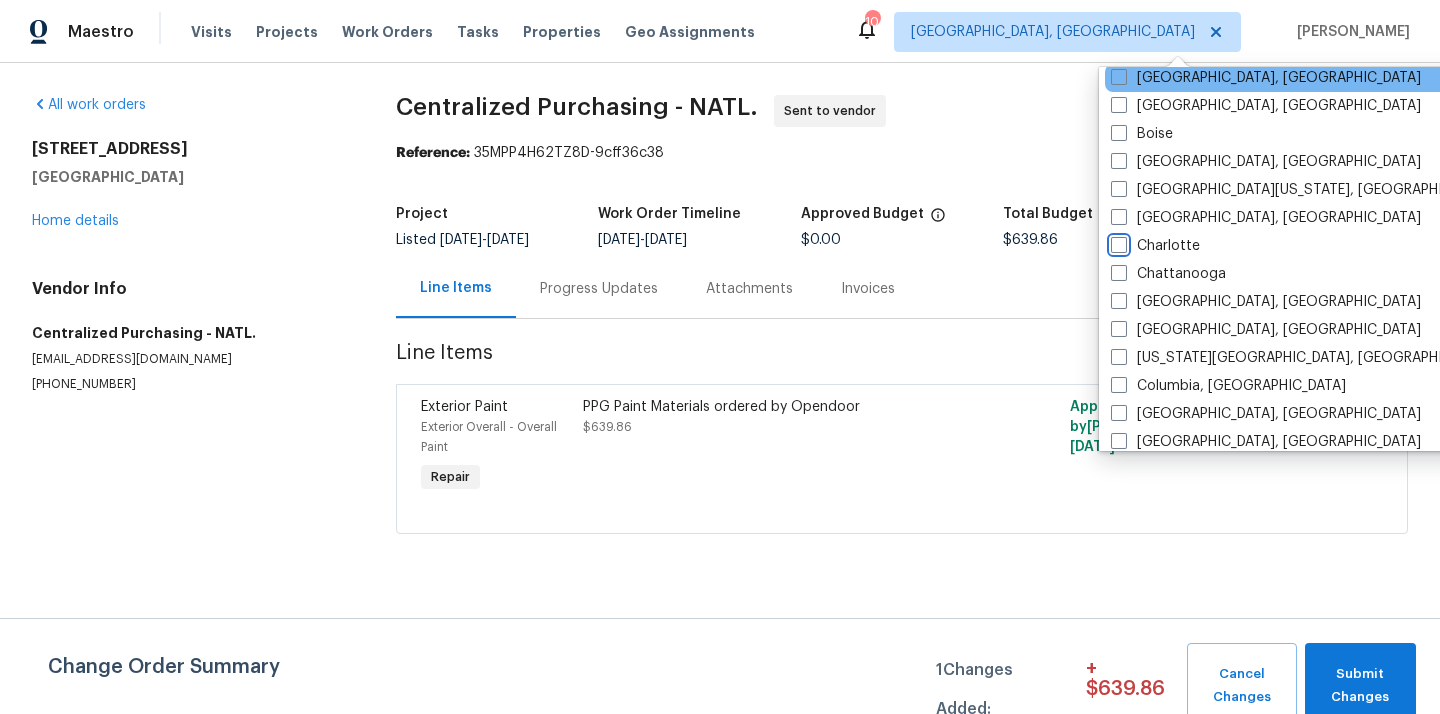 click on "Charlotte" at bounding box center [1117, 242] 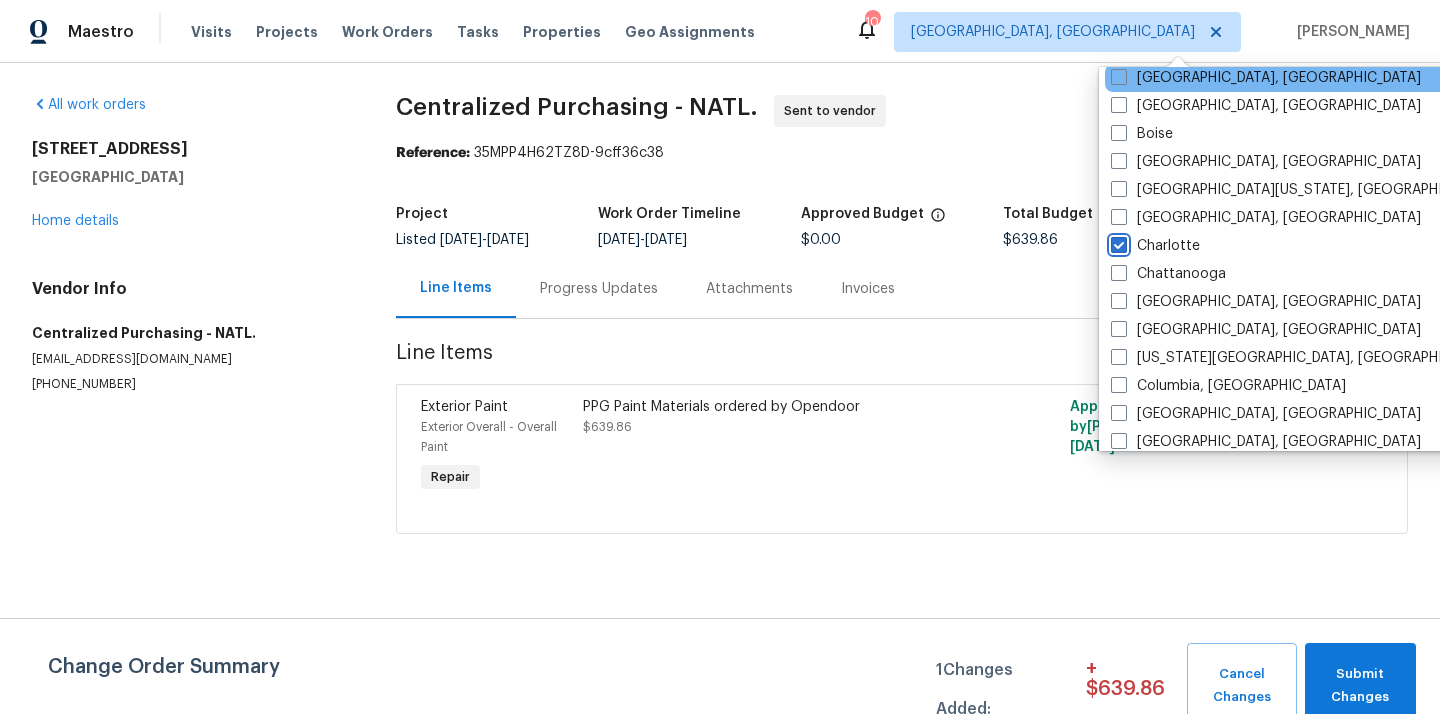 checkbox on "true" 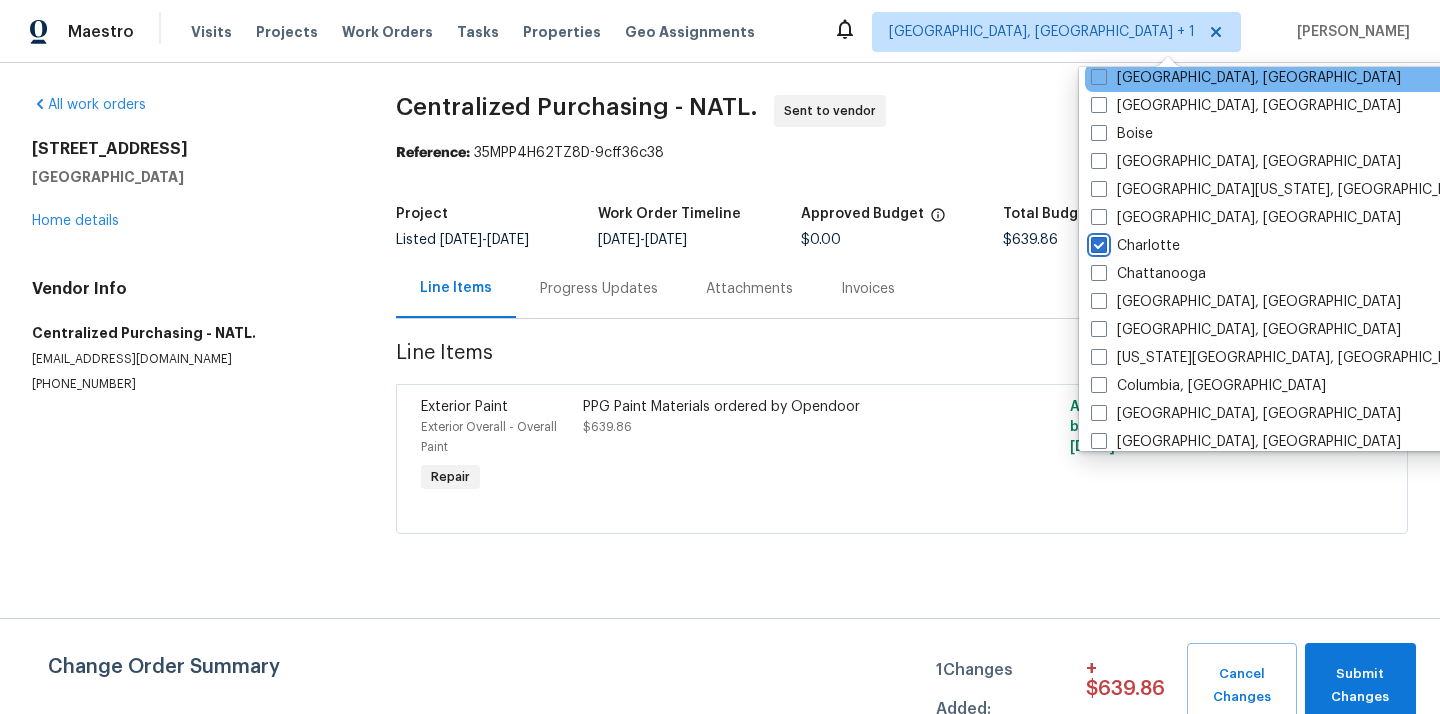 scroll, scrollTop: 0, scrollLeft: 0, axis: both 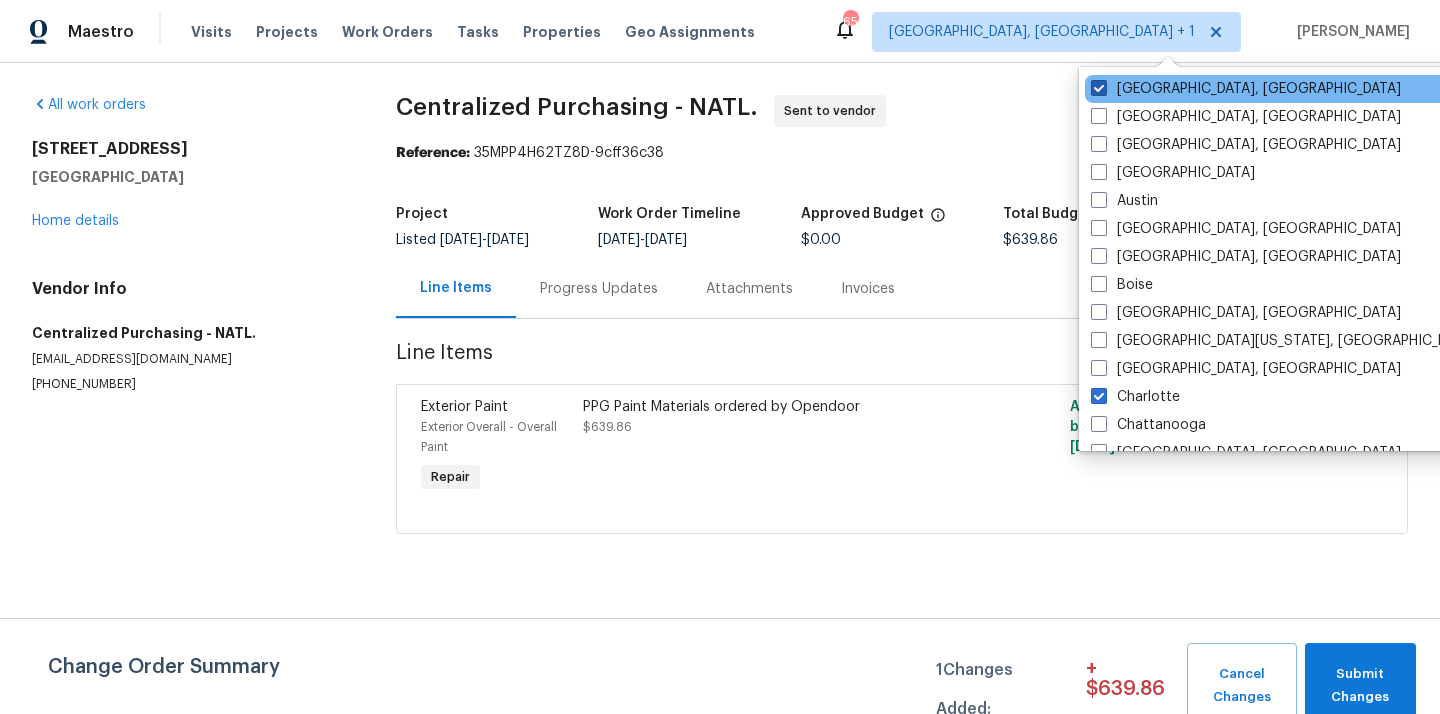 click on "[GEOGRAPHIC_DATA], [GEOGRAPHIC_DATA]" at bounding box center (1246, 89) 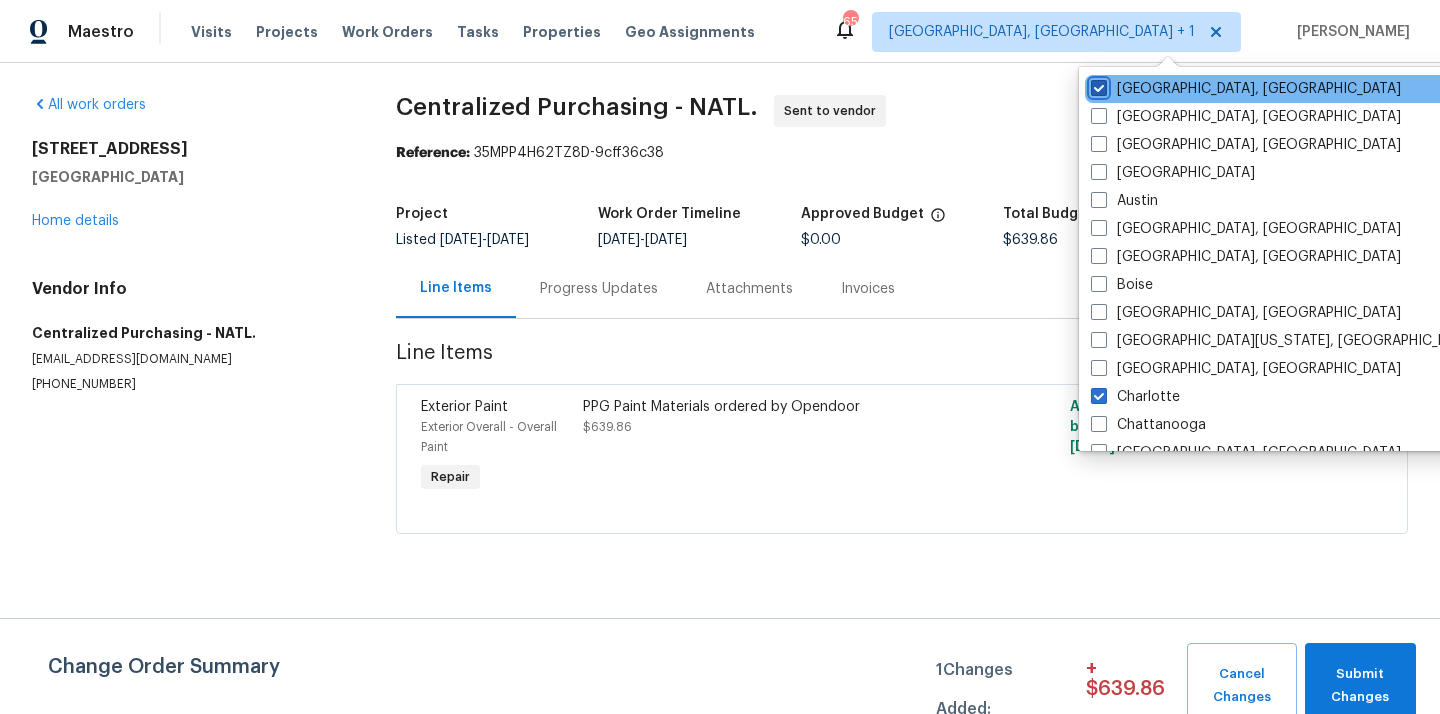 click on "[GEOGRAPHIC_DATA], [GEOGRAPHIC_DATA]" at bounding box center (1097, 85) 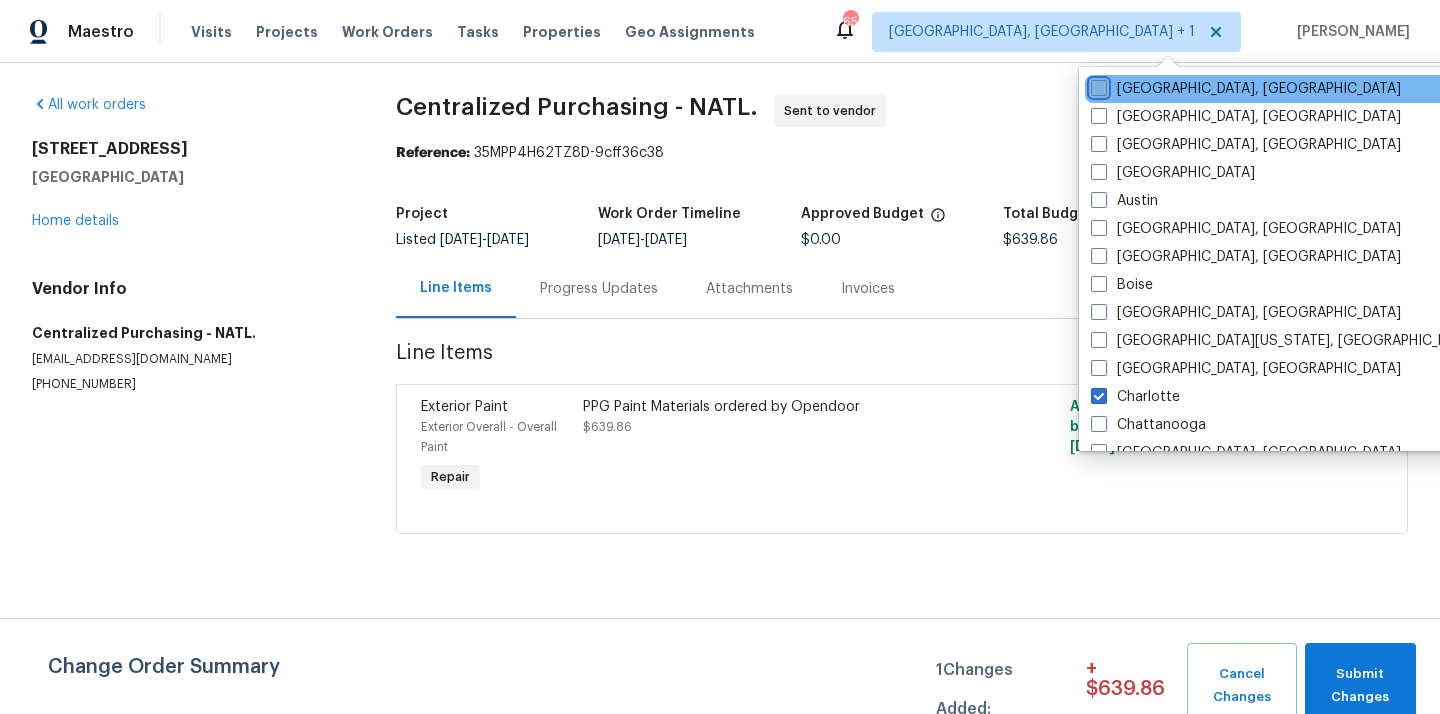 checkbox on "false" 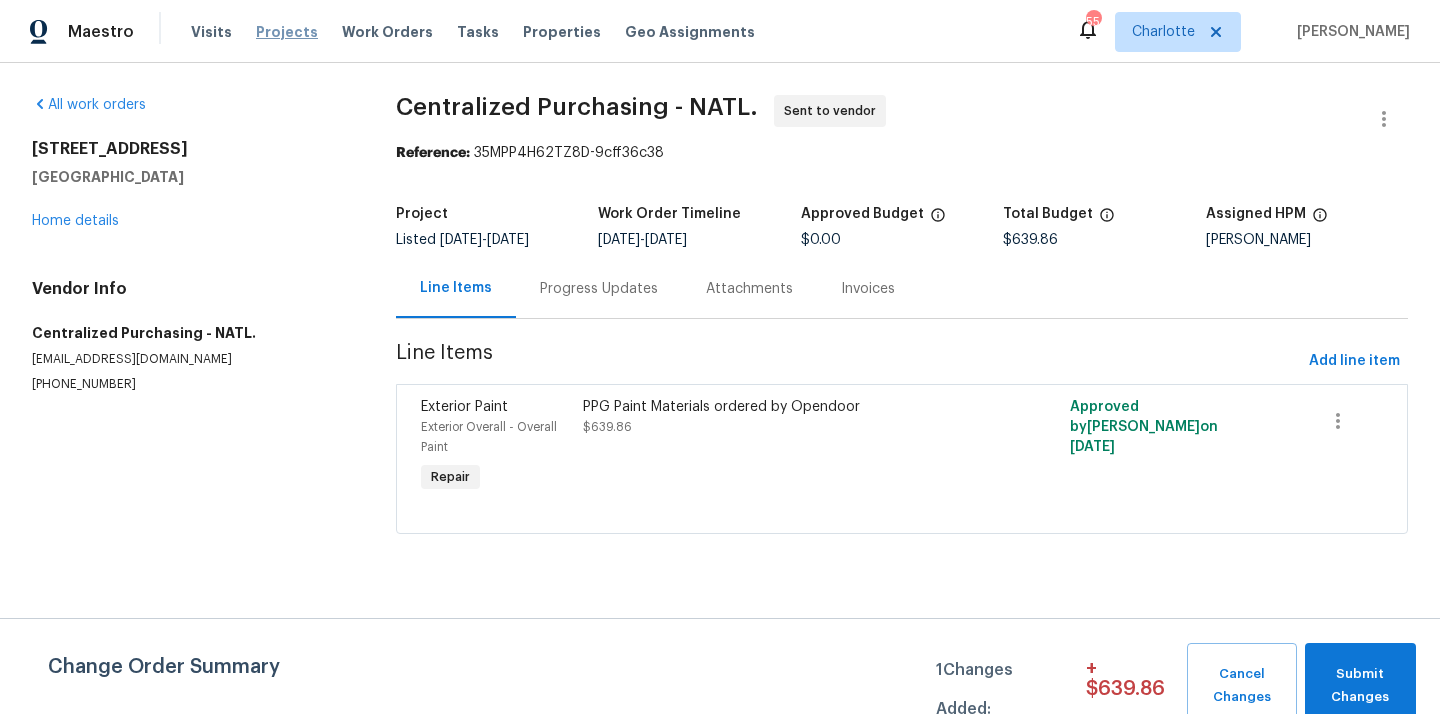click on "Projects" at bounding box center [287, 32] 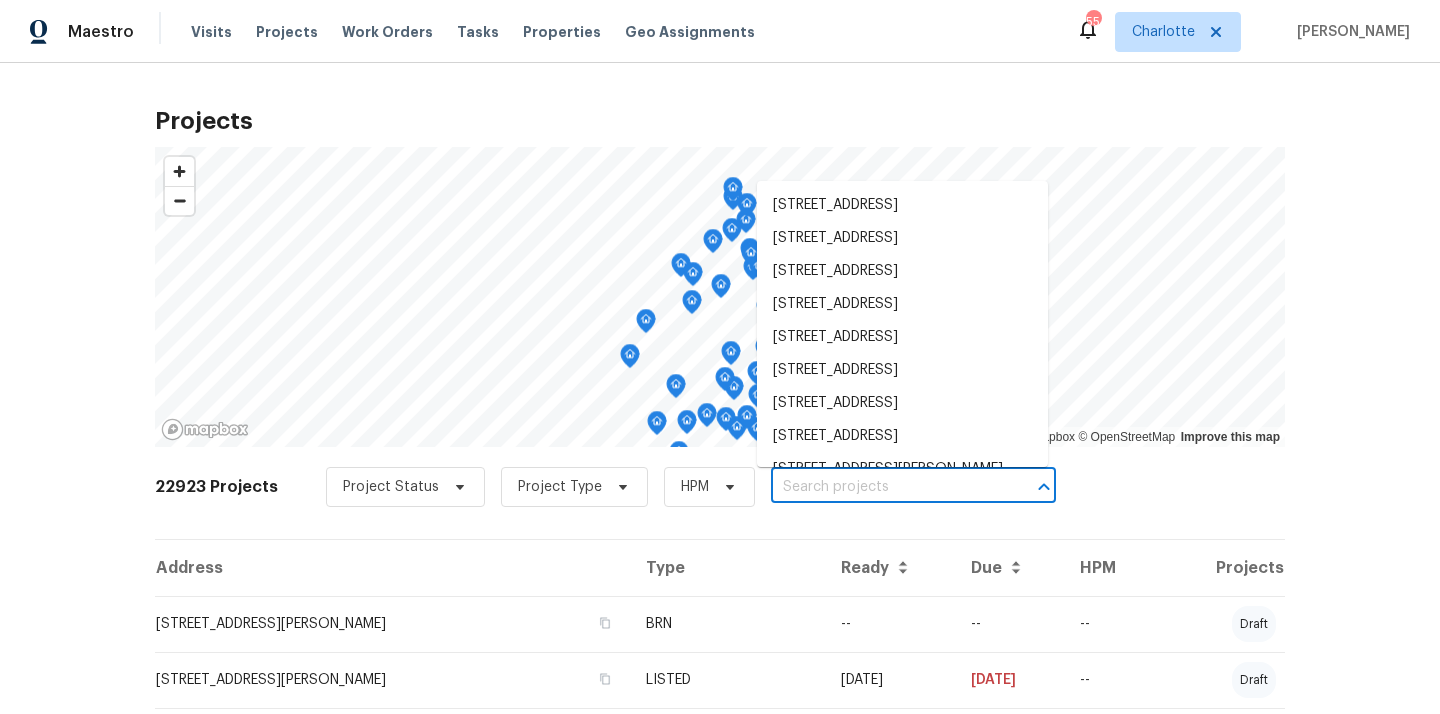 click at bounding box center [885, 487] 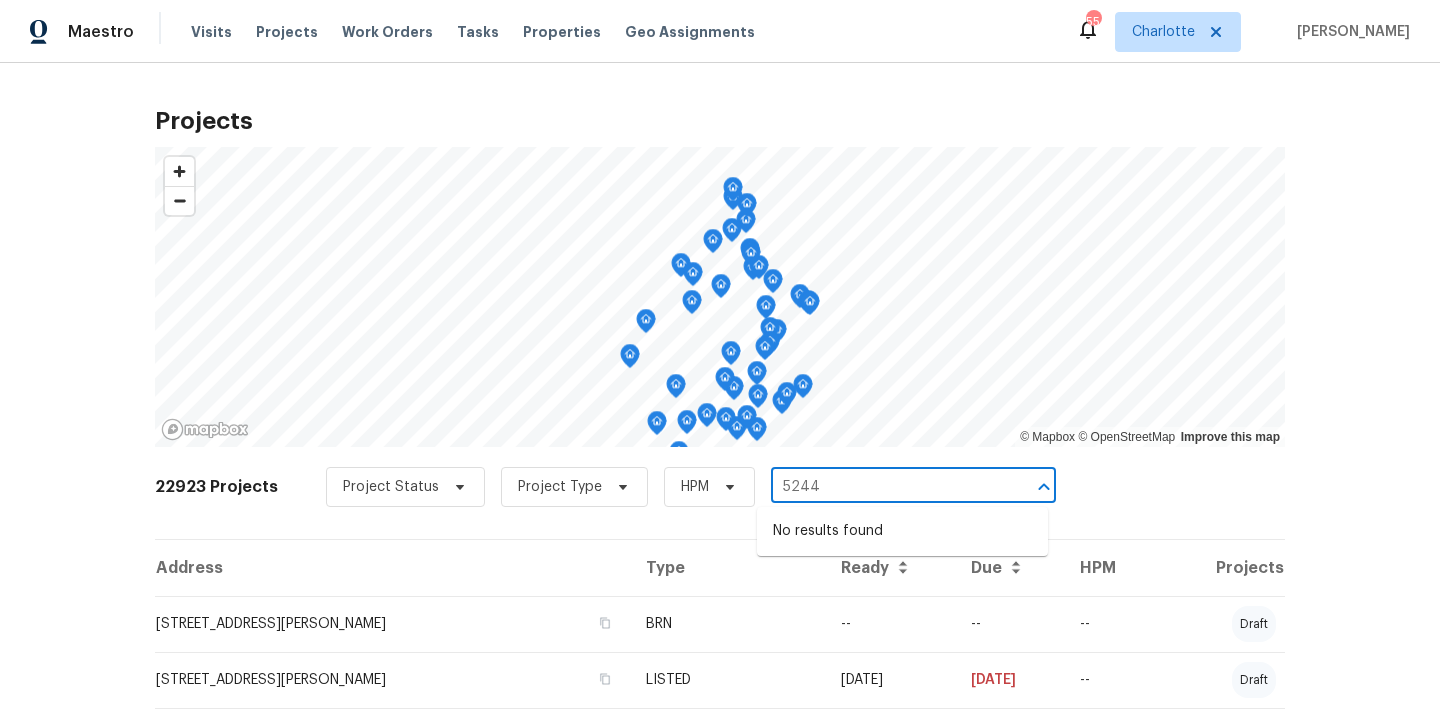 type on "5244" 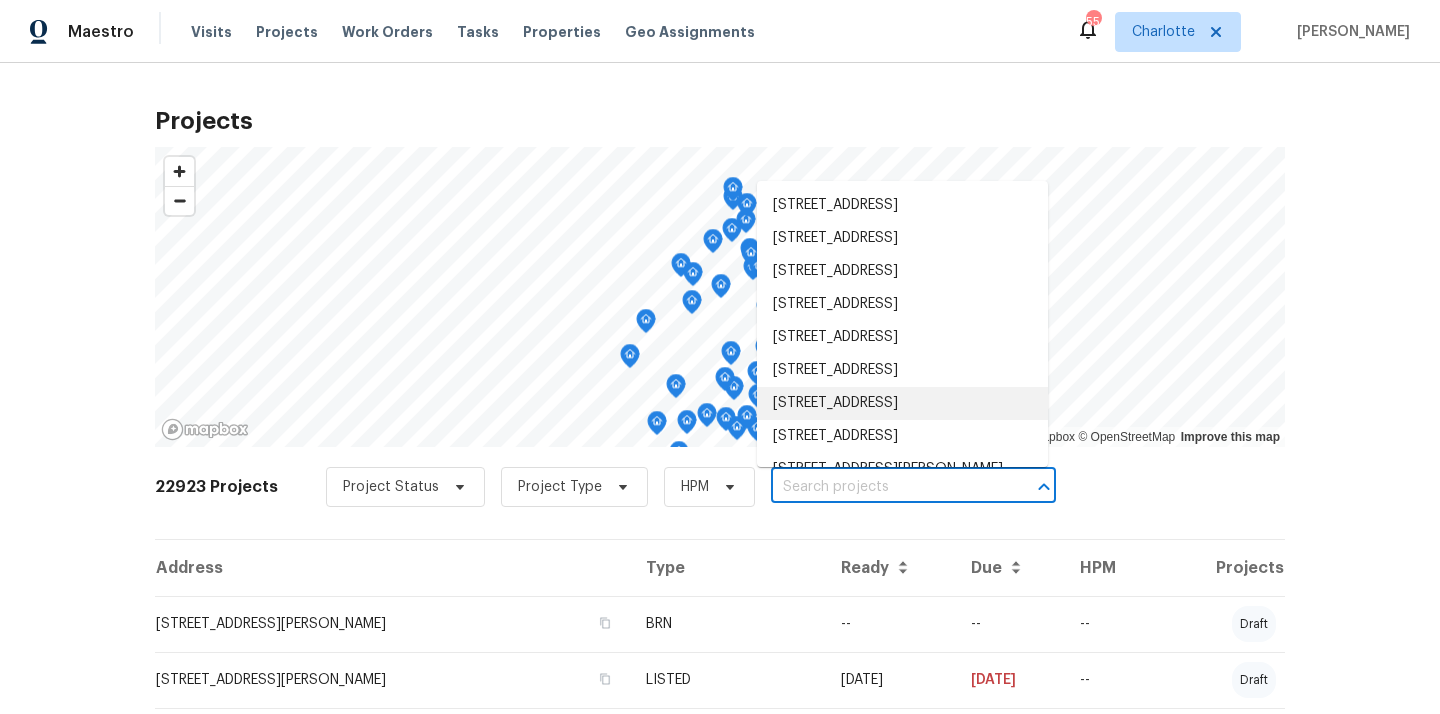paste on "111 Bottom Rd, Kings Mountain, NC 28086" 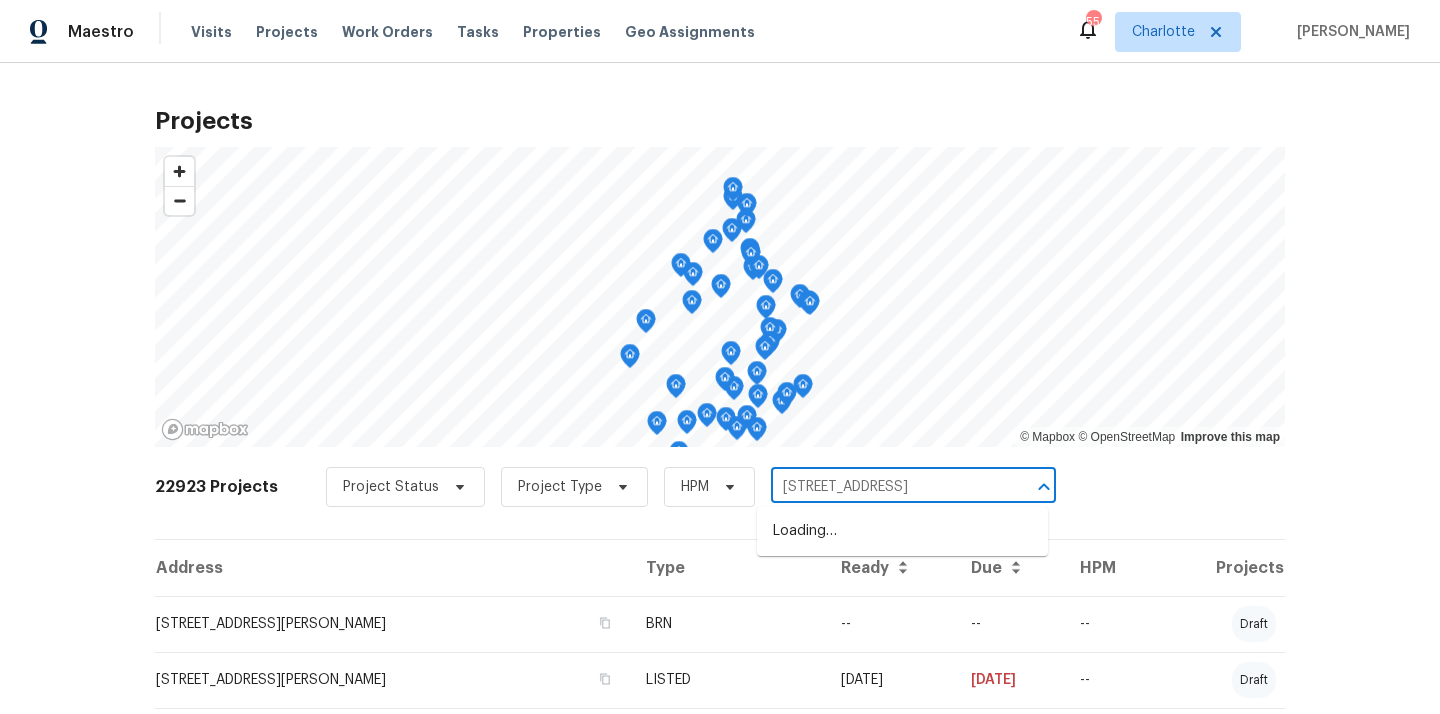 scroll, scrollTop: 0, scrollLeft: 50, axis: horizontal 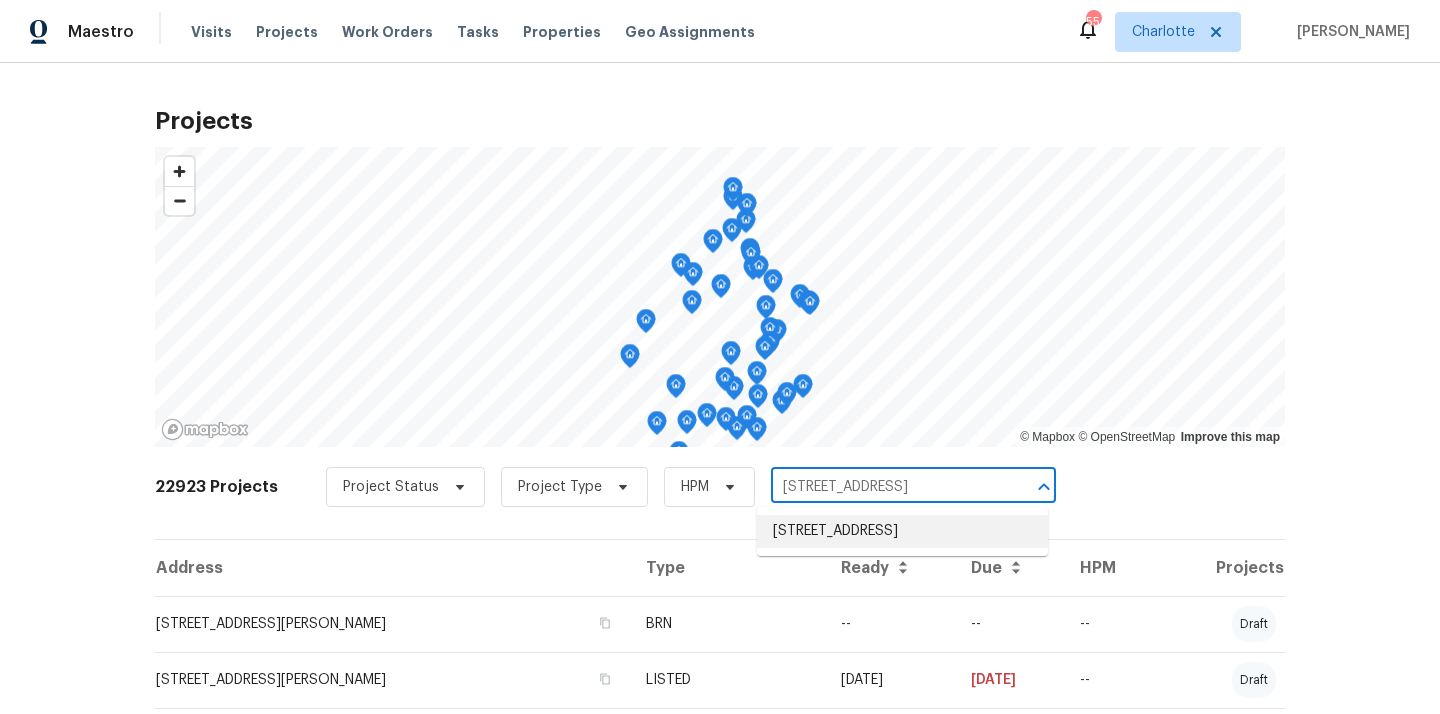 click on "111 Bottom Rd, Kings Mountain, NC 28086" at bounding box center (902, 531) 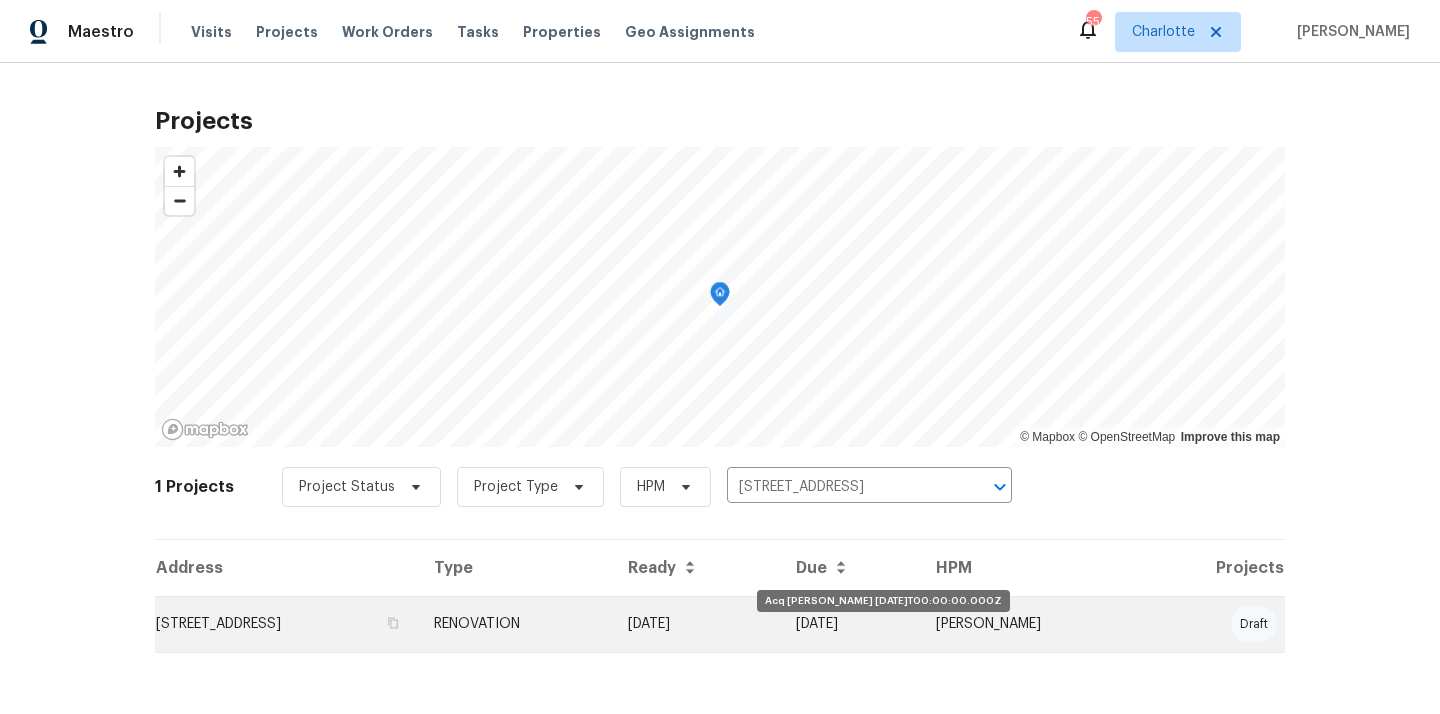 click on "07/16/25" at bounding box center (696, 624) 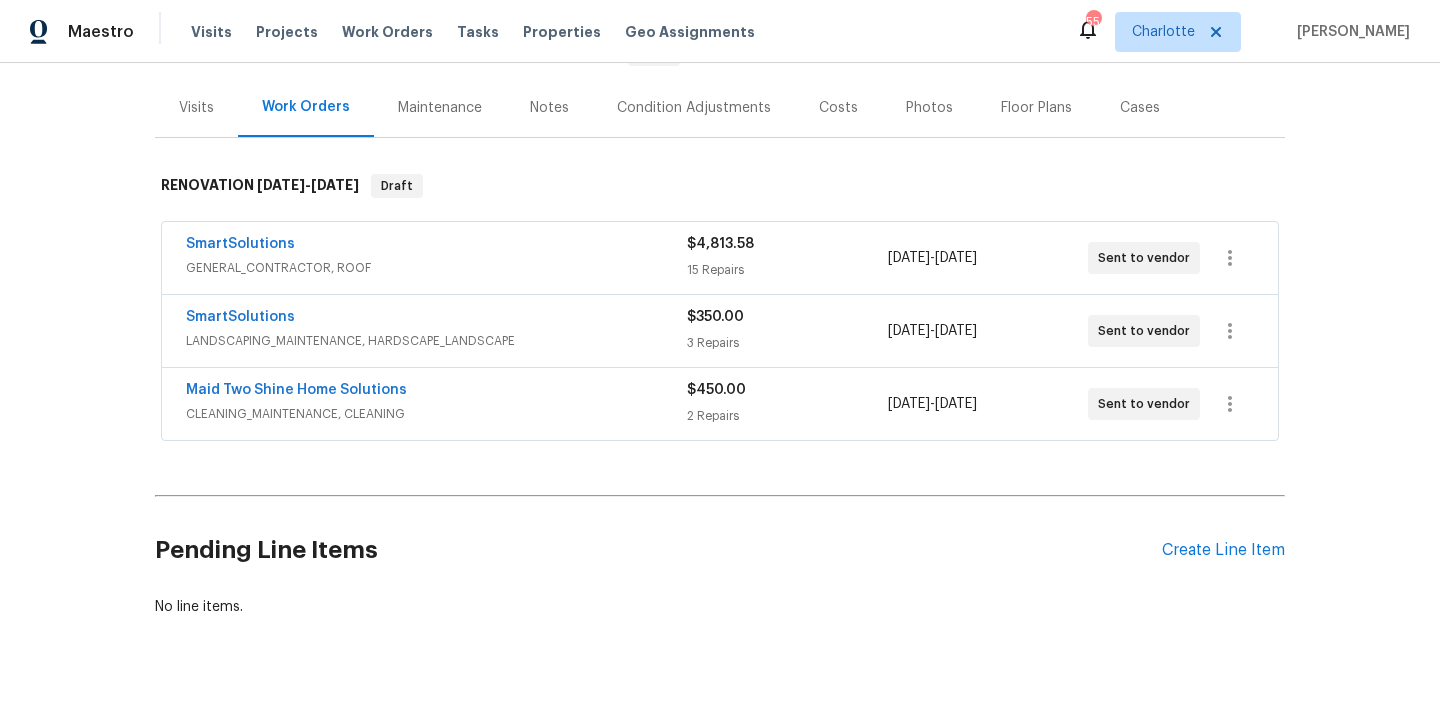 scroll, scrollTop: 264, scrollLeft: 0, axis: vertical 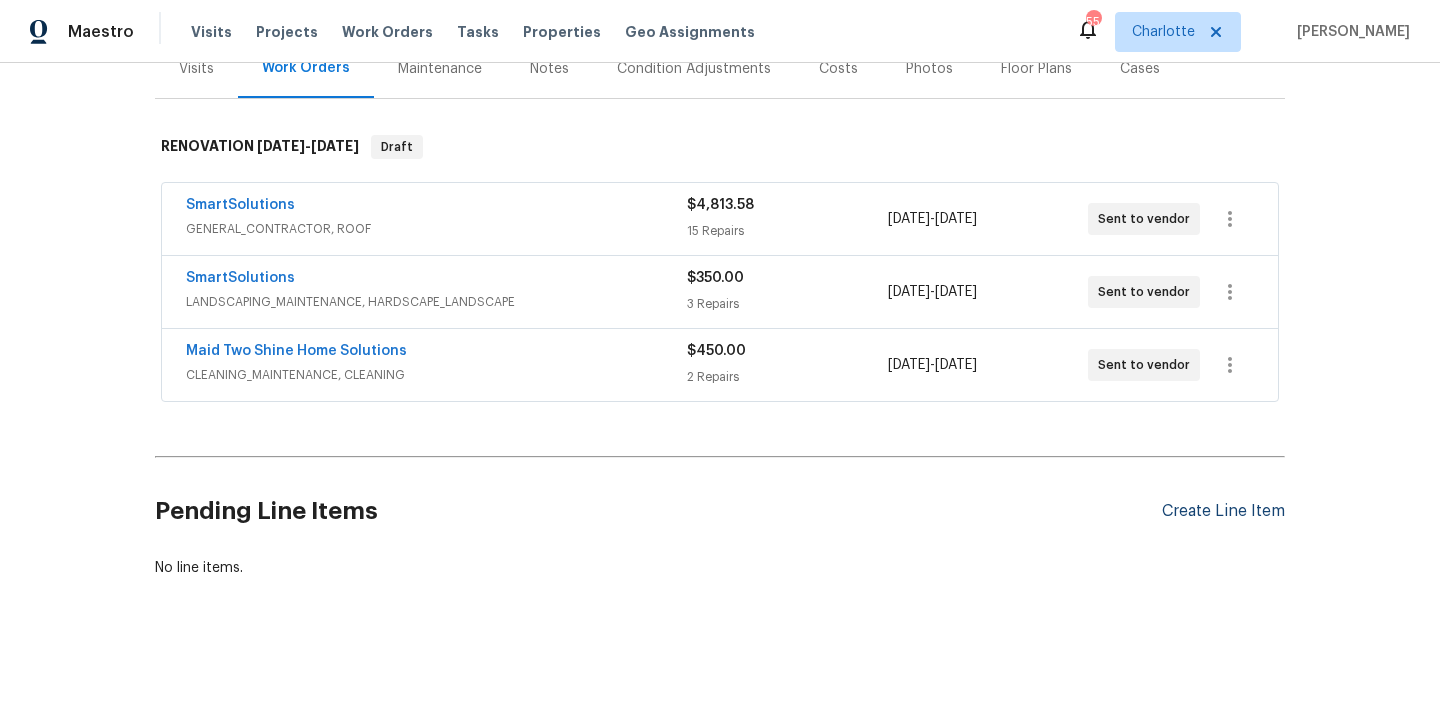 click on "Create Line Item" at bounding box center [1223, 511] 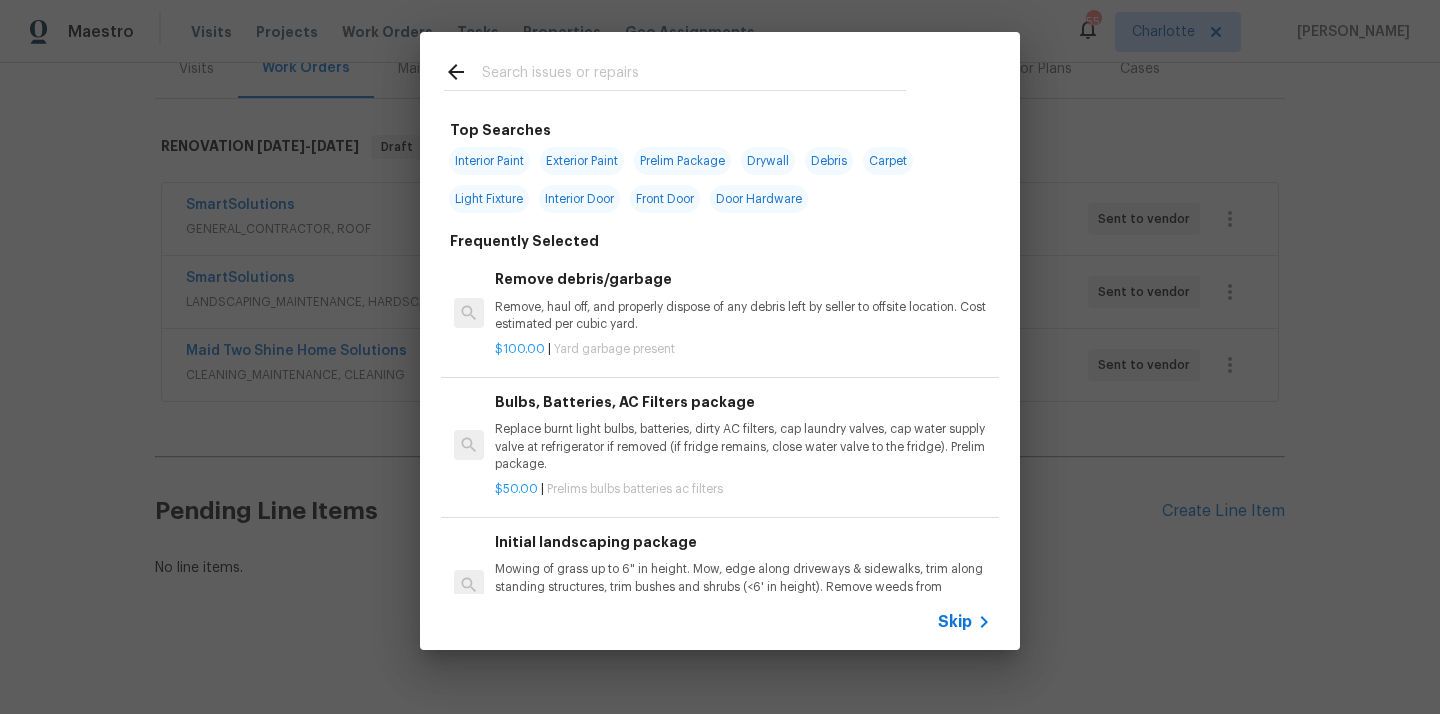 click at bounding box center (694, 75) 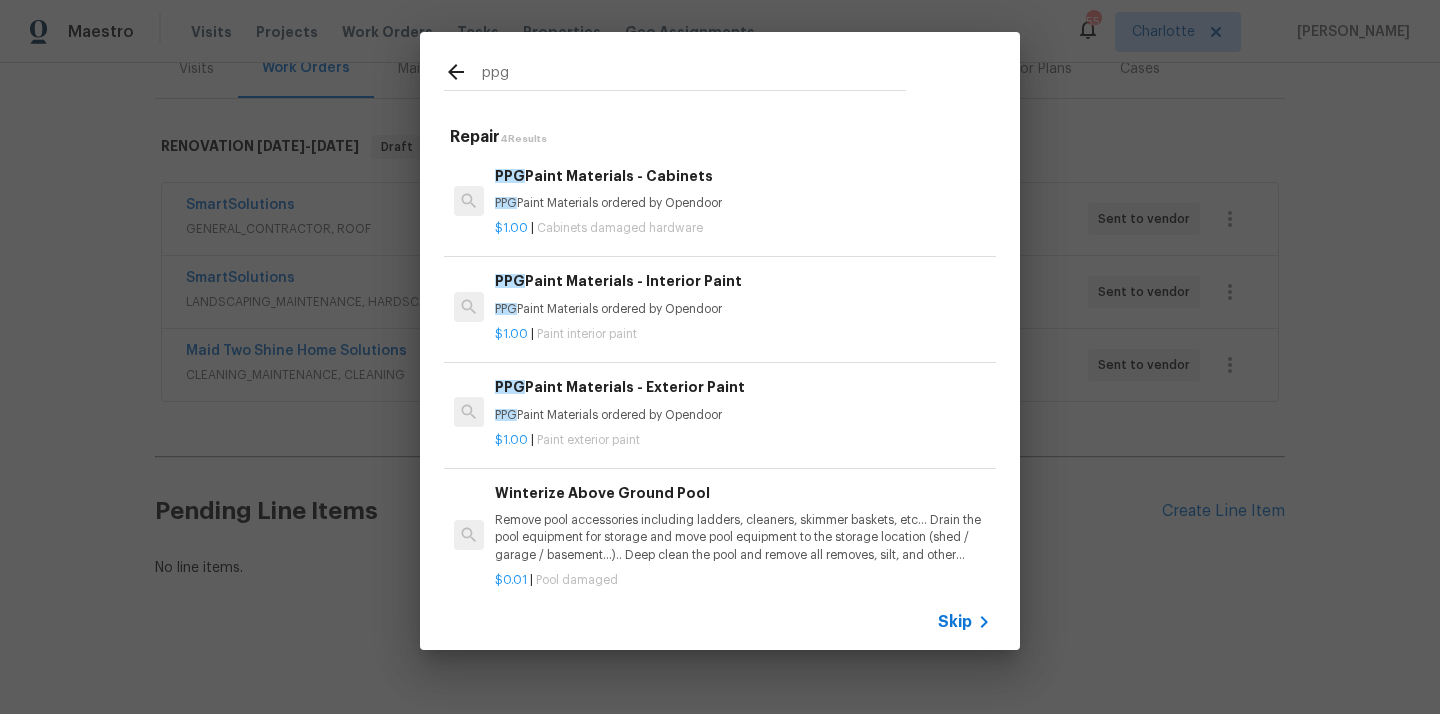 type on "ppg" 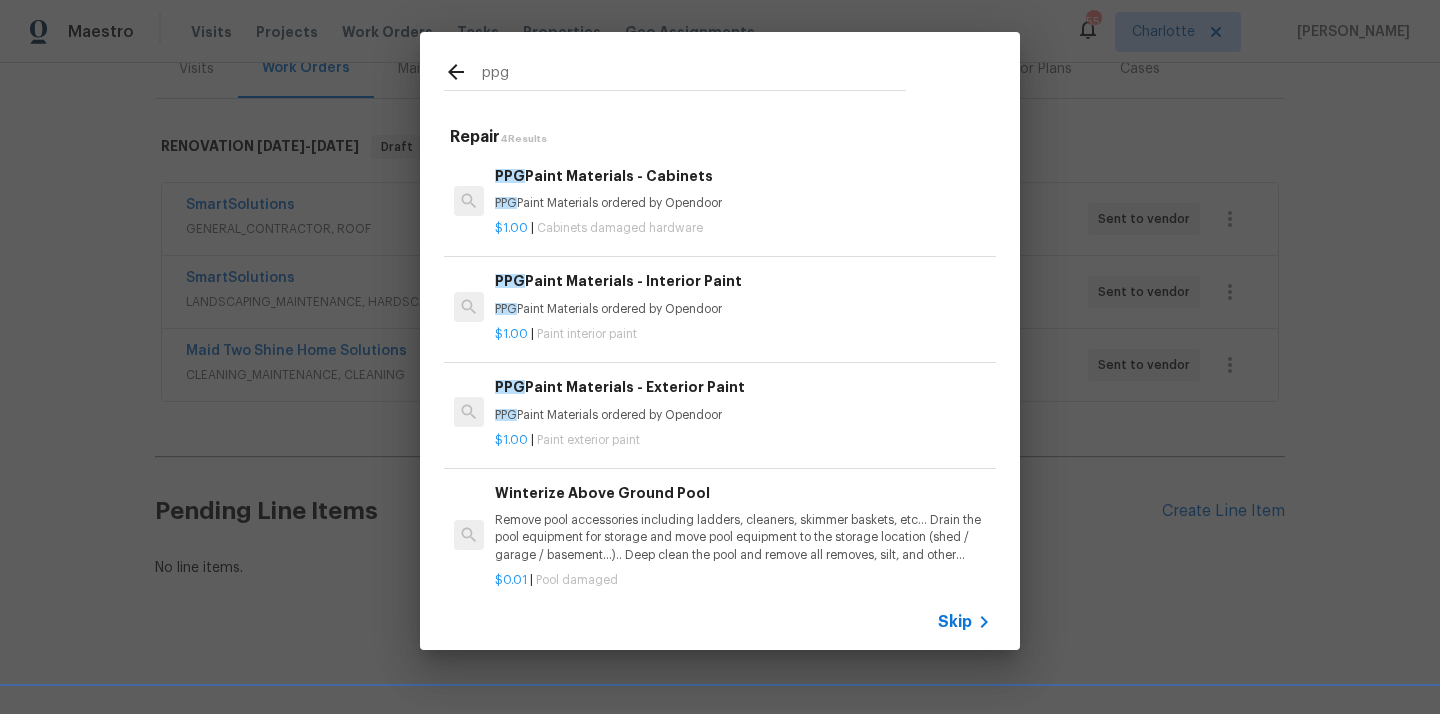 click on "PPG  Paint Materials ordered by Opendoor" at bounding box center (743, 309) 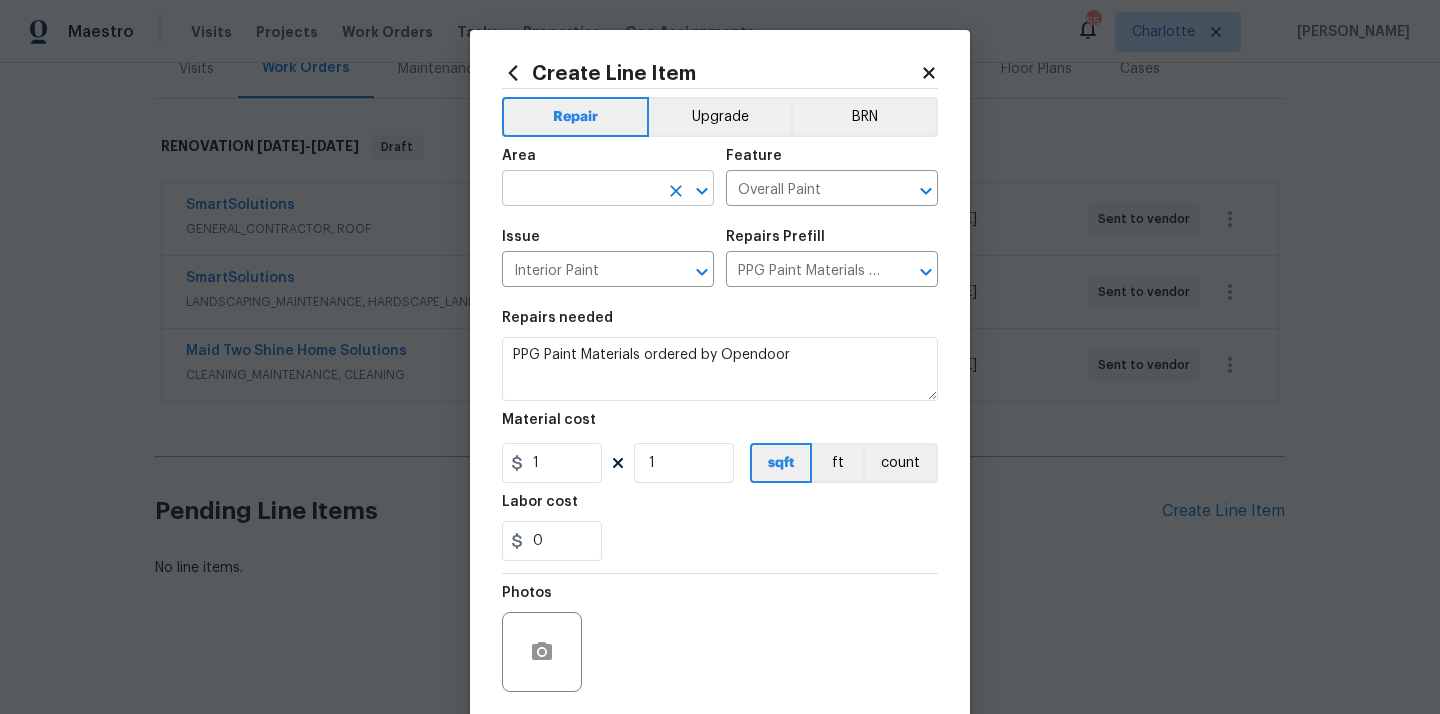click at bounding box center [580, 190] 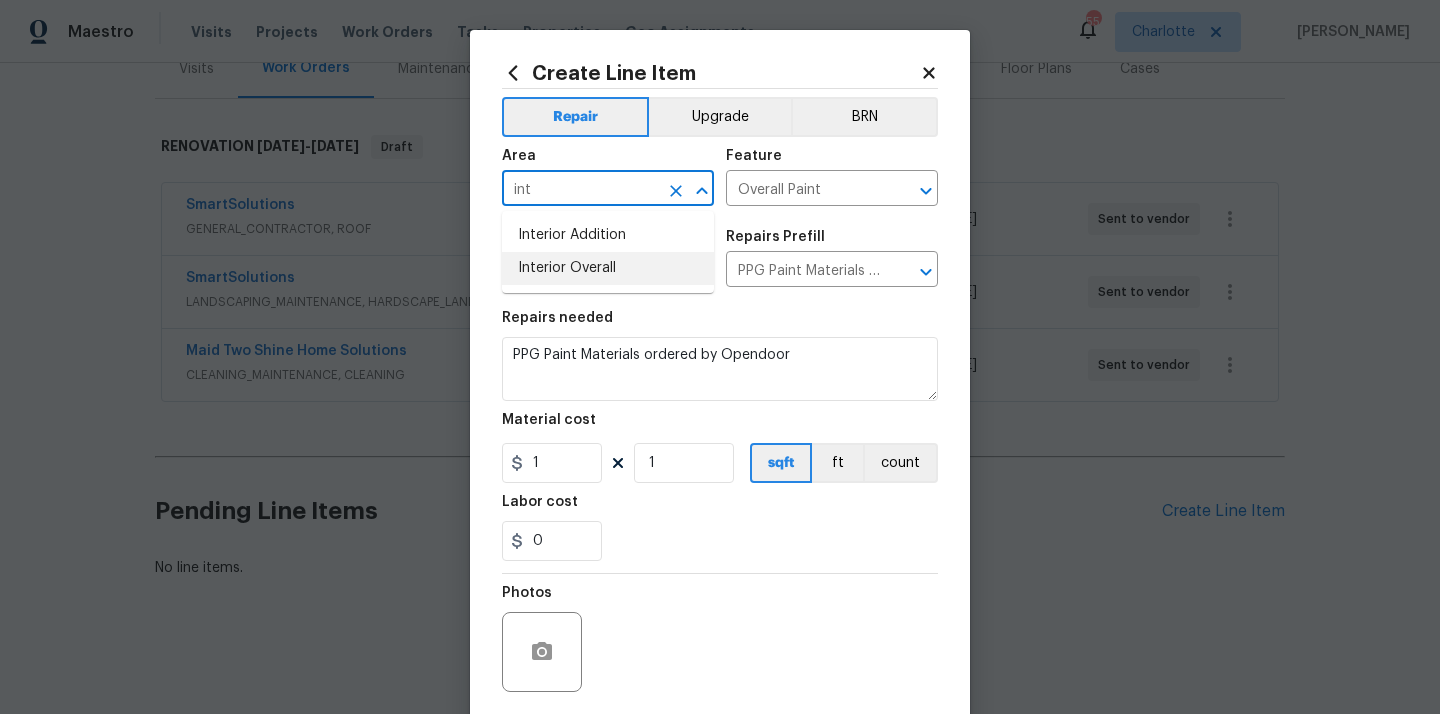 click on "Interior Overall" at bounding box center [608, 268] 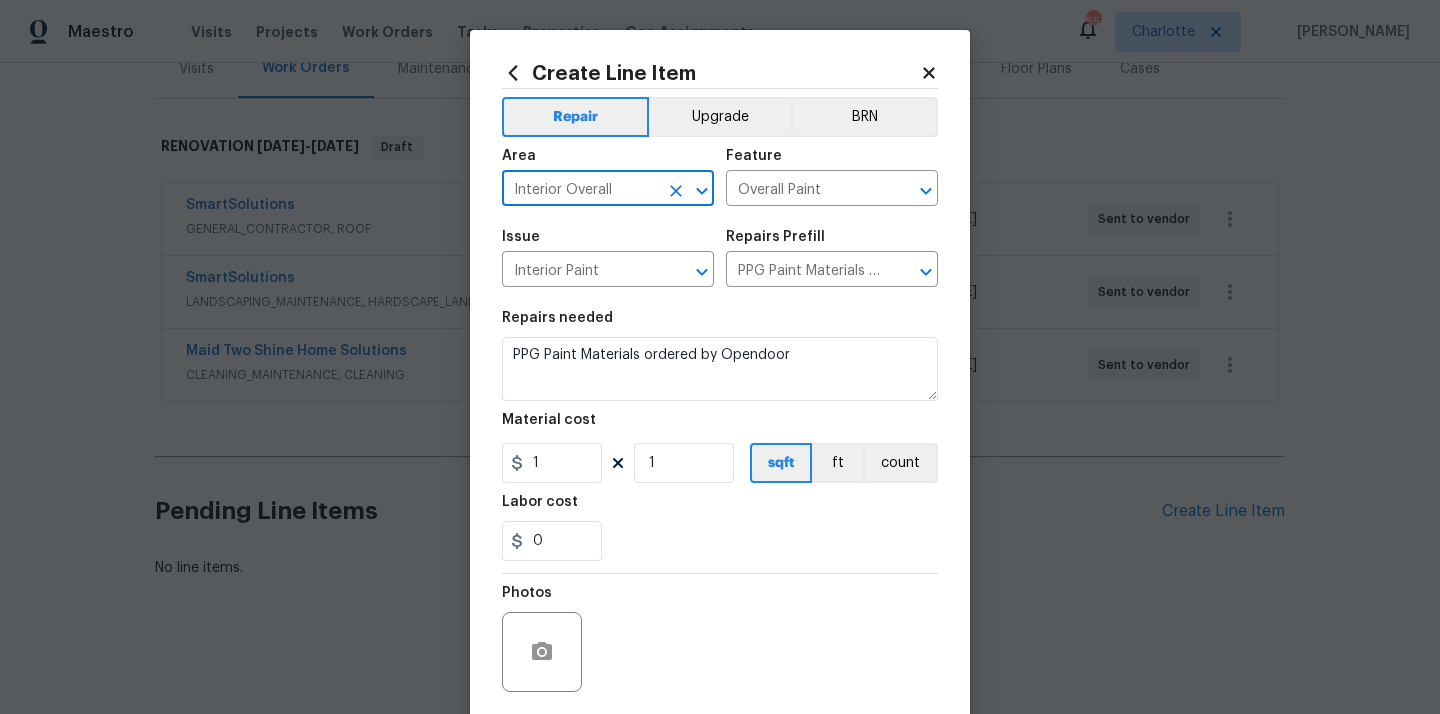type on "Interior Overall" 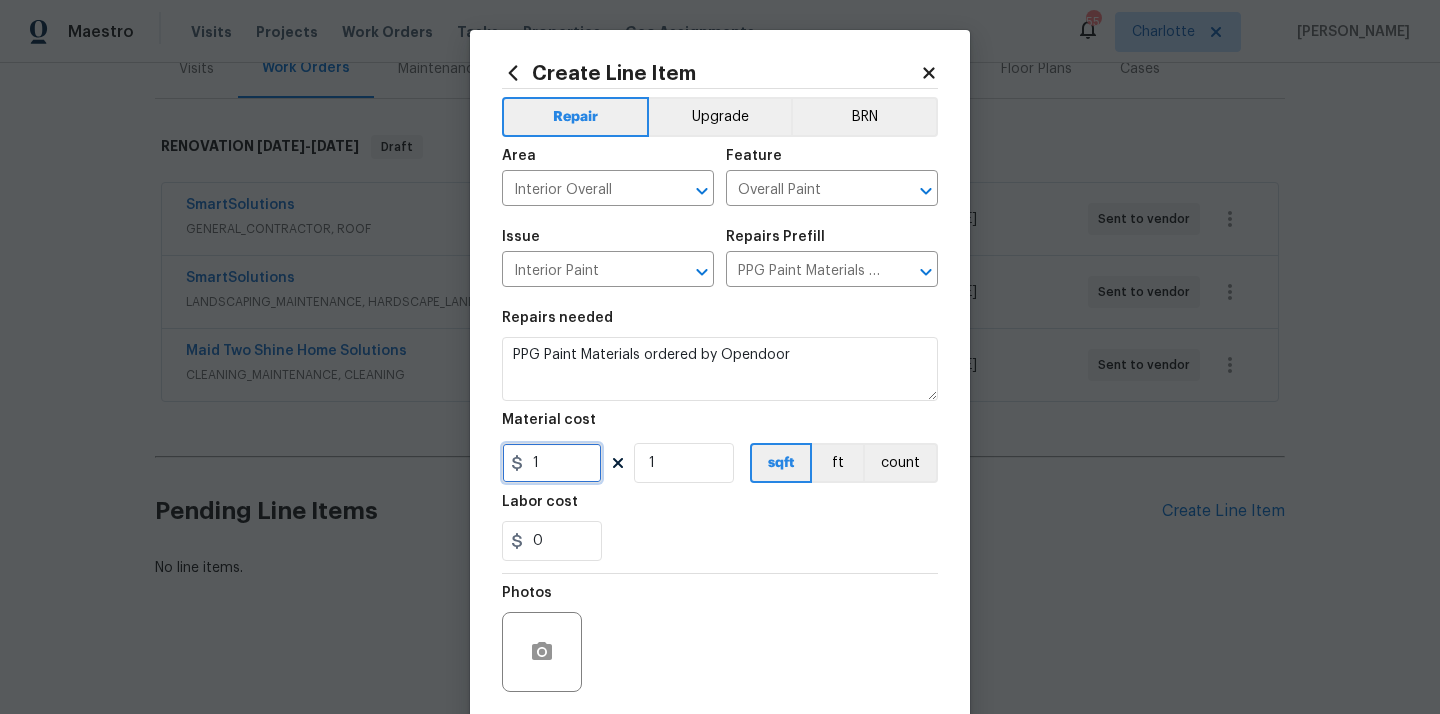 drag, startPoint x: 545, startPoint y: 465, endPoint x: 485, endPoint y: 463, distance: 60.033325 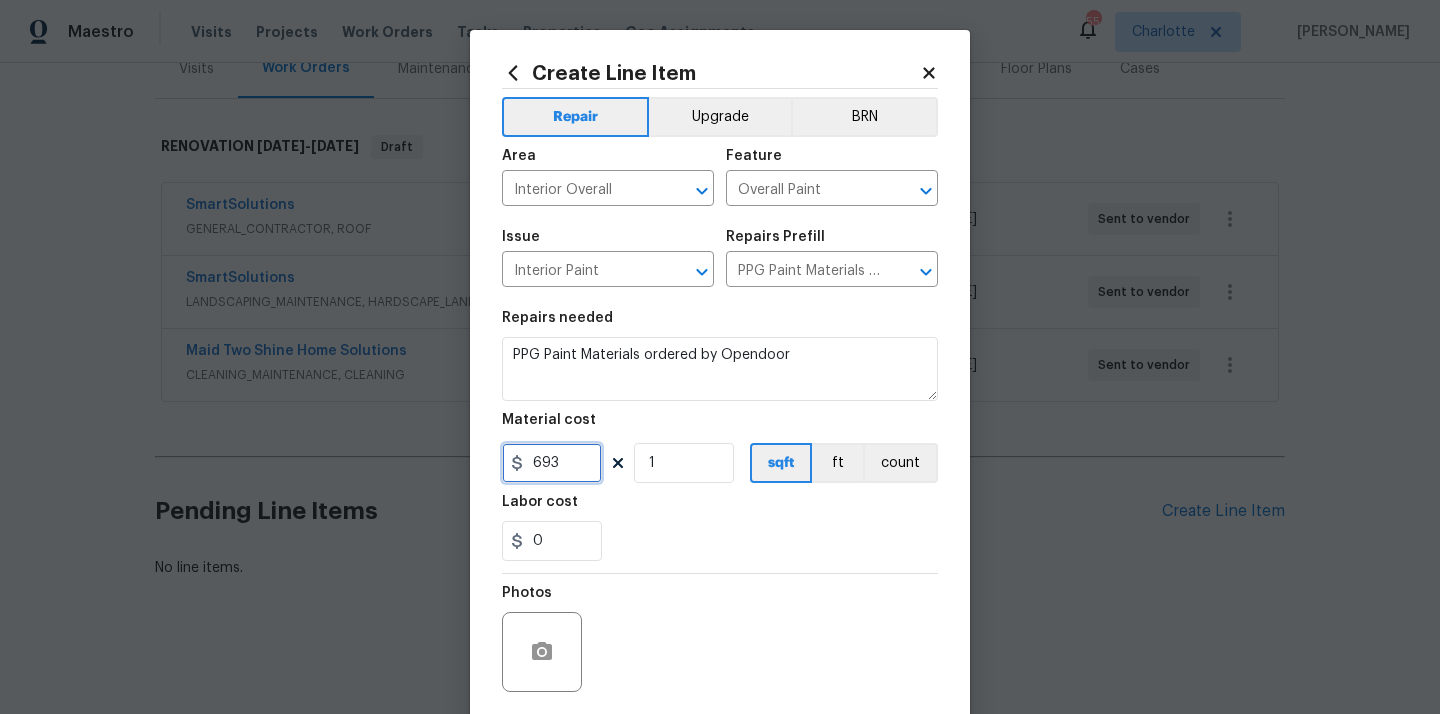 type on "693" 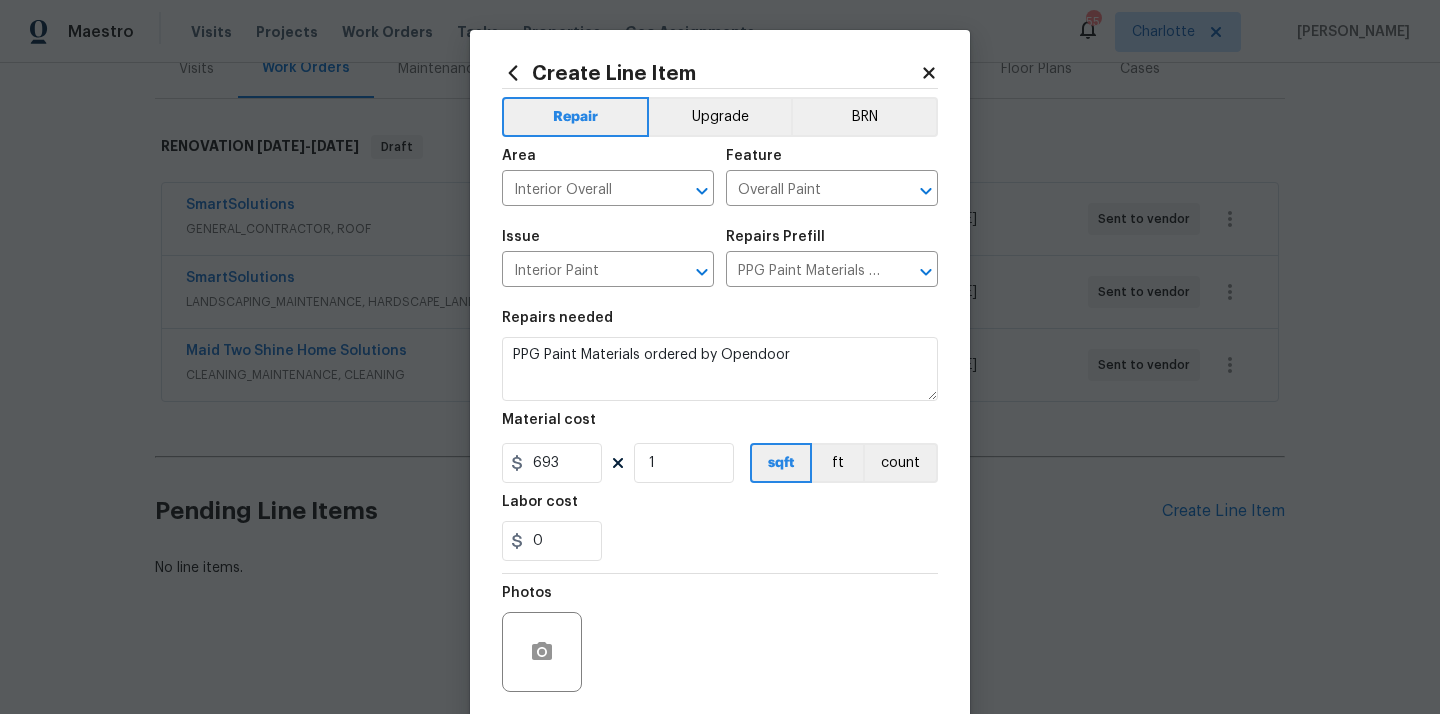 click on "0" at bounding box center (720, 541) 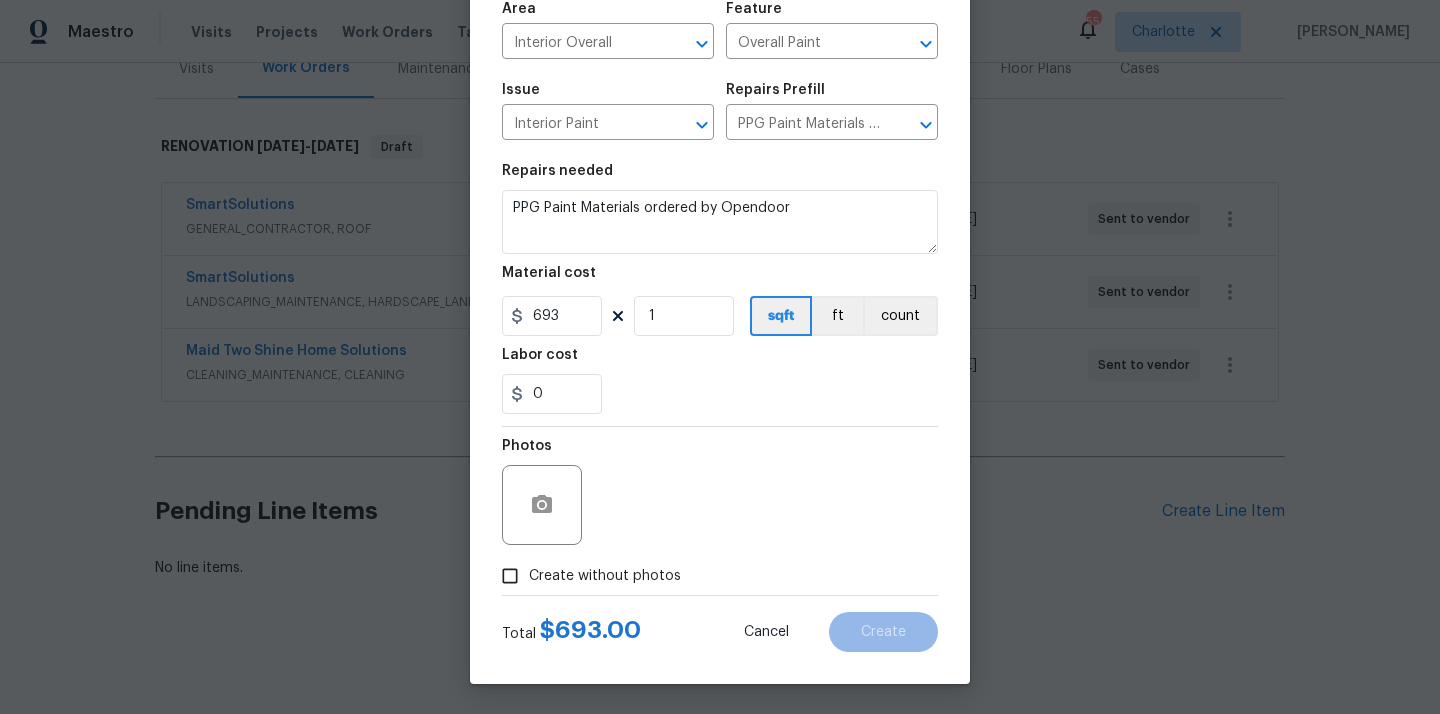 click on "Create without photos" at bounding box center [605, 576] 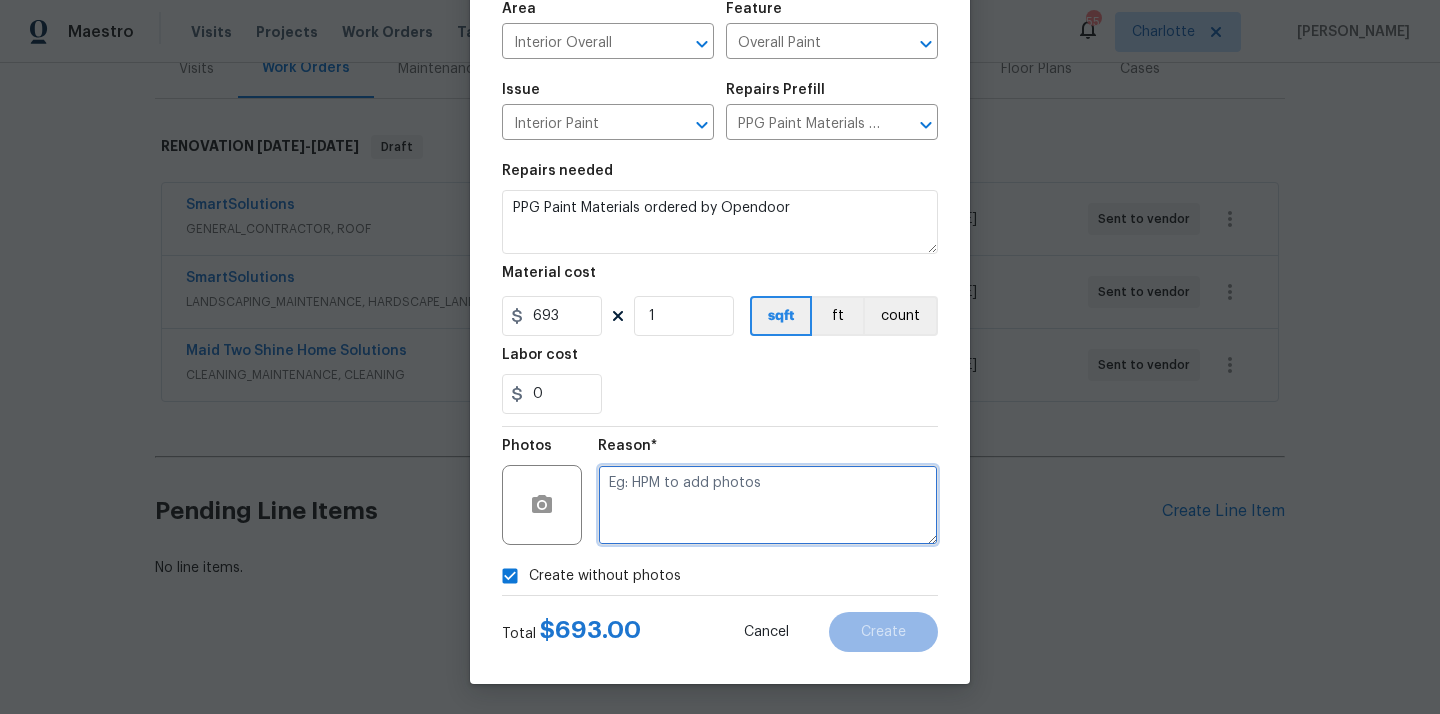click at bounding box center [768, 505] 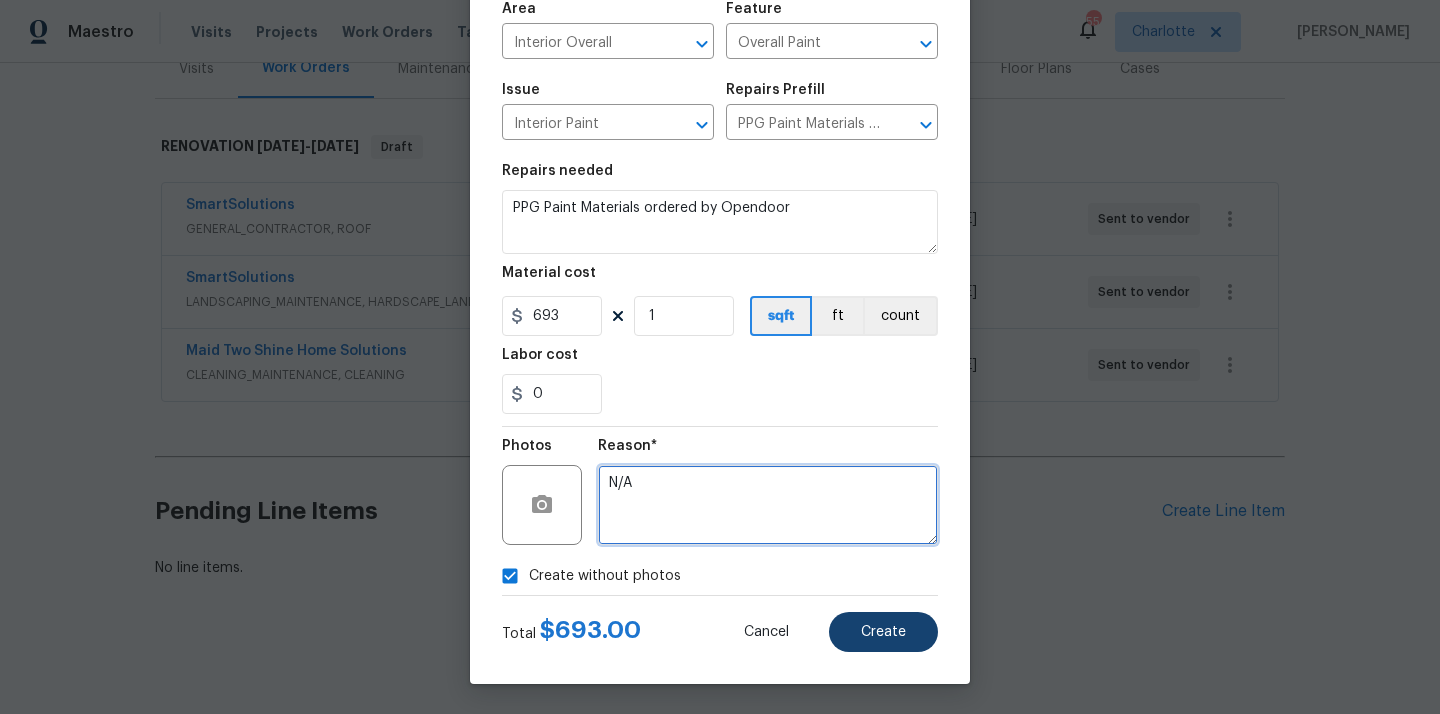 type on "N/A" 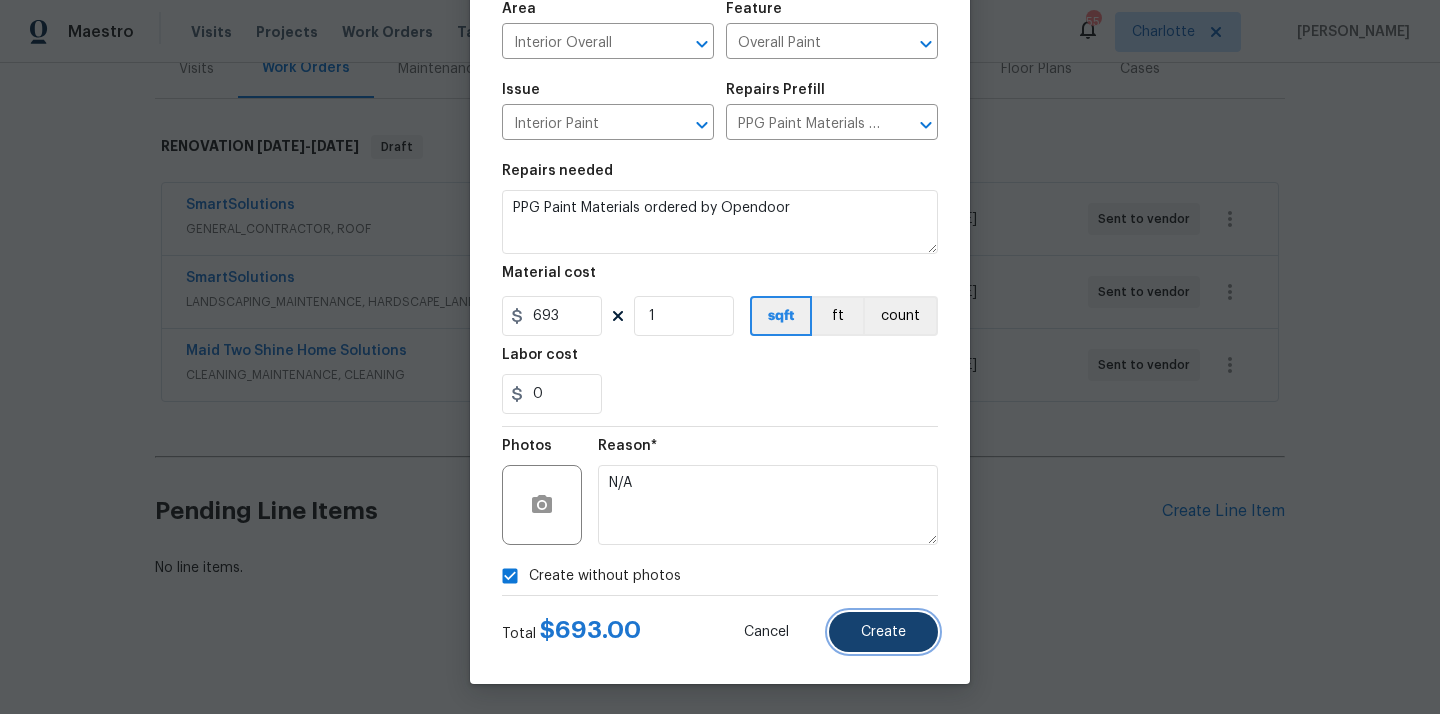click on "Create" at bounding box center [883, 632] 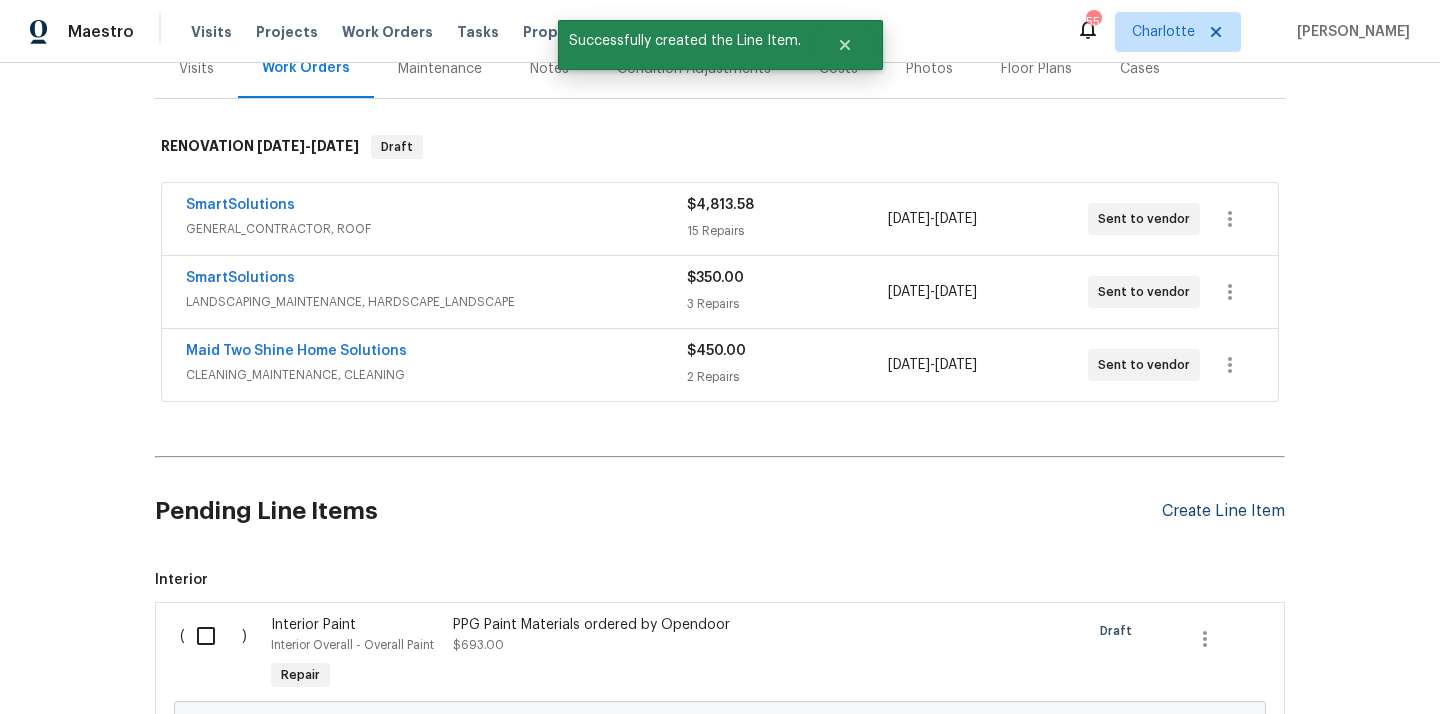 click on "Create Line Item" at bounding box center (1223, 511) 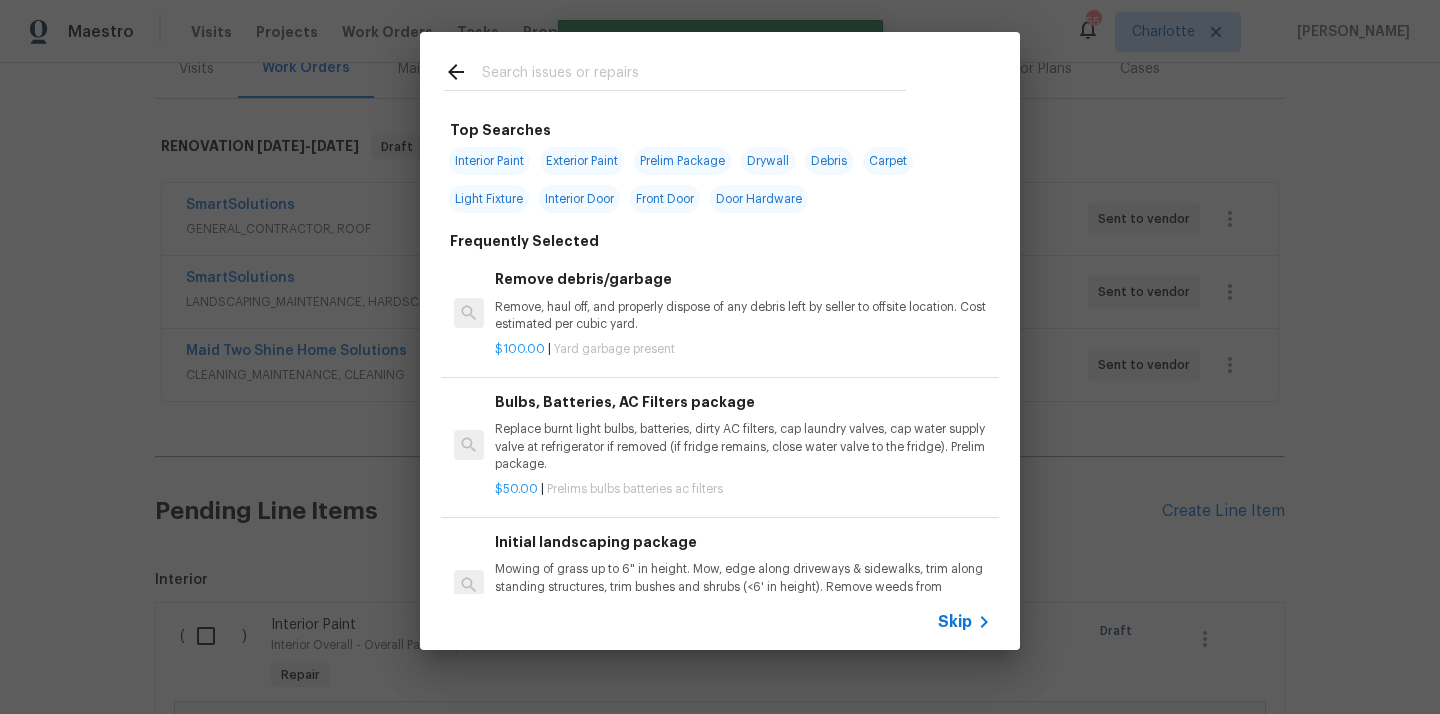 click at bounding box center (694, 75) 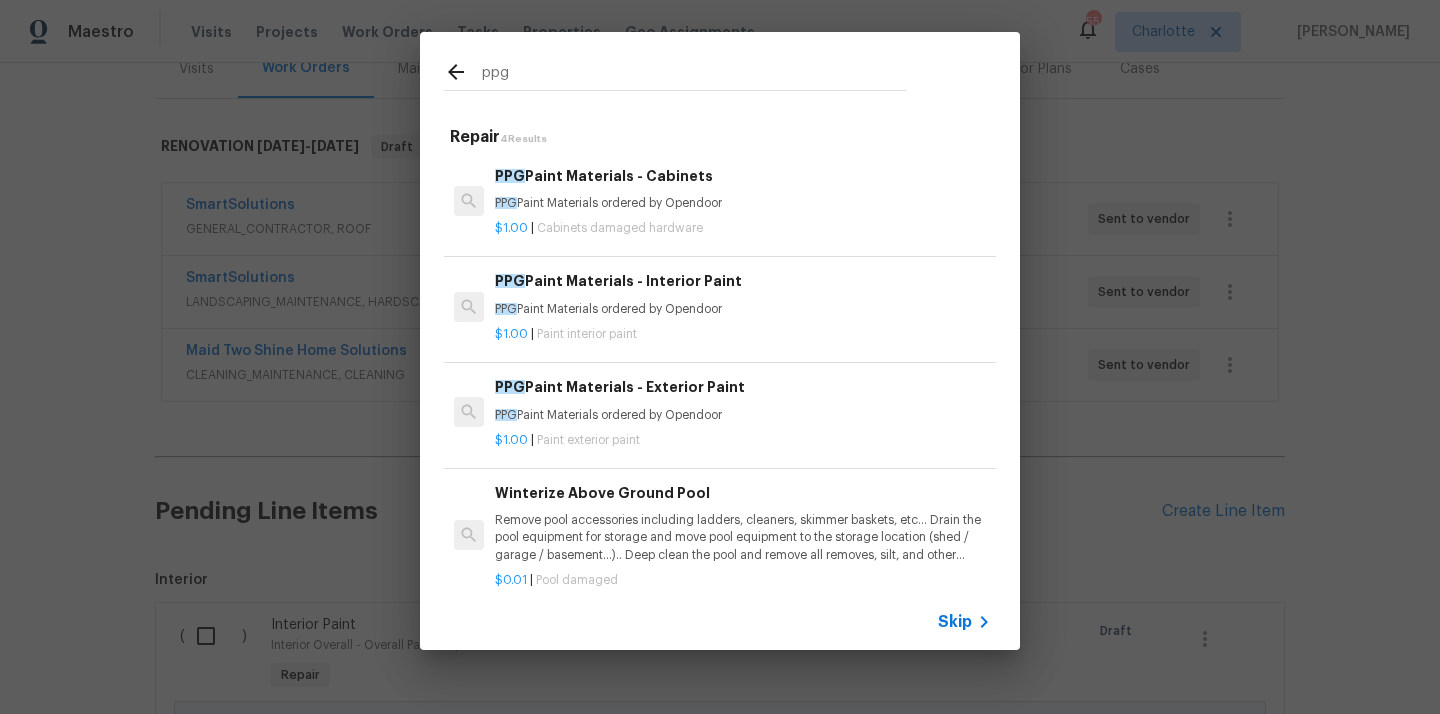 type on "ppg" 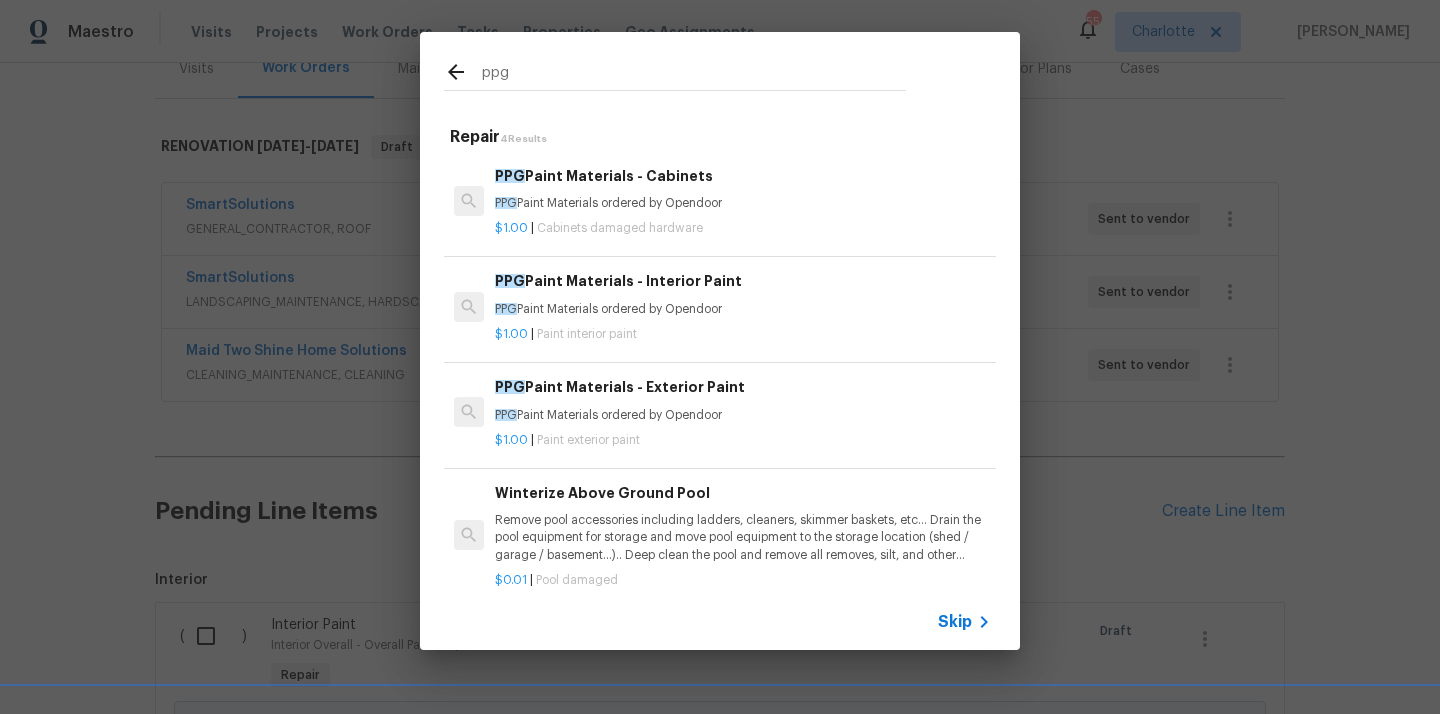 click on "PPG  Paint Materials - Exterior Paint PPG  Paint Materials ordered by Opendoor" at bounding box center [743, 400] 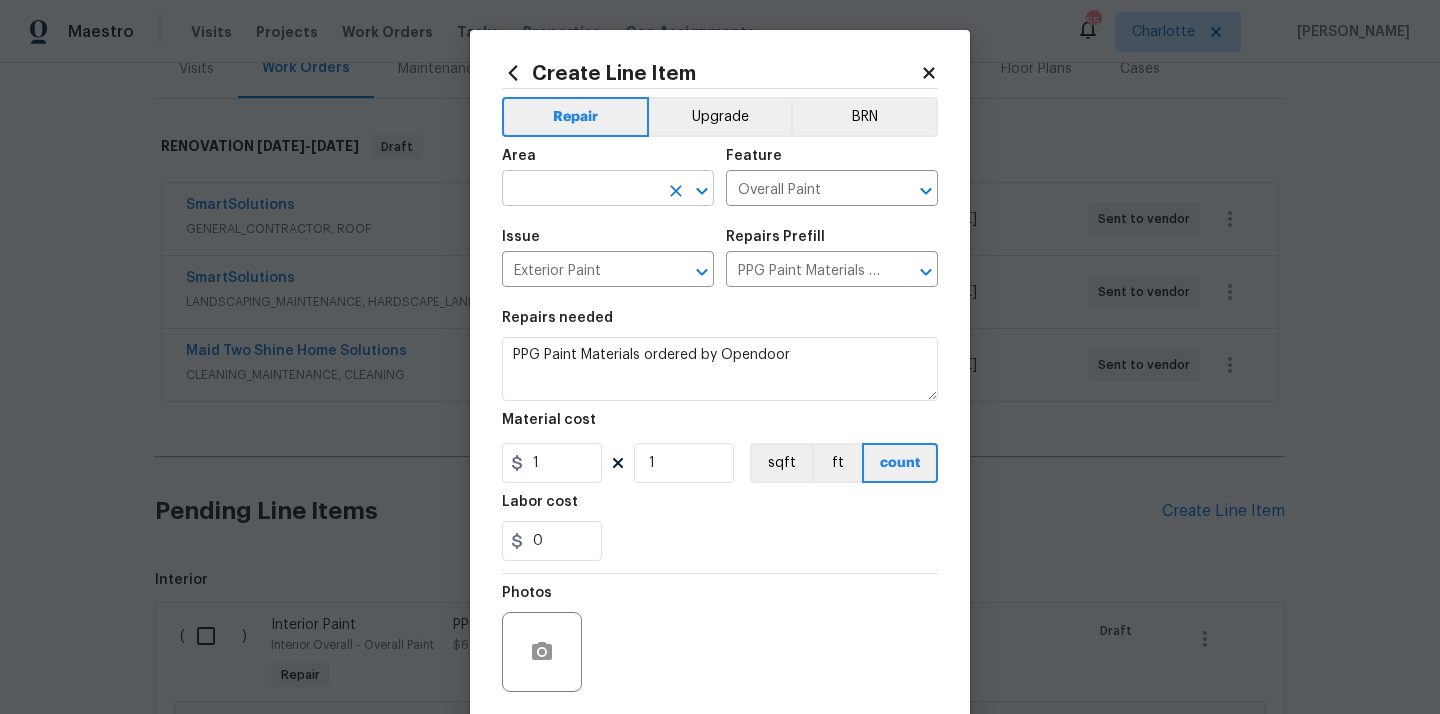 click at bounding box center [580, 190] 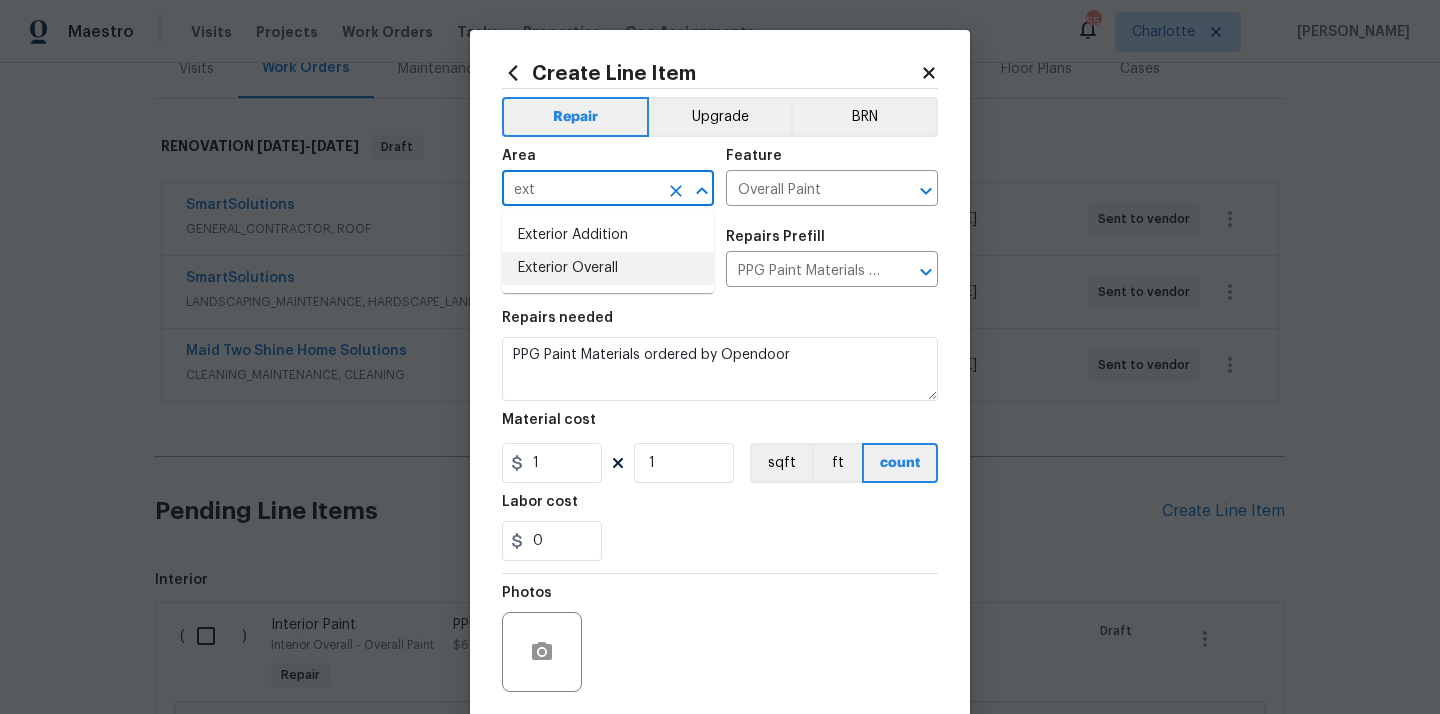 click on "Exterior Overall" at bounding box center [608, 268] 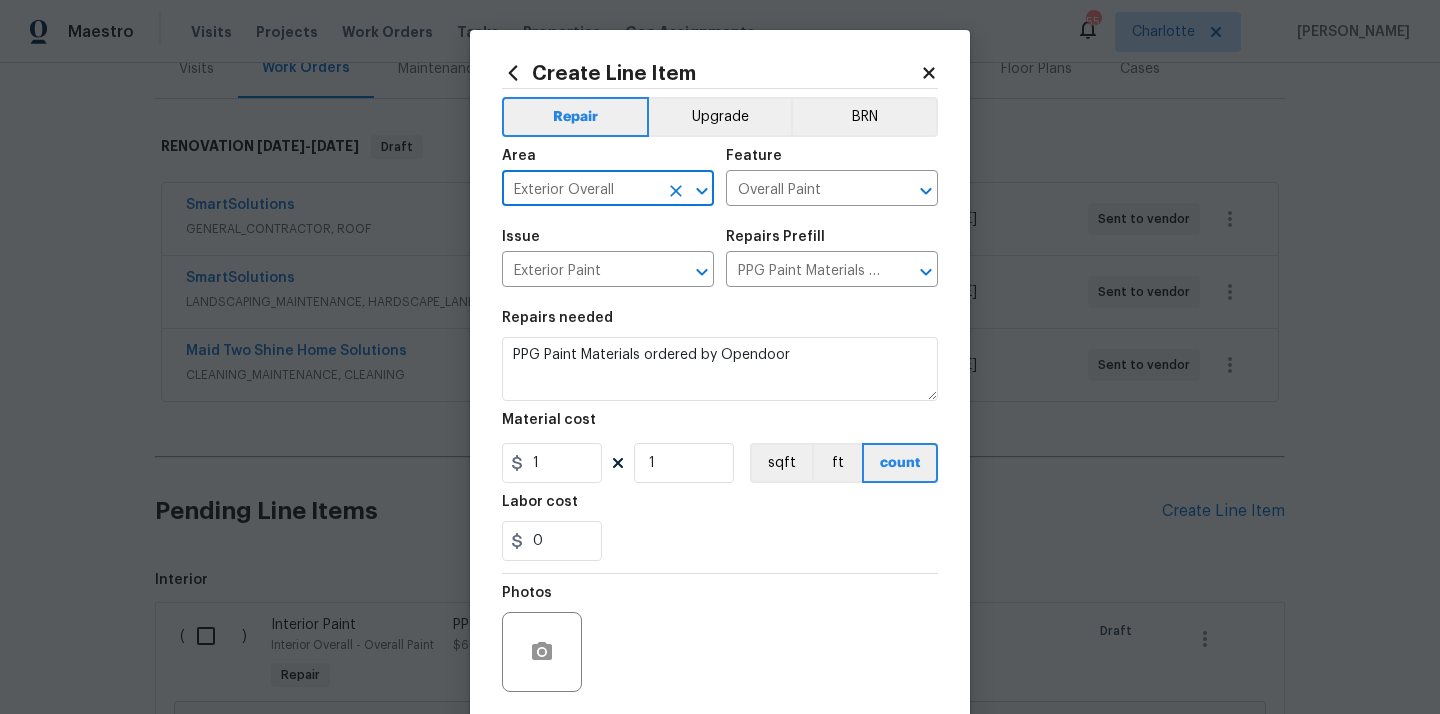 type on "Exterior Overall" 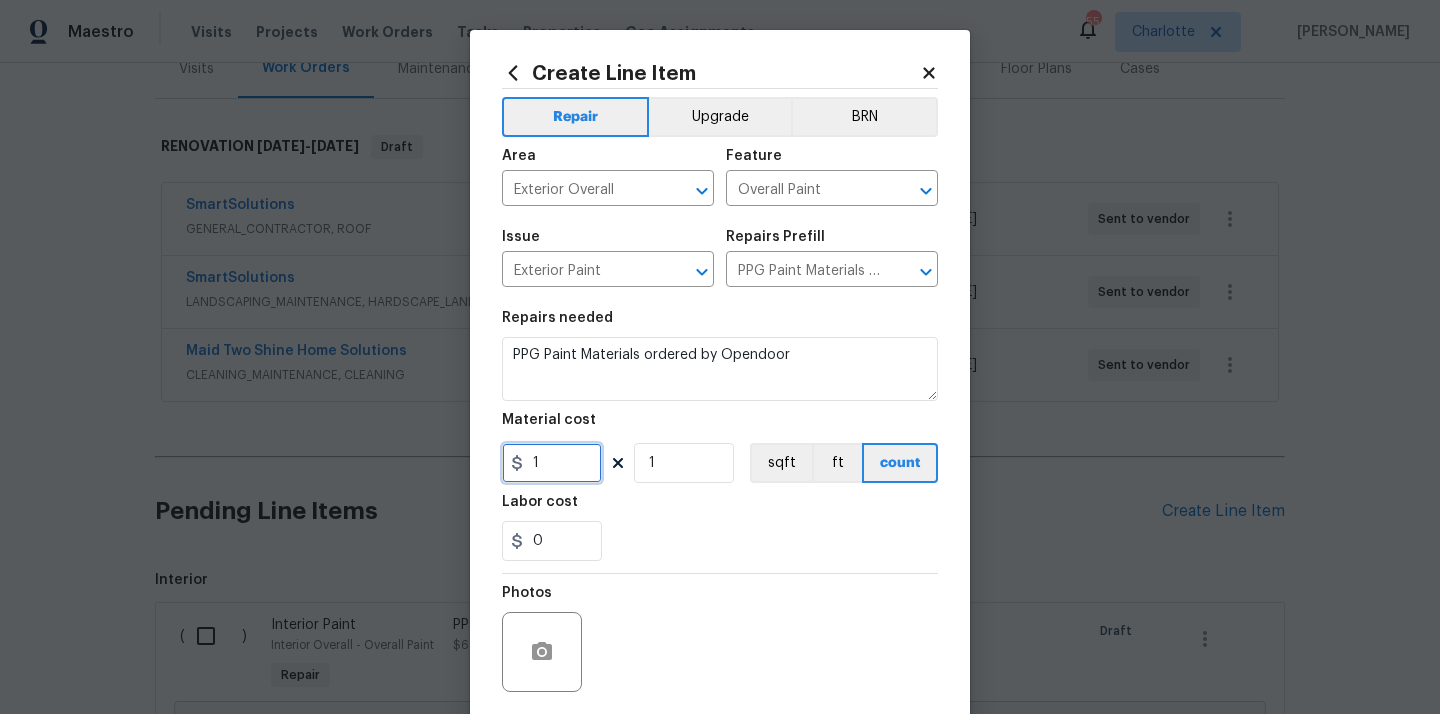 drag, startPoint x: 549, startPoint y: 468, endPoint x: 497, endPoint y: 460, distance: 52.611786 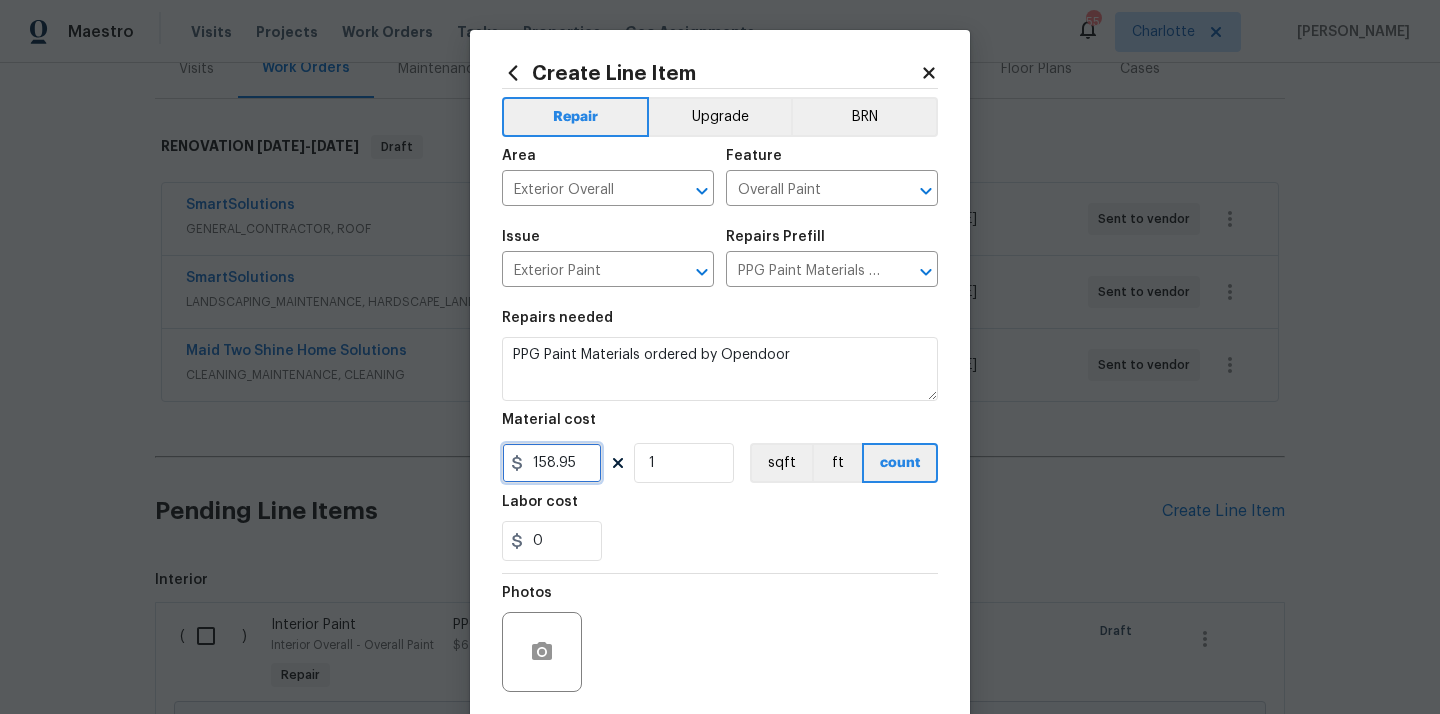 type on "158.95" 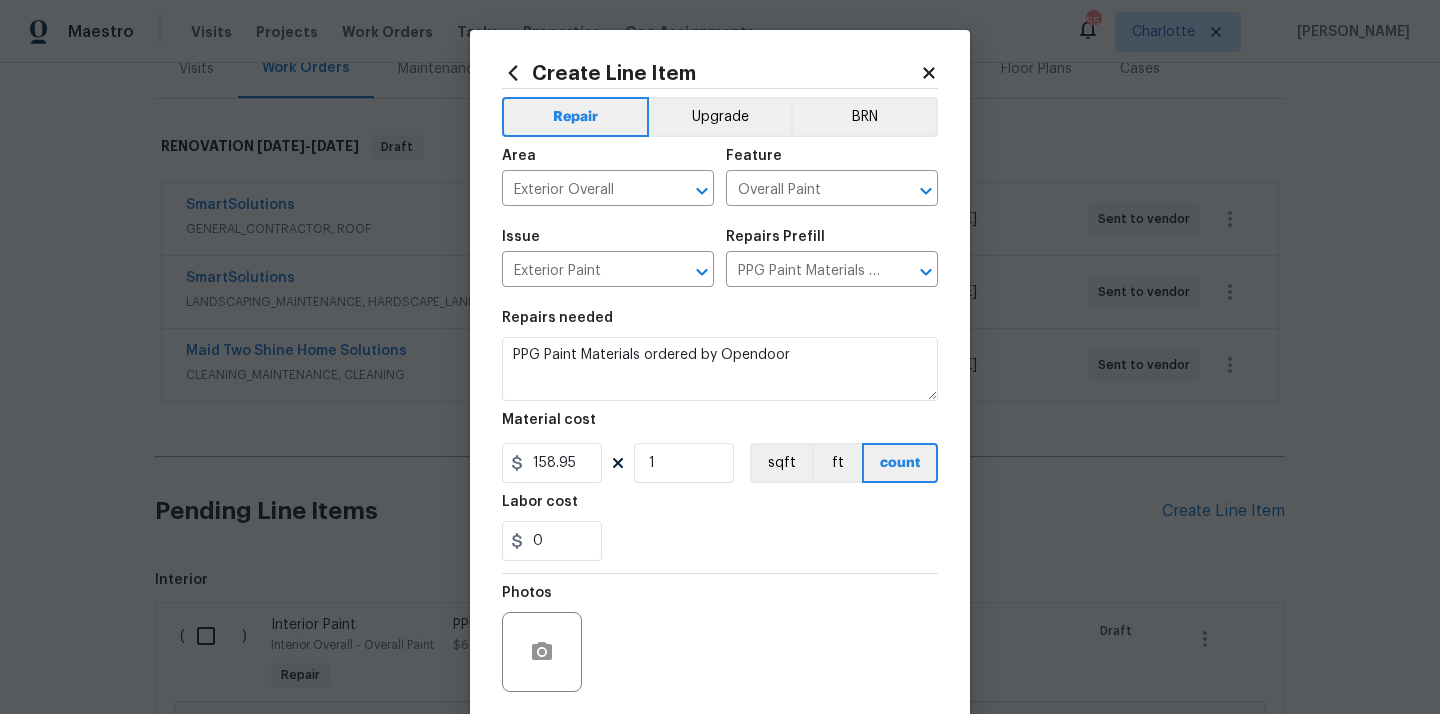 click on "0" at bounding box center (720, 541) 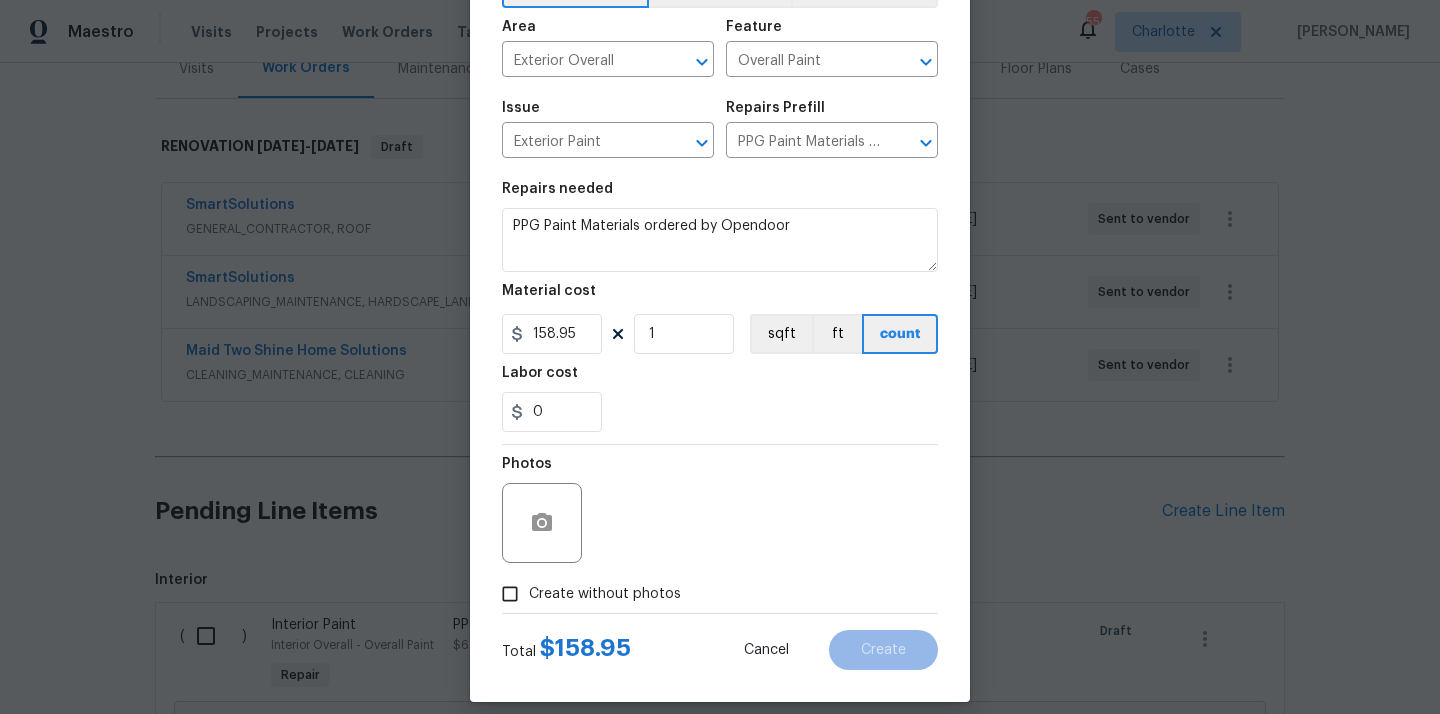 scroll, scrollTop: 148, scrollLeft: 0, axis: vertical 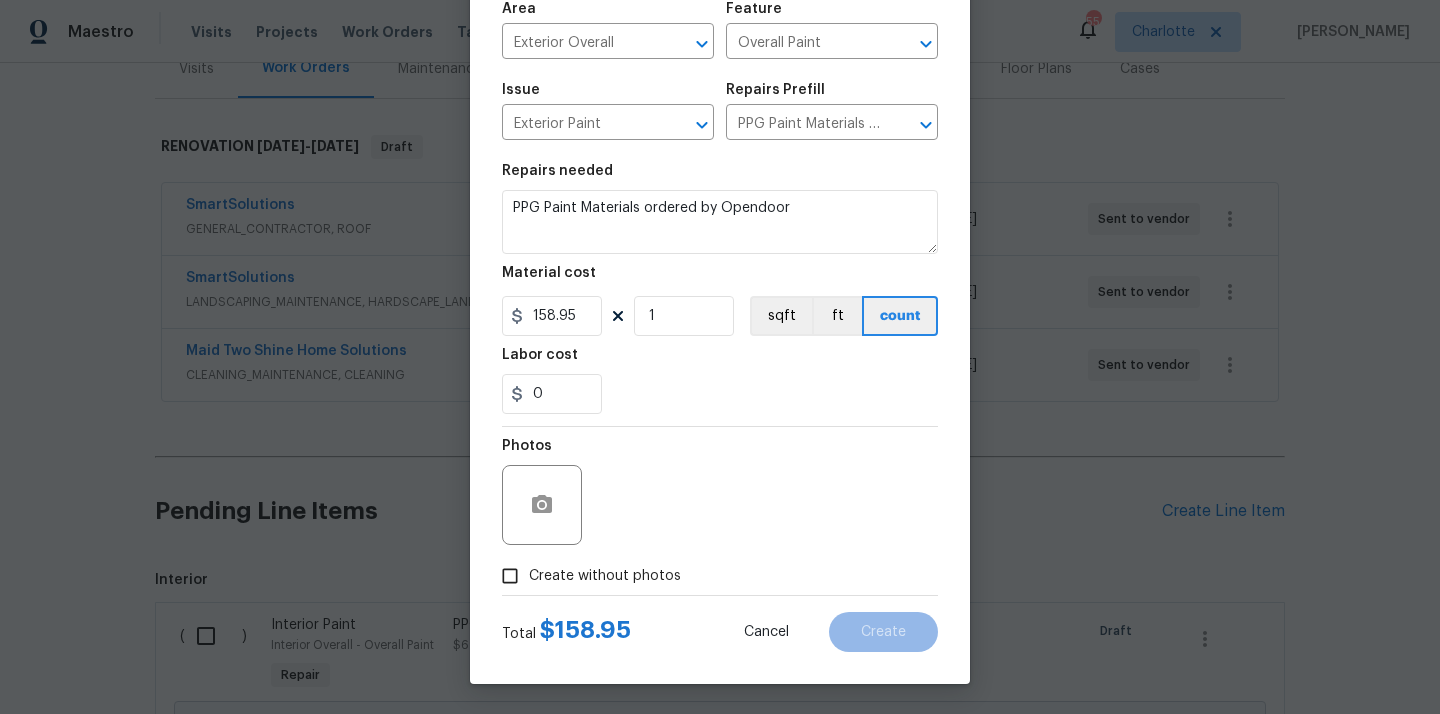 click on "Photos" at bounding box center [544, 492] 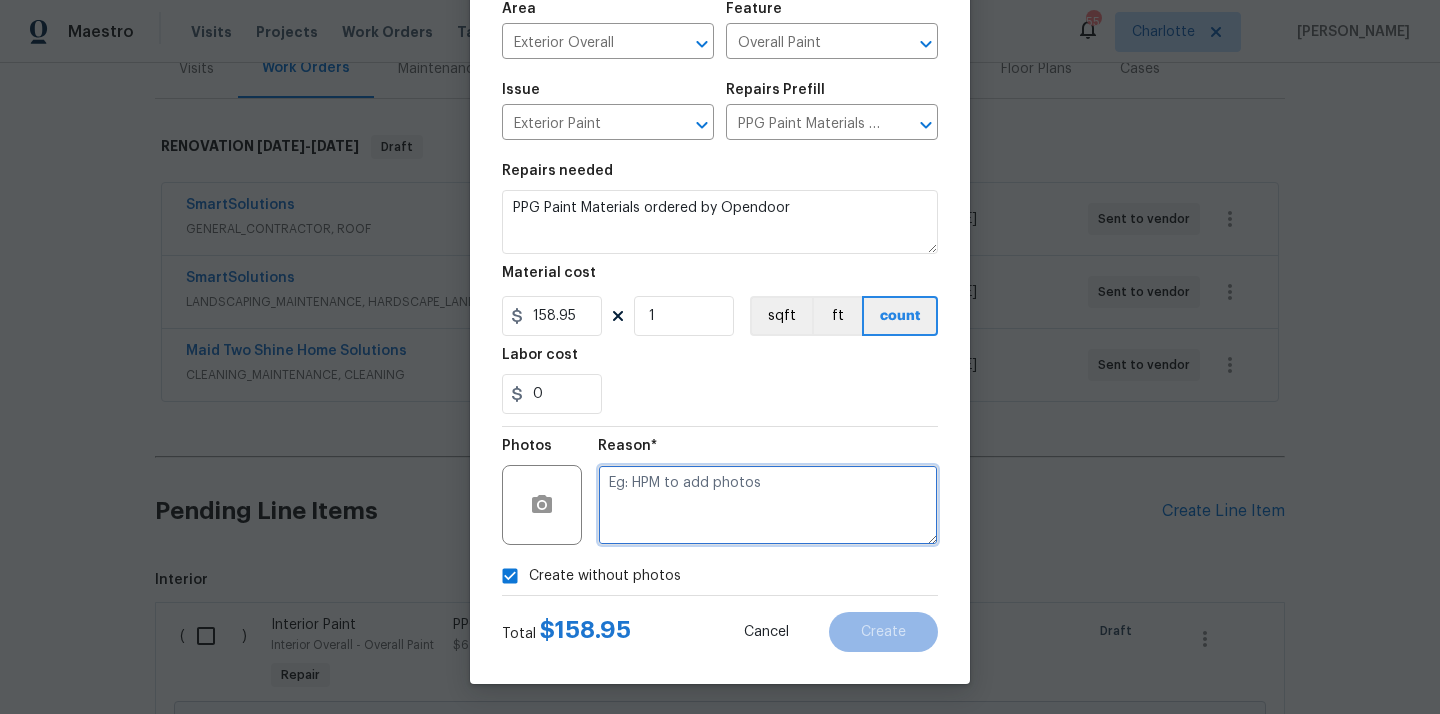 click at bounding box center (768, 505) 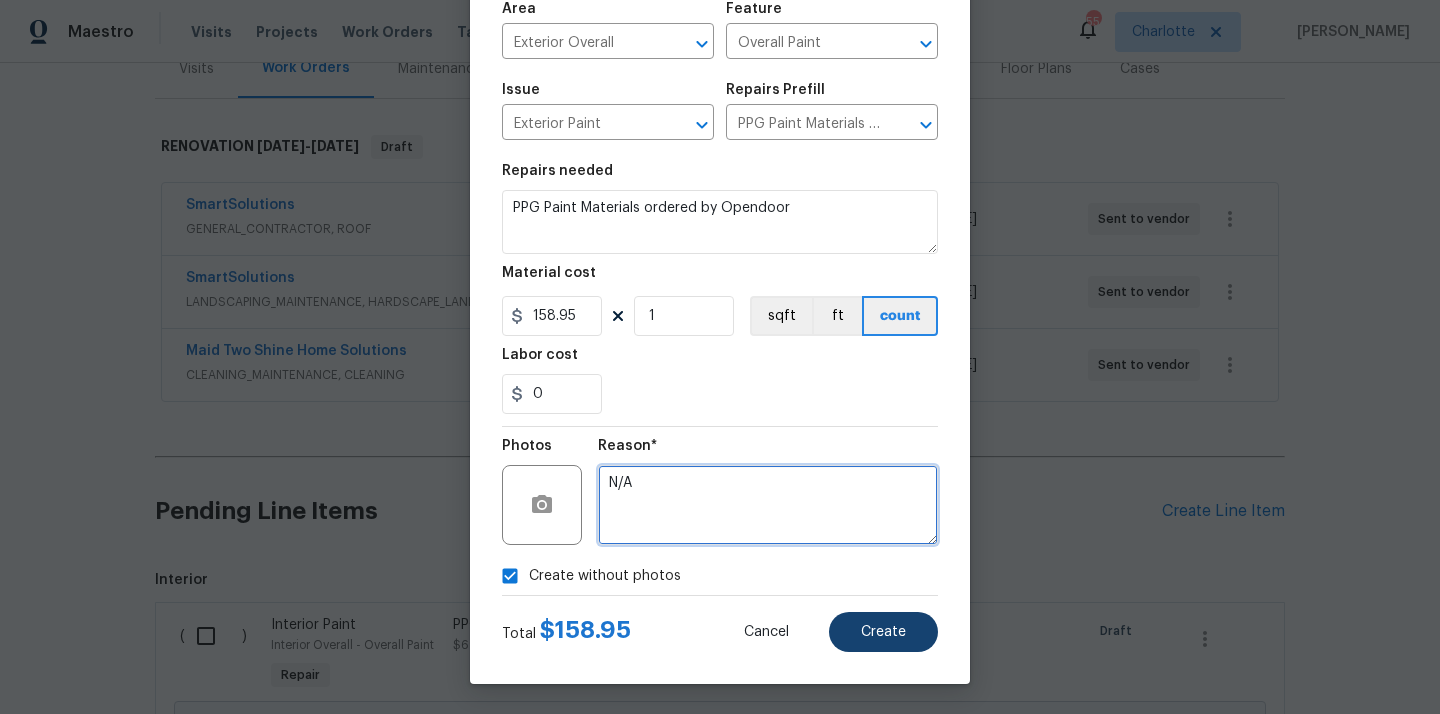 type on "N/A" 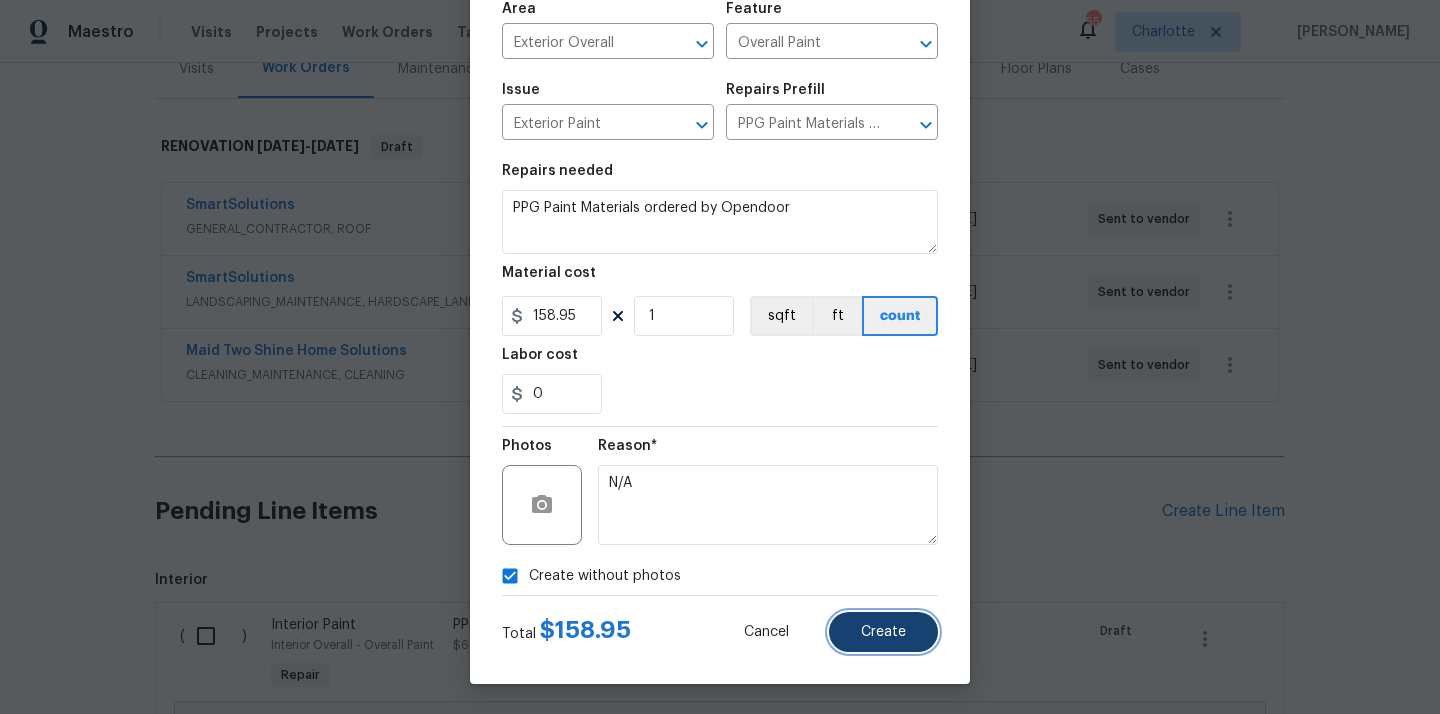 click on "Create" at bounding box center [883, 632] 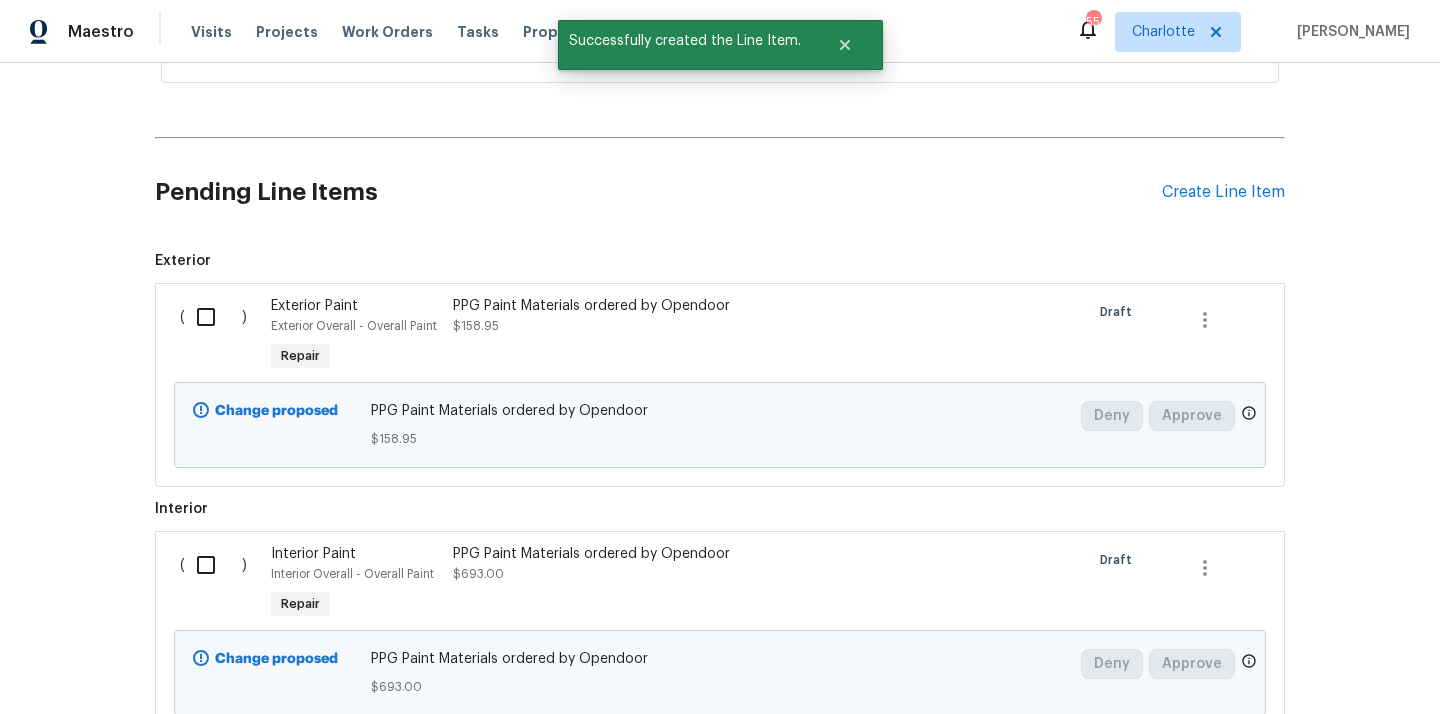 scroll, scrollTop: 694, scrollLeft: 0, axis: vertical 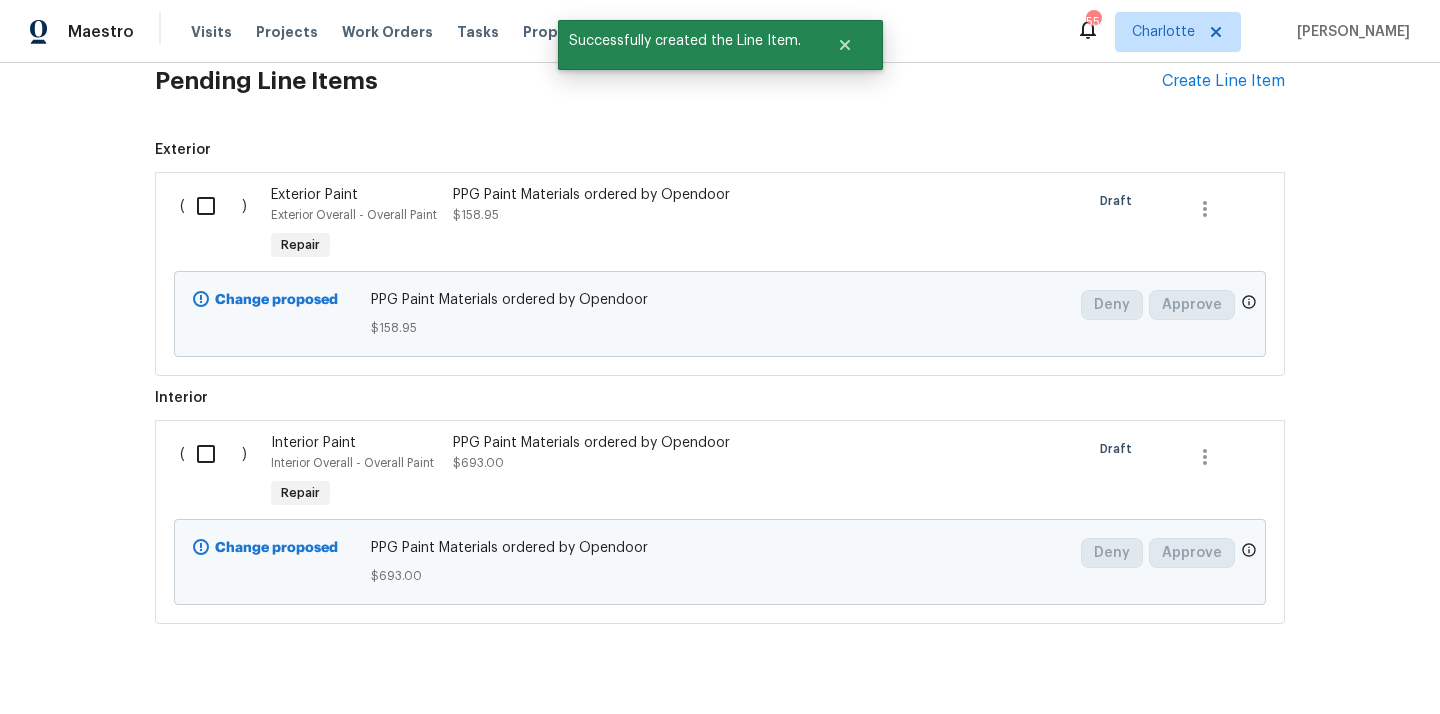 click at bounding box center (213, 206) 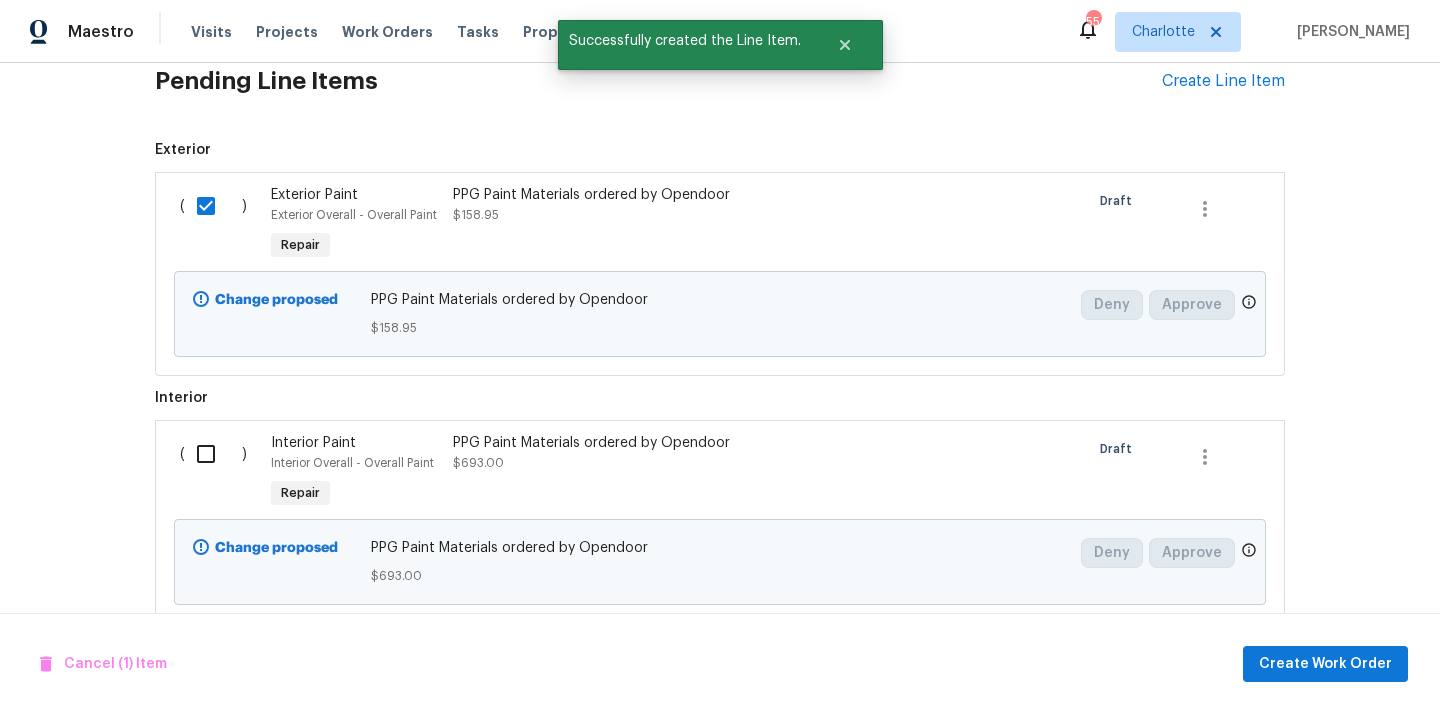 click at bounding box center [213, 454] 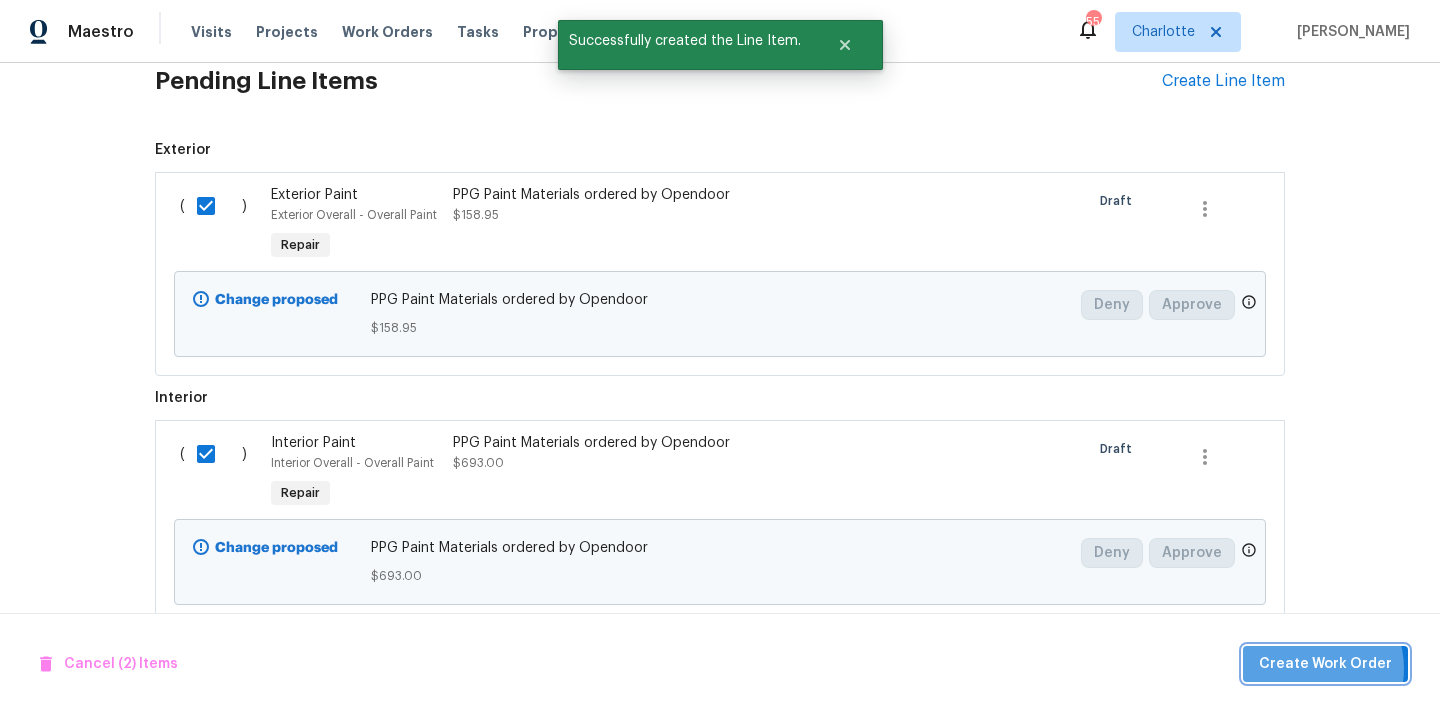 click on "Create Work Order" at bounding box center (1325, 664) 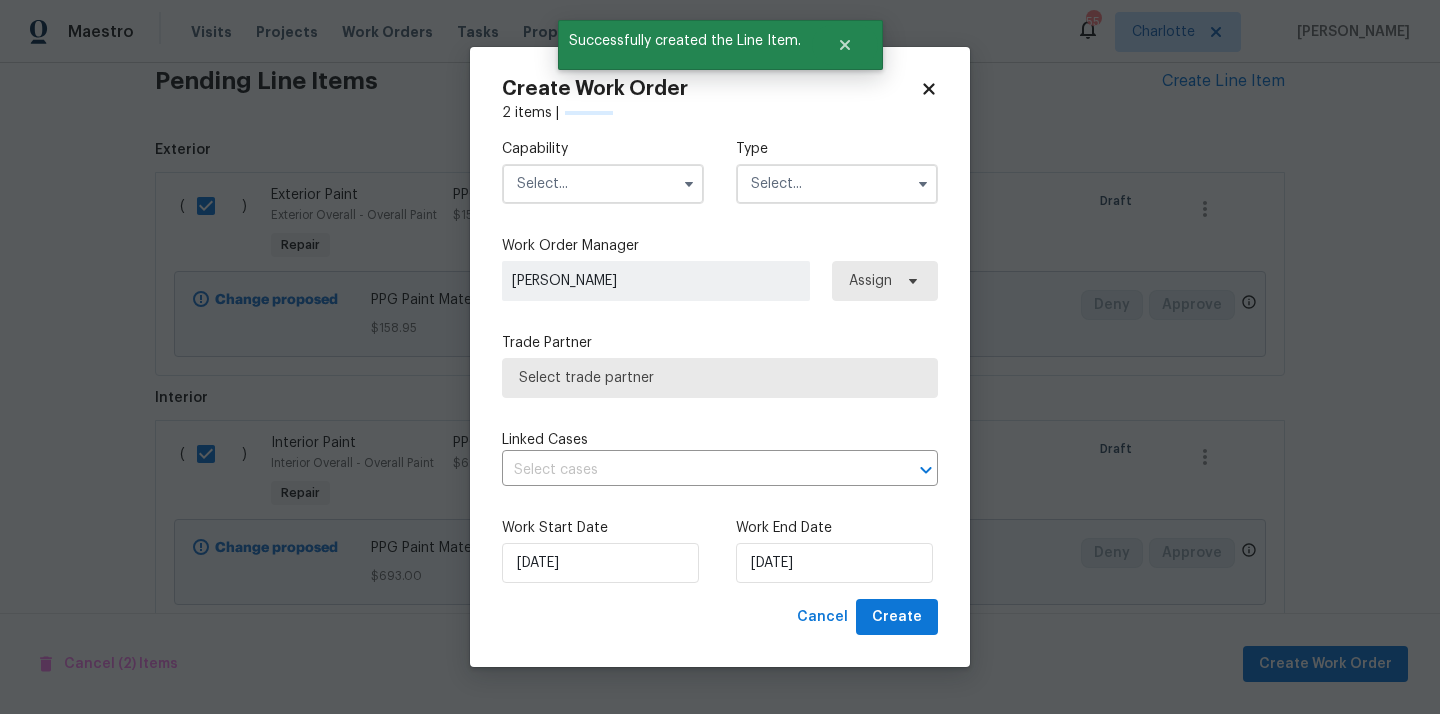 checkbox on "false" 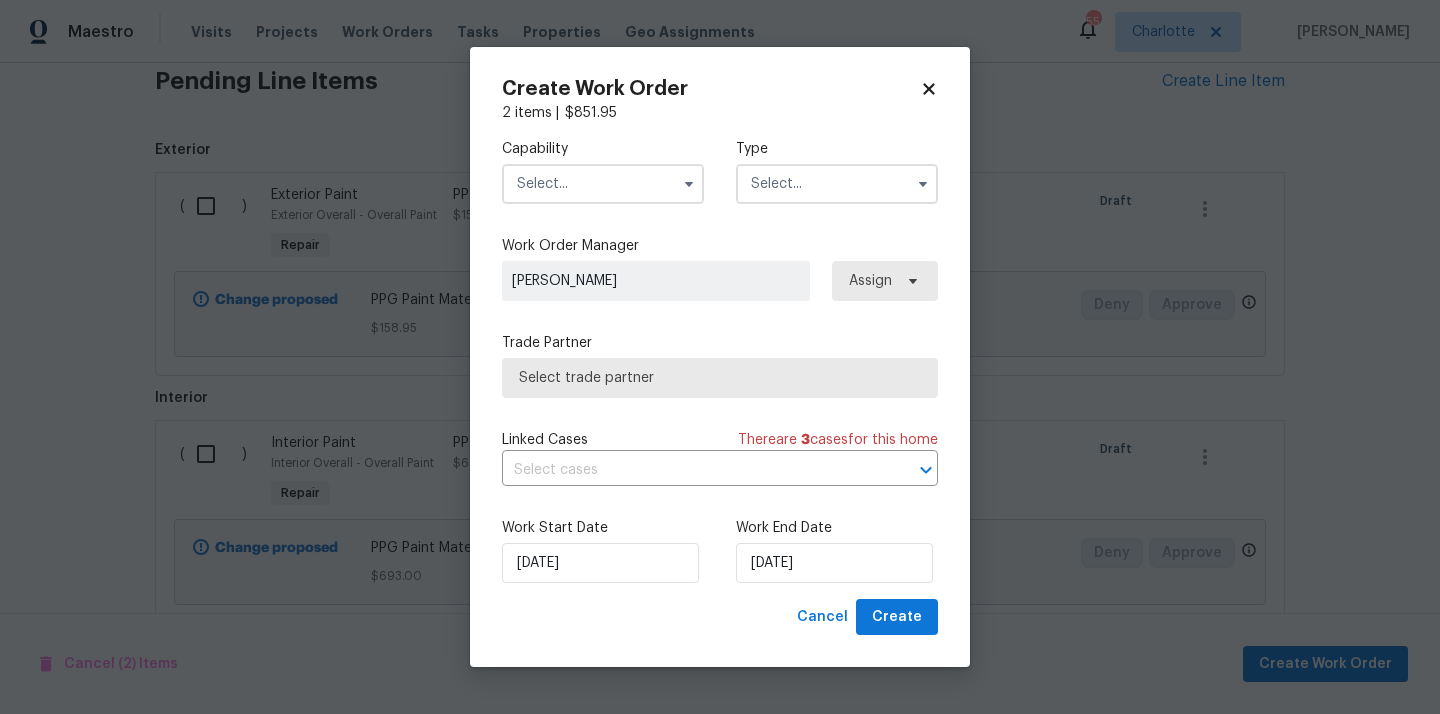 click at bounding box center (603, 184) 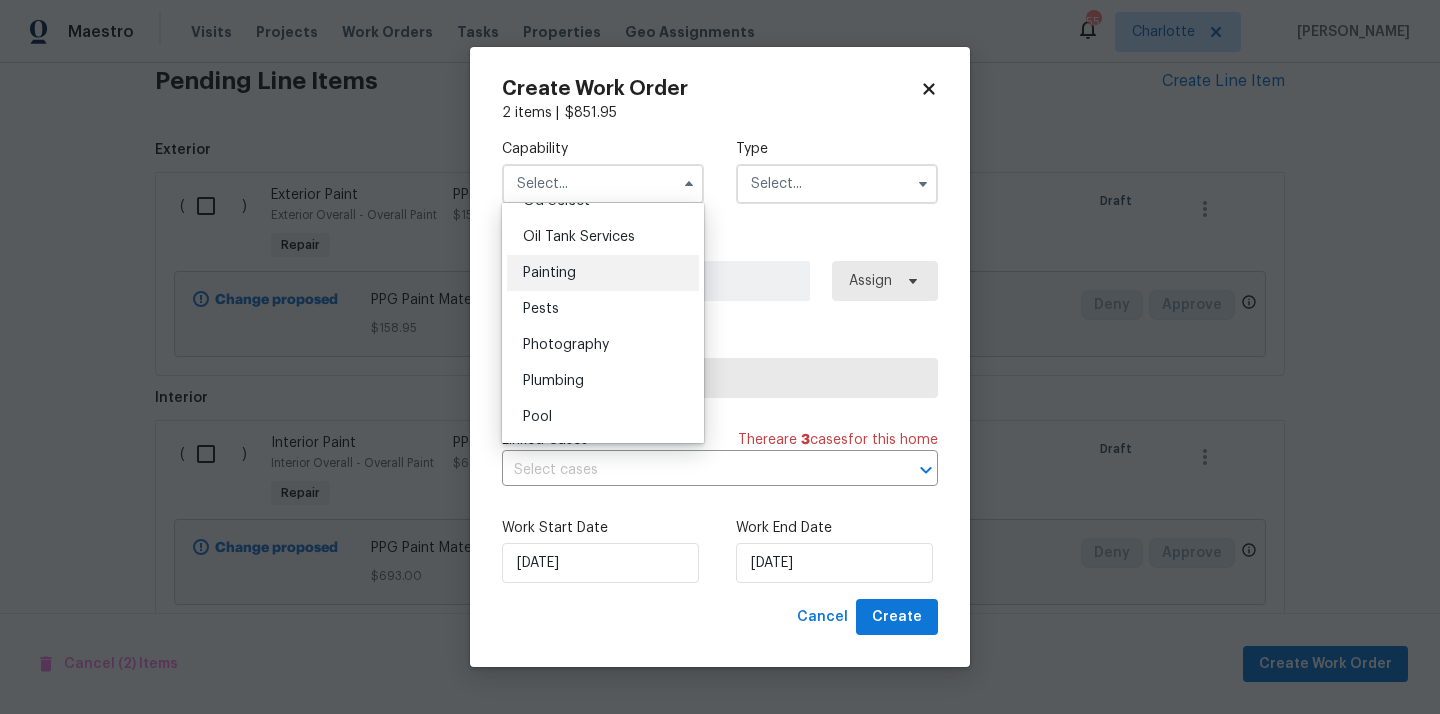 scroll, scrollTop: 1629, scrollLeft: 0, axis: vertical 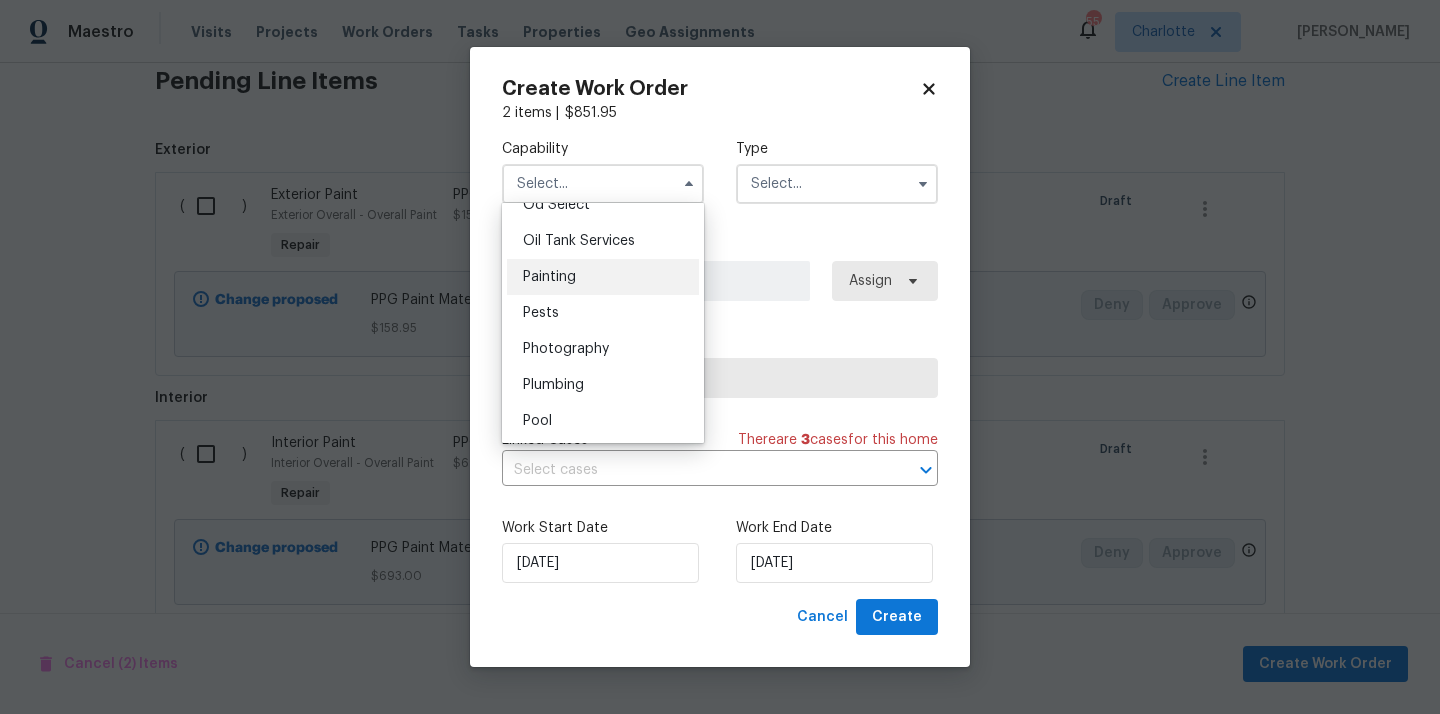 click on "Painting" at bounding box center [603, 277] 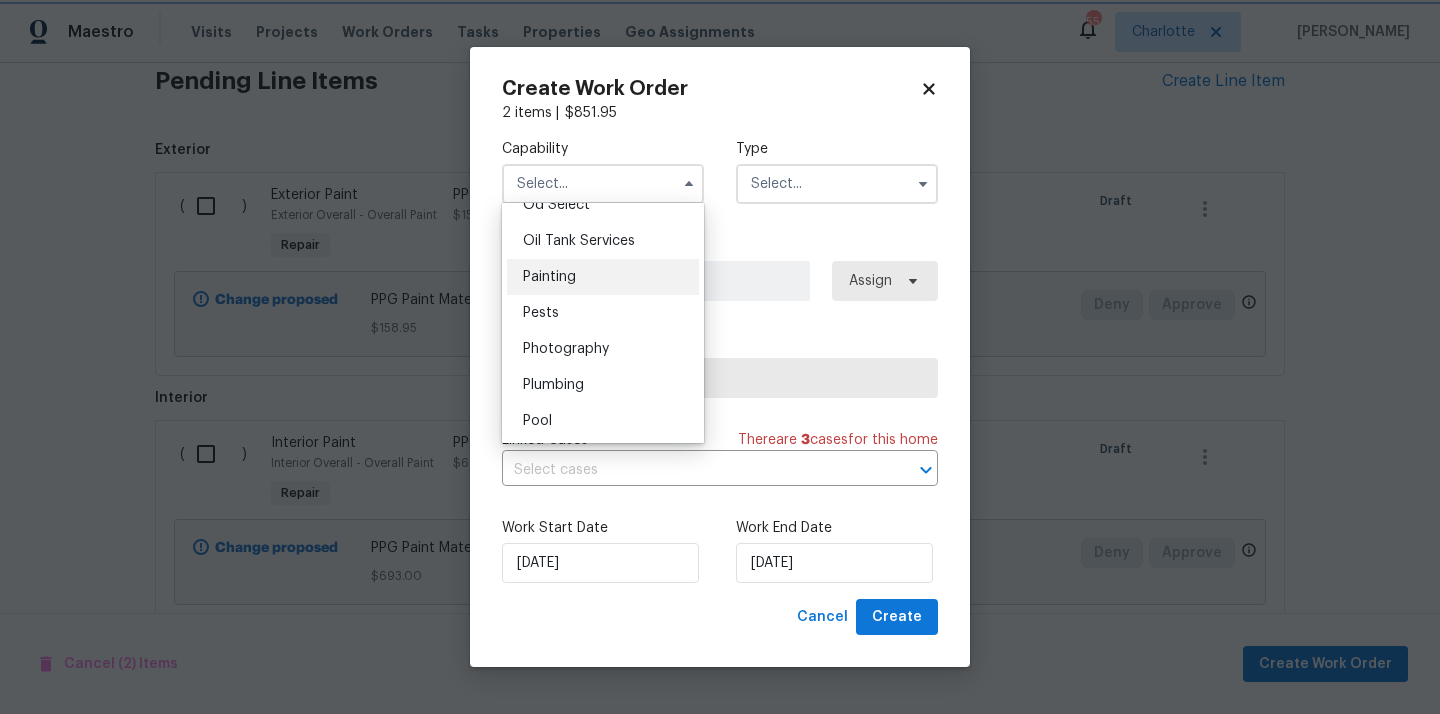 type on "Painting" 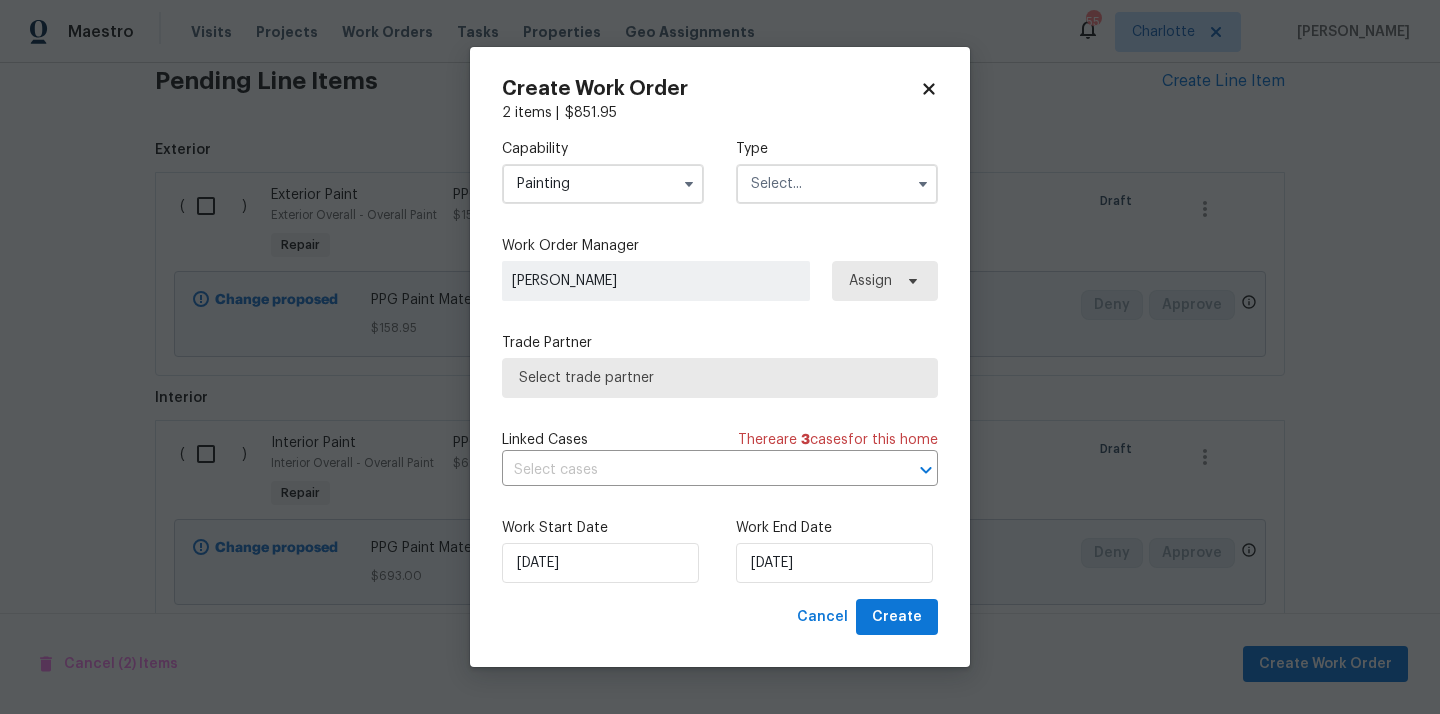 click at bounding box center [837, 184] 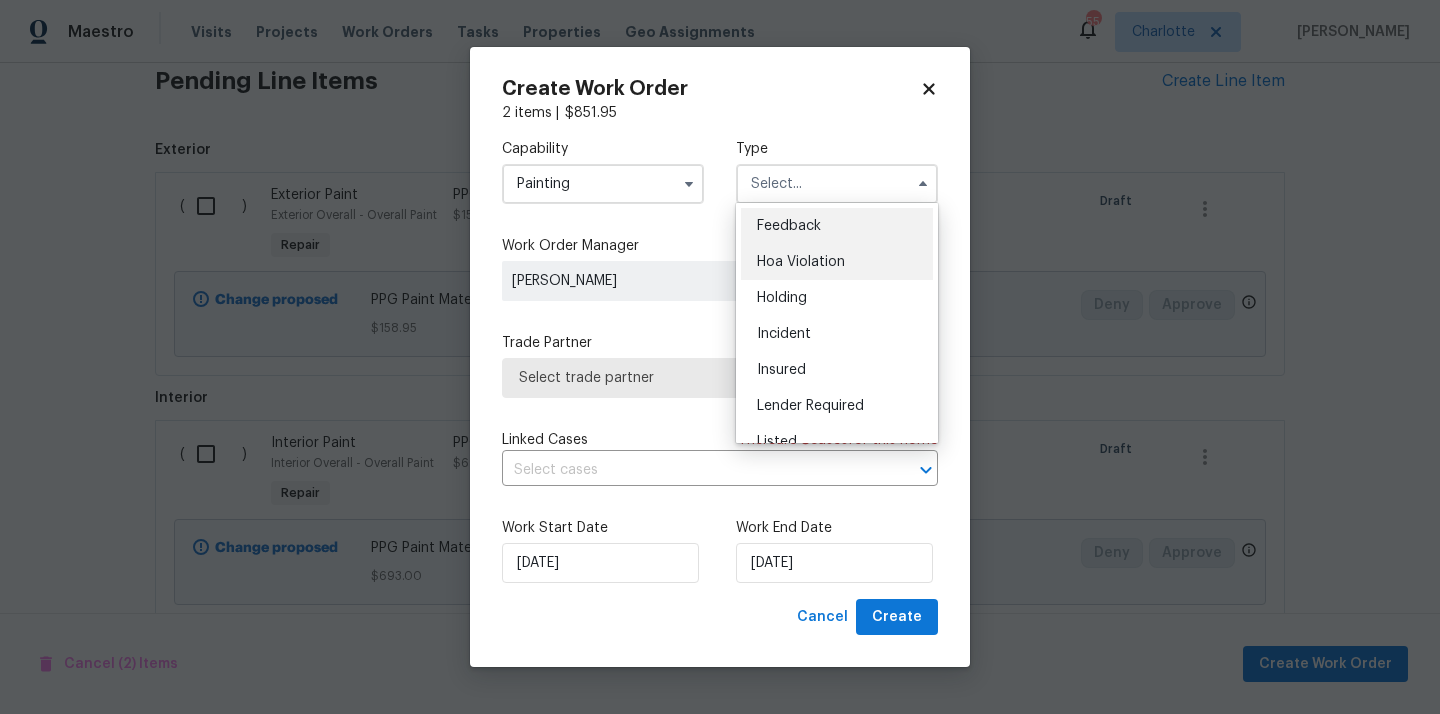 scroll, scrollTop: 454, scrollLeft: 0, axis: vertical 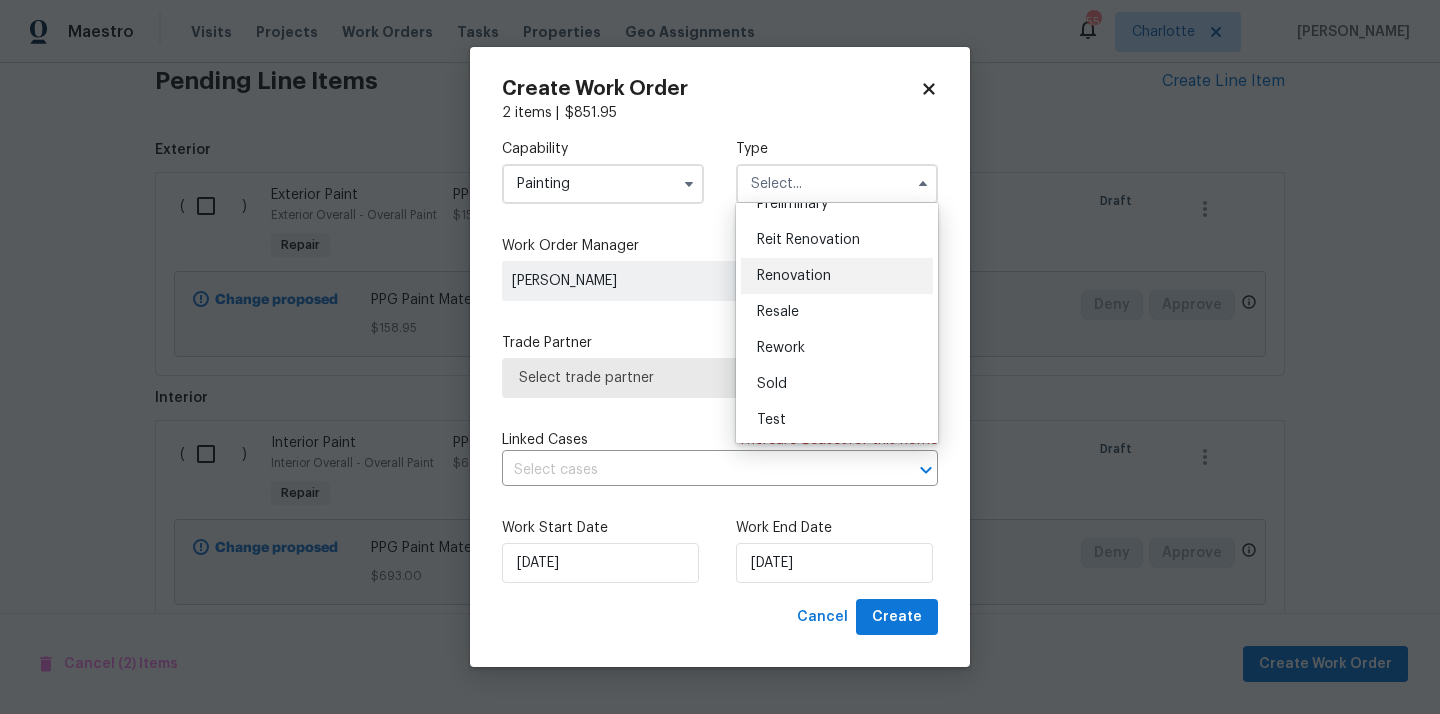 click on "Renovation" at bounding box center [837, 276] 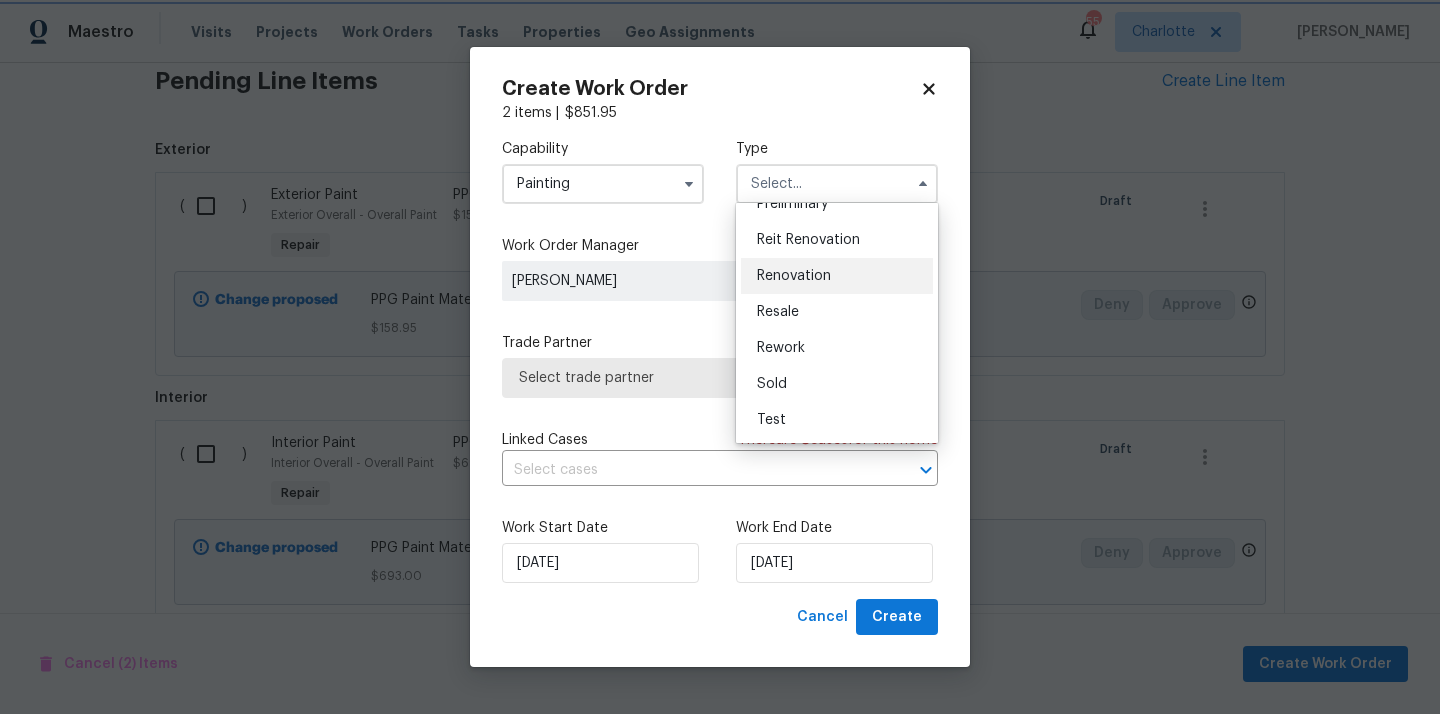 type on "Renovation" 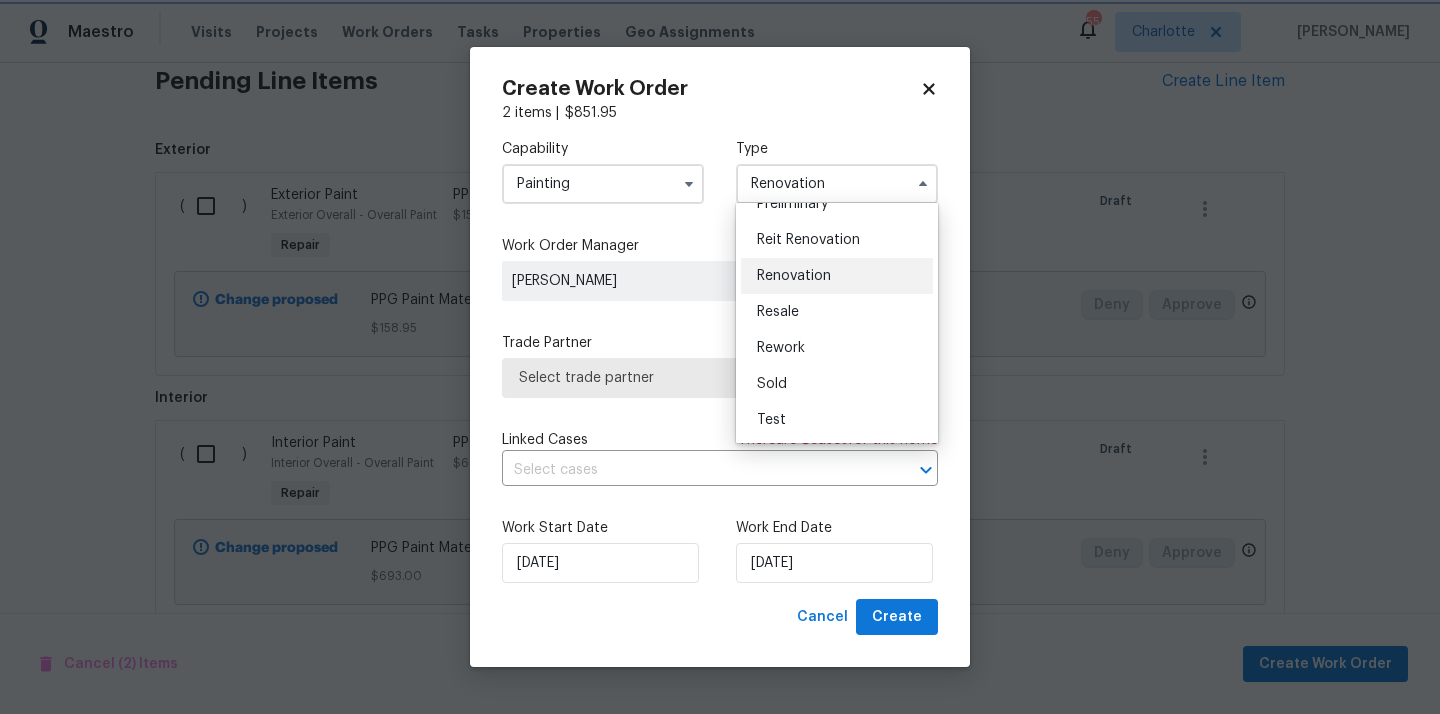 scroll, scrollTop: 0, scrollLeft: 0, axis: both 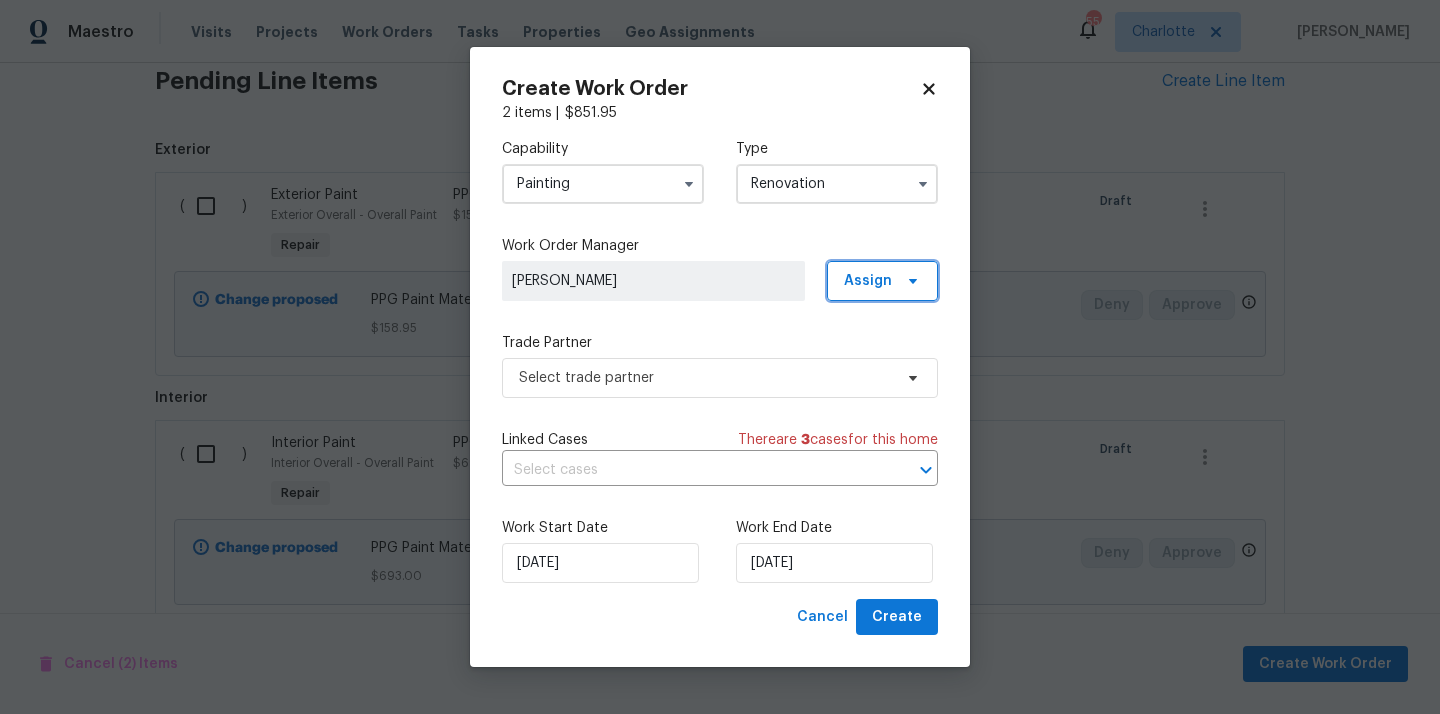click on "Assign" at bounding box center (868, 281) 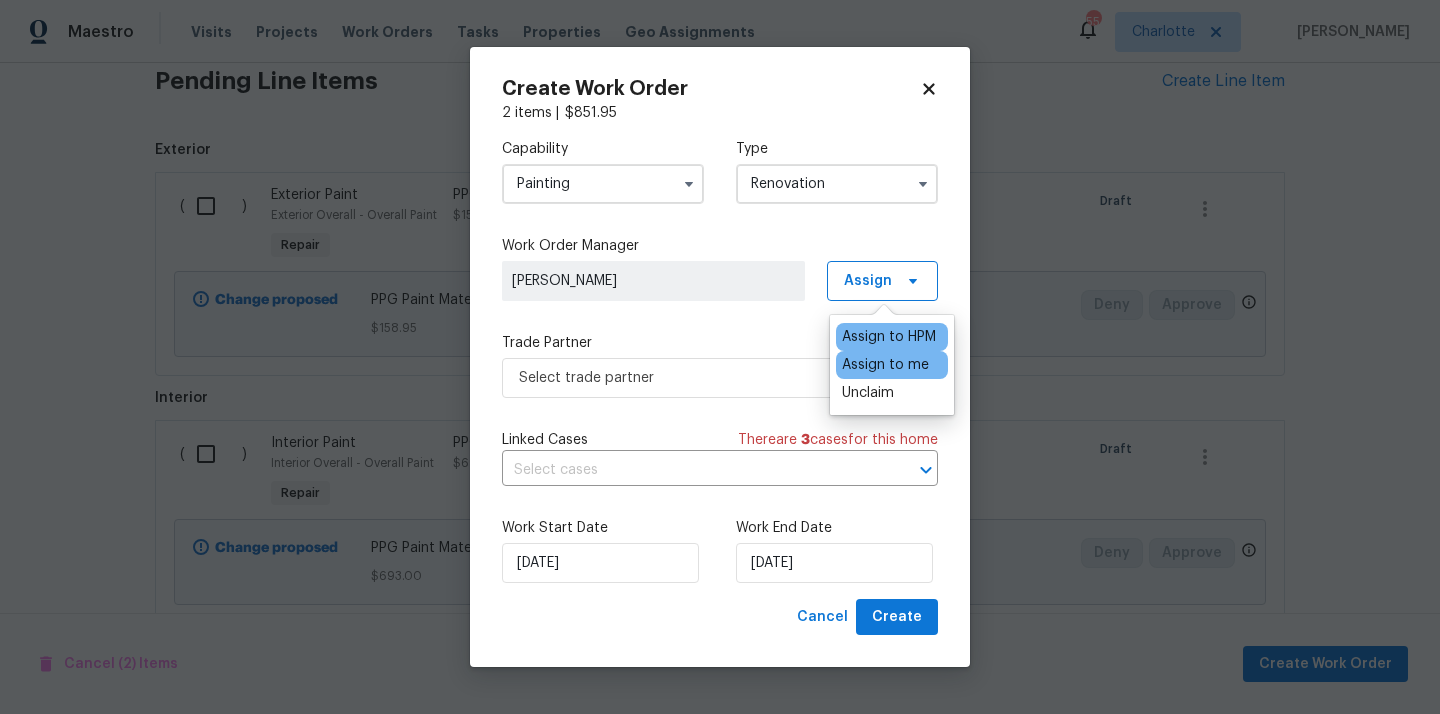 click on "Assign to me" at bounding box center (885, 365) 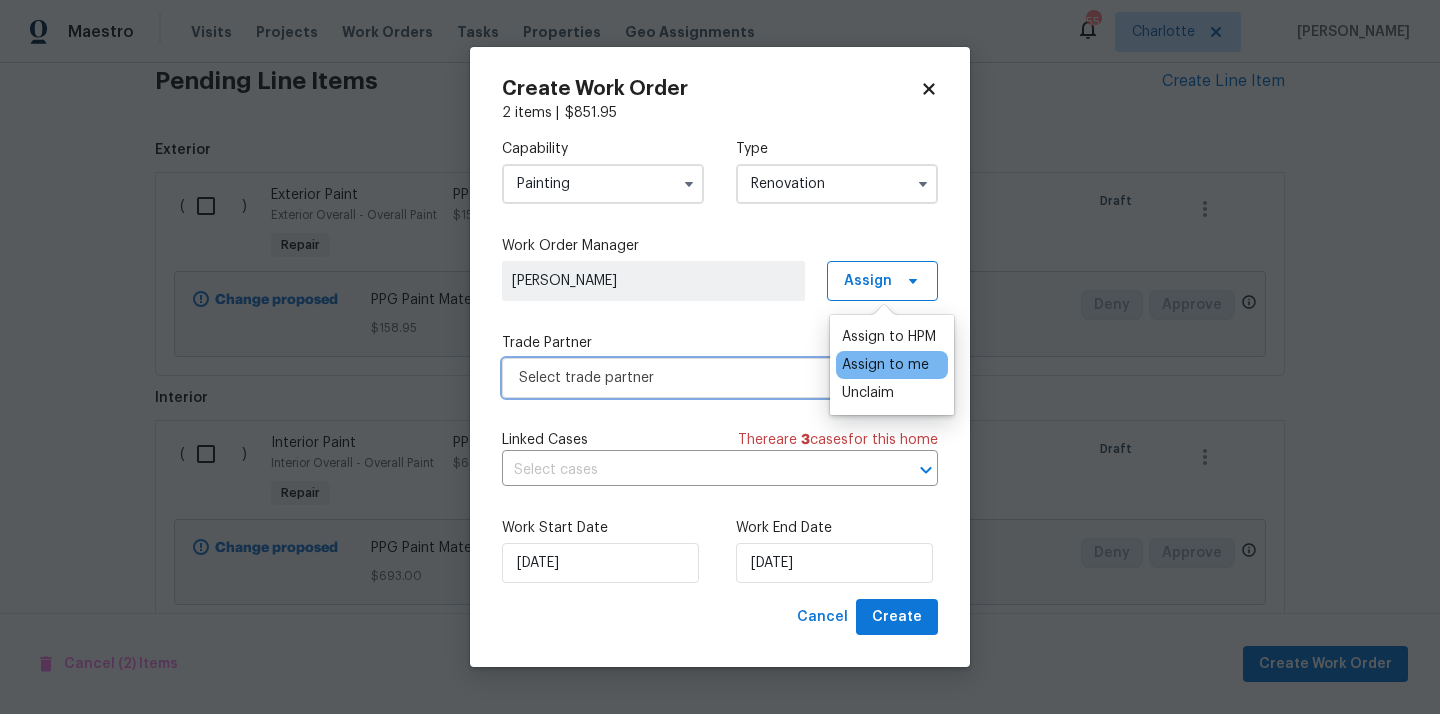 click on "Select trade partner" at bounding box center (705, 378) 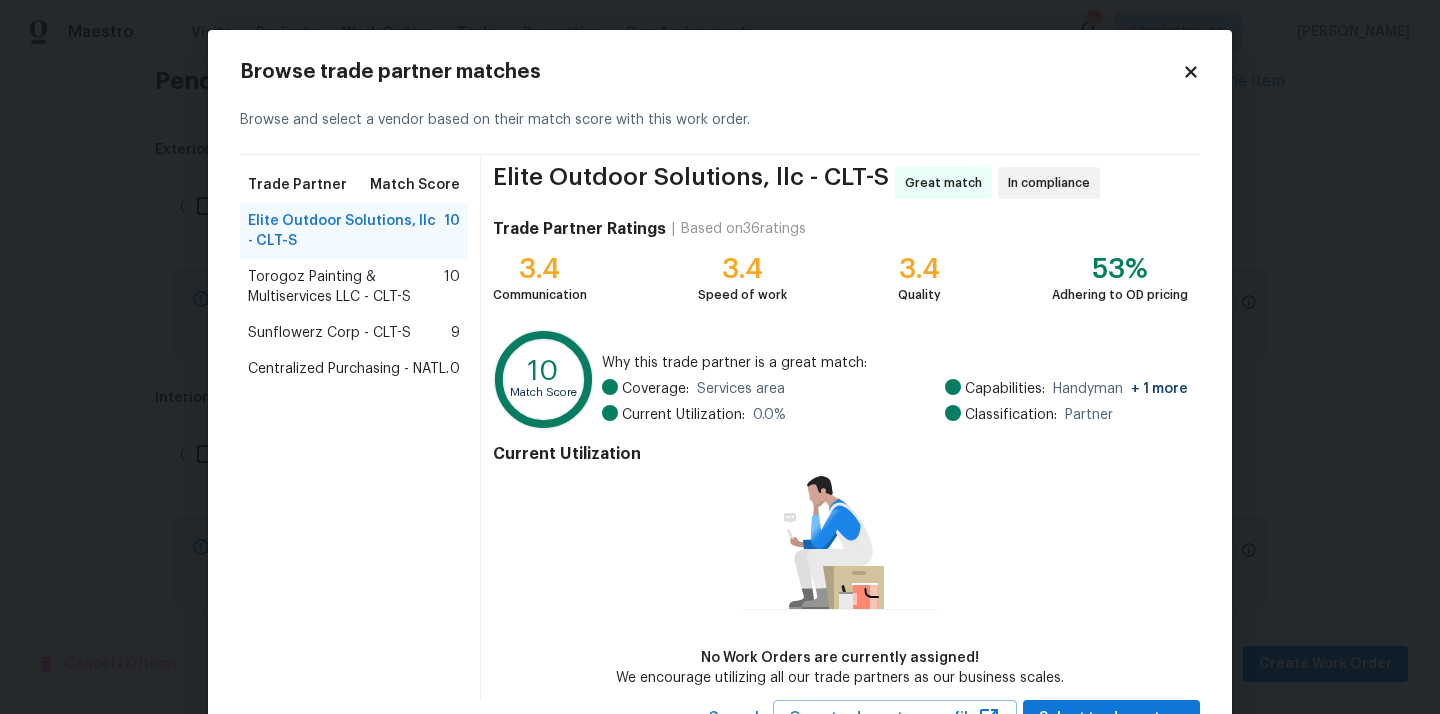 click on "Centralized Purchasing - NATL. 0" at bounding box center (354, 369) 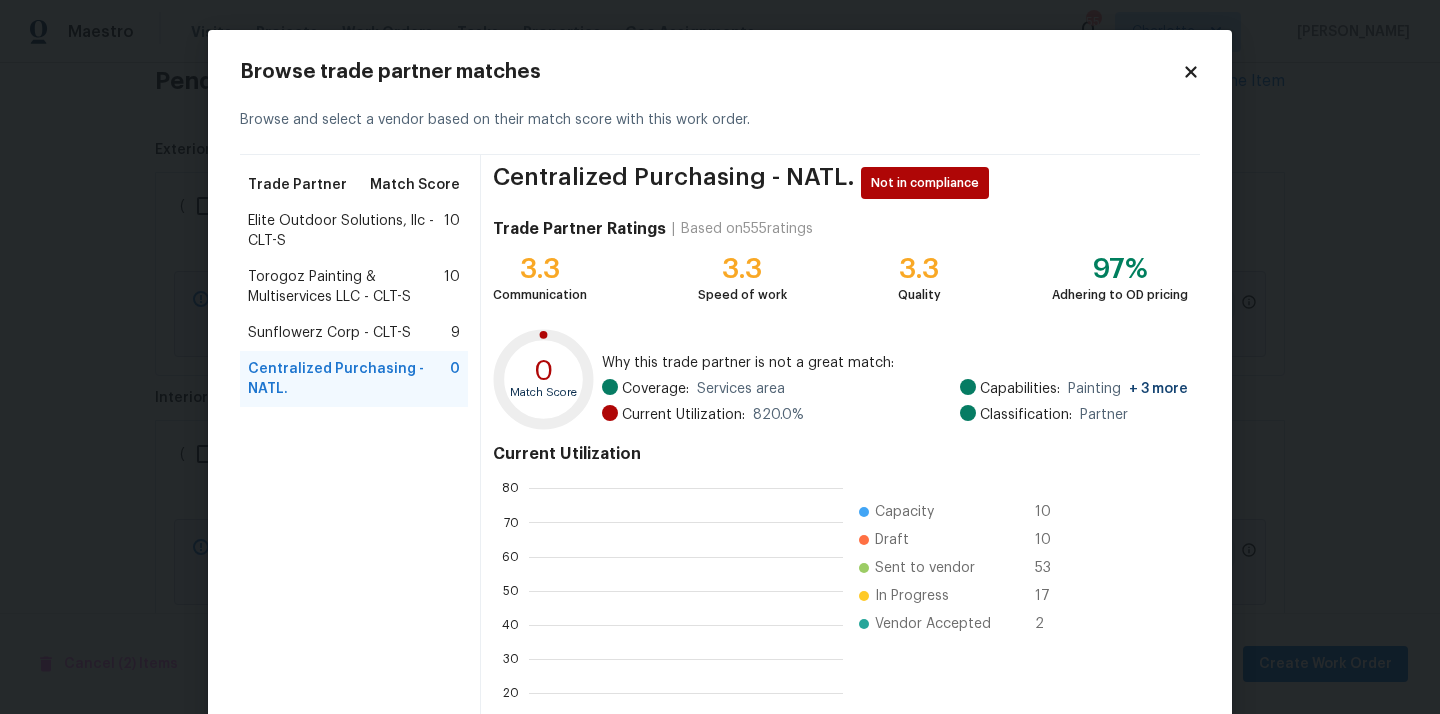 scroll, scrollTop: 2, scrollLeft: 1, axis: both 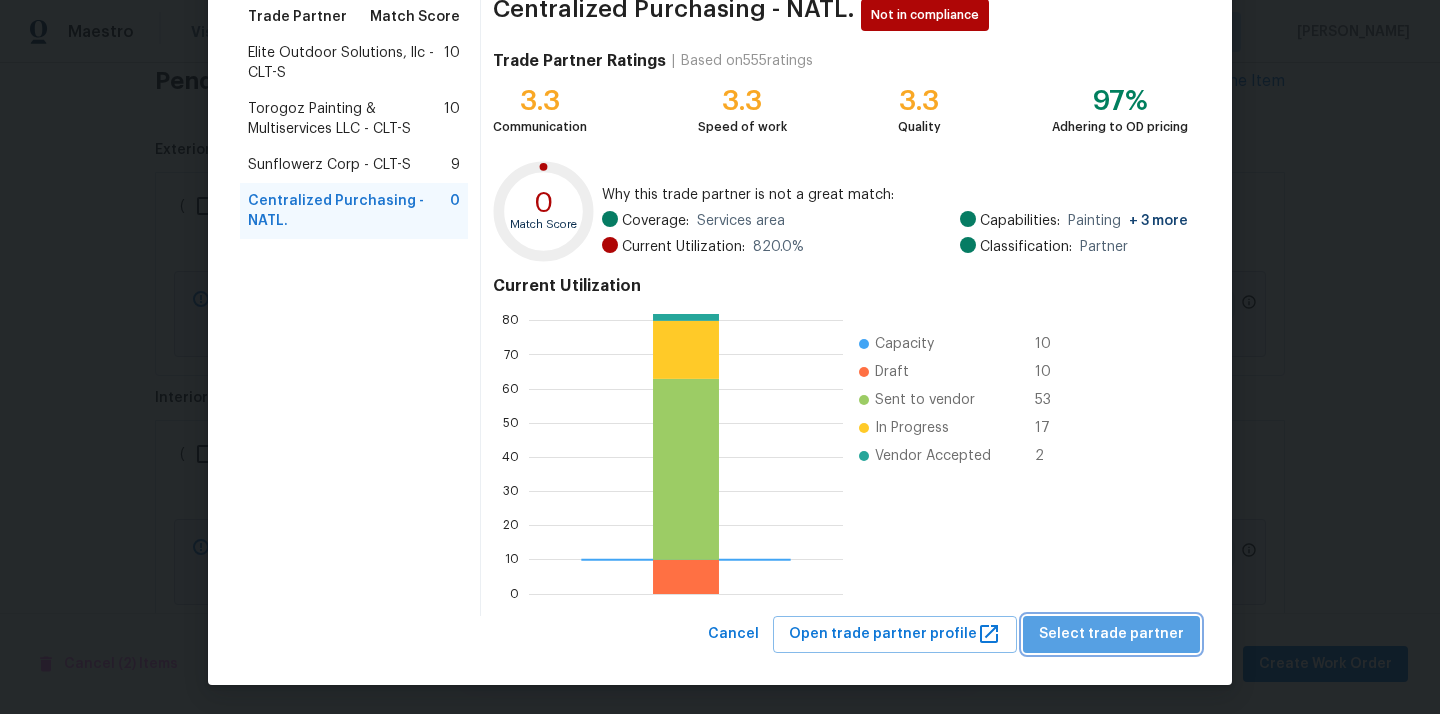 click on "Select trade partner" at bounding box center [1111, 634] 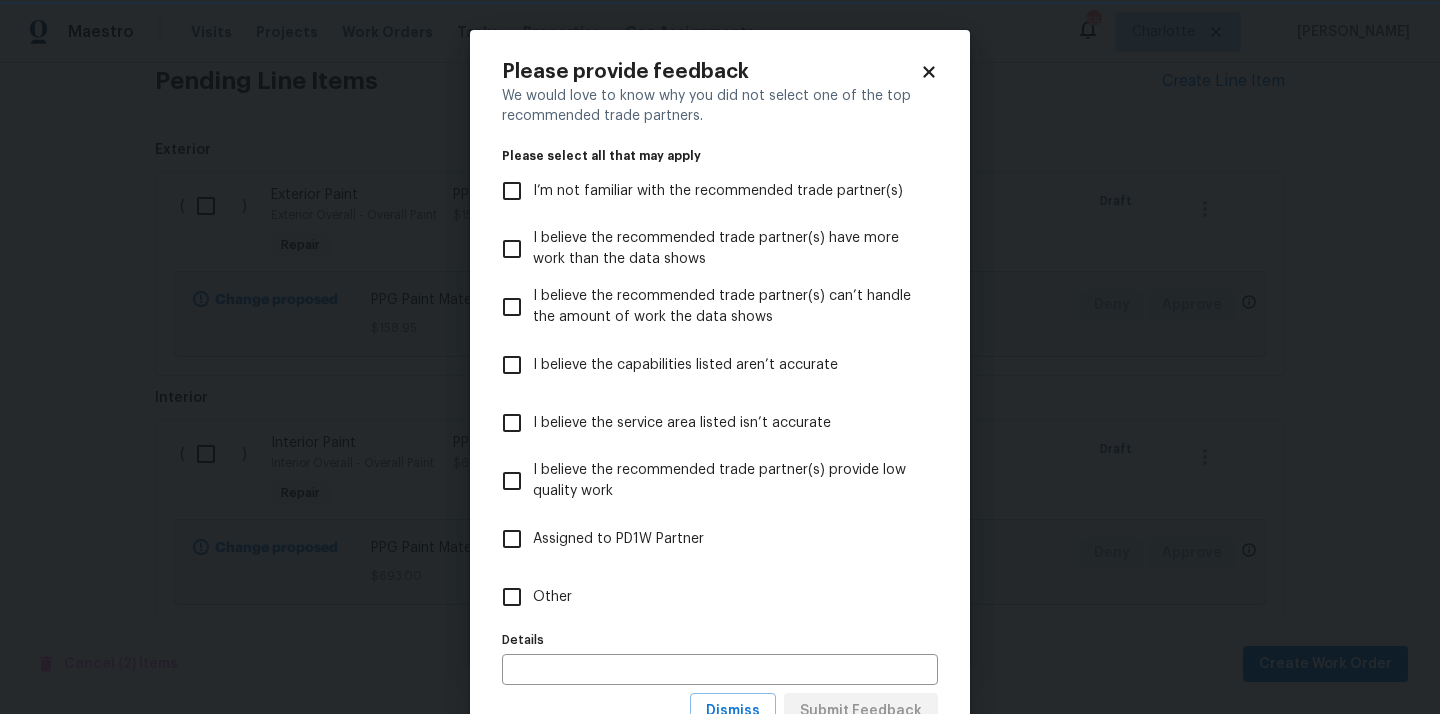 scroll, scrollTop: 0, scrollLeft: 0, axis: both 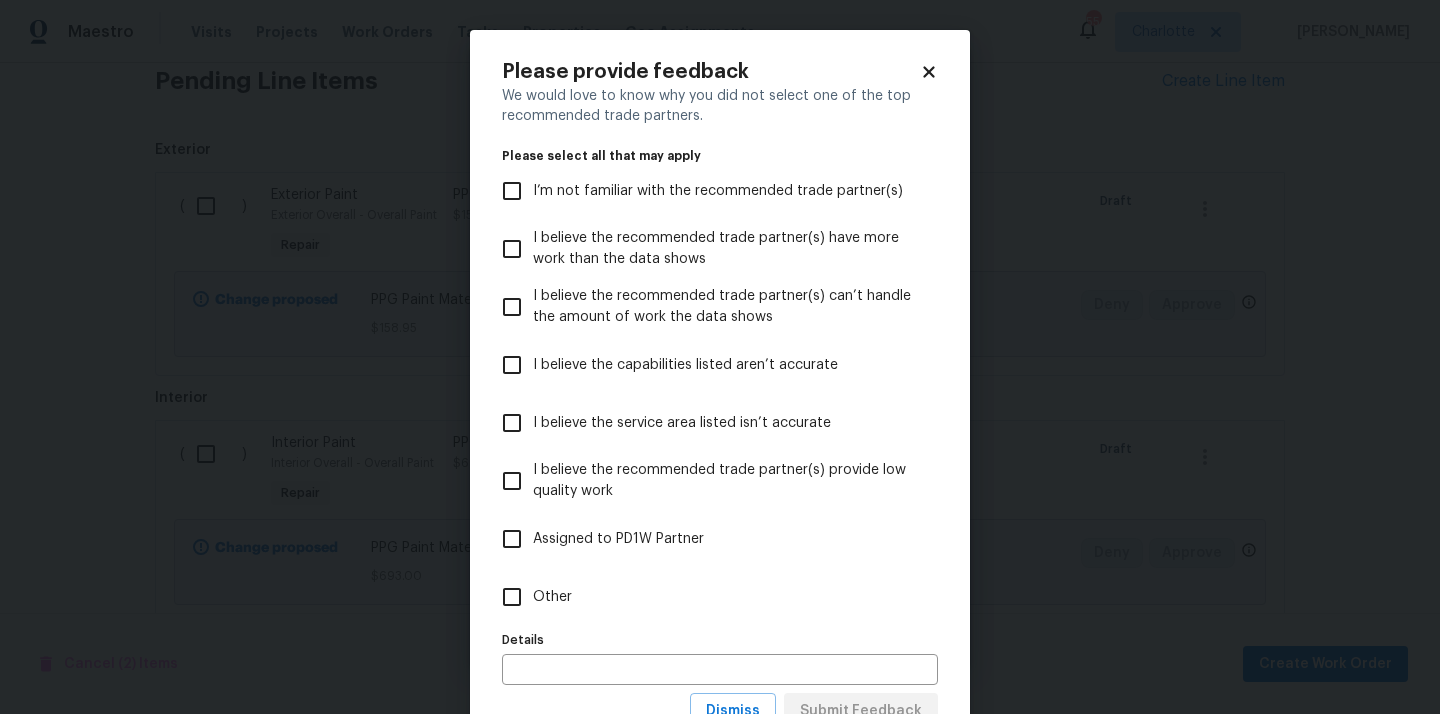 click on "Other" at bounding box center (706, 597) 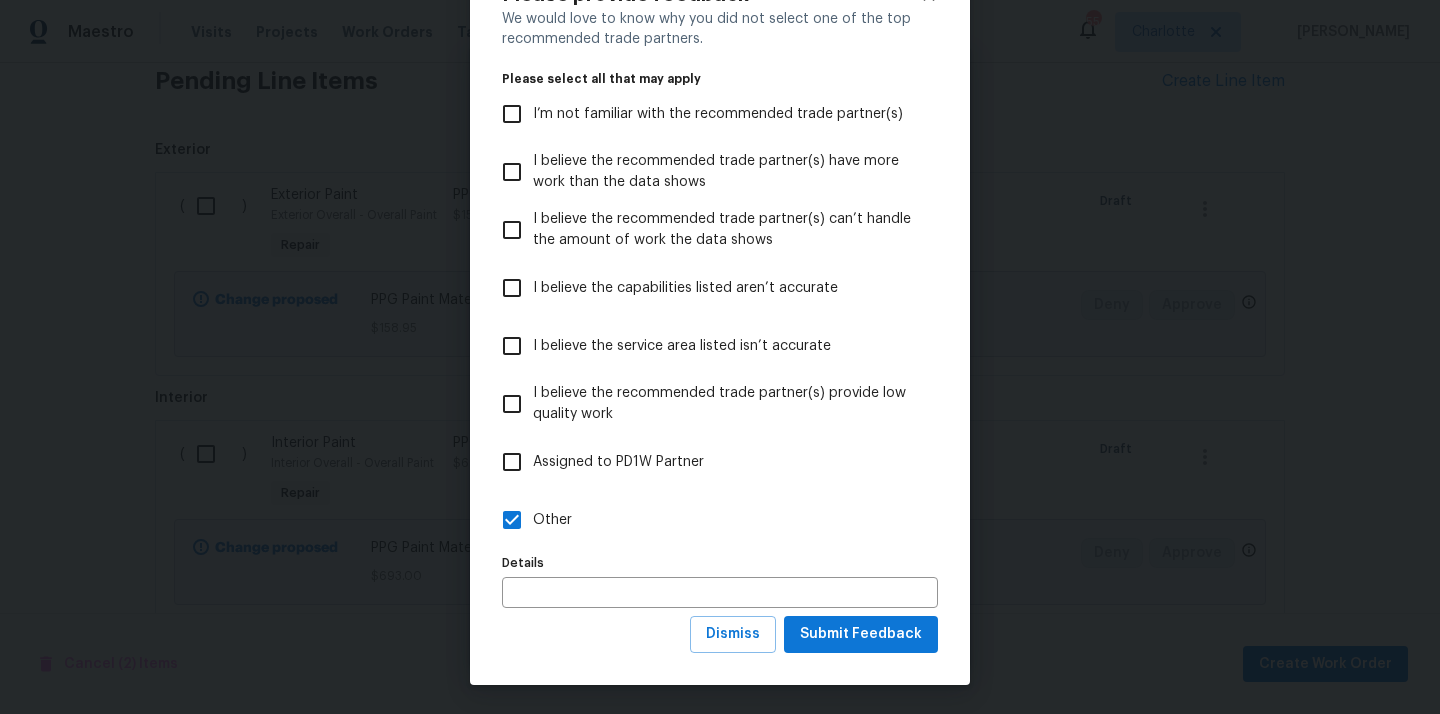 scroll, scrollTop: 78, scrollLeft: 0, axis: vertical 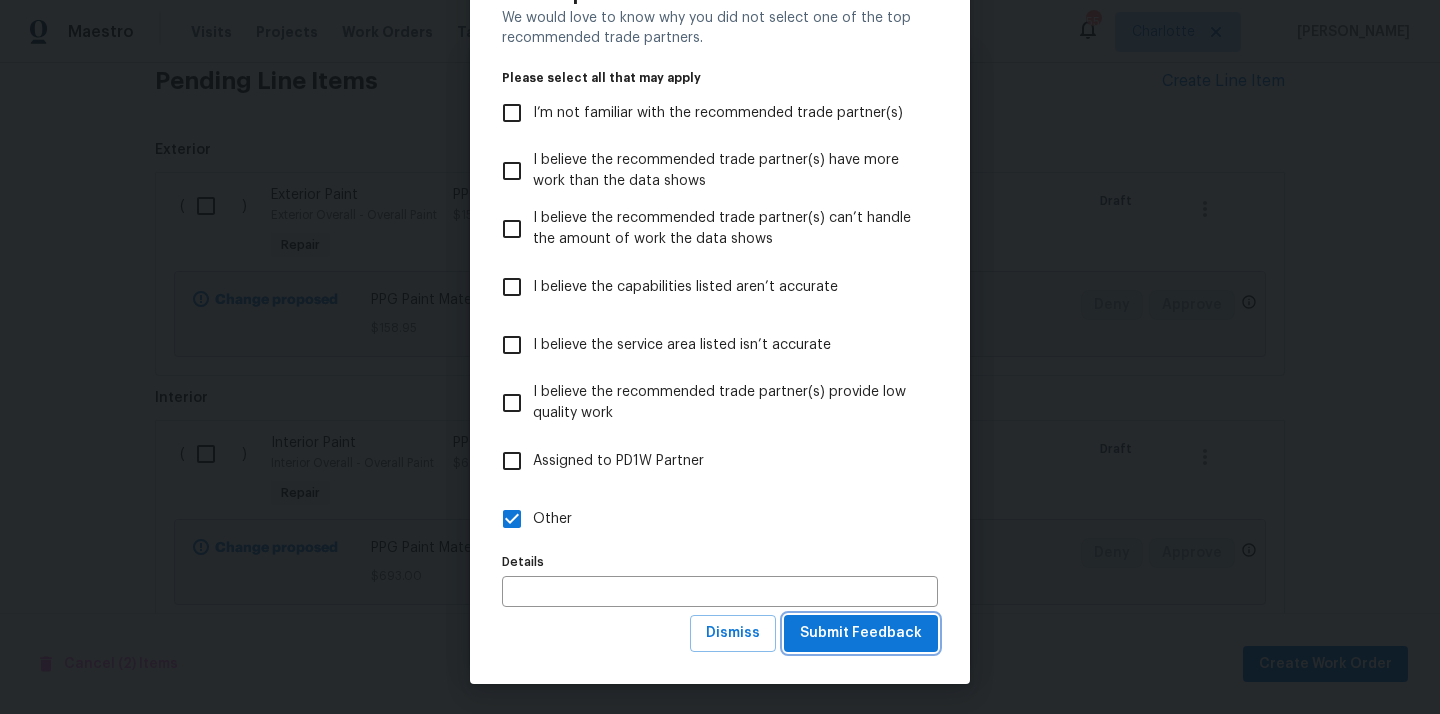 click on "Submit Feedback" at bounding box center (861, 633) 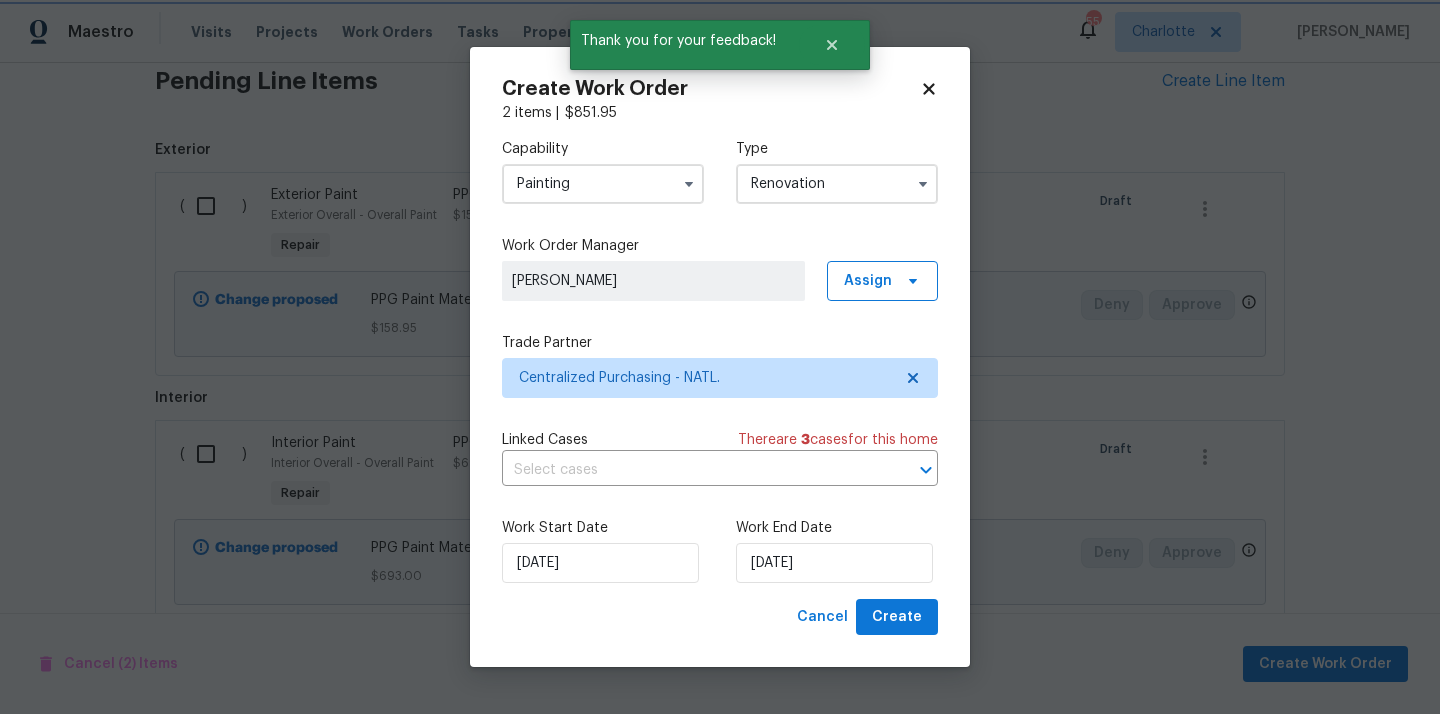 scroll, scrollTop: 0, scrollLeft: 0, axis: both 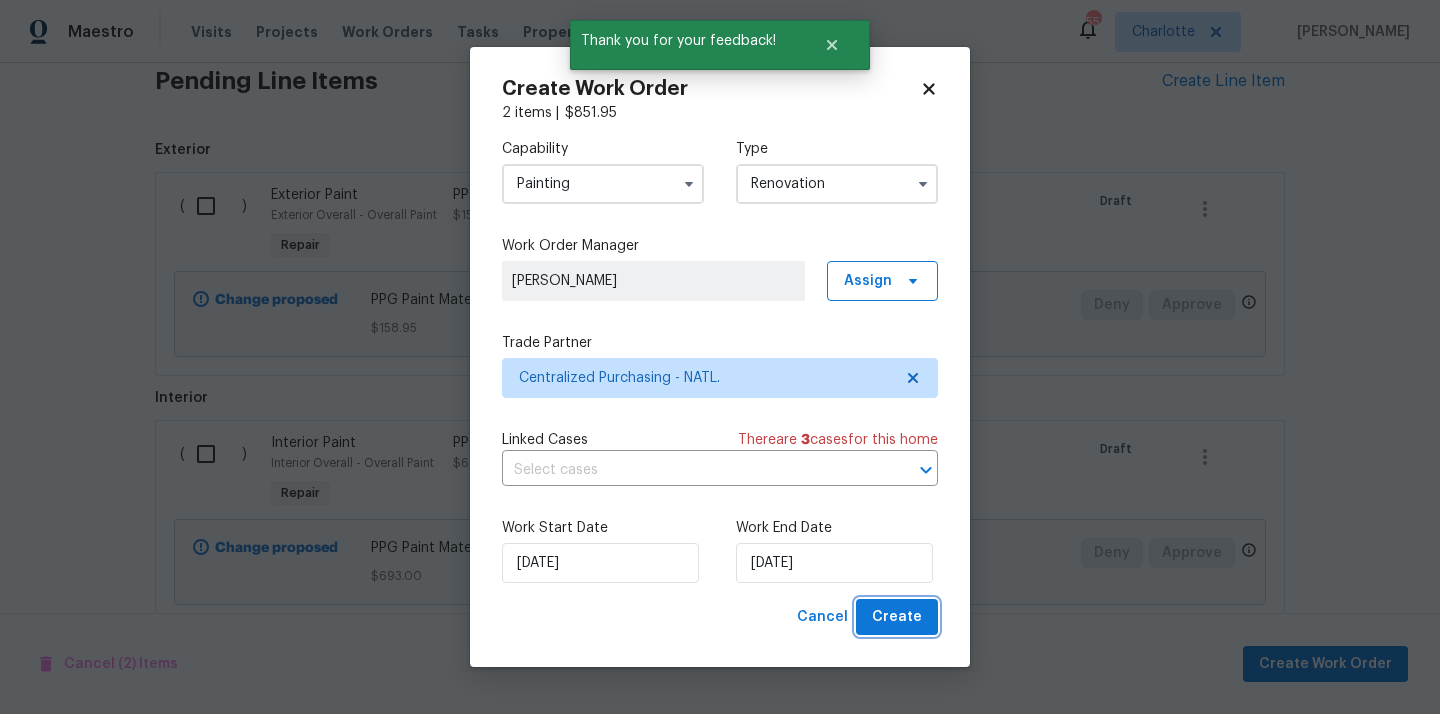 click on "Create" at bounding box center [897, 617] 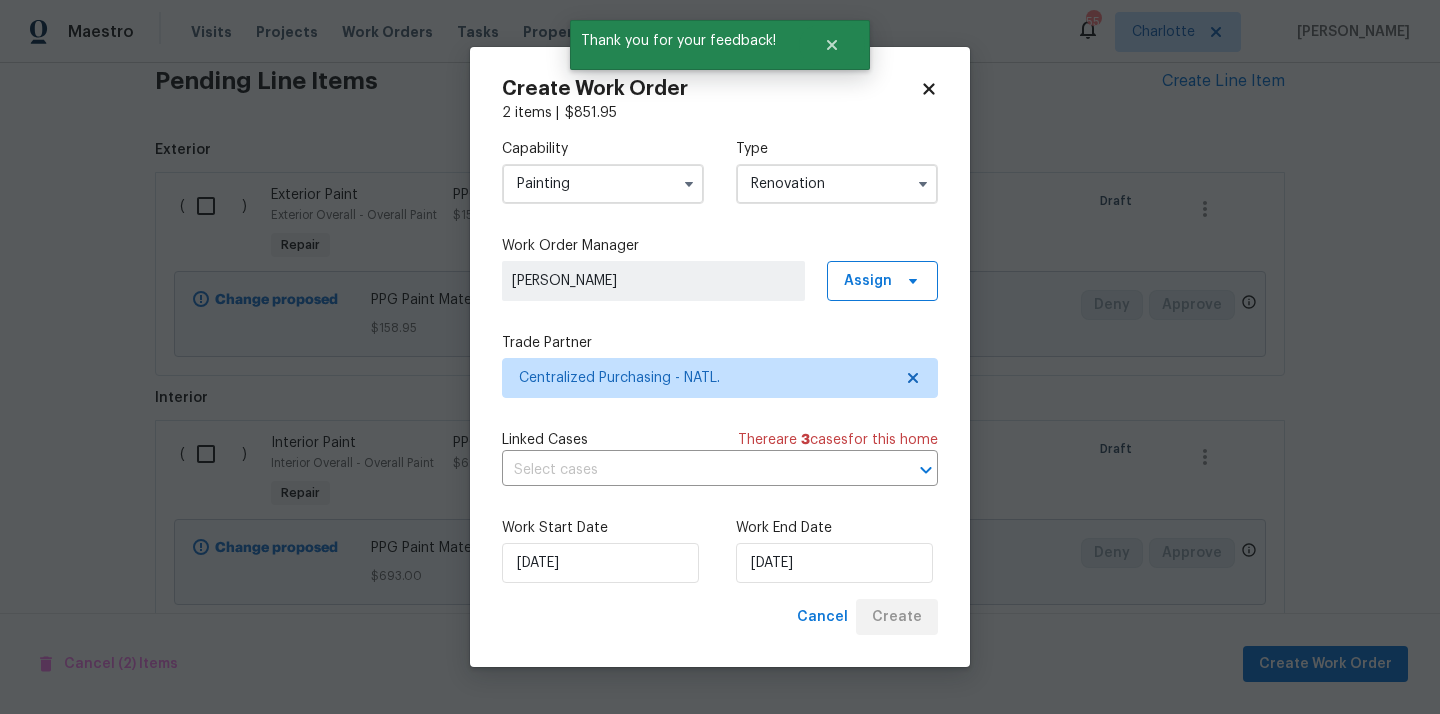 scroll, scrollTop: 337, scrollLeft: 0, axis: vertical 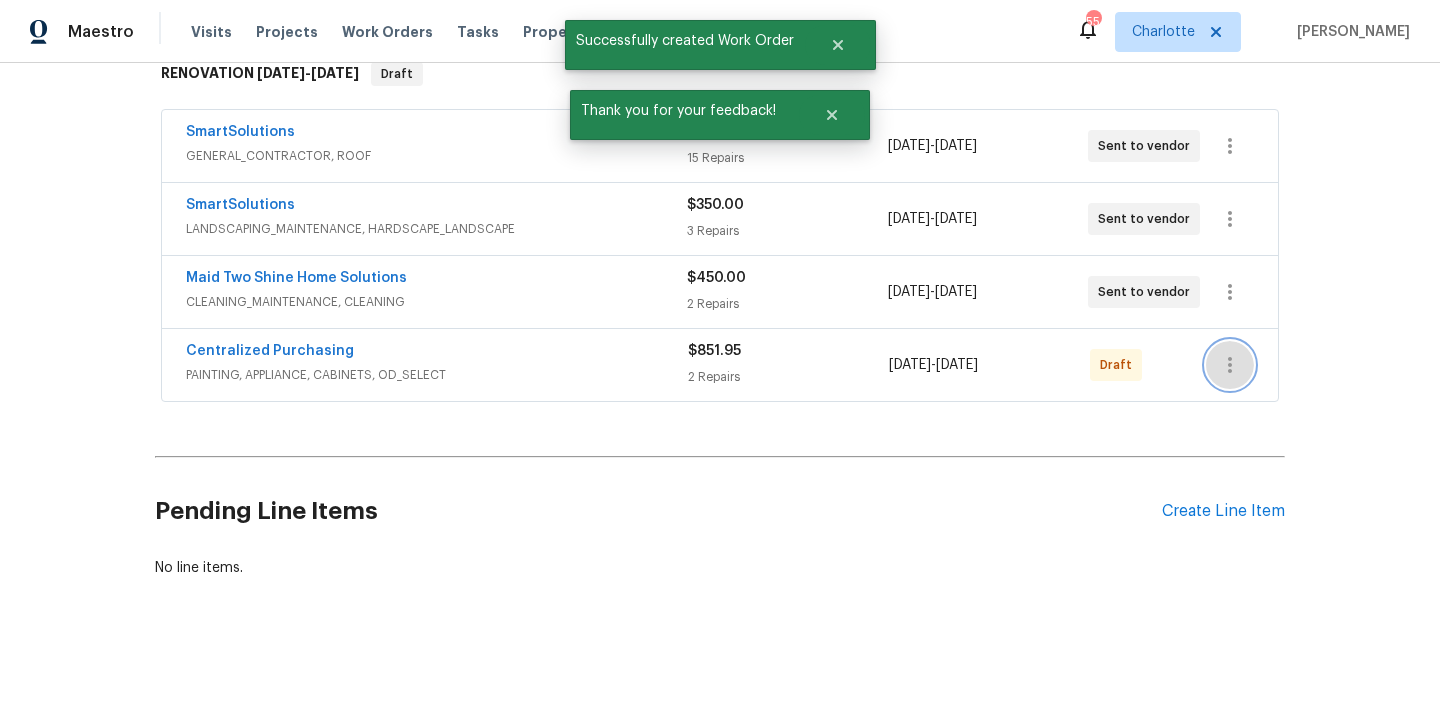 click at bounding box center (1230, 365) 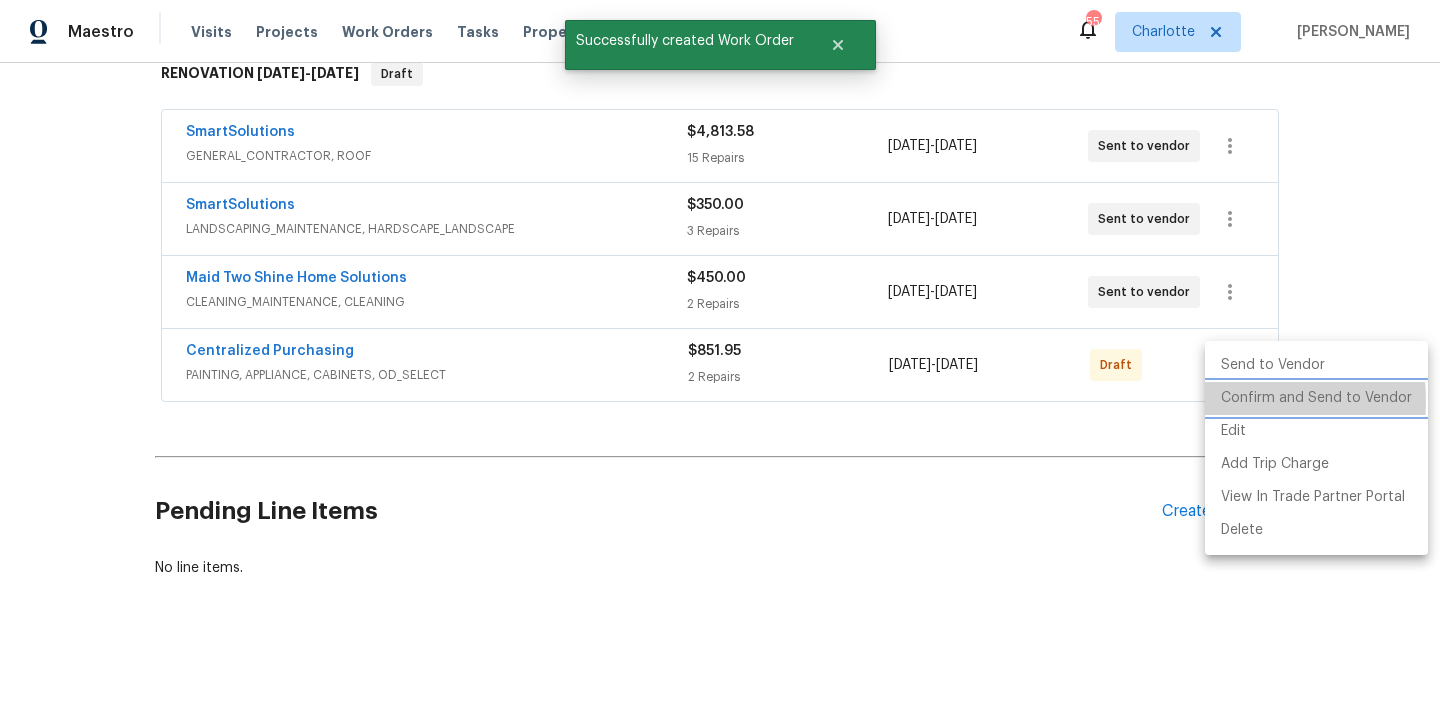 click on "Confirm and Send to Vendor" at bounding box center [1316, 398] 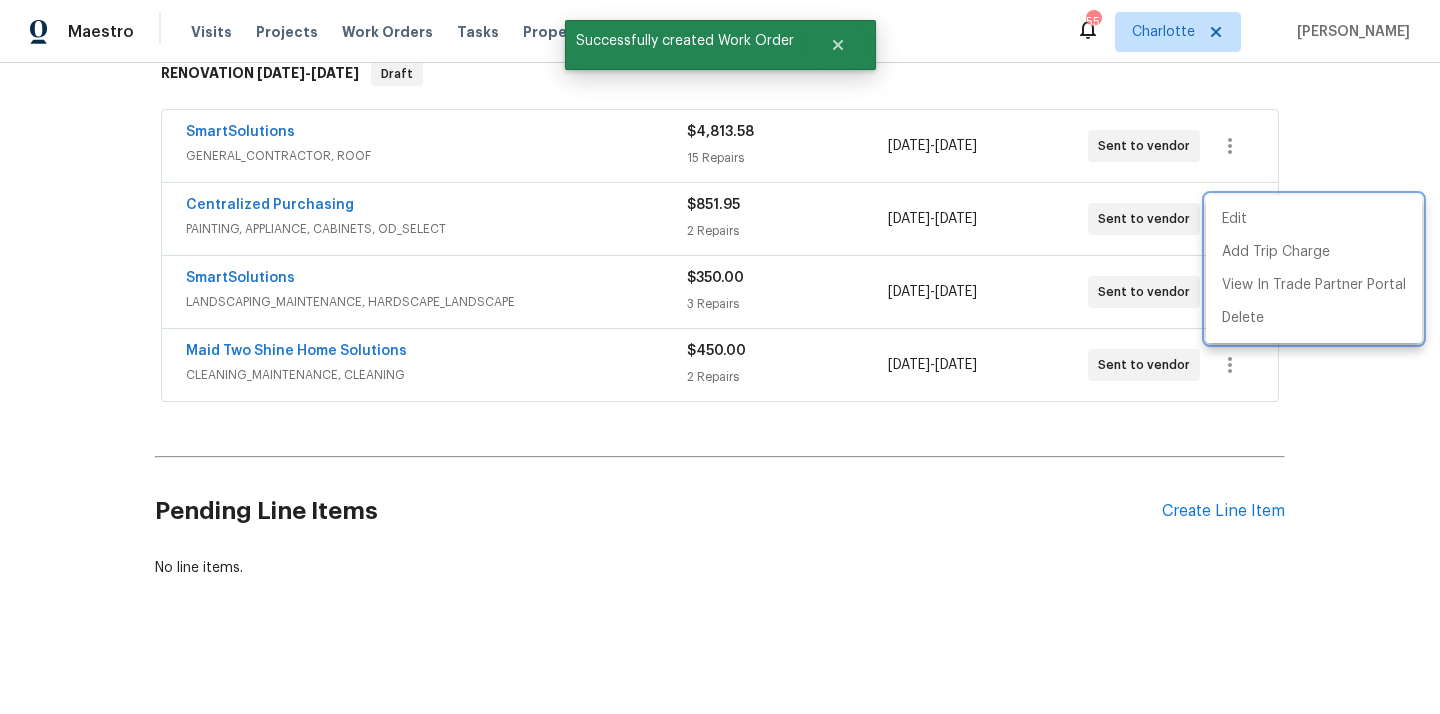 click at bounding box center (720, 357) 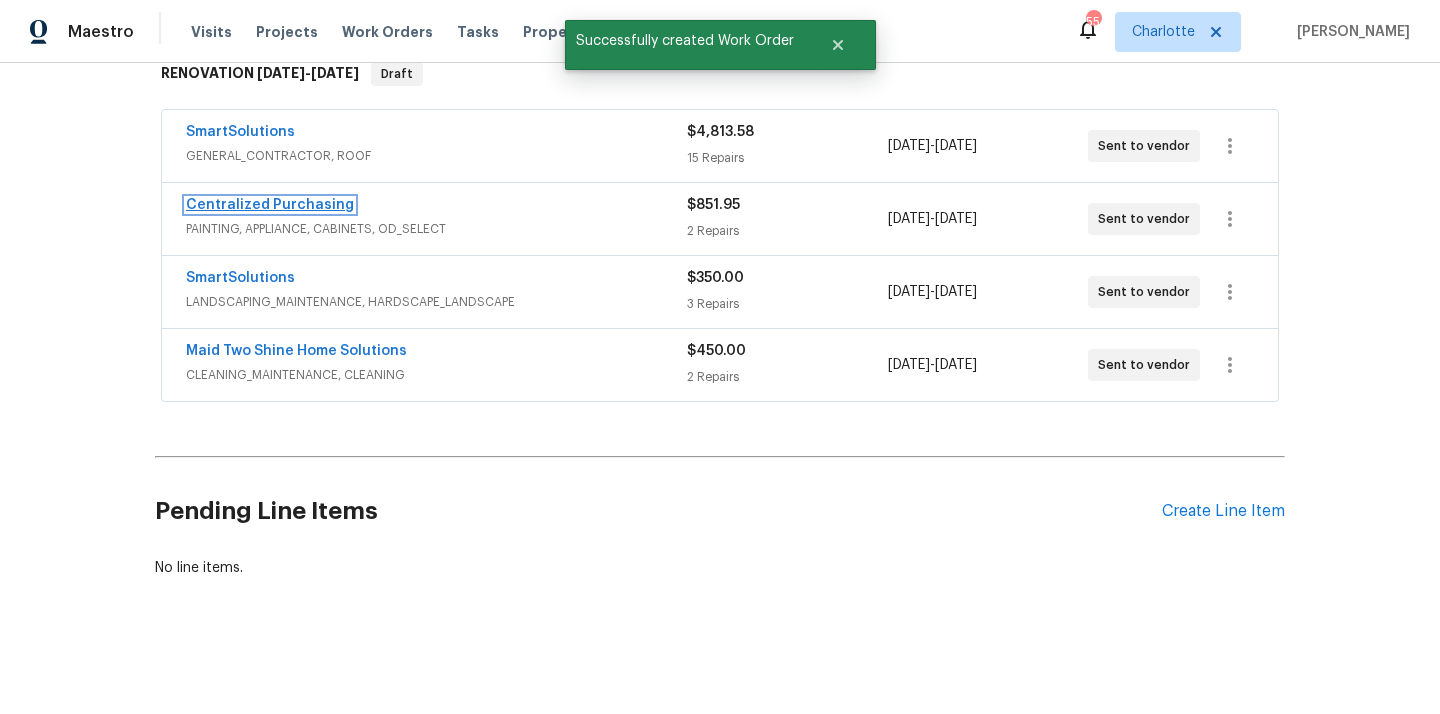 click on "Centralized Purchasing" at bounding box center (270, 205) 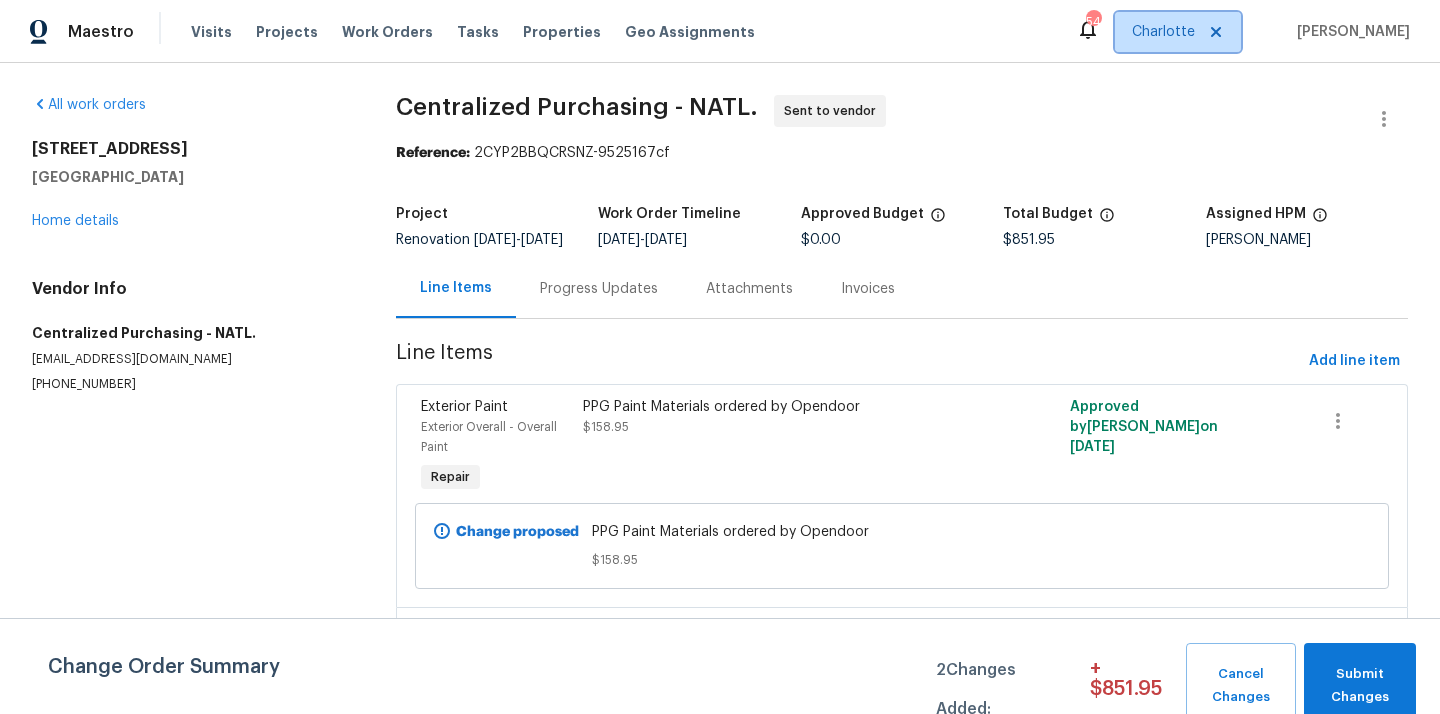 click on "Charlotte" at bounding box center (1163, 32) 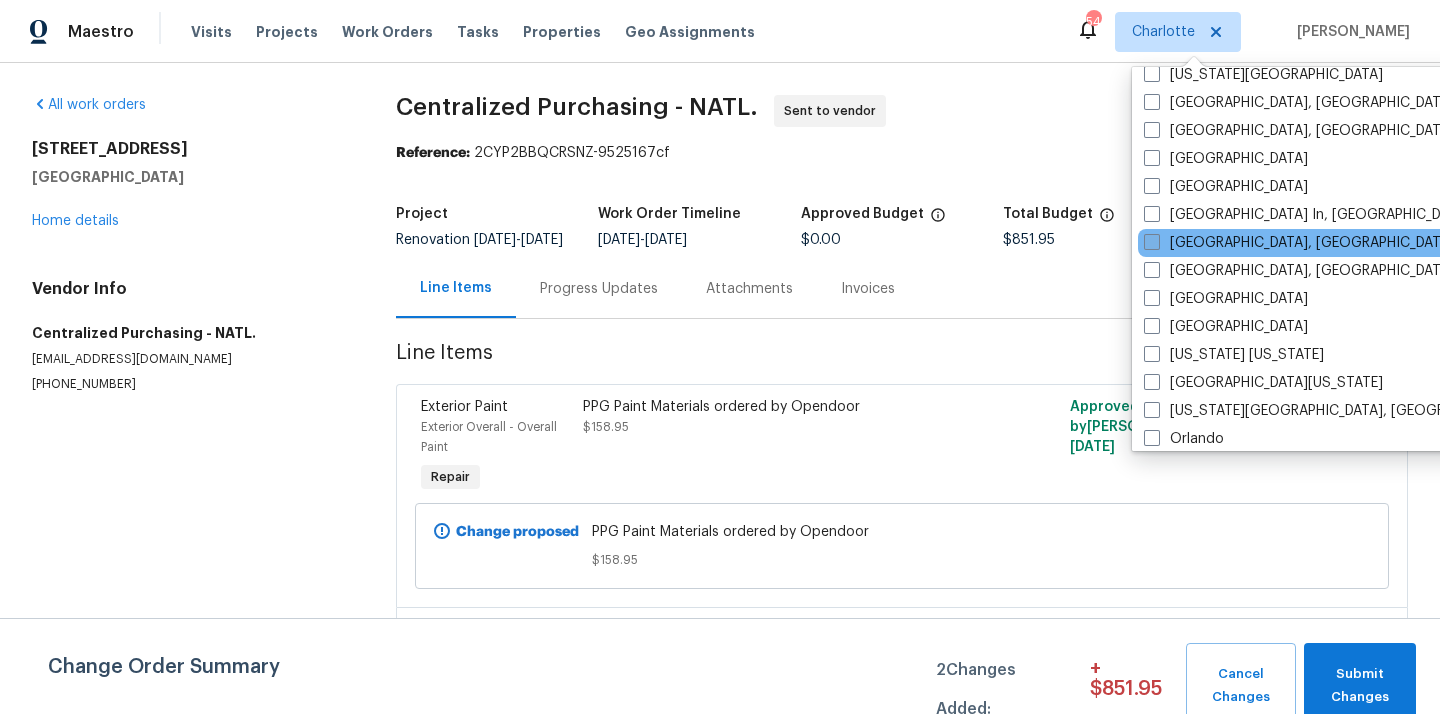 scroll, scrollTop: 764, scrollLeft: 0, axis: vertical 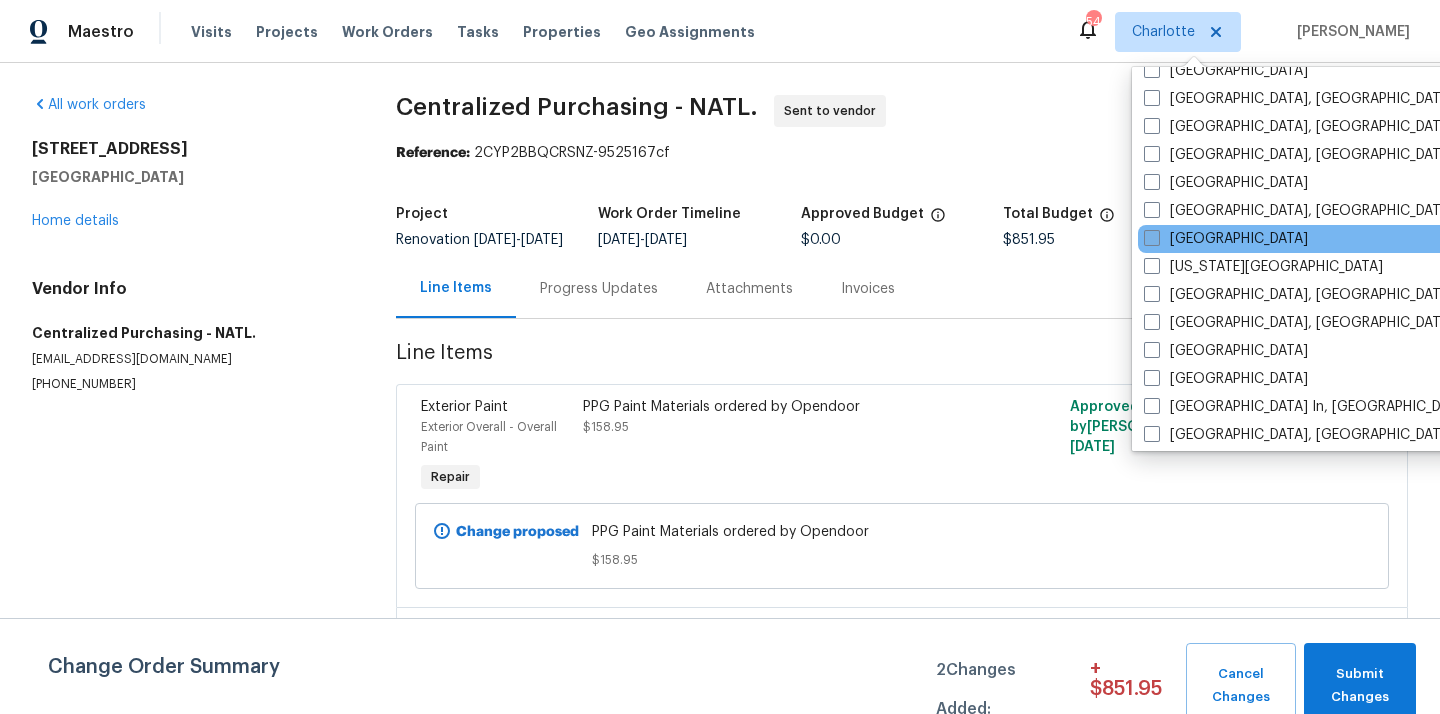 click on "Jacksonville" at bounding box center [1226, 239] 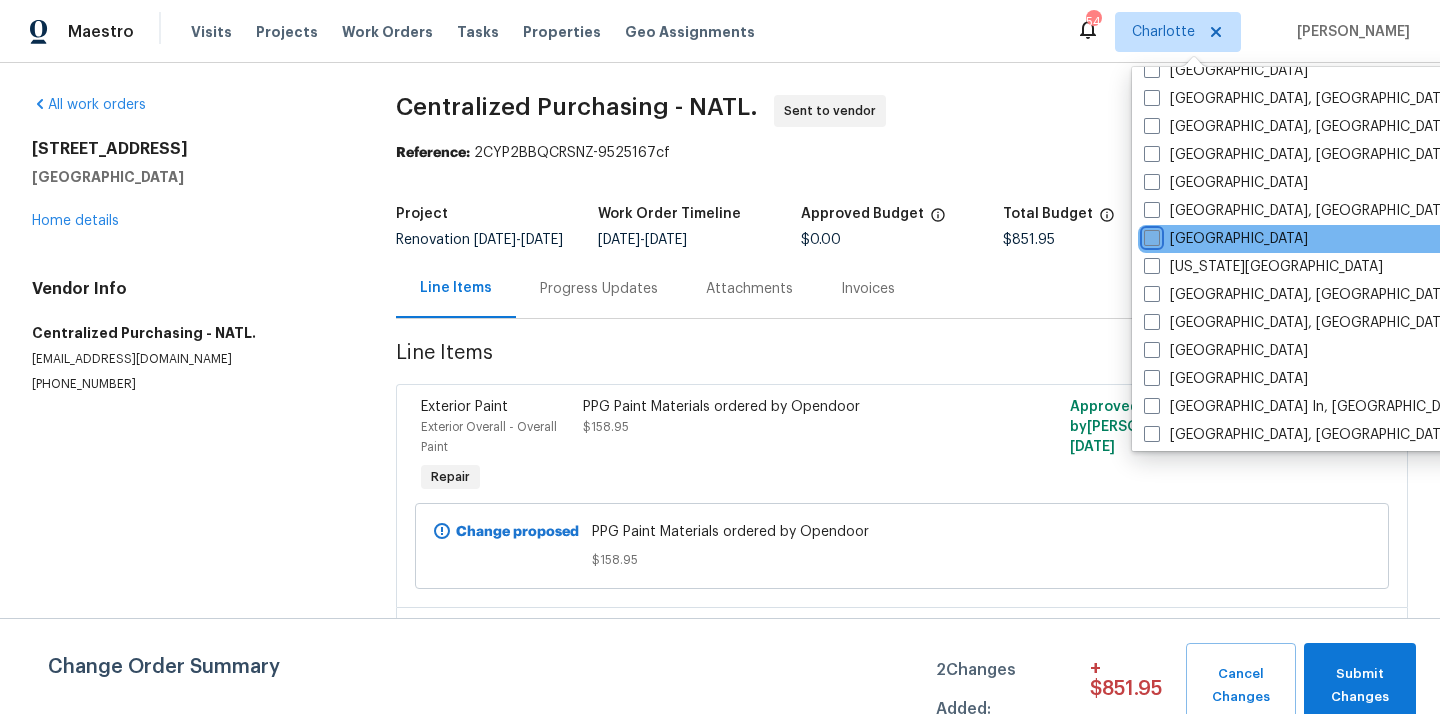 click on "Jacksonville" at bounding box center [1150, 235] 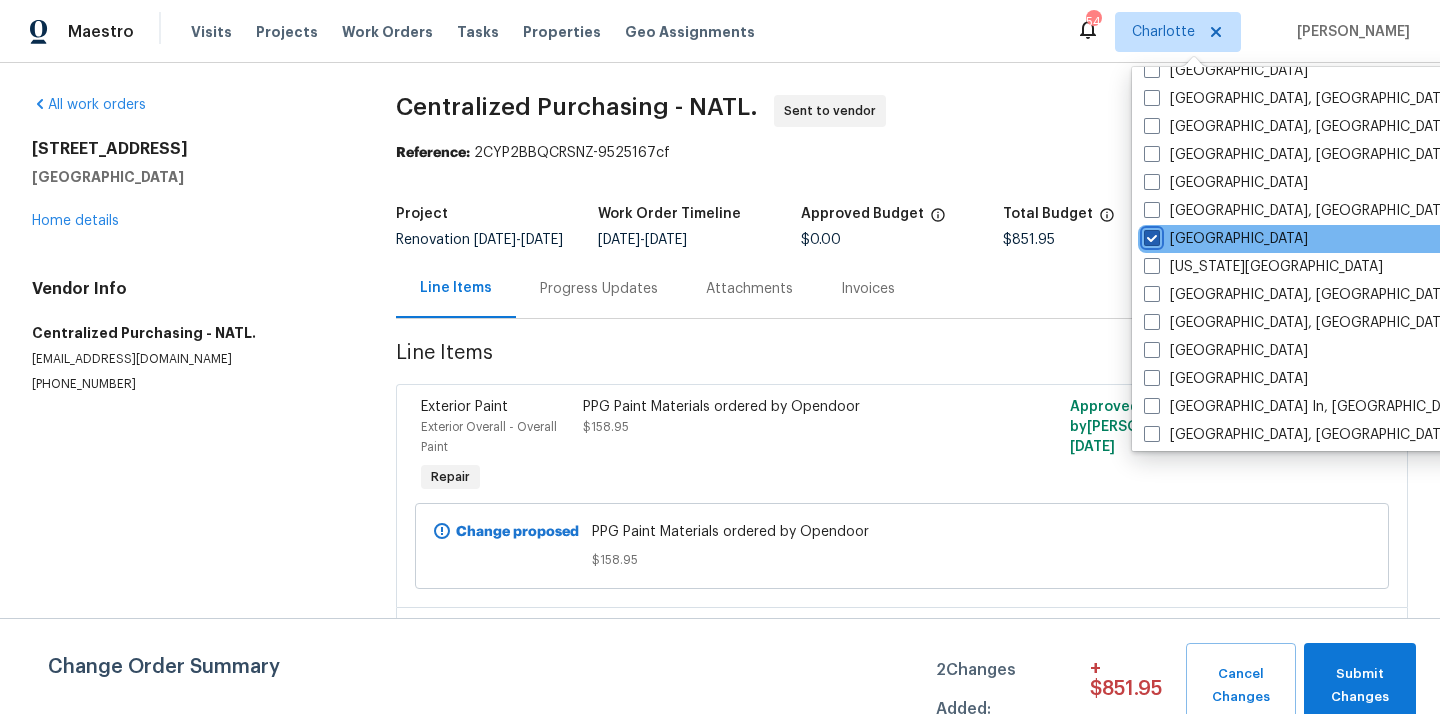 checkbox on "true" 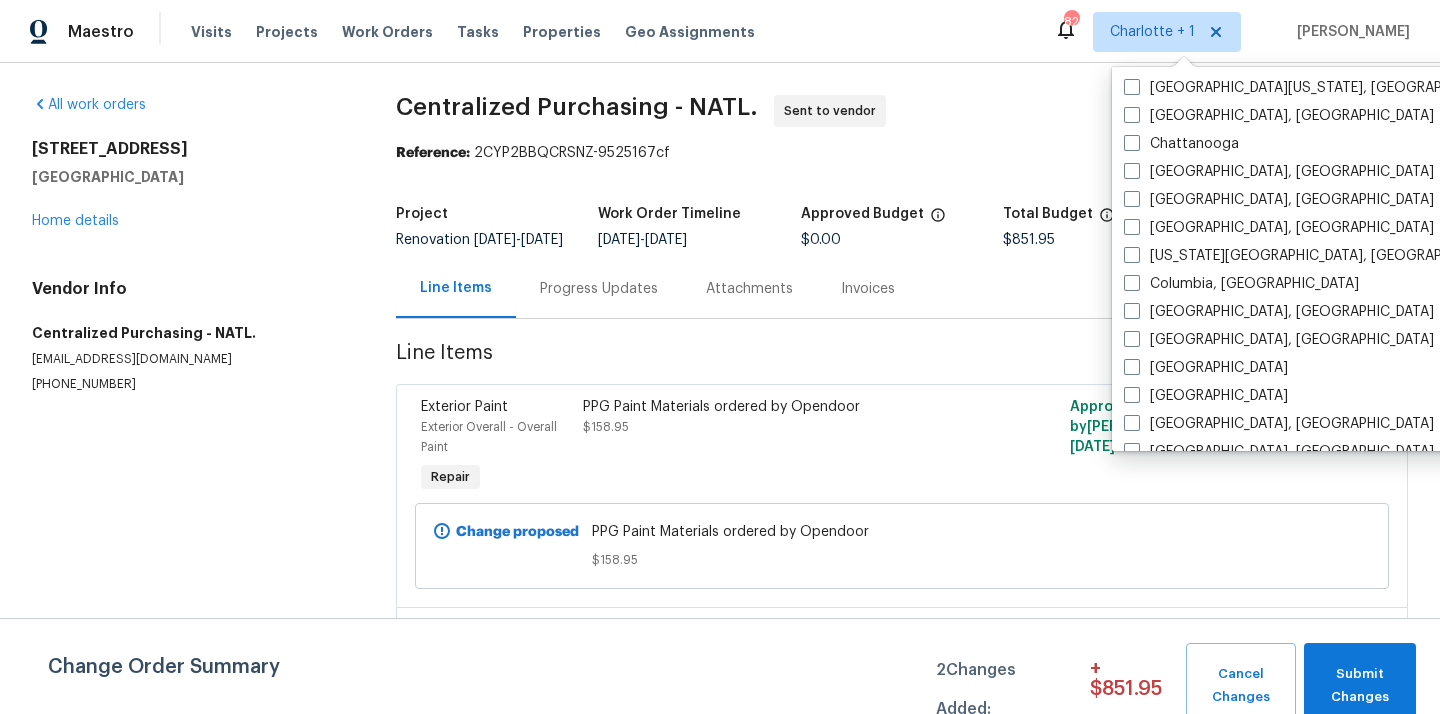 scroll, scrollTop: 0, scrollLeft: 0, axis: both 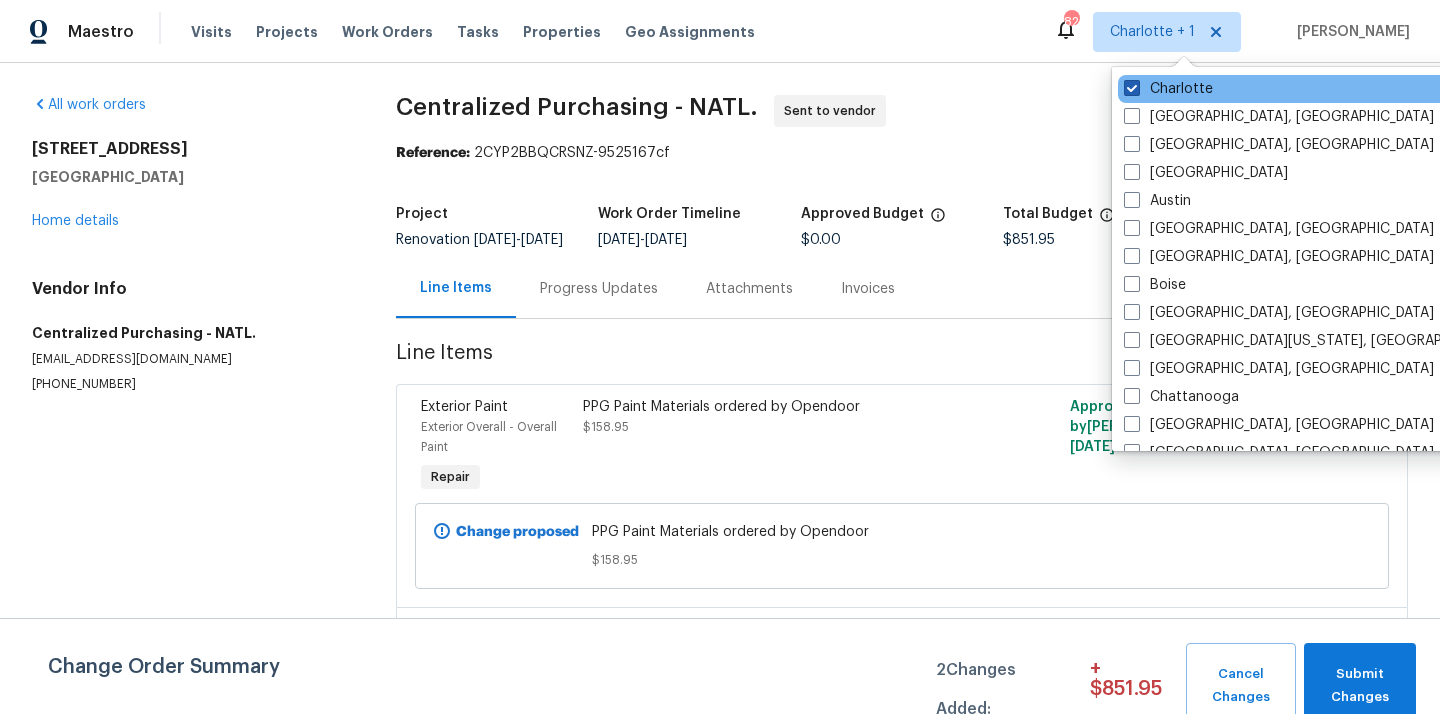 click on "Charlotte" at bounding box center [1168, 89] 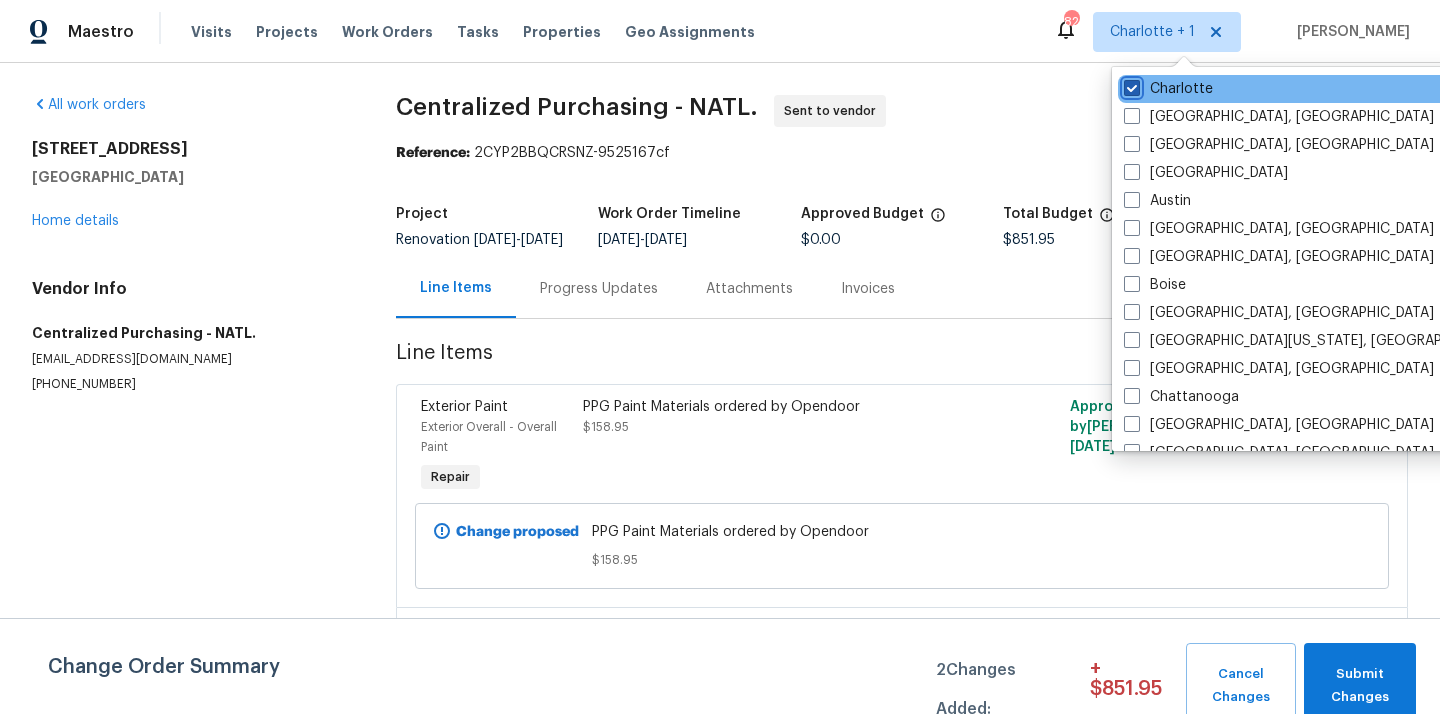 click on "Charlotte" at bounding box center [1130, 85] 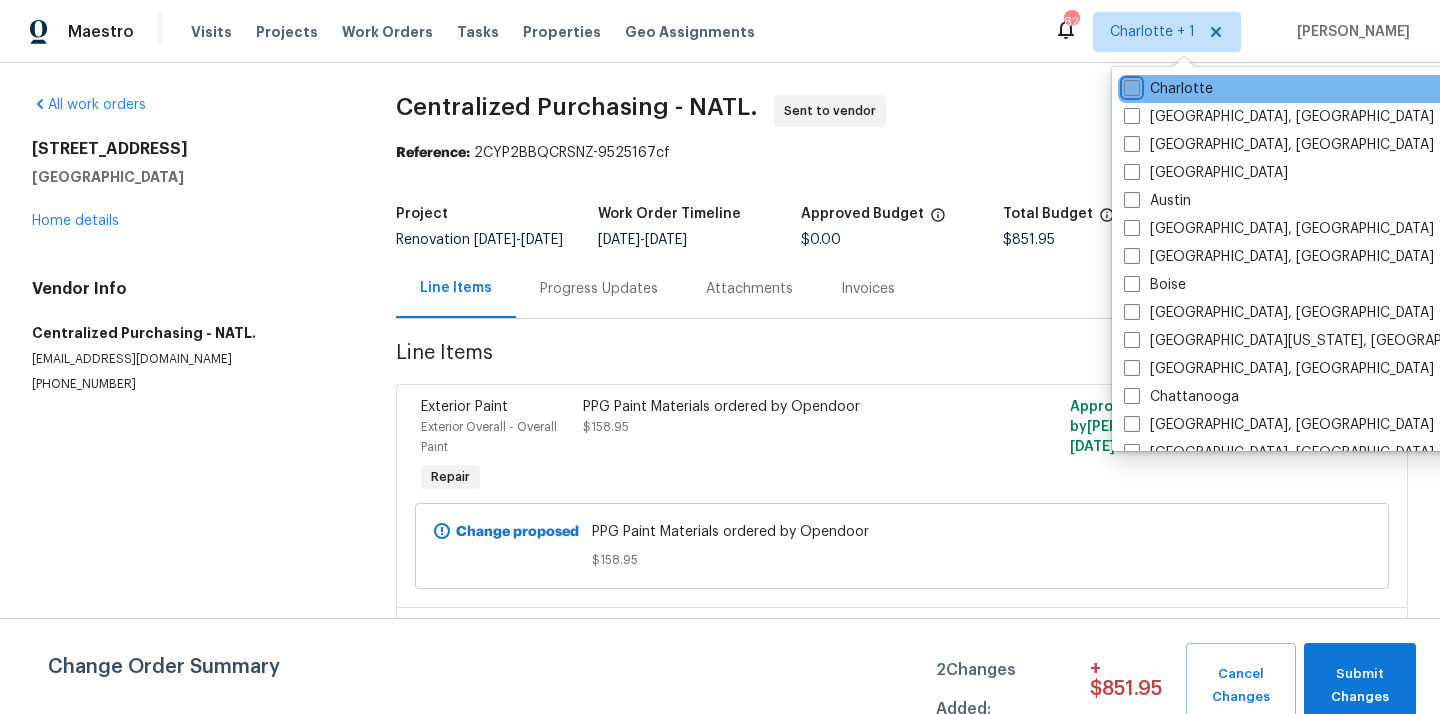 checkbox on "false" 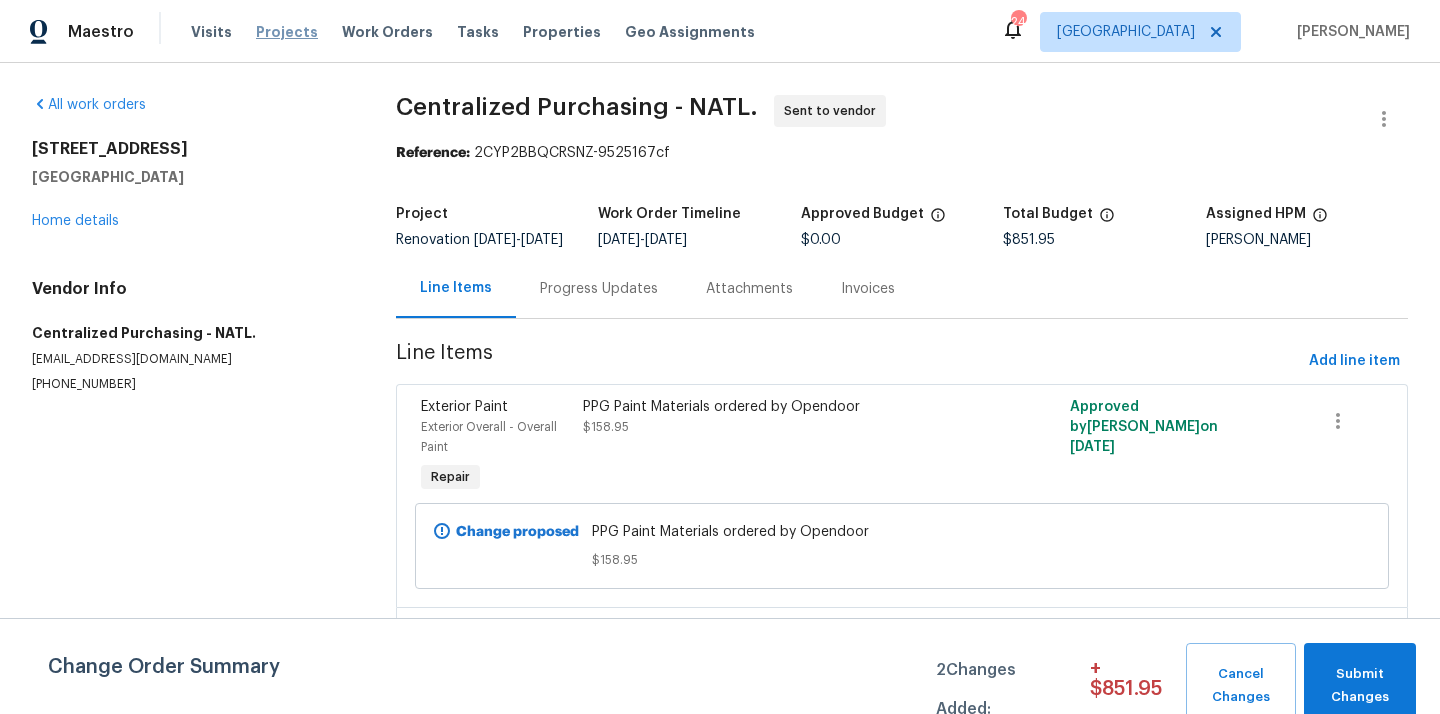 click on "Projects" at bounding box center [287, 32] 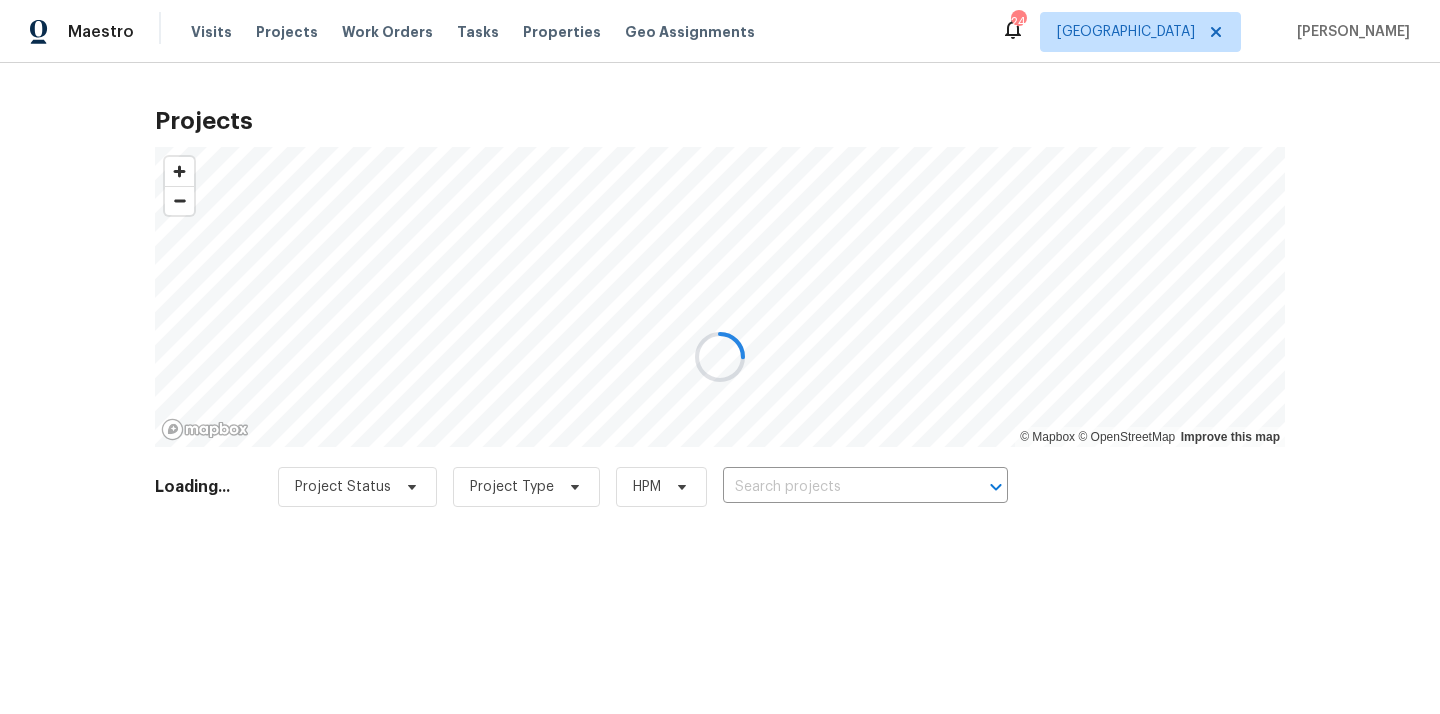 click at bounding box center [720, 357] 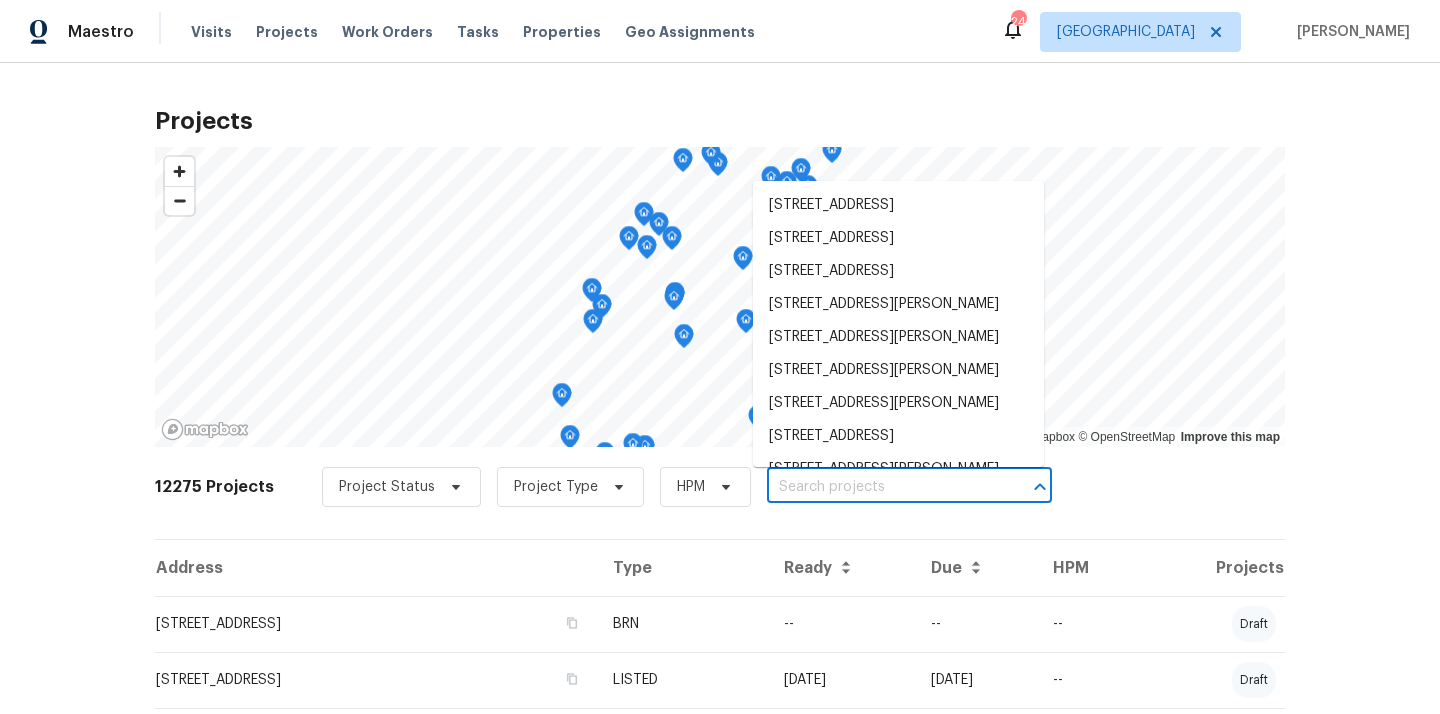 click at bounding box center [881, 487] 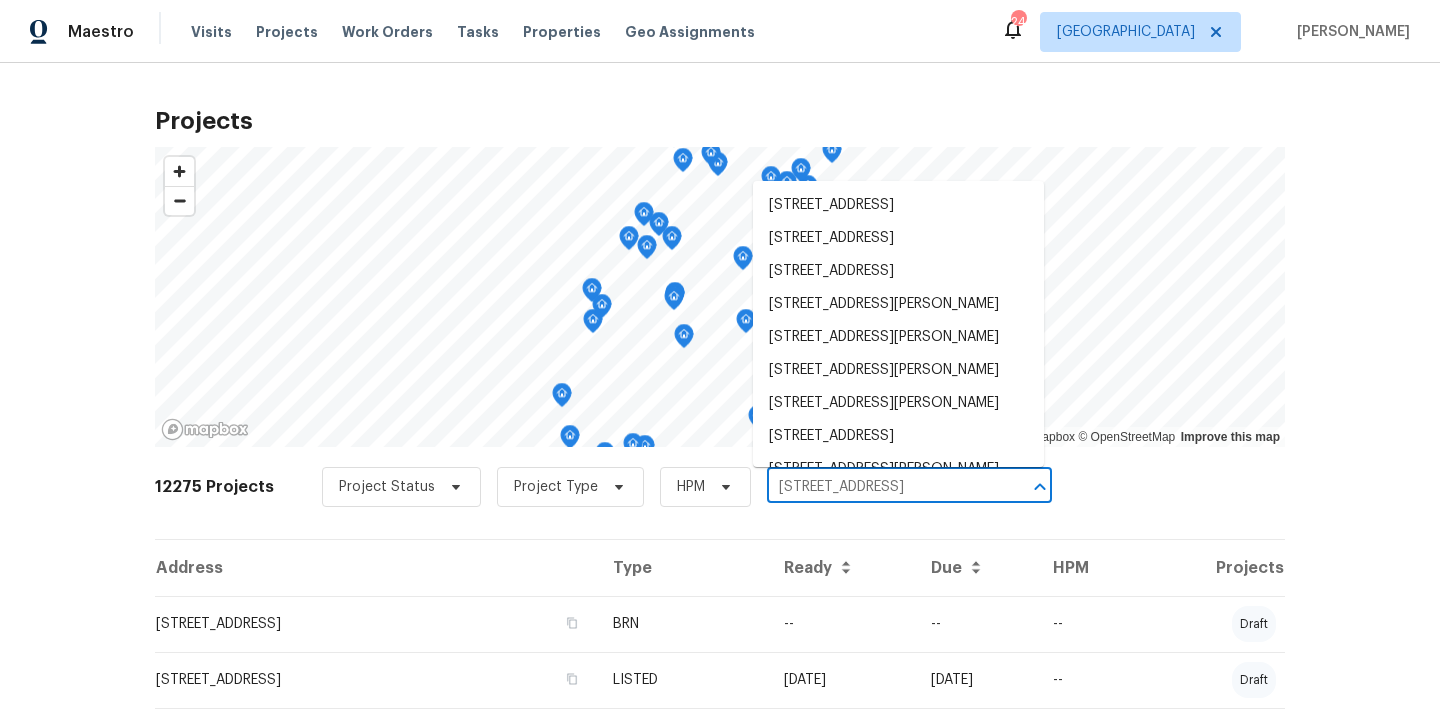 scroll, scrollTop: 0, scrollLeft: 74, axis: horizontal 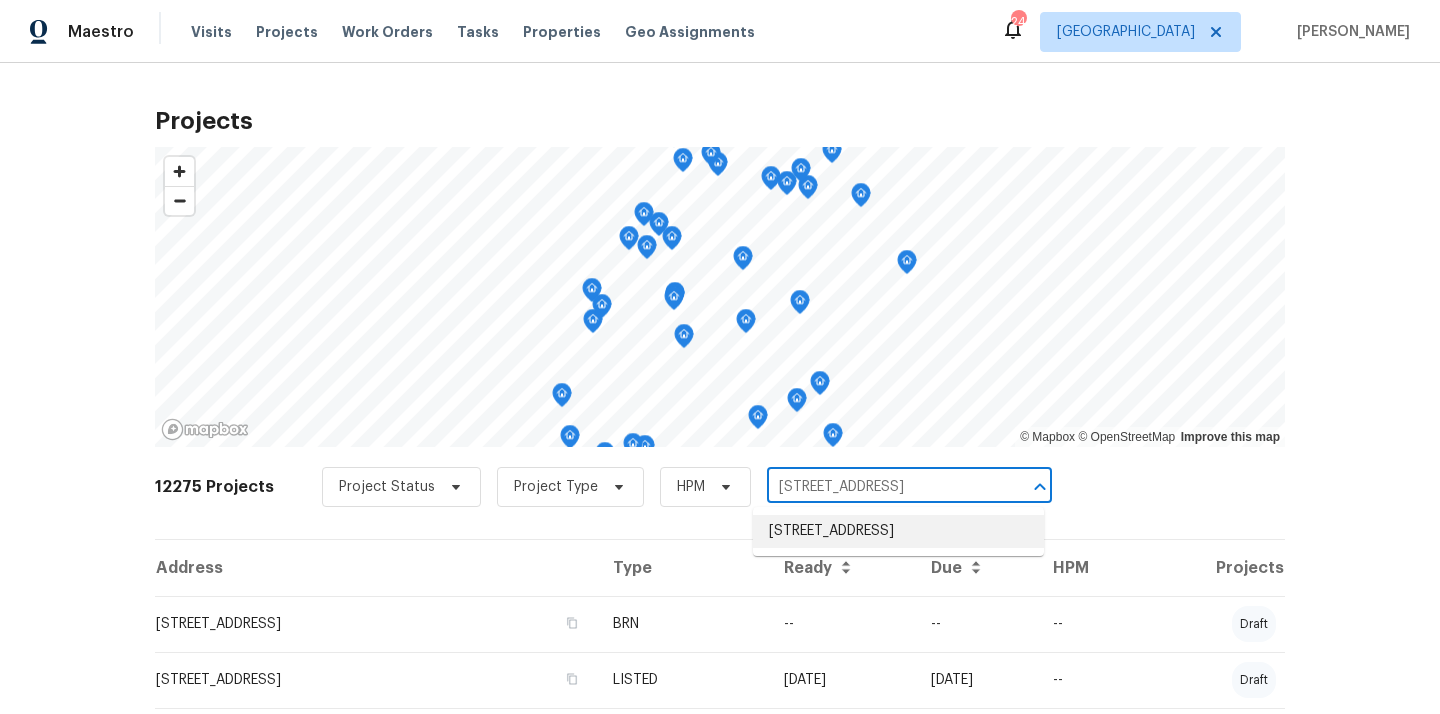 click on "7700 Lookout Point Dr, Jacksonville, FL 32210" at bounding box center (898, 531) 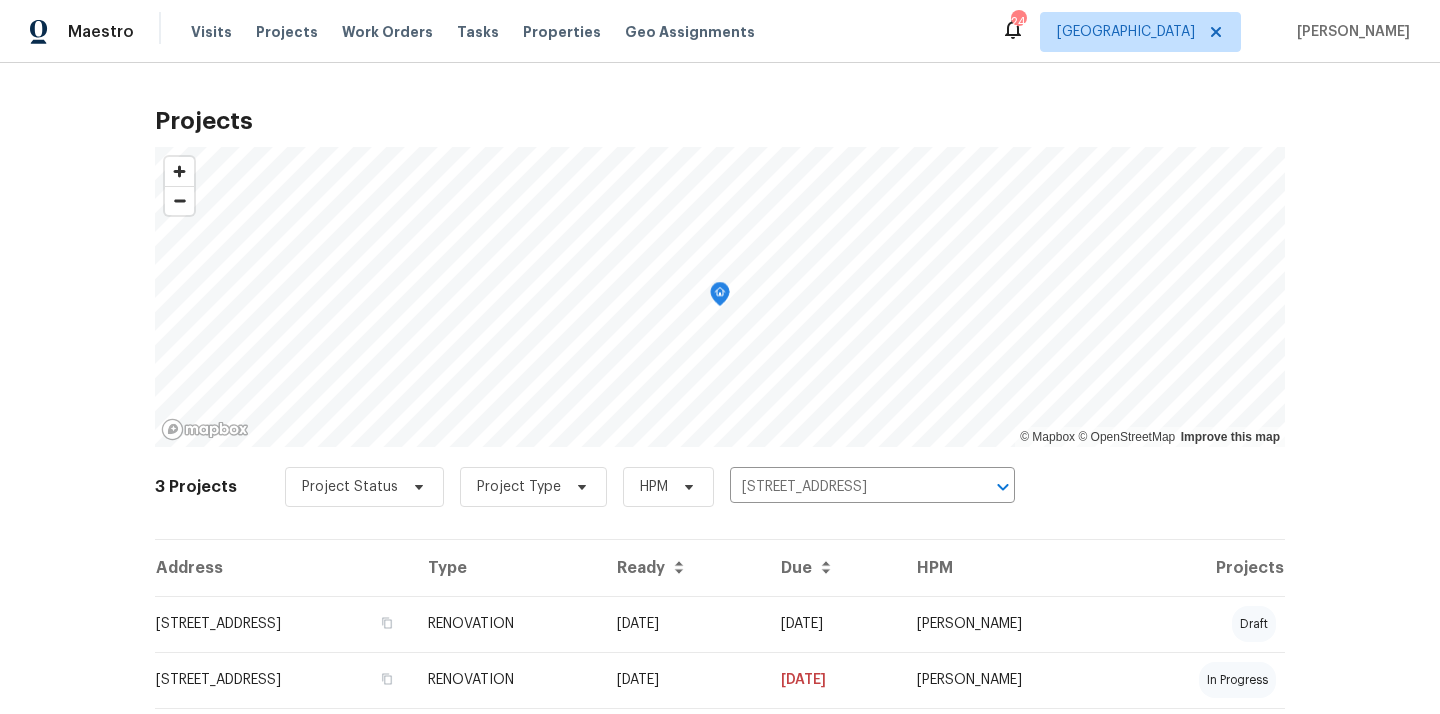 click on "7700 Lookout Point Dr, Jacksonville, FL 32210" at bounding box center (283, 624) 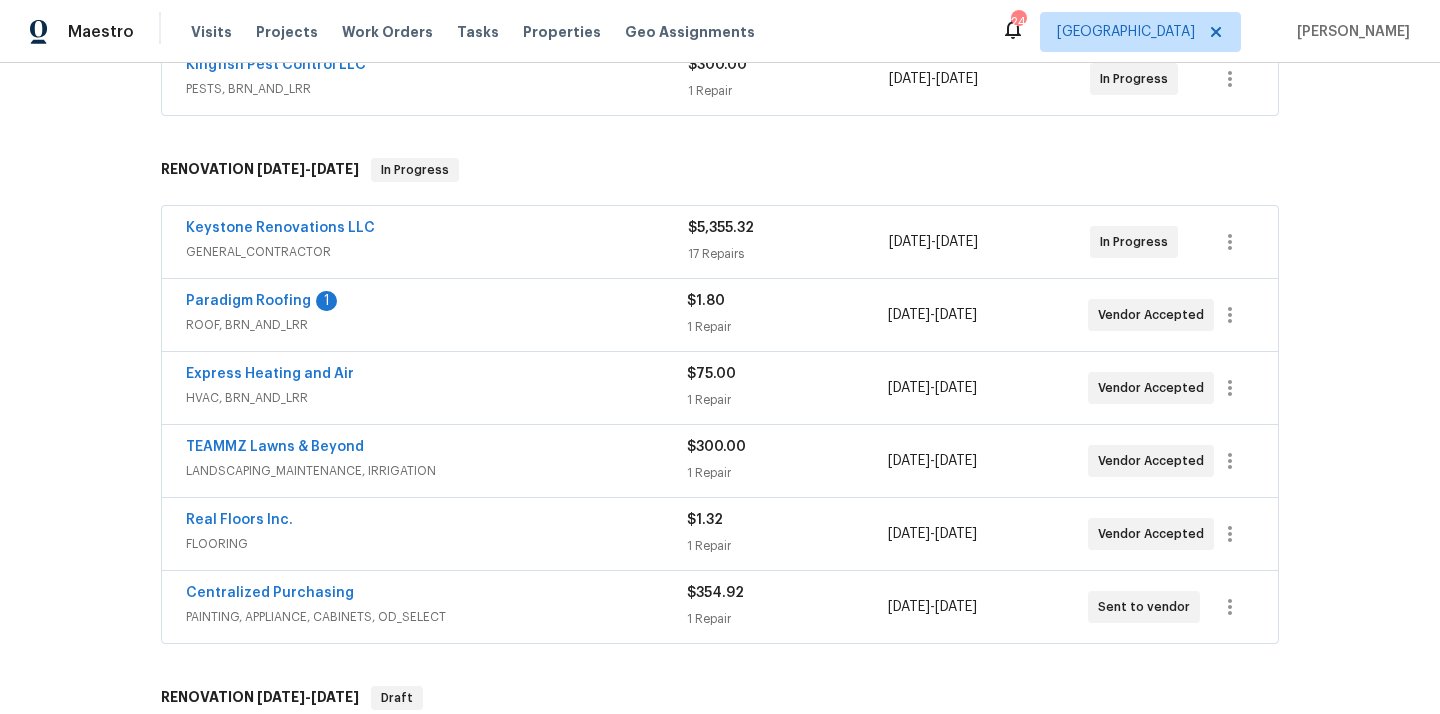 scroll, scrollTop: 405, scrollLeft: 0, axis: vertical 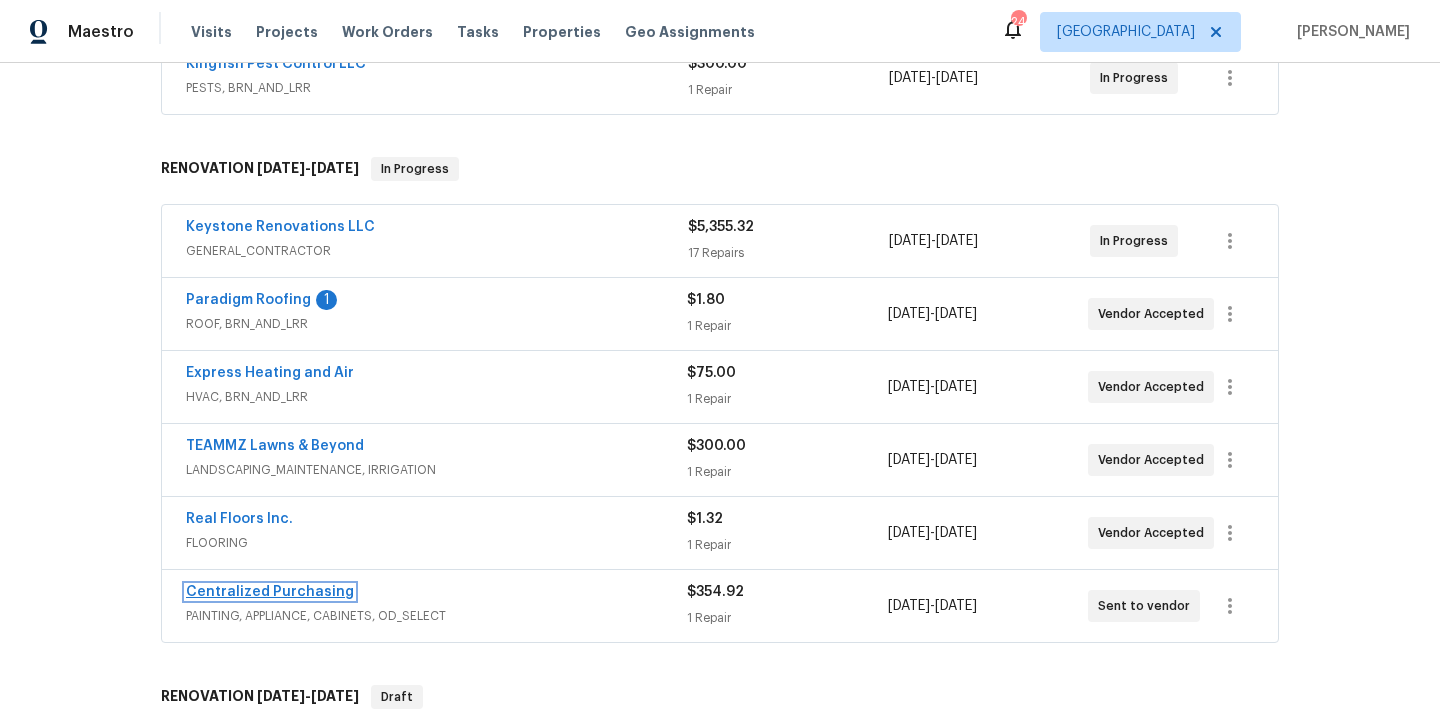 click on "Centralized Purchasing" at bounding box center [270, 592] 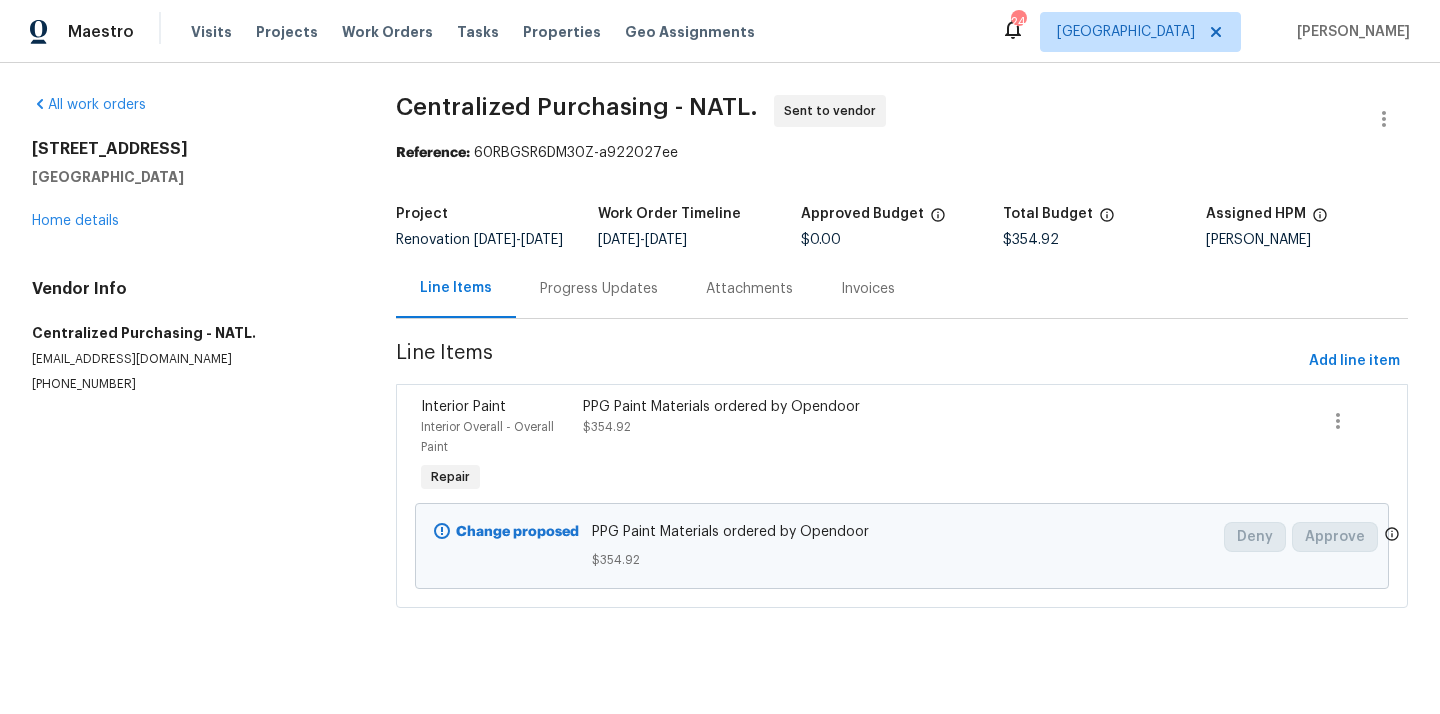 click on "7700 Lookout Point Dr Jacksonville, FL 32210 Home details" at bounding box center [190, 185] 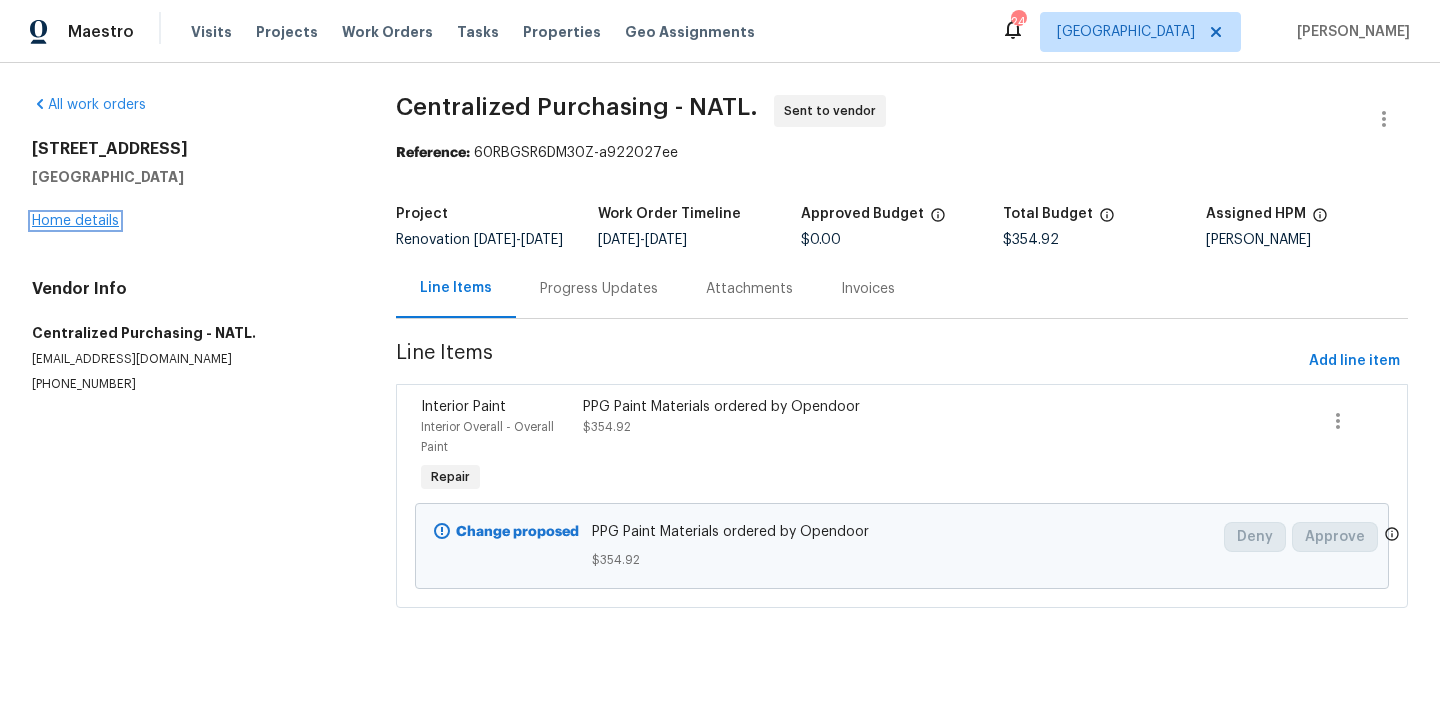 click on "Home details" at bounding box center (75, 221) 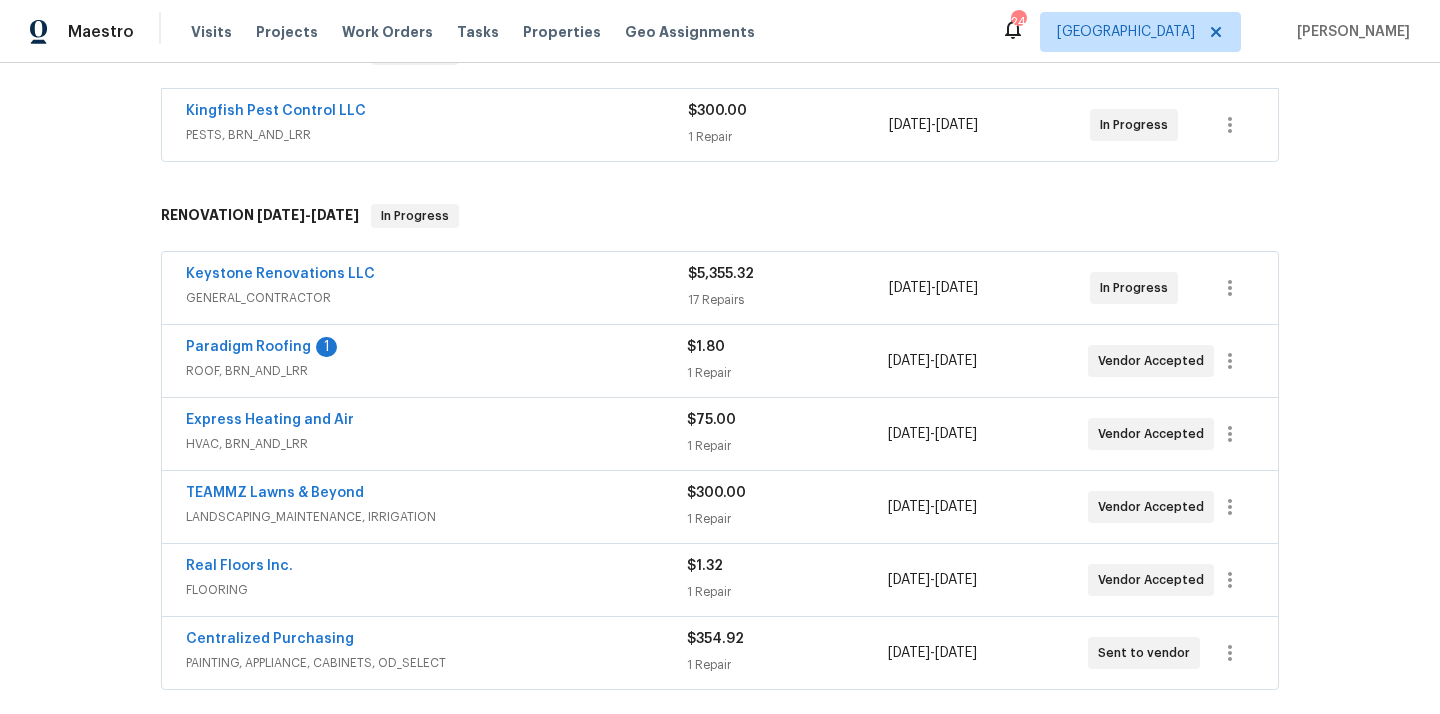 scroll, scrollTop: 357, scrollLeft: 0, axis: vertical 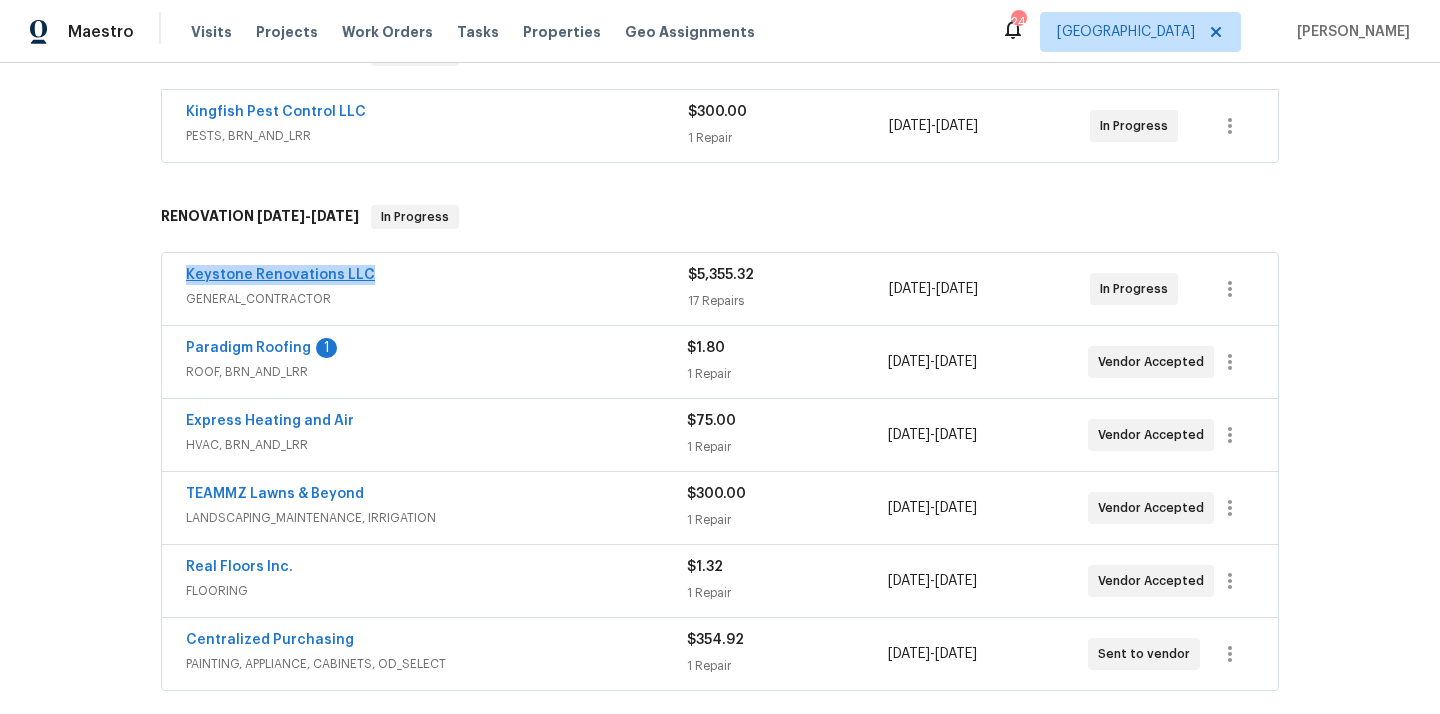 drag, startPoint x: 377, startPoint y: 269, endPoint x: 190, endPoint y: 274, distance: 187.06683 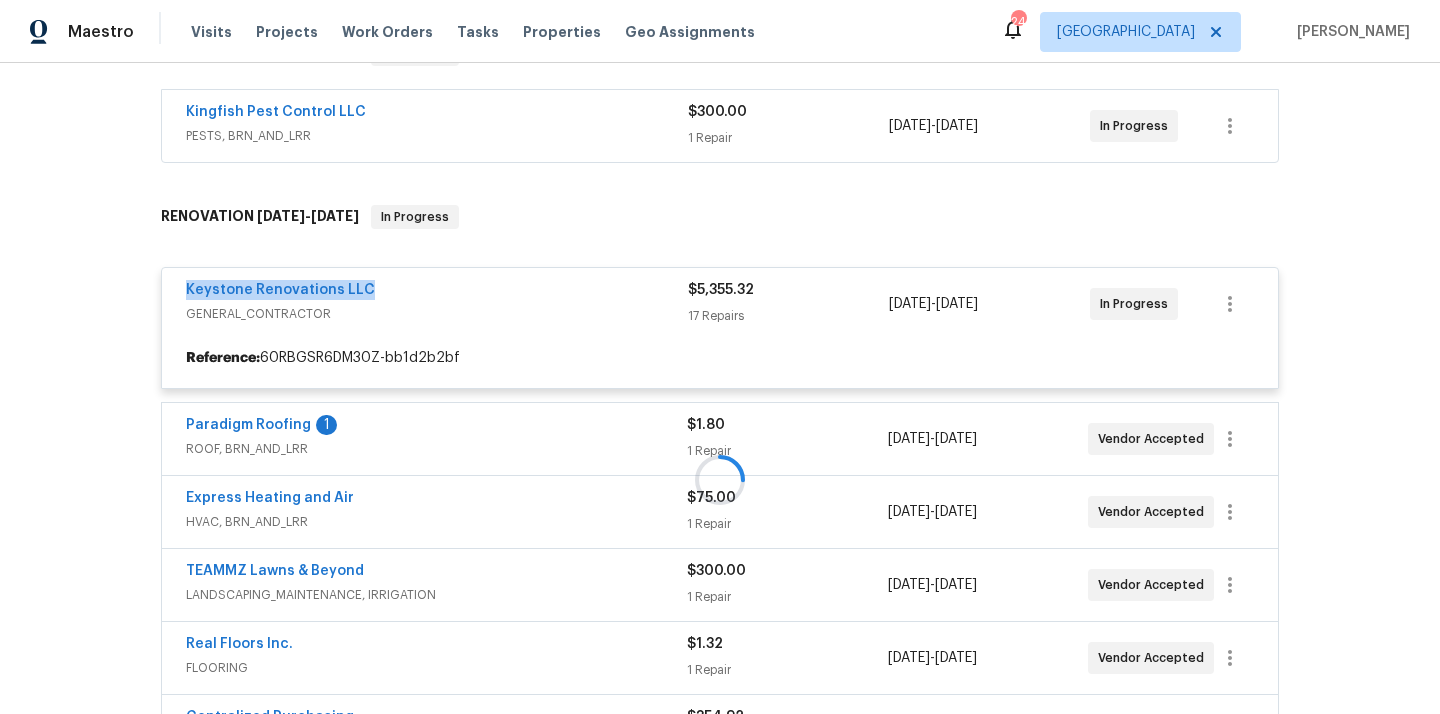 copy on "Keystone Renovations LLC" 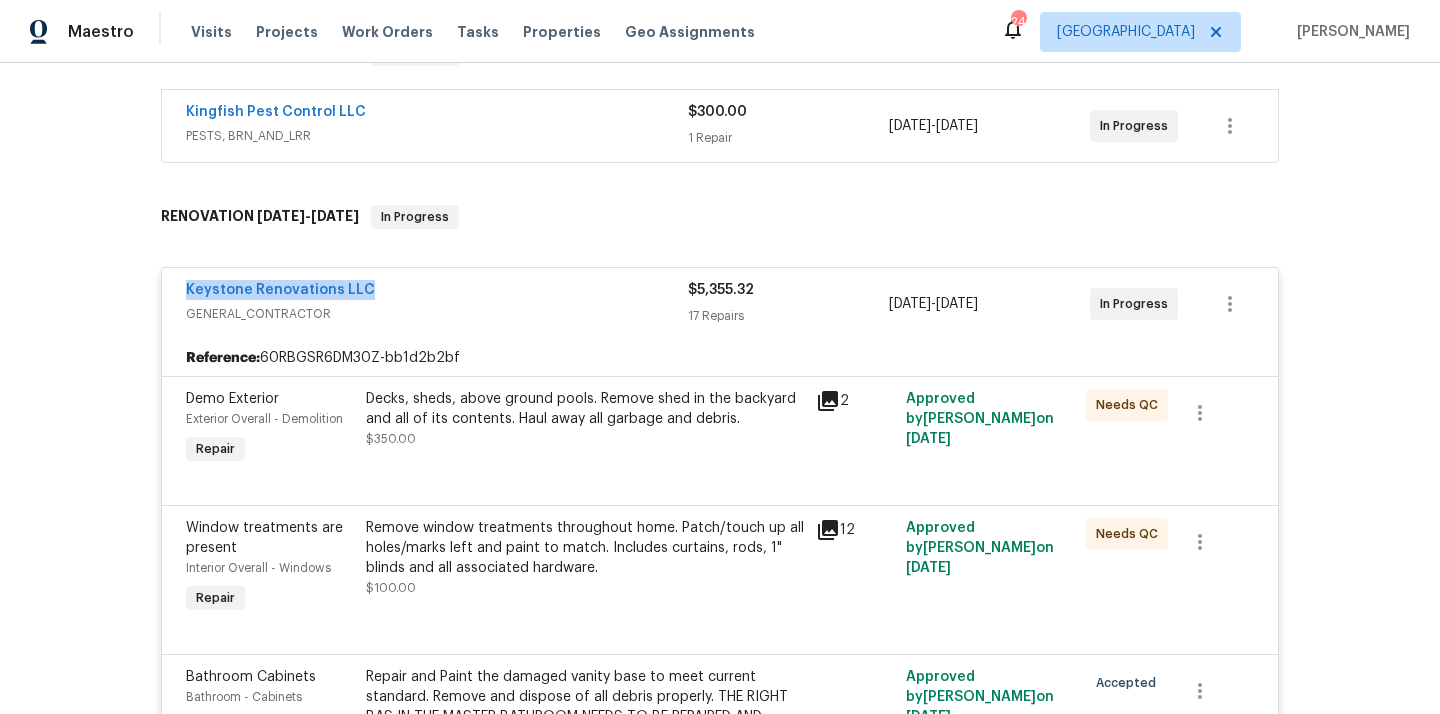 click on "Keystone Renovations LLC" at bounding box center (437, 292) 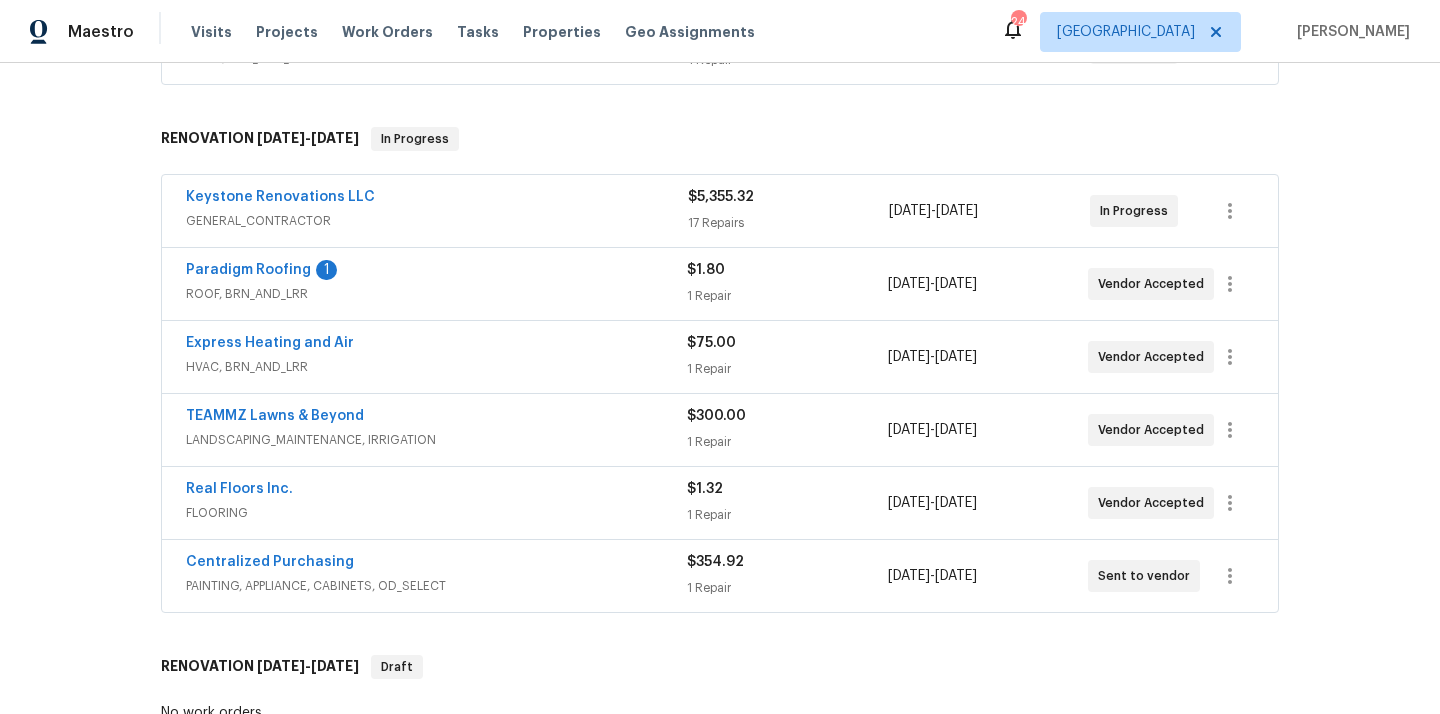 scroll, scrollTop: 370, scrollLeft: 0, axis: vertical 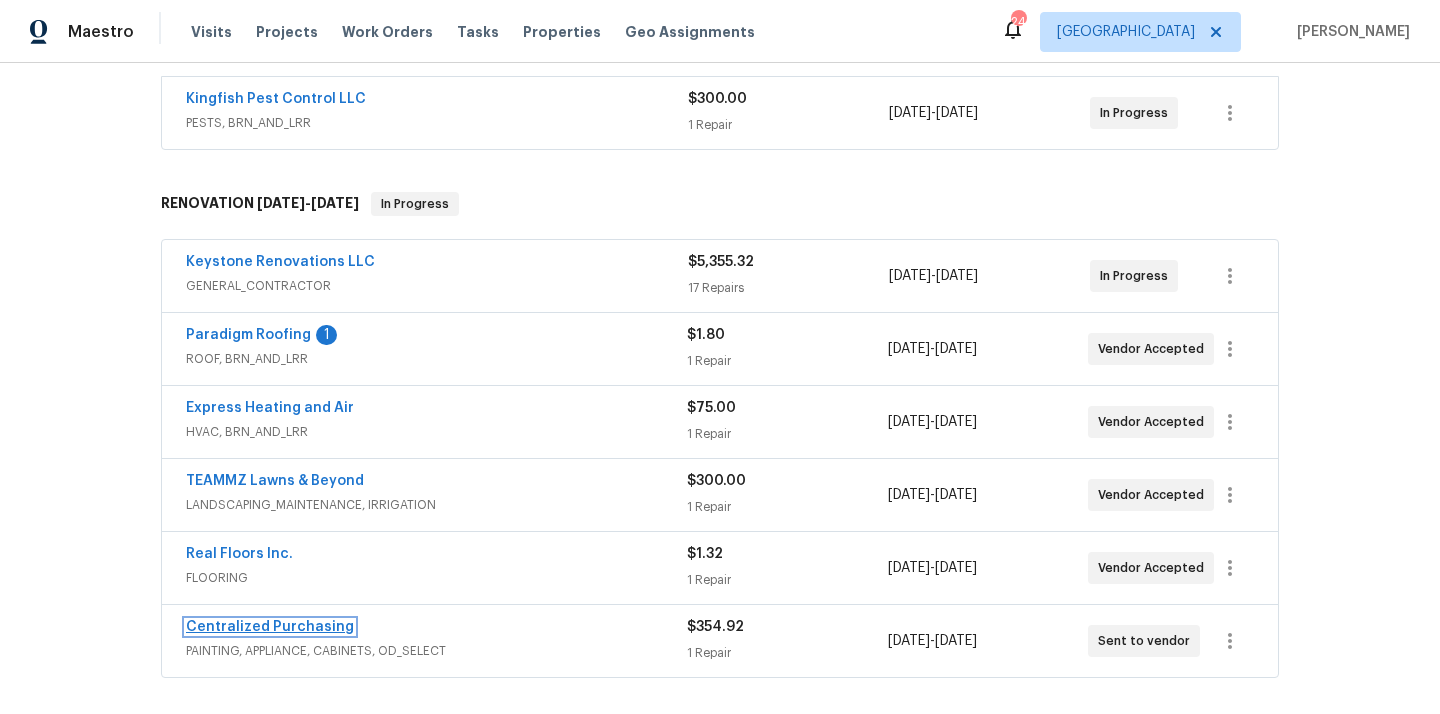 click on "Centralized Purchasing" at bounding box center [270, 627] 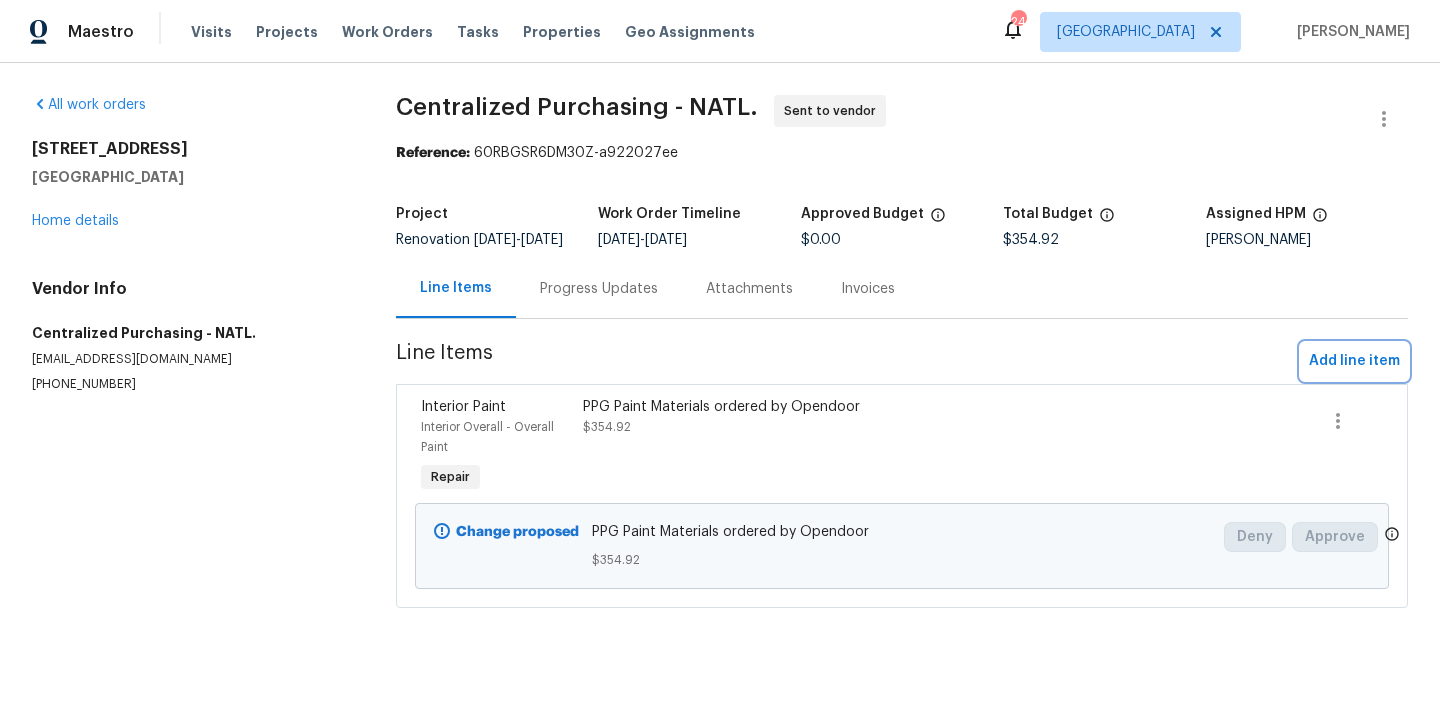 click on "Add line item" at bounding box center [1354, 361] 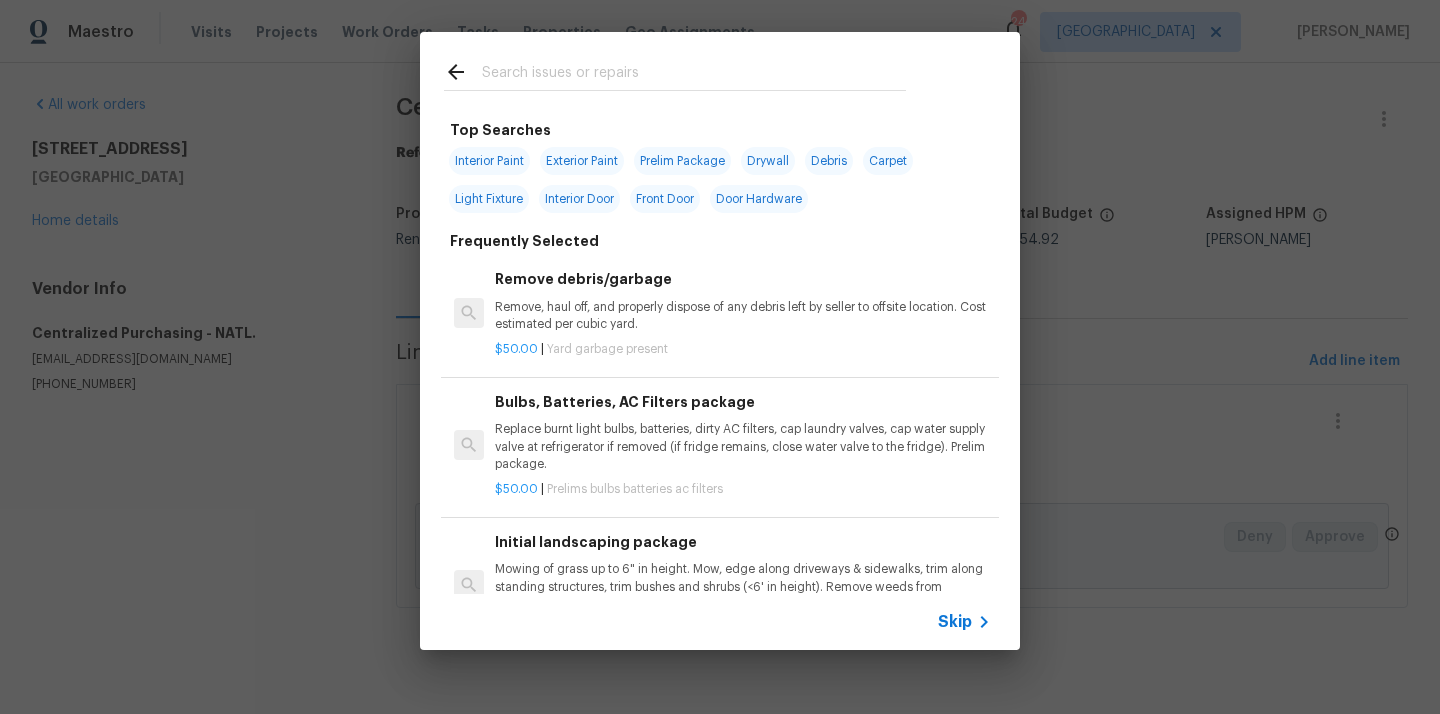 click at bounding box center [694, 75] 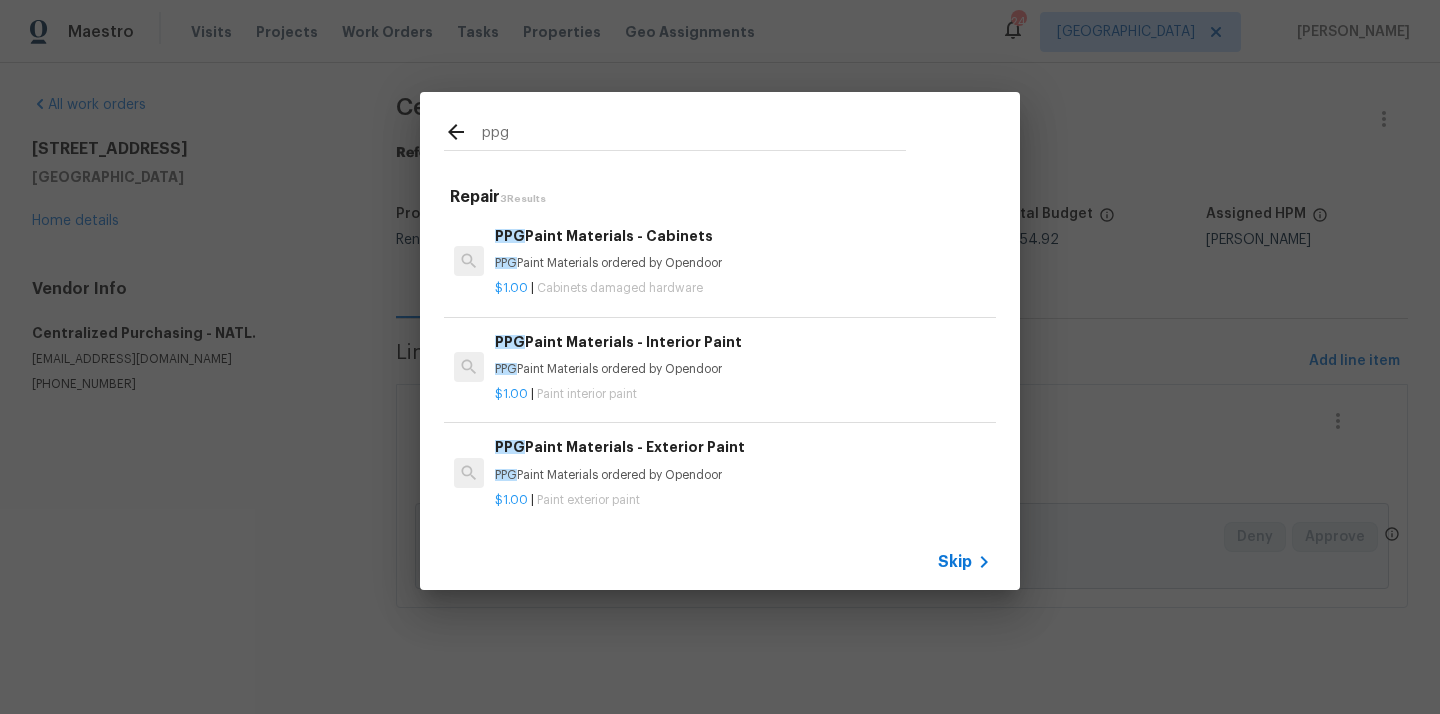 type on "ppg" 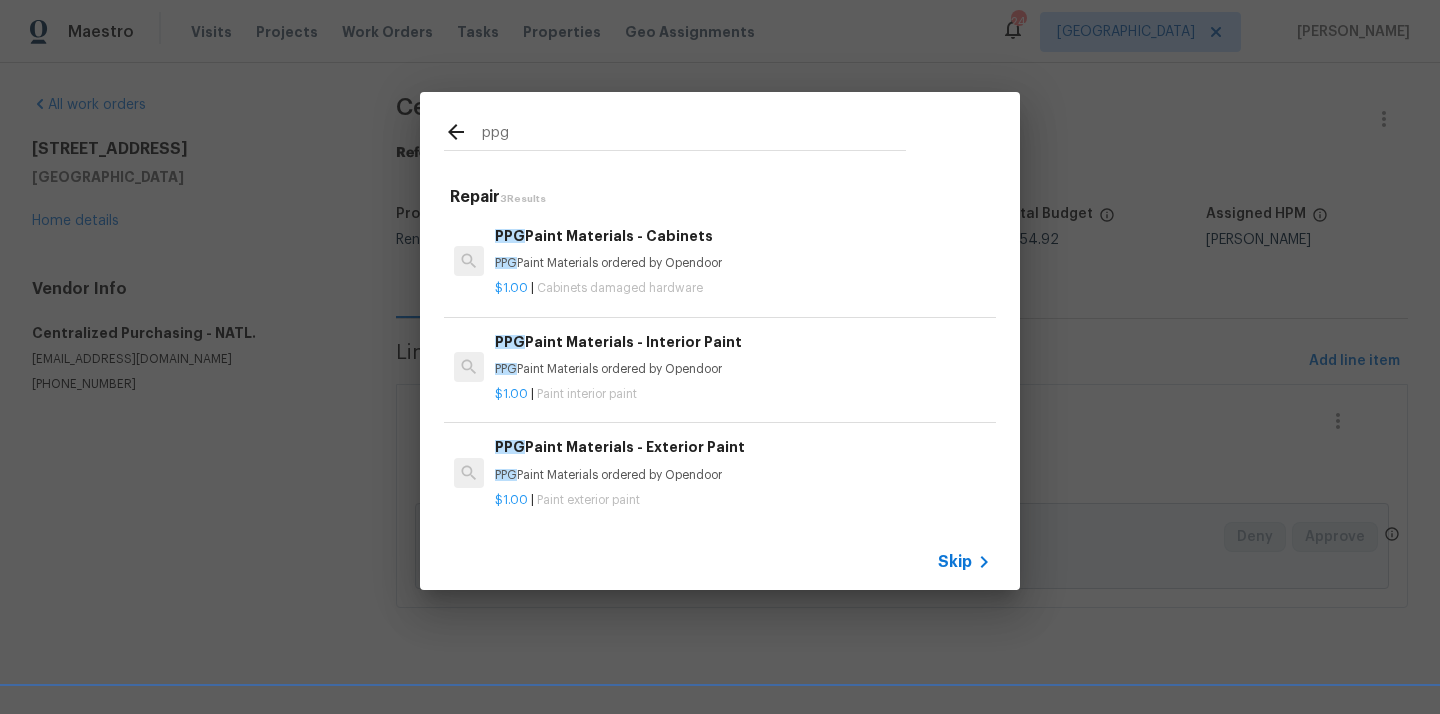 click on "PPG  Paint Materials ordered by Opendoor" at bounding box center [743, 369] 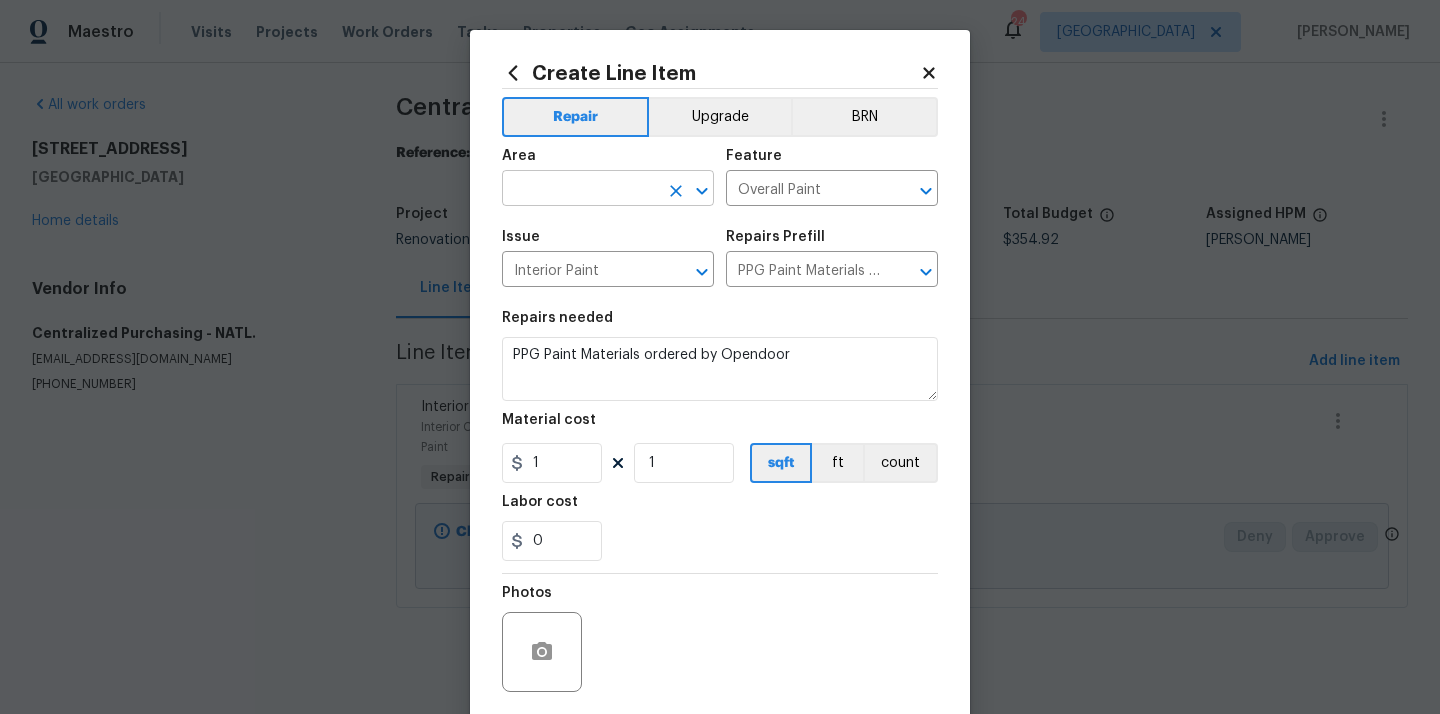 click at bounding box center (580, 190) 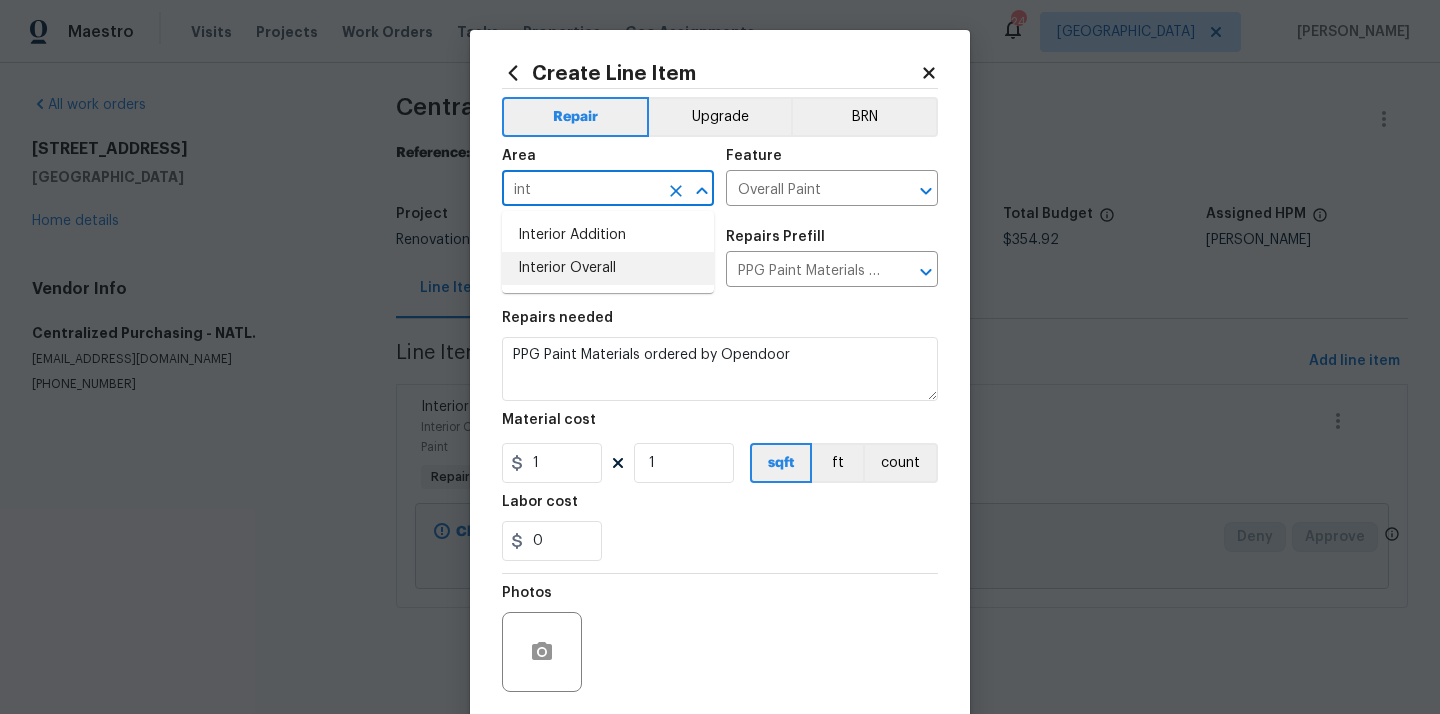 click on "Interior Overall" at bounding box center (608, 268) 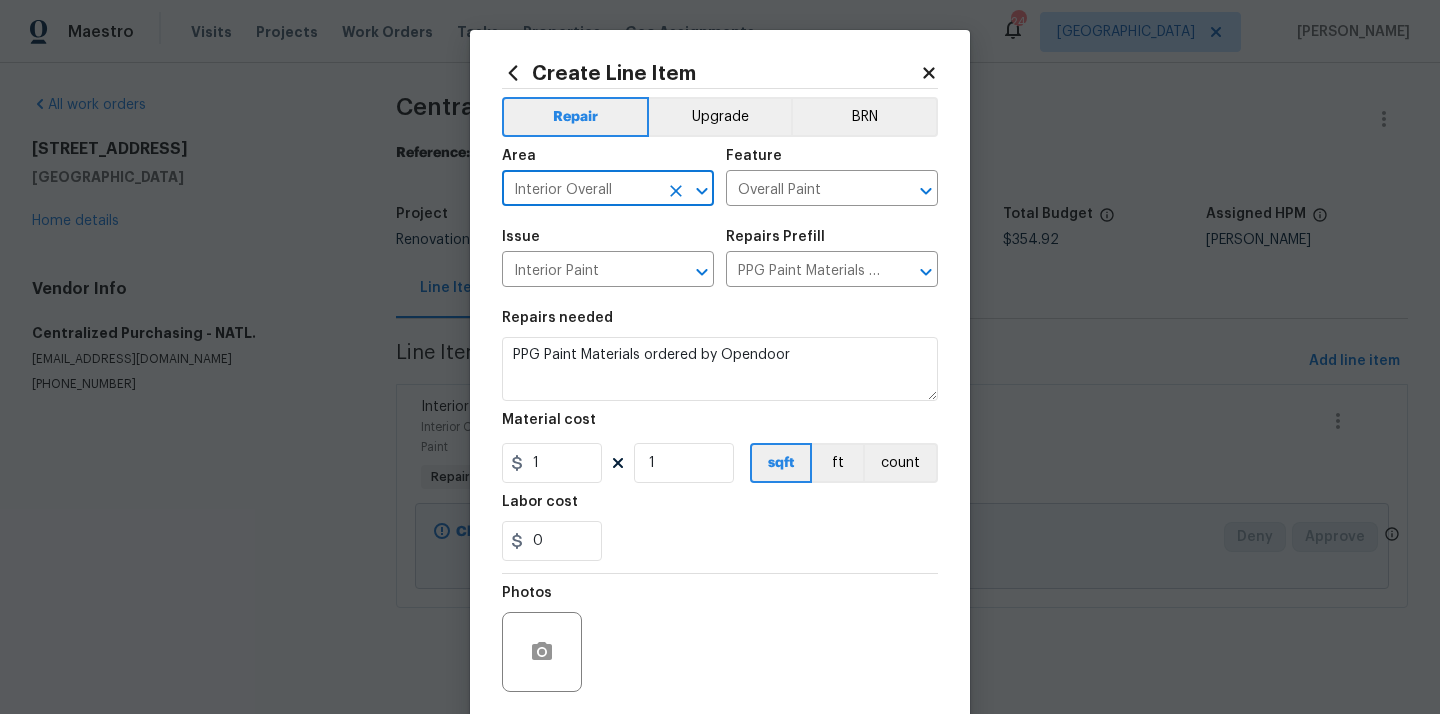 type on "Interior Overall" 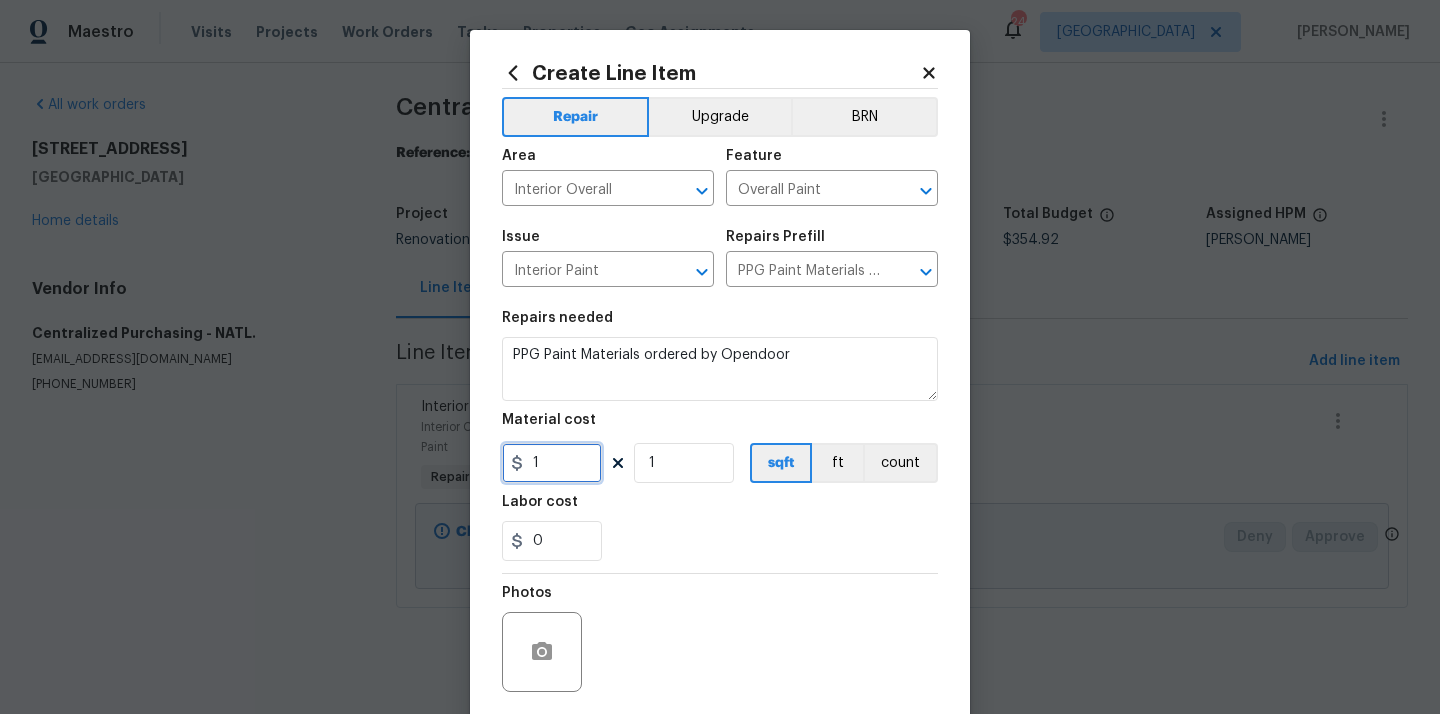 drag, startPoint x: 567, startPoint y: 477, endPoint x: 466, endPoint y: 468, distance: 101.4002 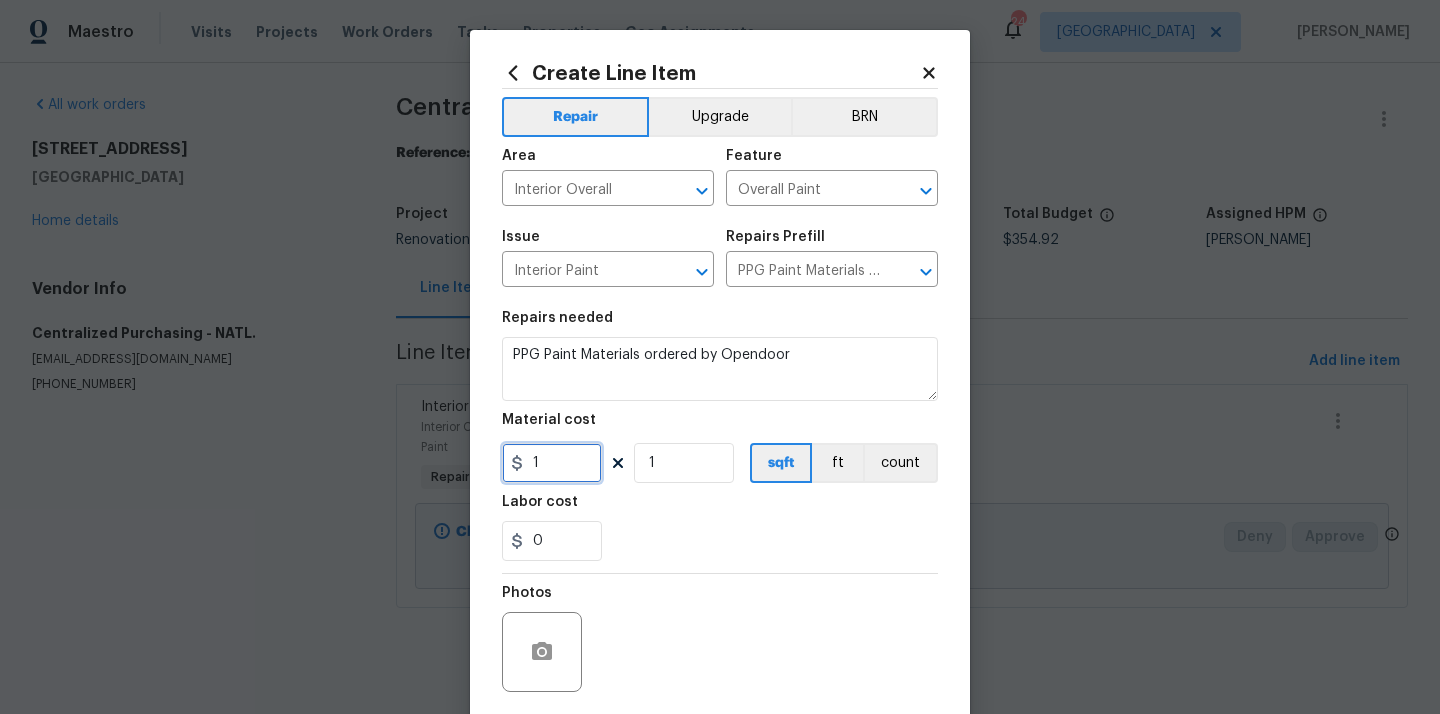 click on "Create Line Item Repair Upgrade BRN Area Interior Overall ​ Feature Overall Paint ​ Issue Interior Paint ​ Repairs Prefill PPG Paint Materials - Interior Paint $1.00 ​ Repairs needed PPG Paint Materials ordered by Opendoor Material cost 1 1 sqft ft count Labor cost 0 Photos Create without photos Total   $ 1.00 Cancel Create" at bounding box center (720, 357) 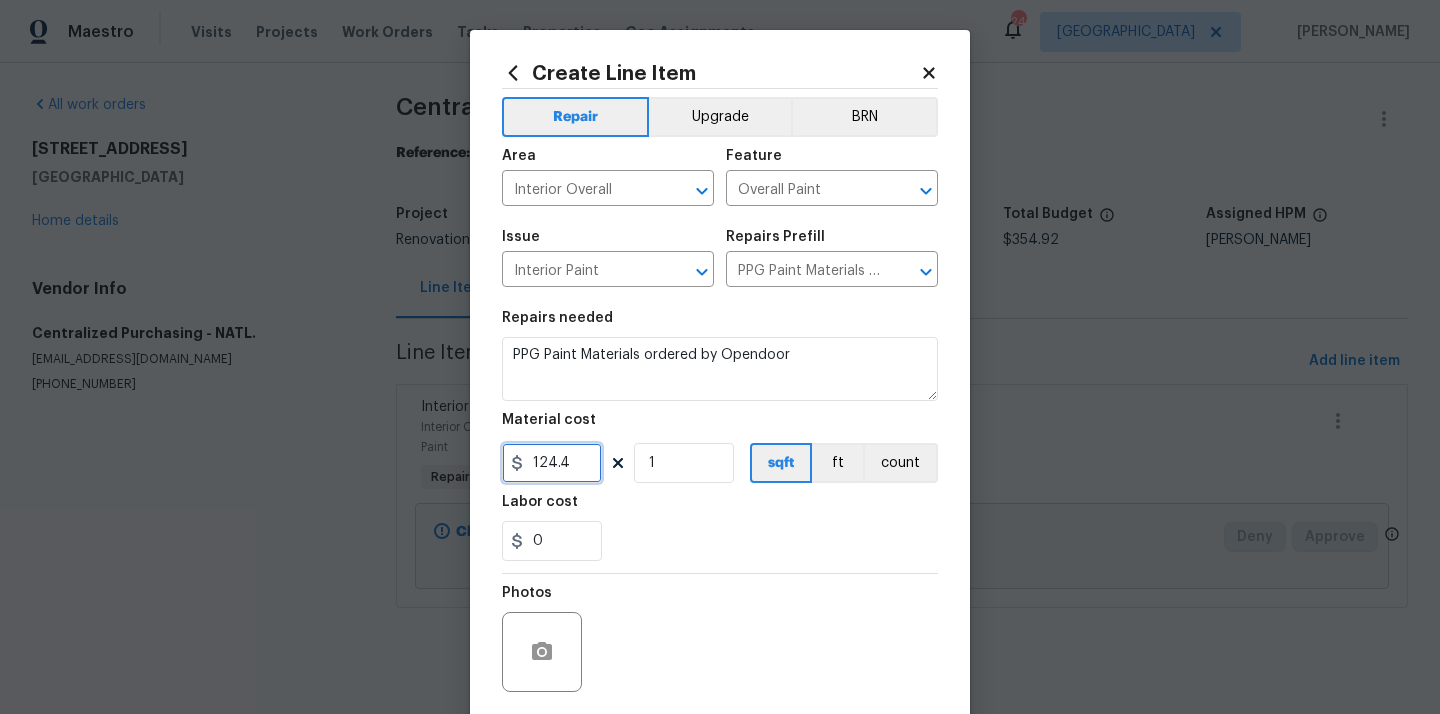 type on "124.4" 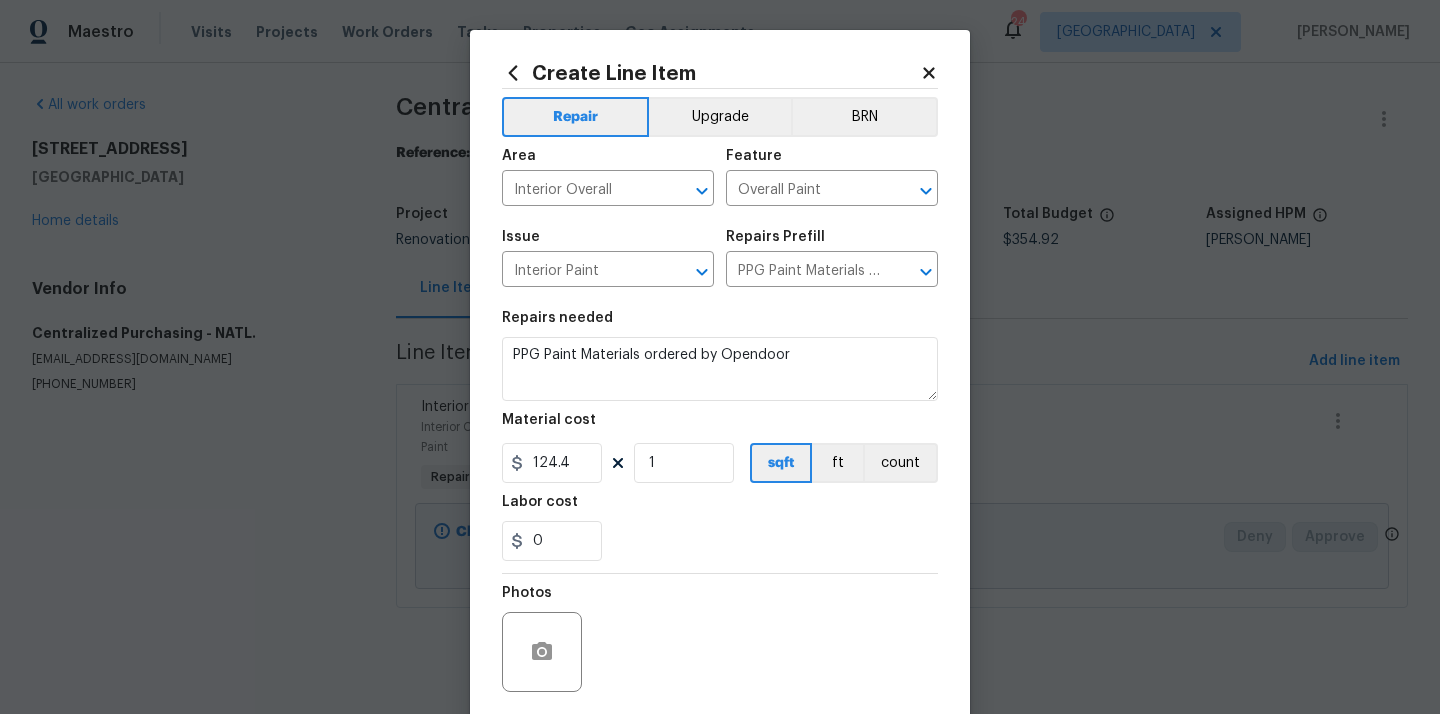 click on "Labor cost" at bounding box center [720, 508] 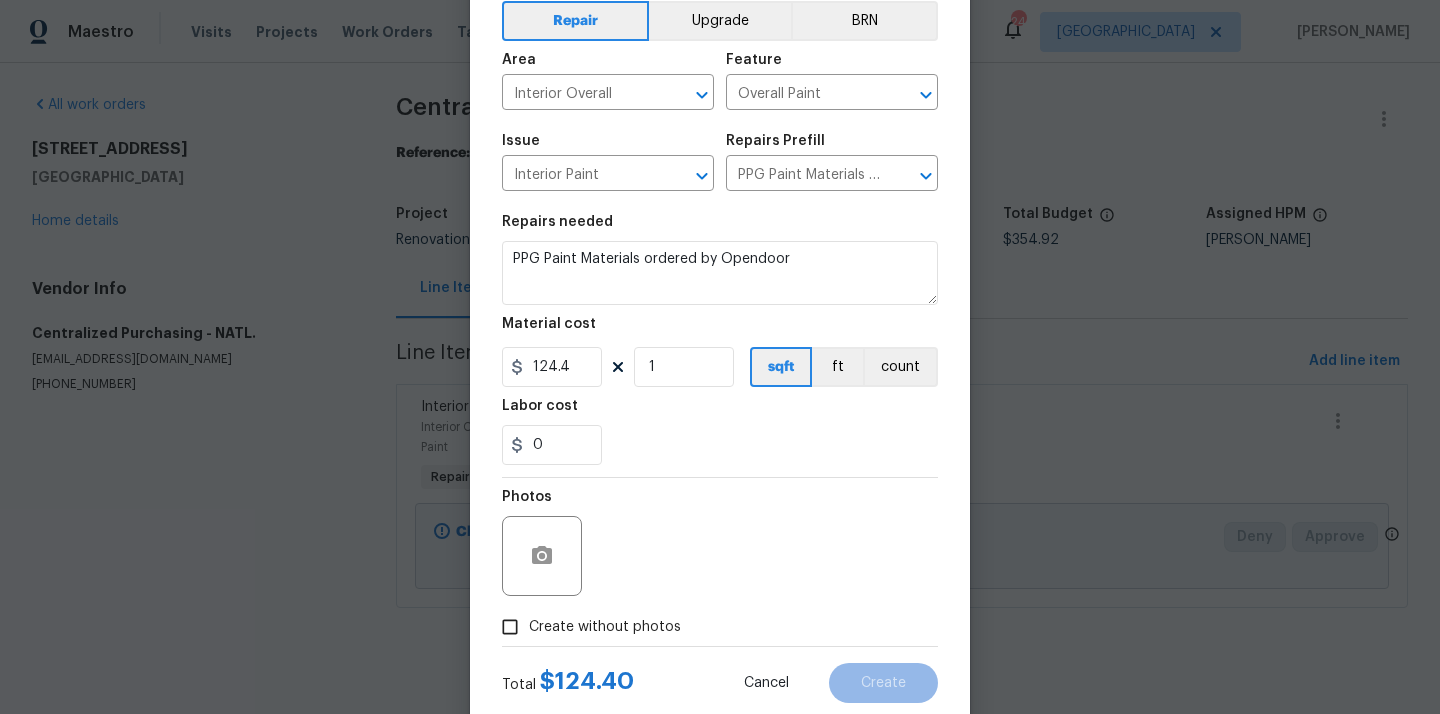 scroll, scrollTop: 148, scrollLeft: 0, axis: vertical 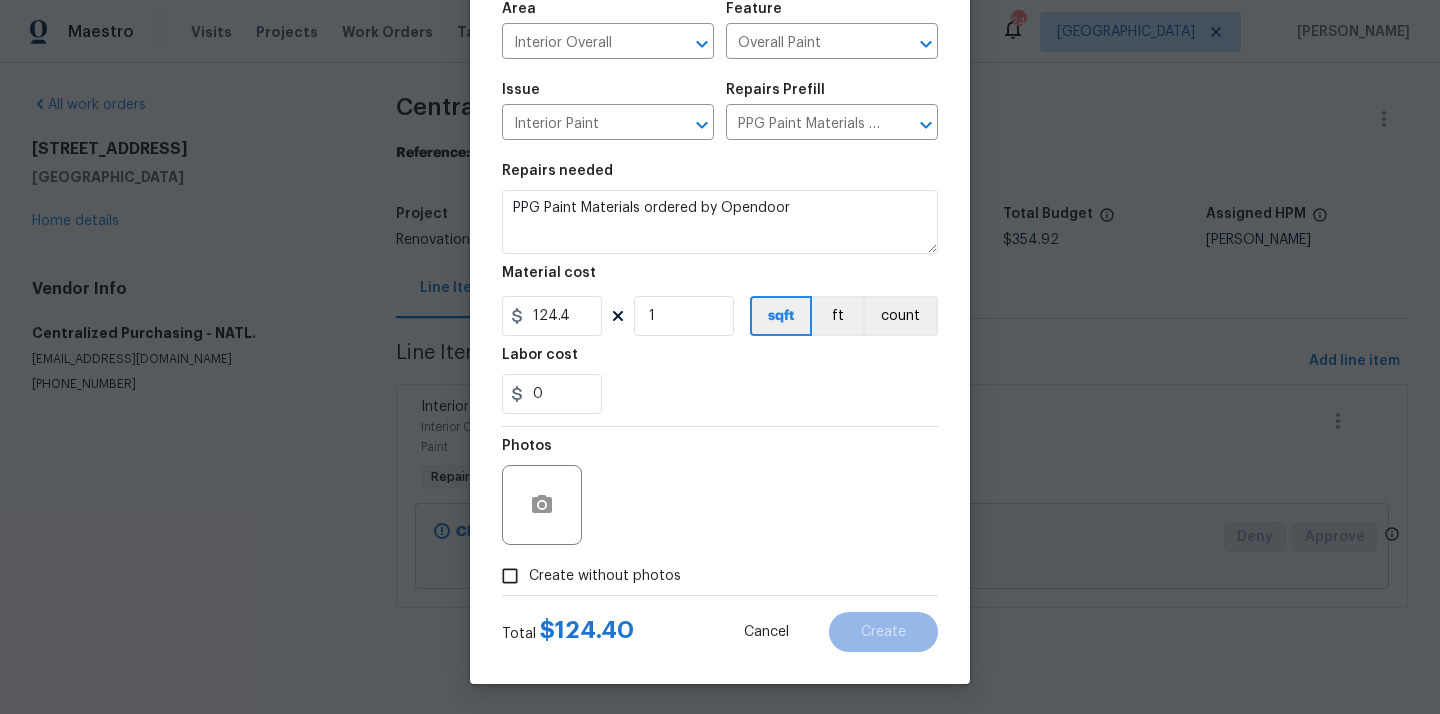 click on "Create without photos" at bounding box center [605, 576] 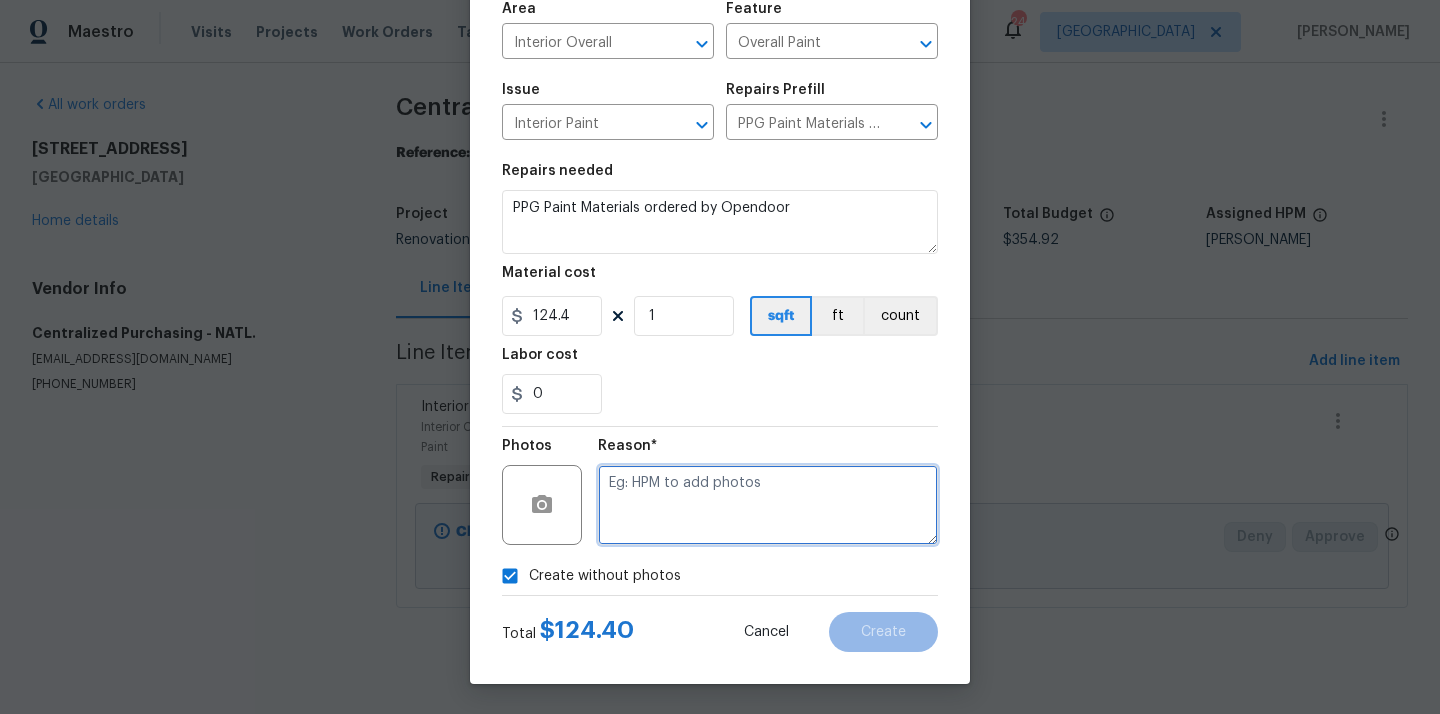 click at bounding box center [768, 505] 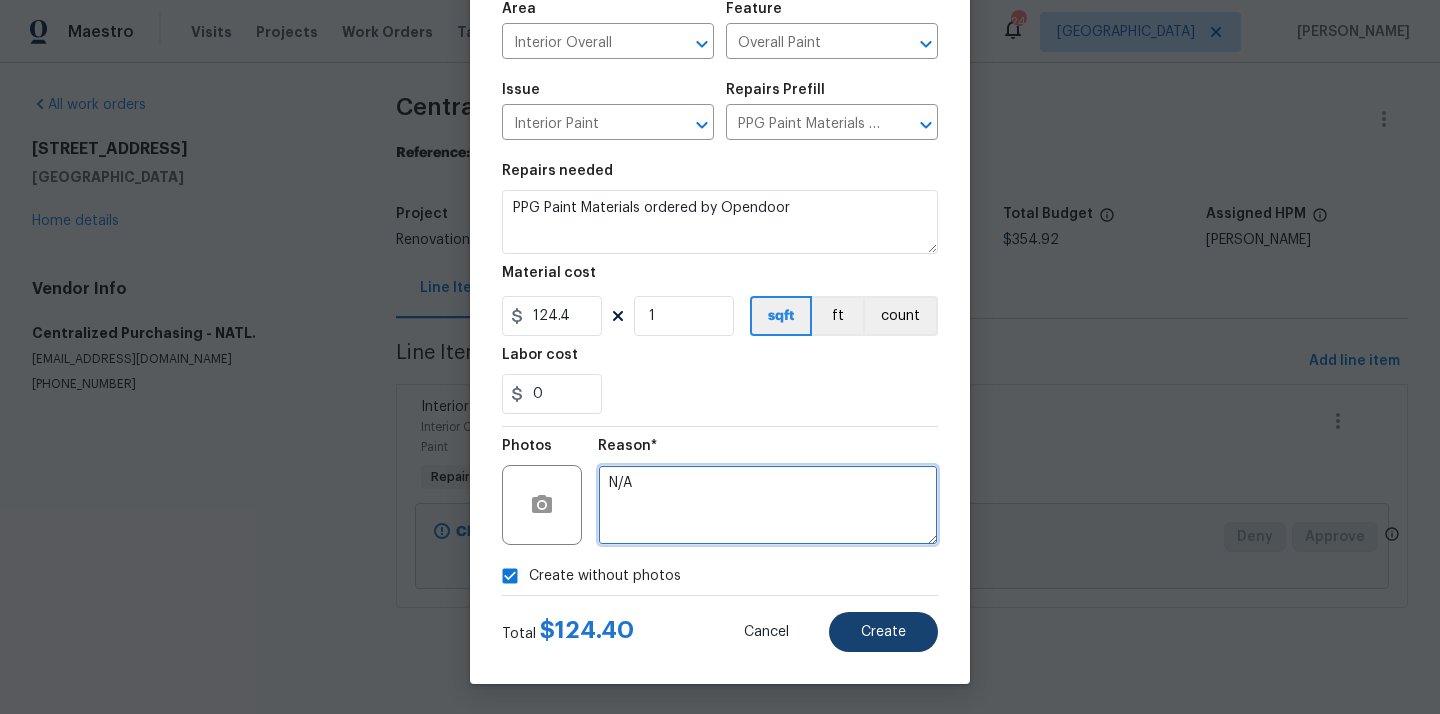 type on "N/A" 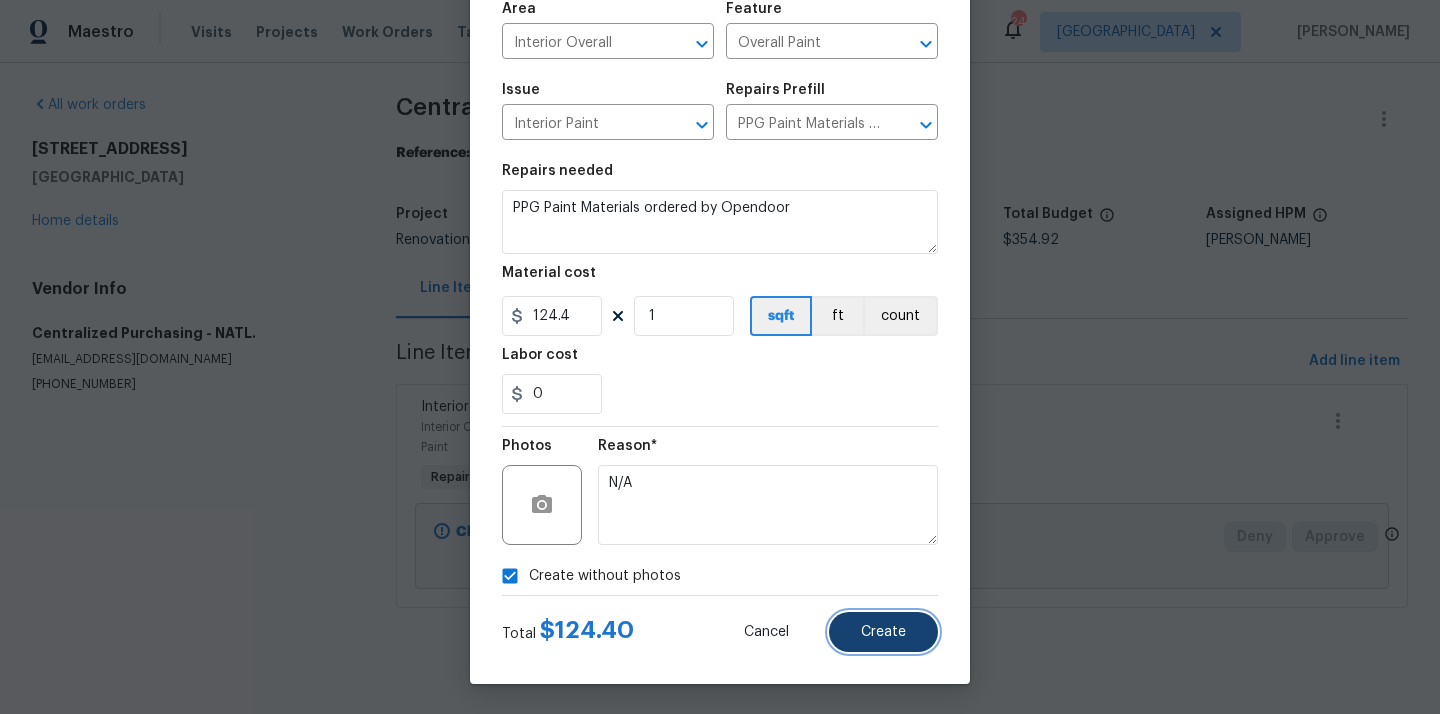 click on "Create" at bounding box center [883, 632] 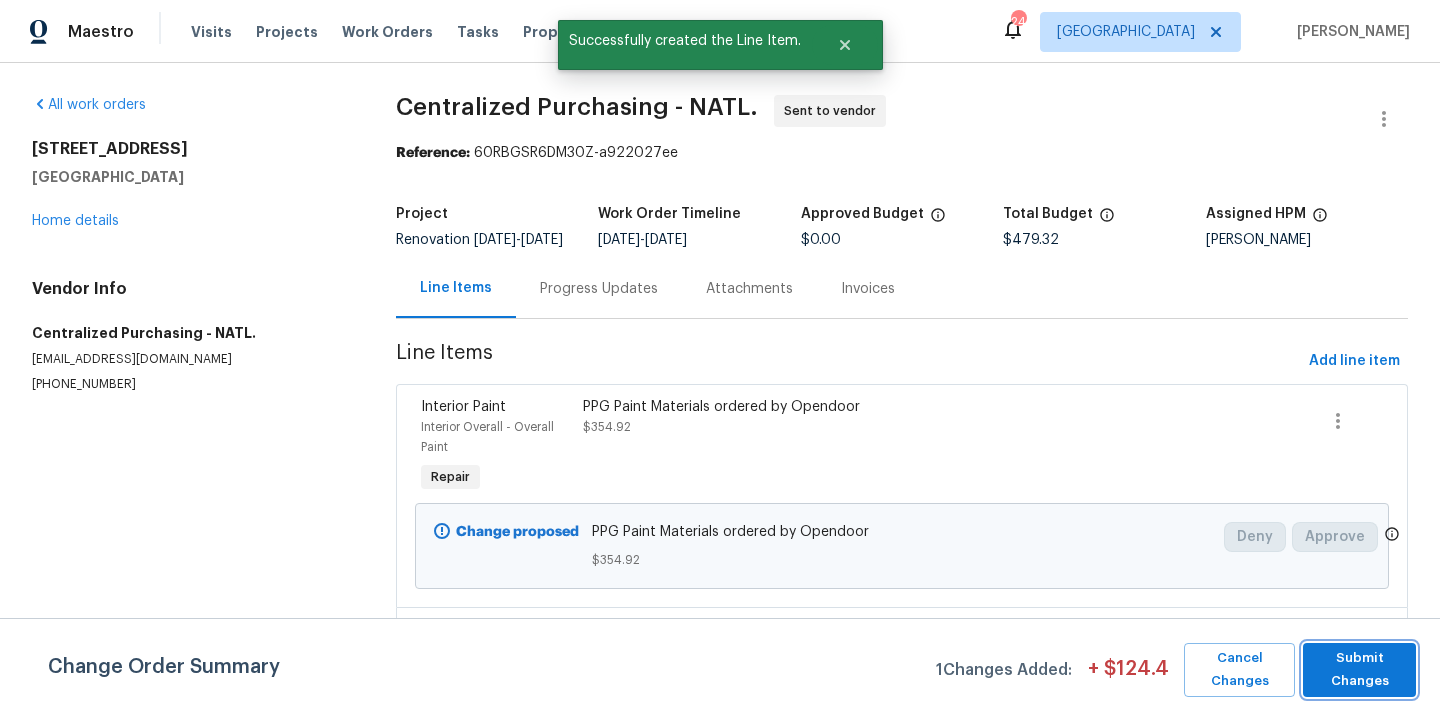 click on "Submit Changes" at bounding box center [1359, 670] 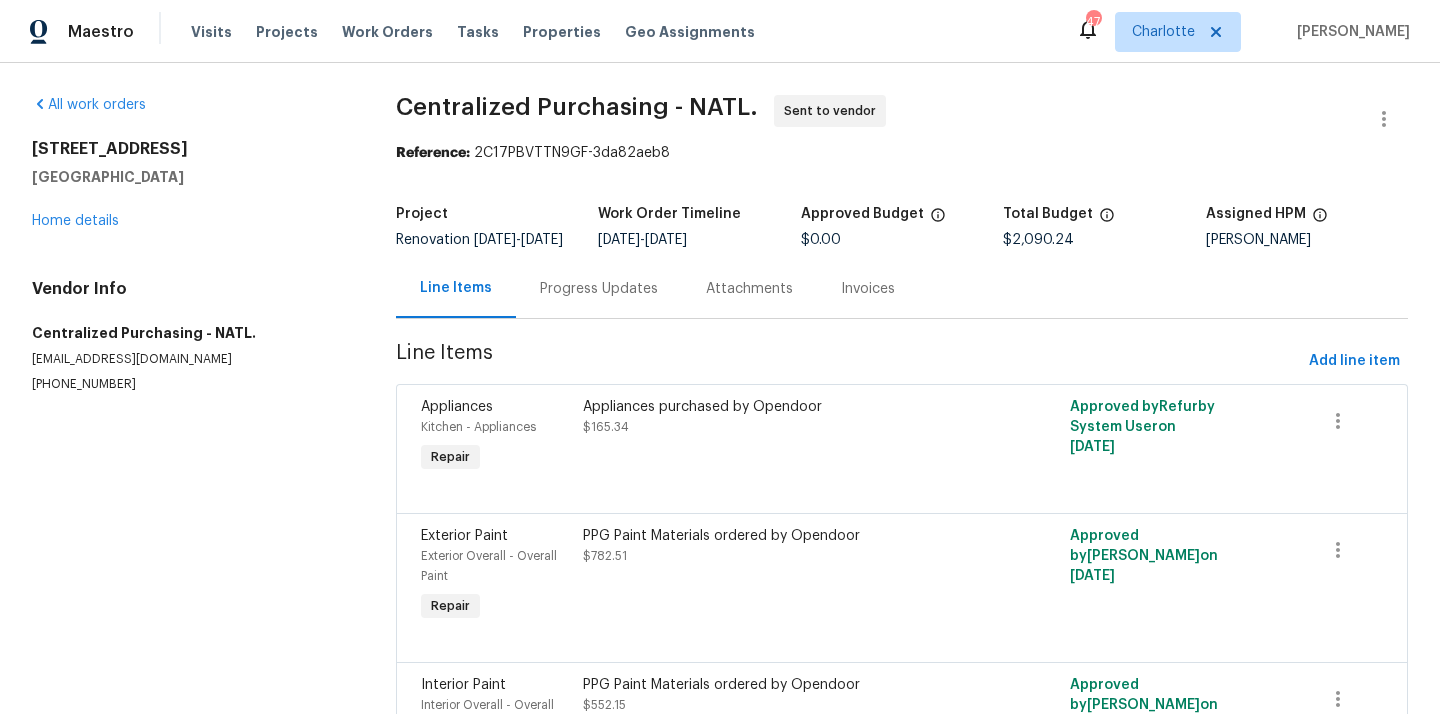 scroll, scrollTop: 0, scrollLeft: 0, axis: both 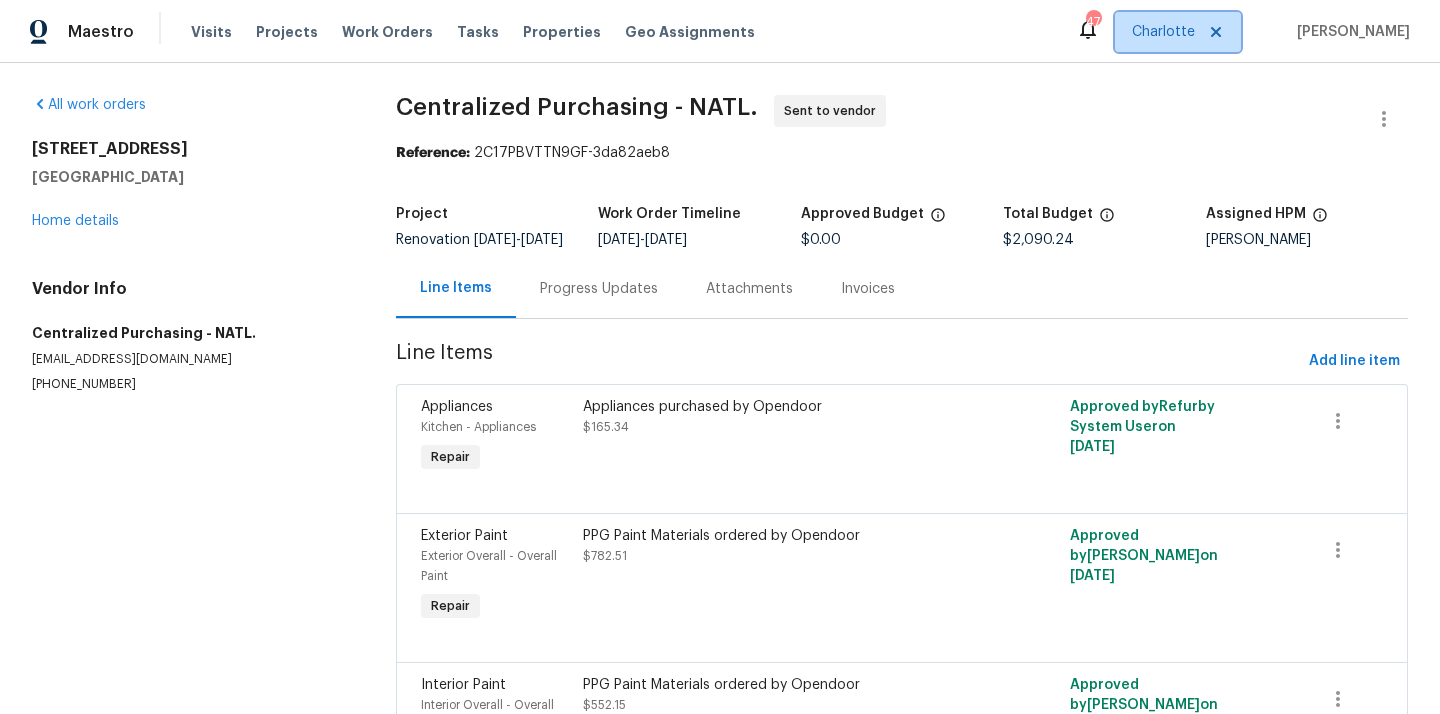 click on "Charlotte" at bounding box center [1163, 32] 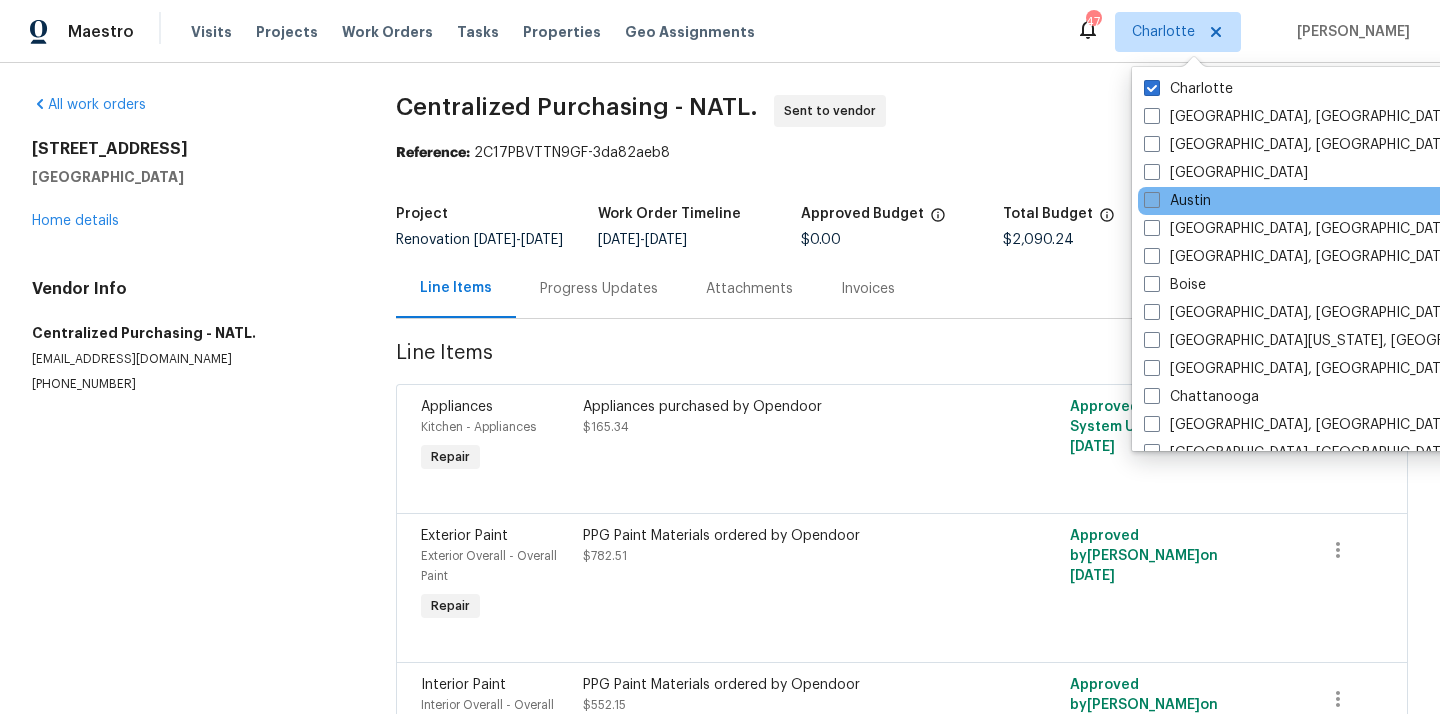 click on "Austin" at bounding box center [1177, 201] 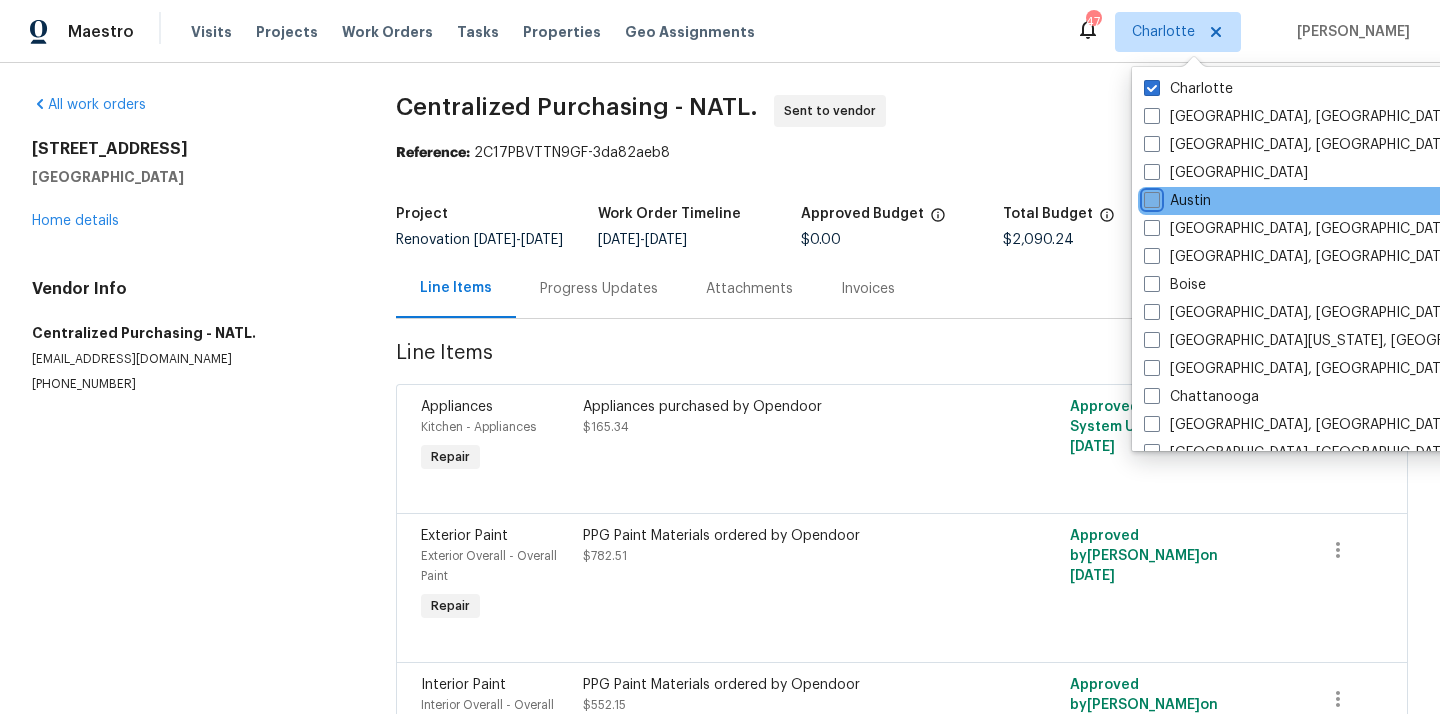 click on "Austin" at bounding box center [1150, 197] 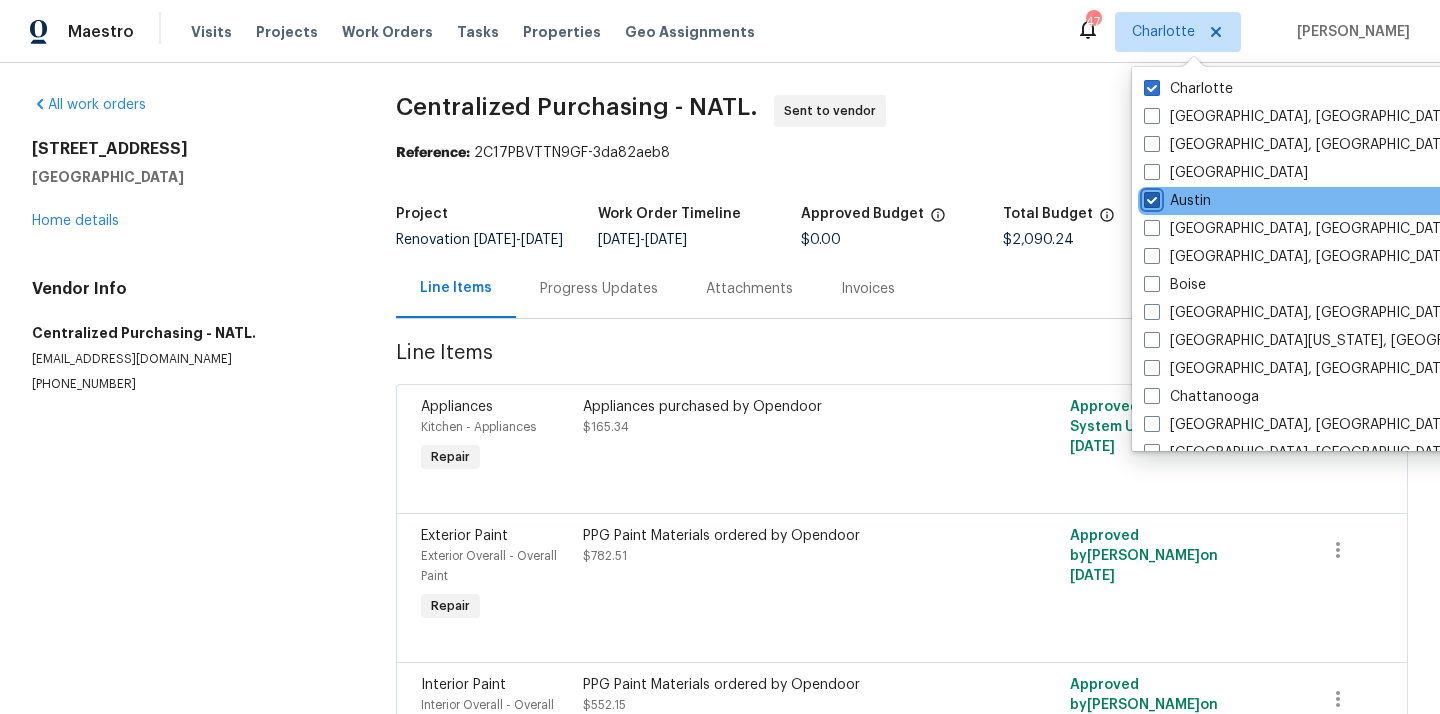 checkbox on "true" 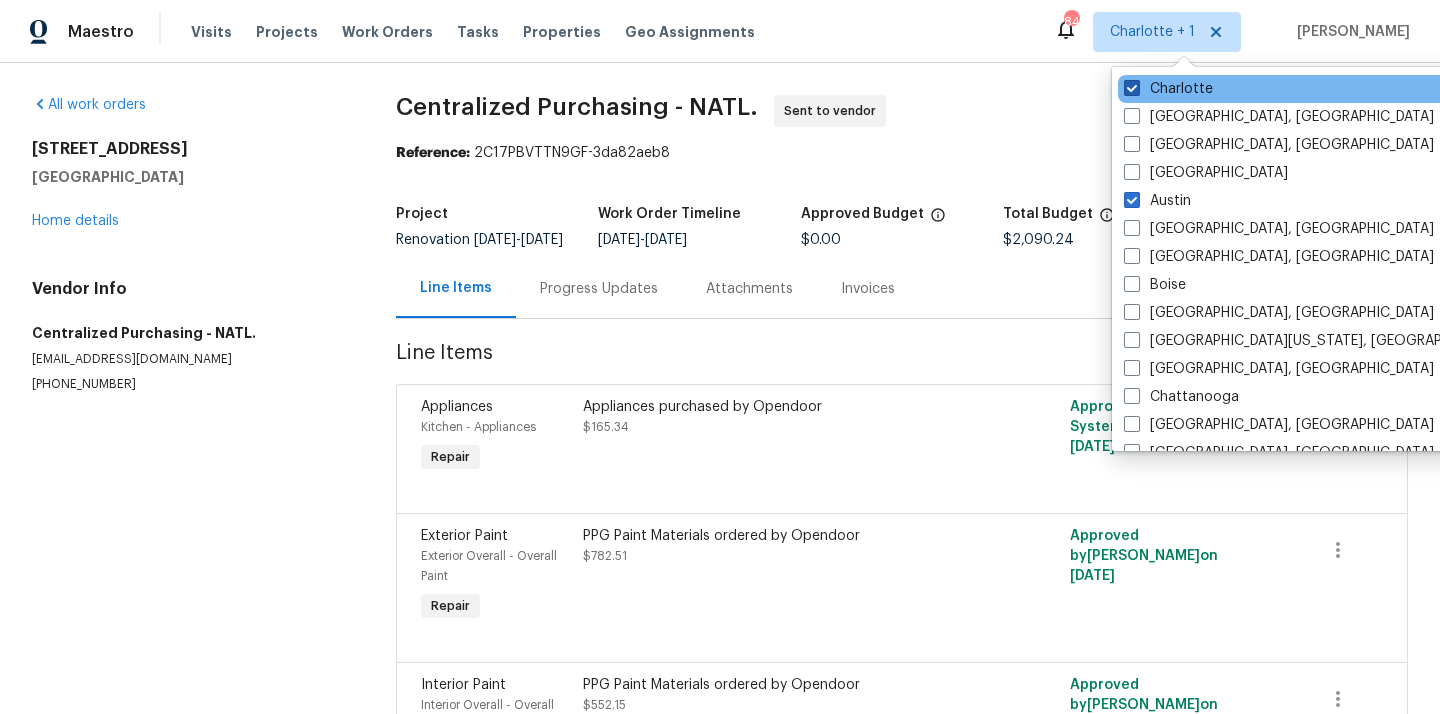 click on "Charlotte" at bounding box center [1168, 89] 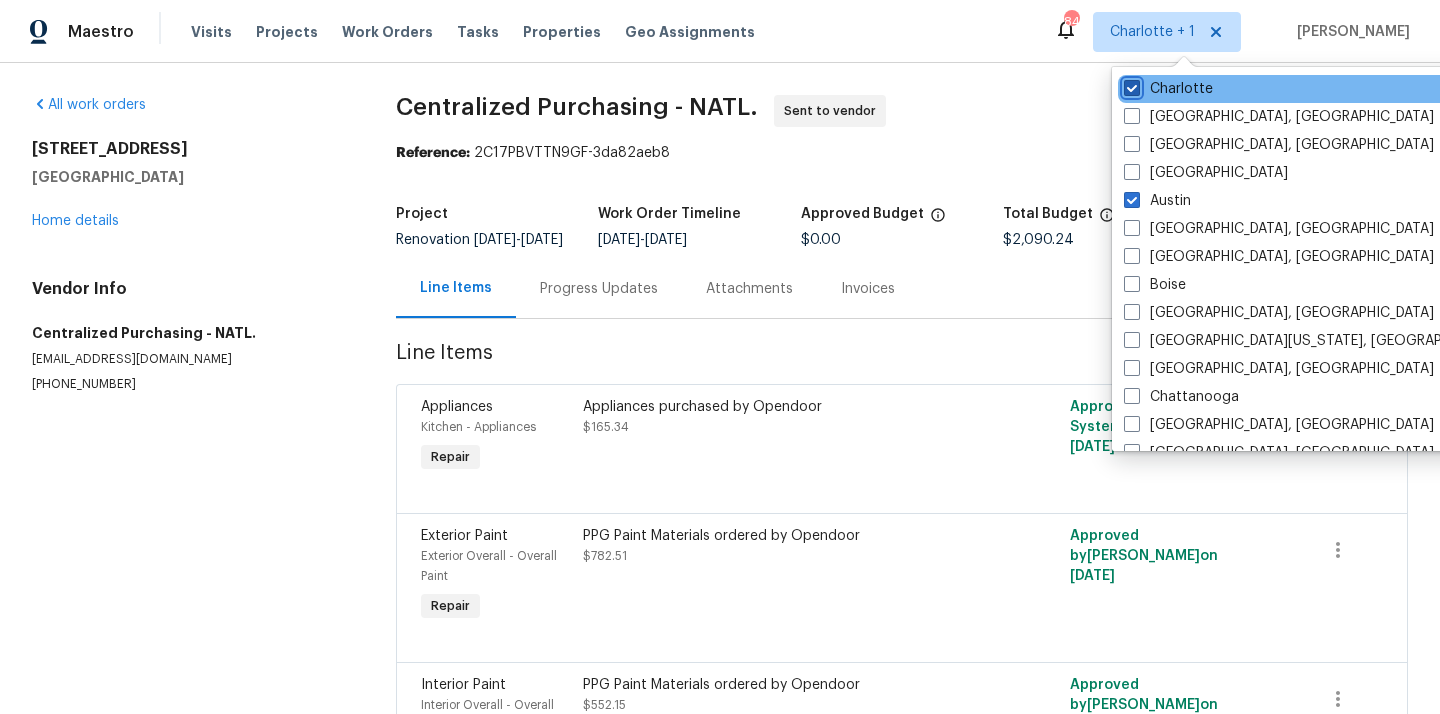 click on "Charlotte" at bounding box center [1130, 85] 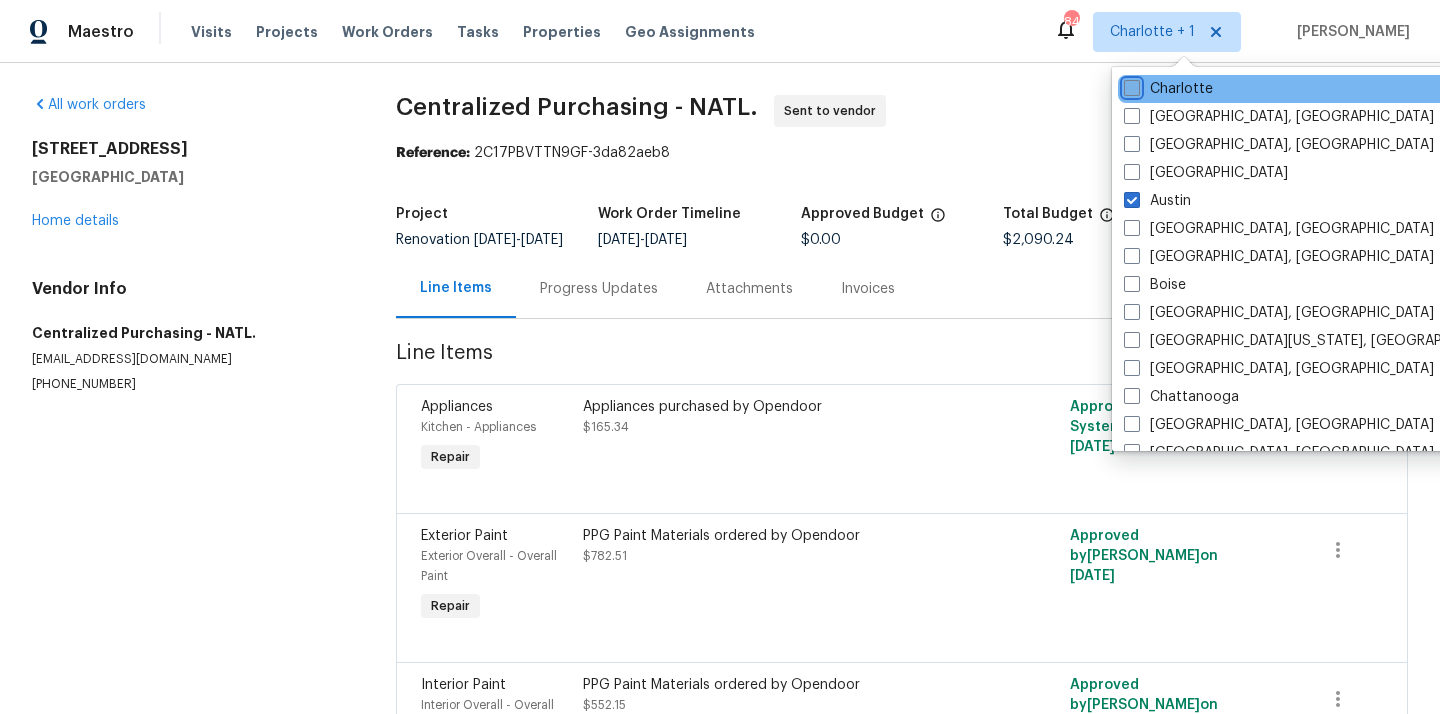 checkbox on "false" 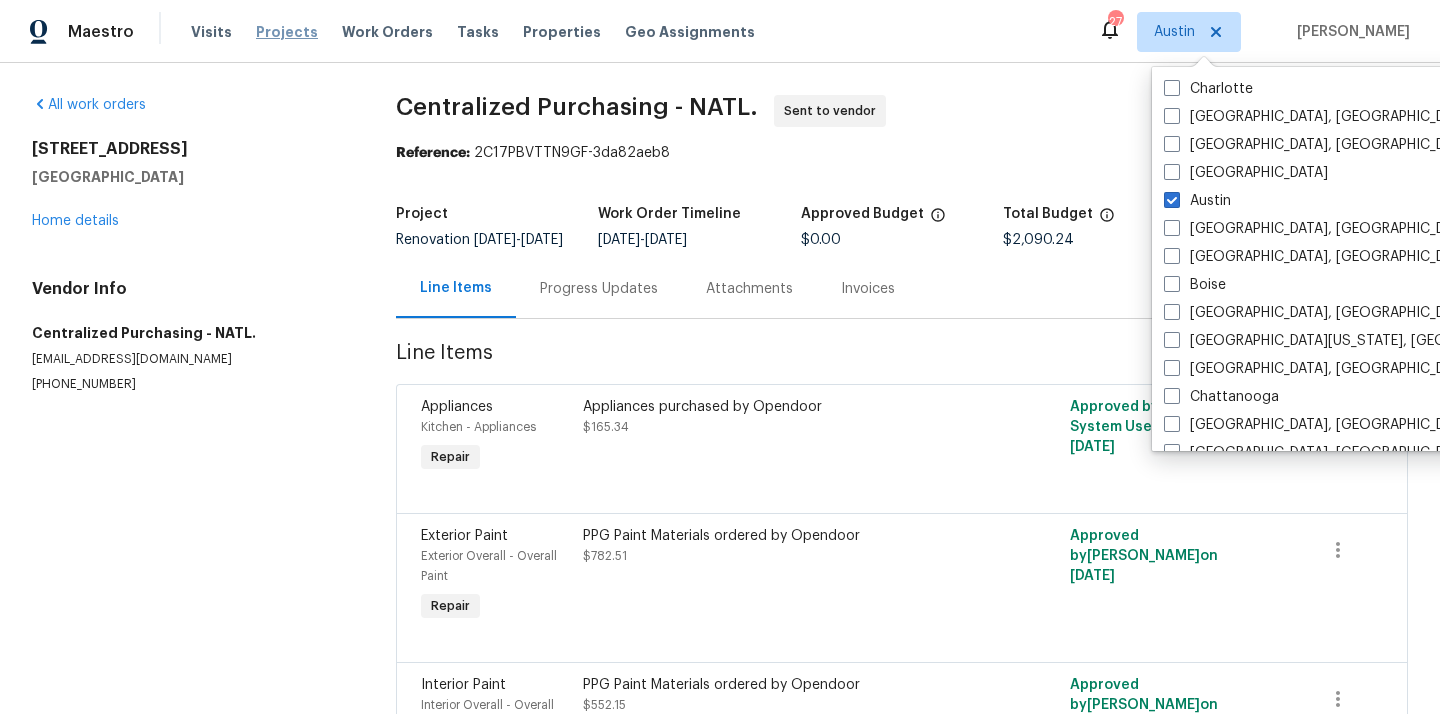 click on "Projects" at bounding box center (287, 32) 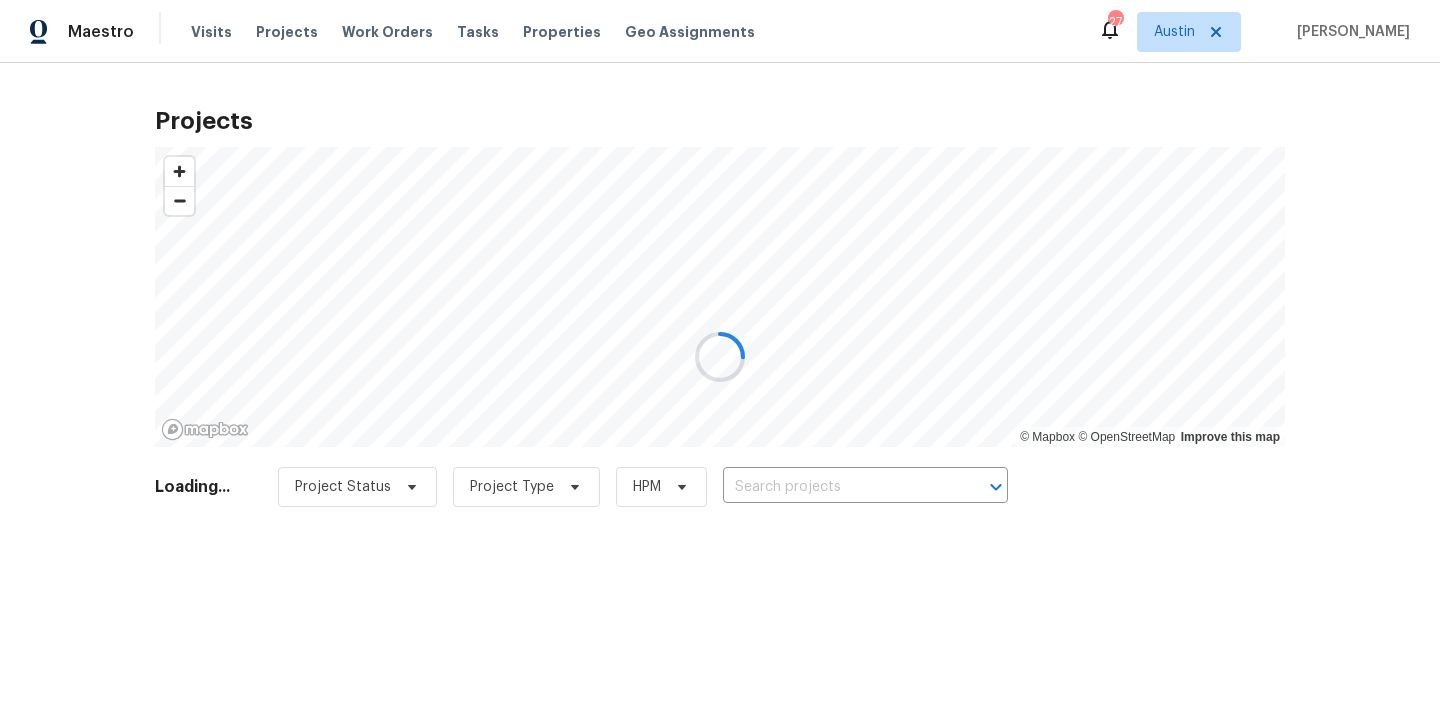 click at bounding box center (720, 357) 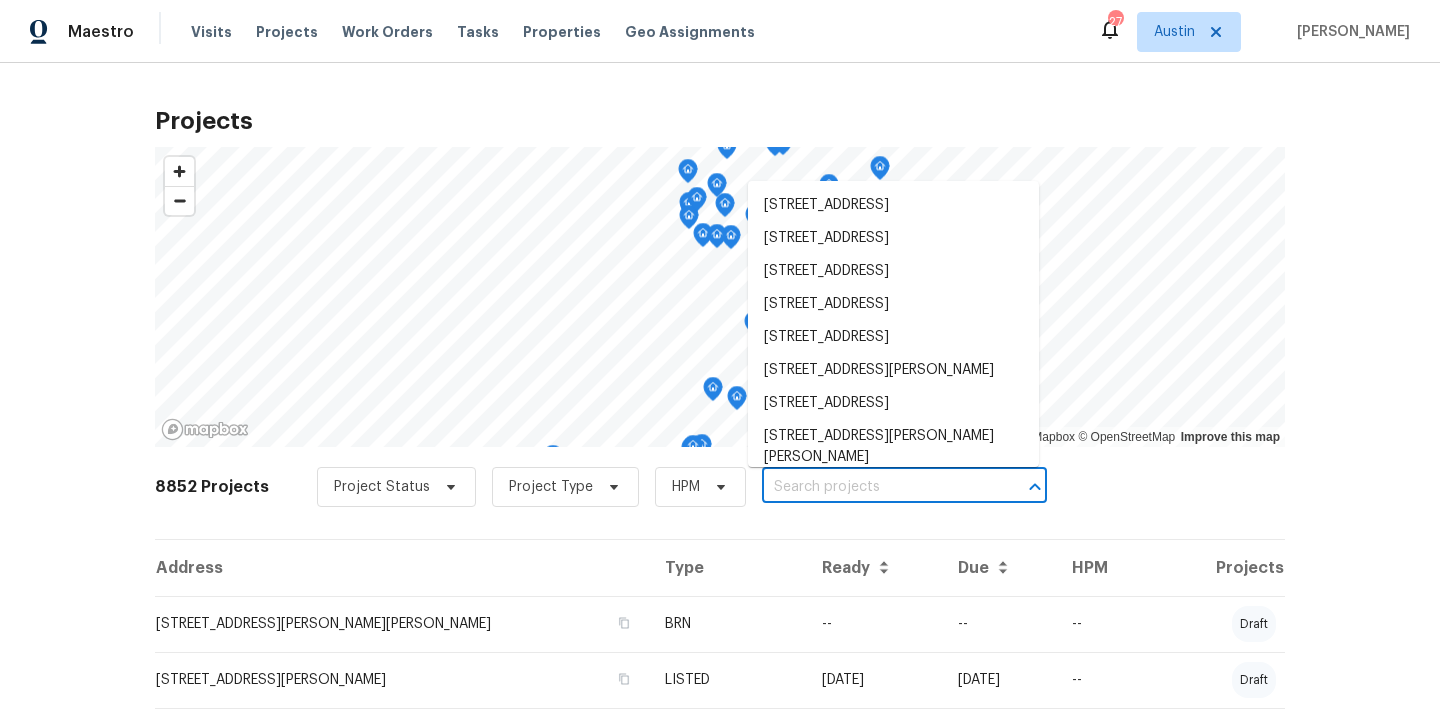 click at bounding box center (876, 487) 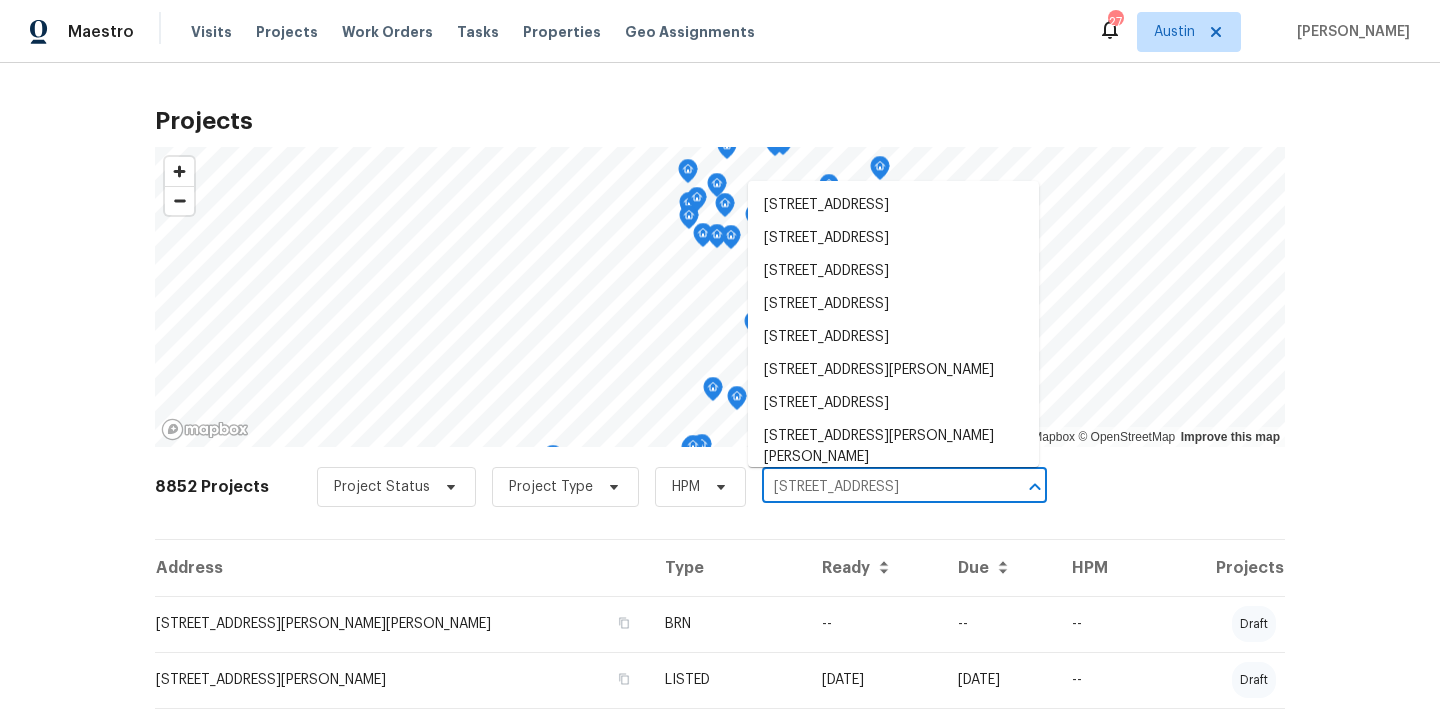 scroll, scrollTop: 0, scrollLeft: 48, axis: horizontal 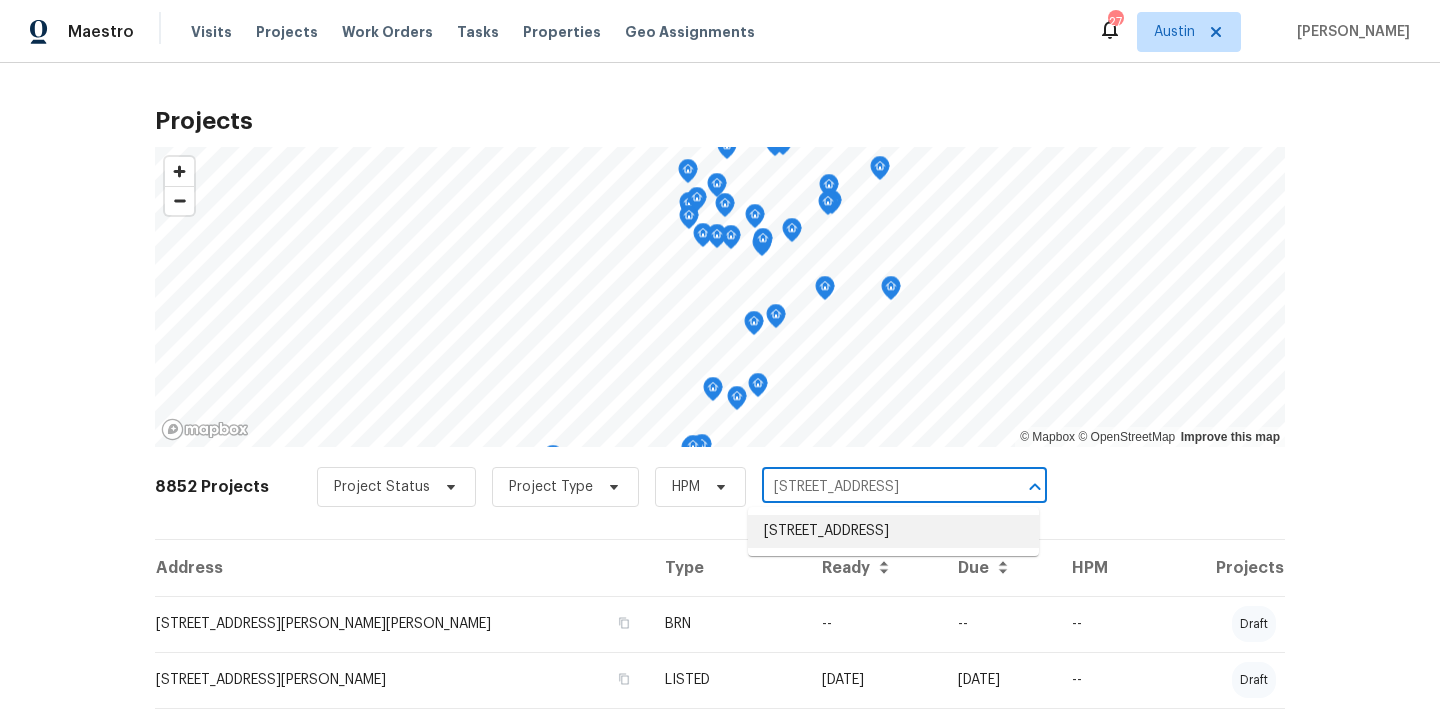 click on "1602 Wildwood Dr, Round Rock, TX 78681" at bounding box center (893, 531) 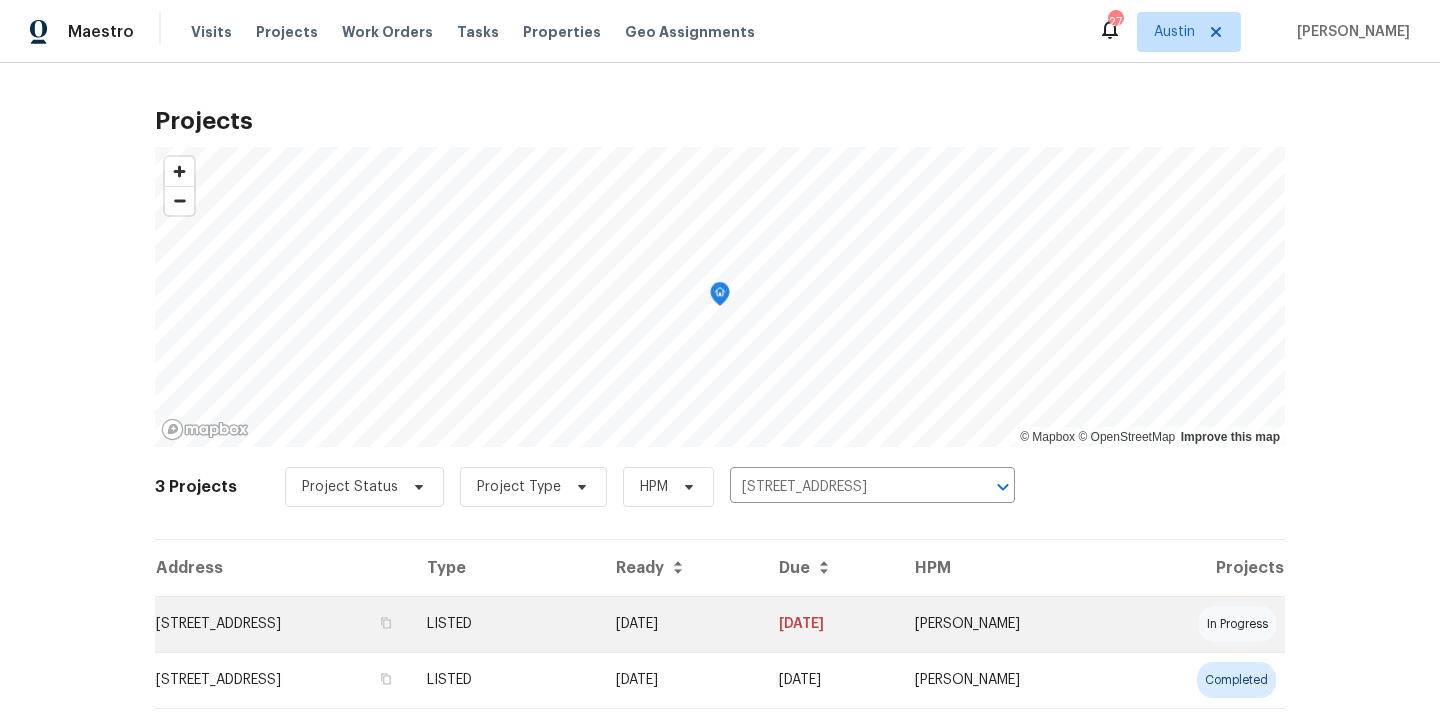 click on "LISTED" at bounding box center [505, 624] 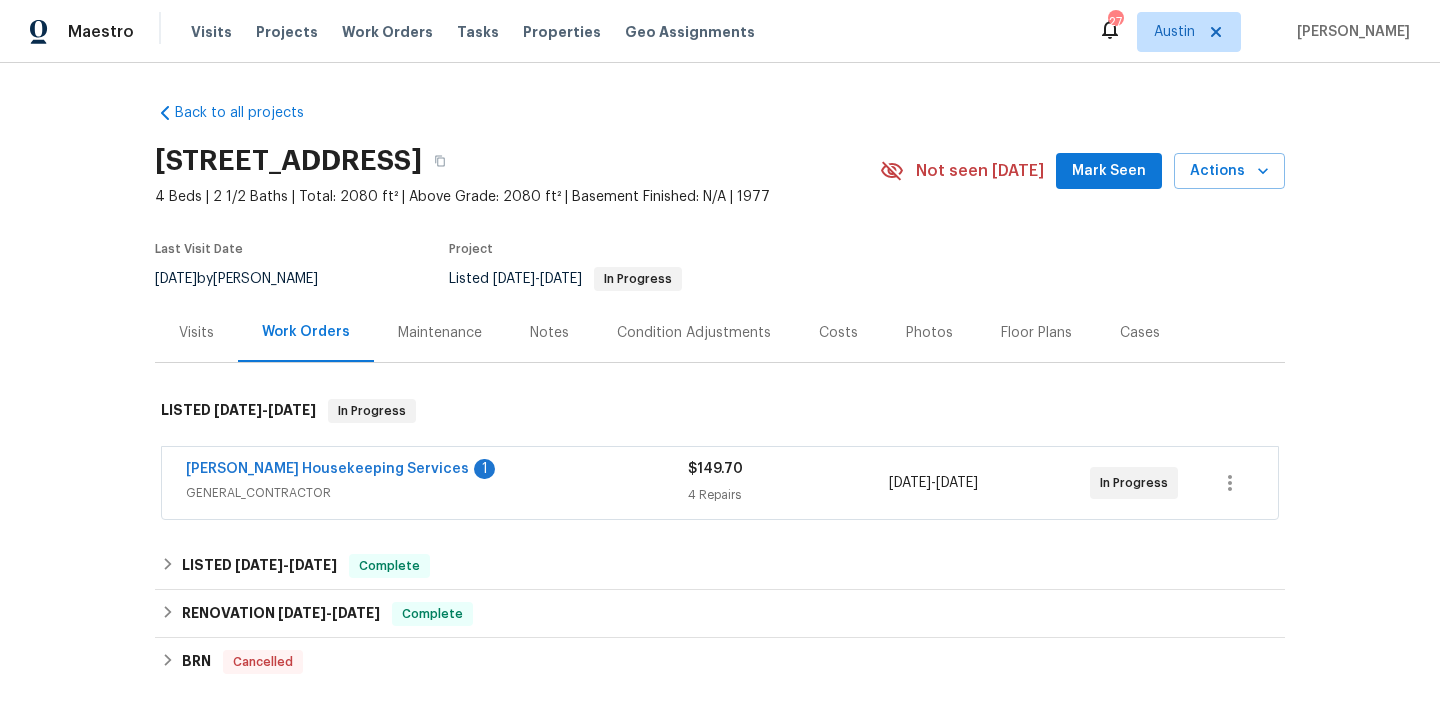 click on "1602 Wildwood Dr, Round Rock, TX 78681" at bounding box center [288, 161] 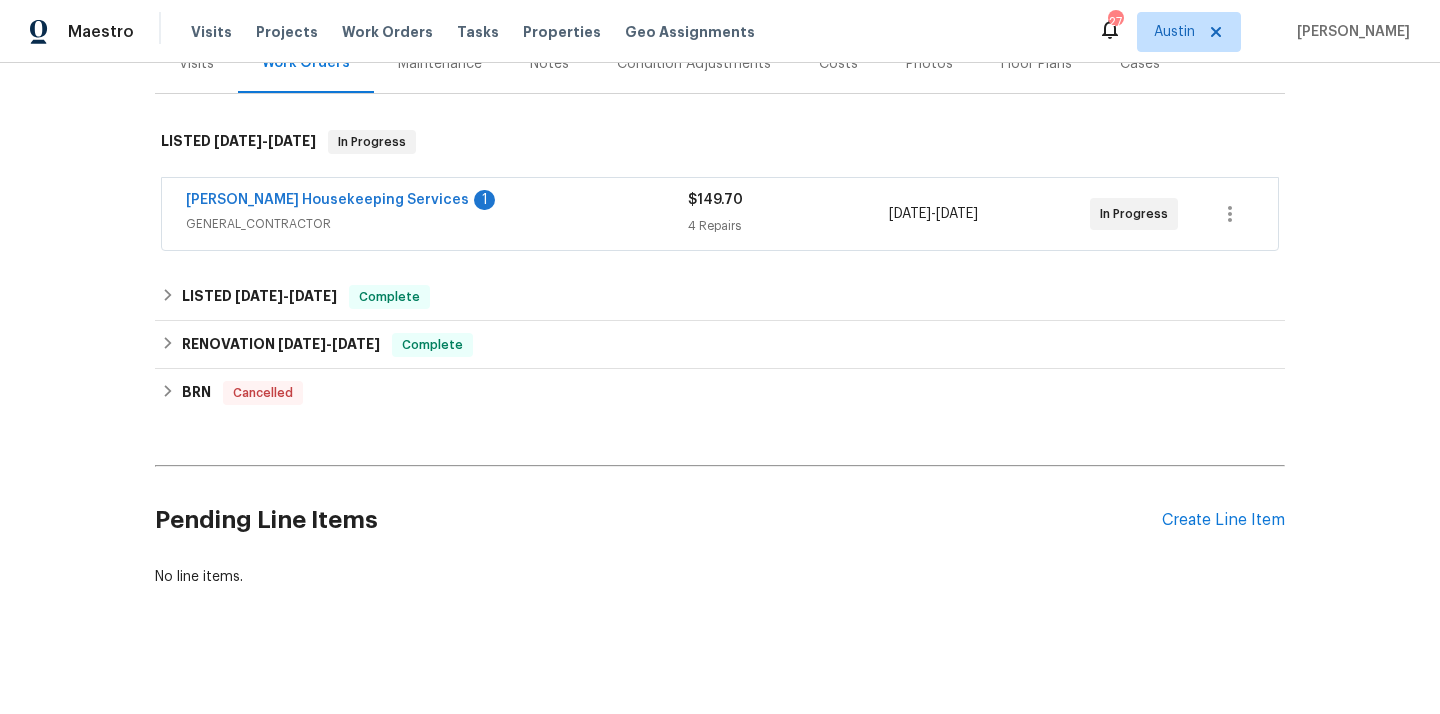scroll, scrollTop: 278, scrollLeft: 0, axis: vertical 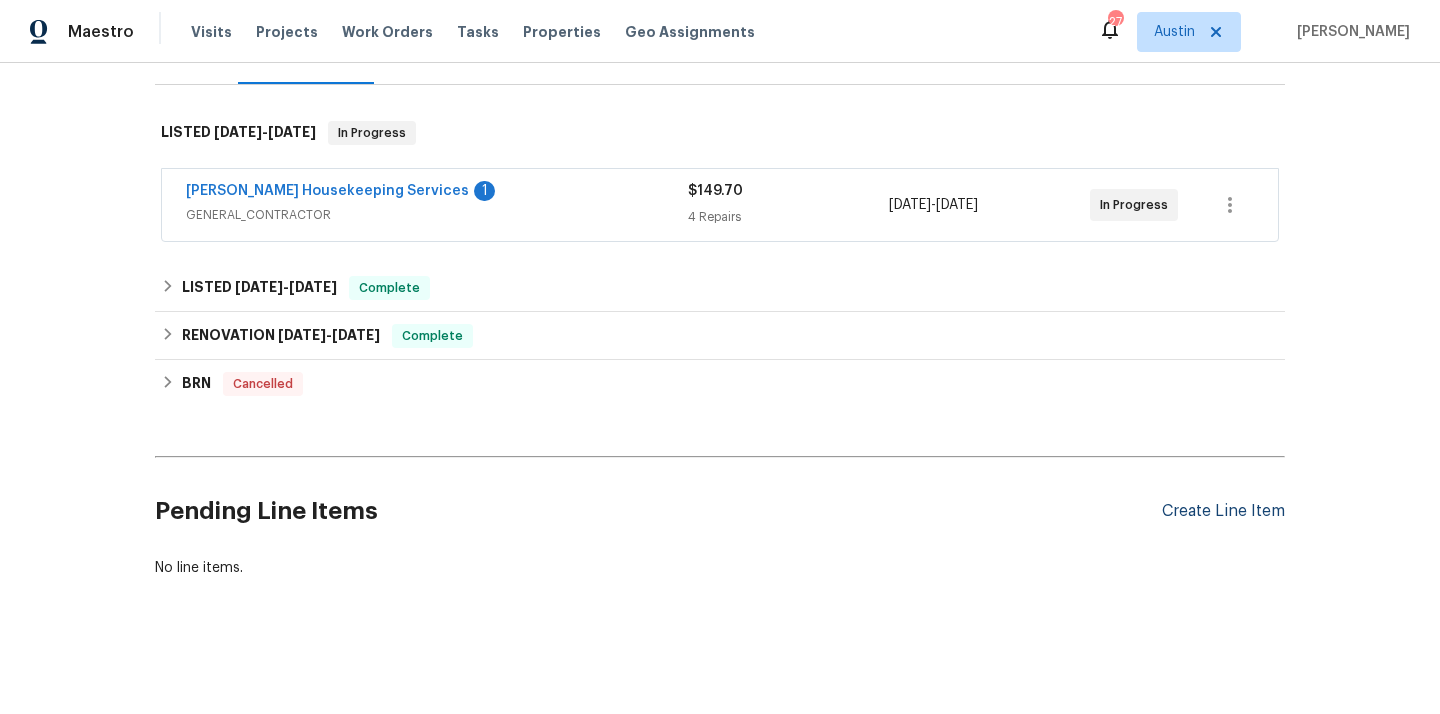 click on "Create Line Item" at bounding box center [1223, 511] 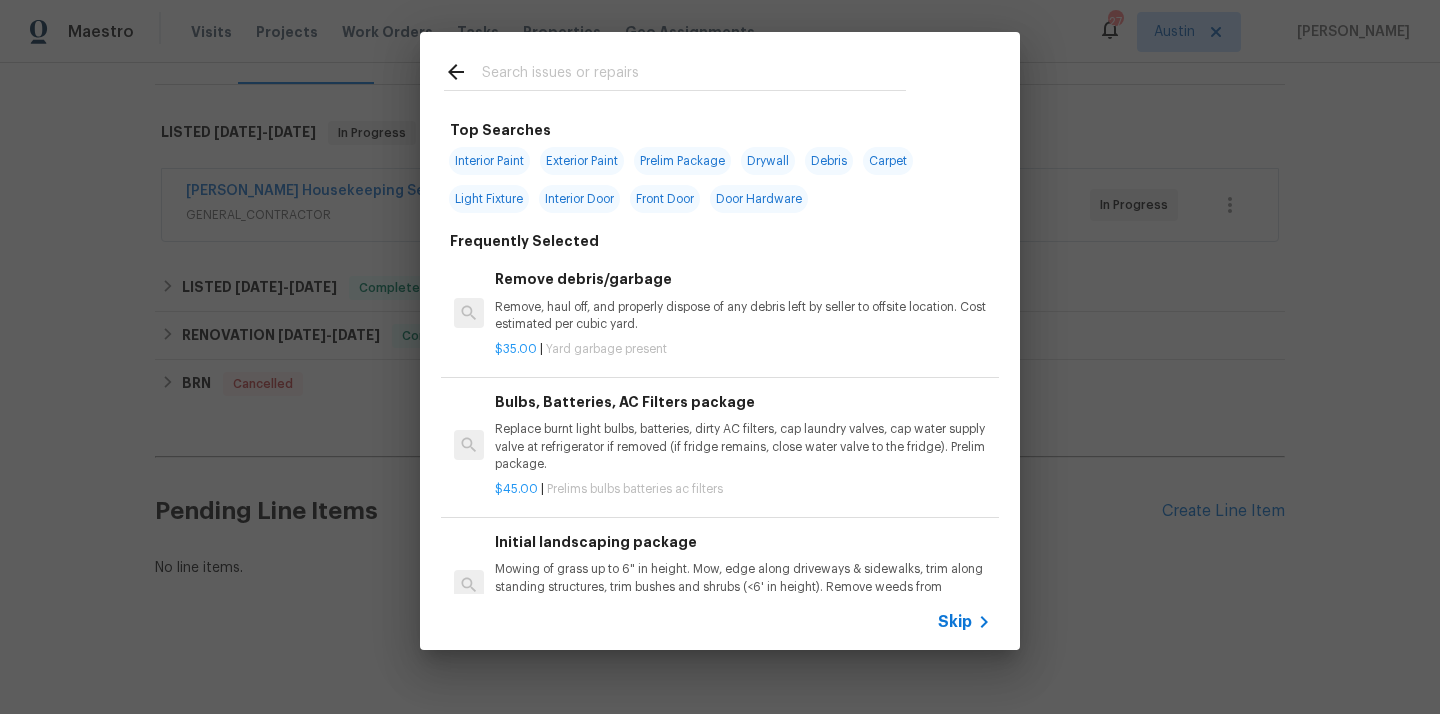 click at bounding box center [694, 75] 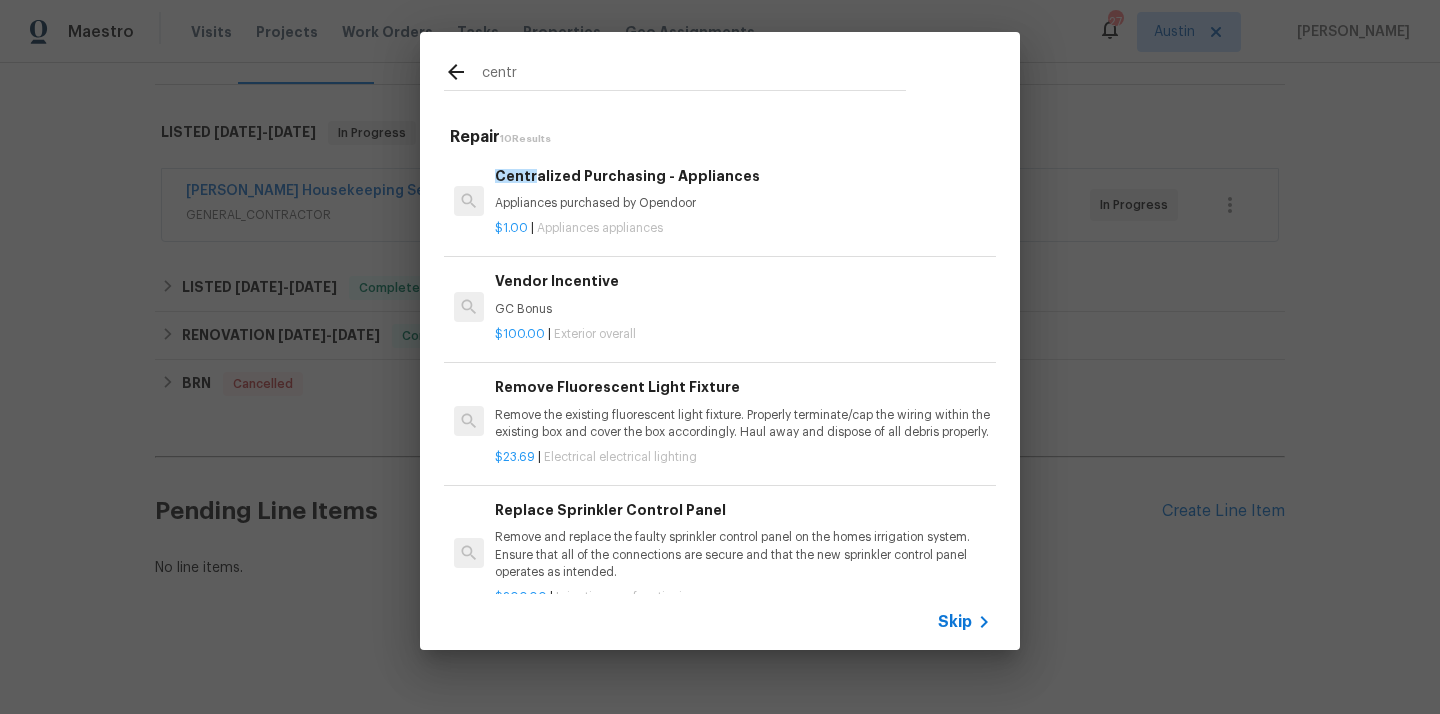 type on "centr" 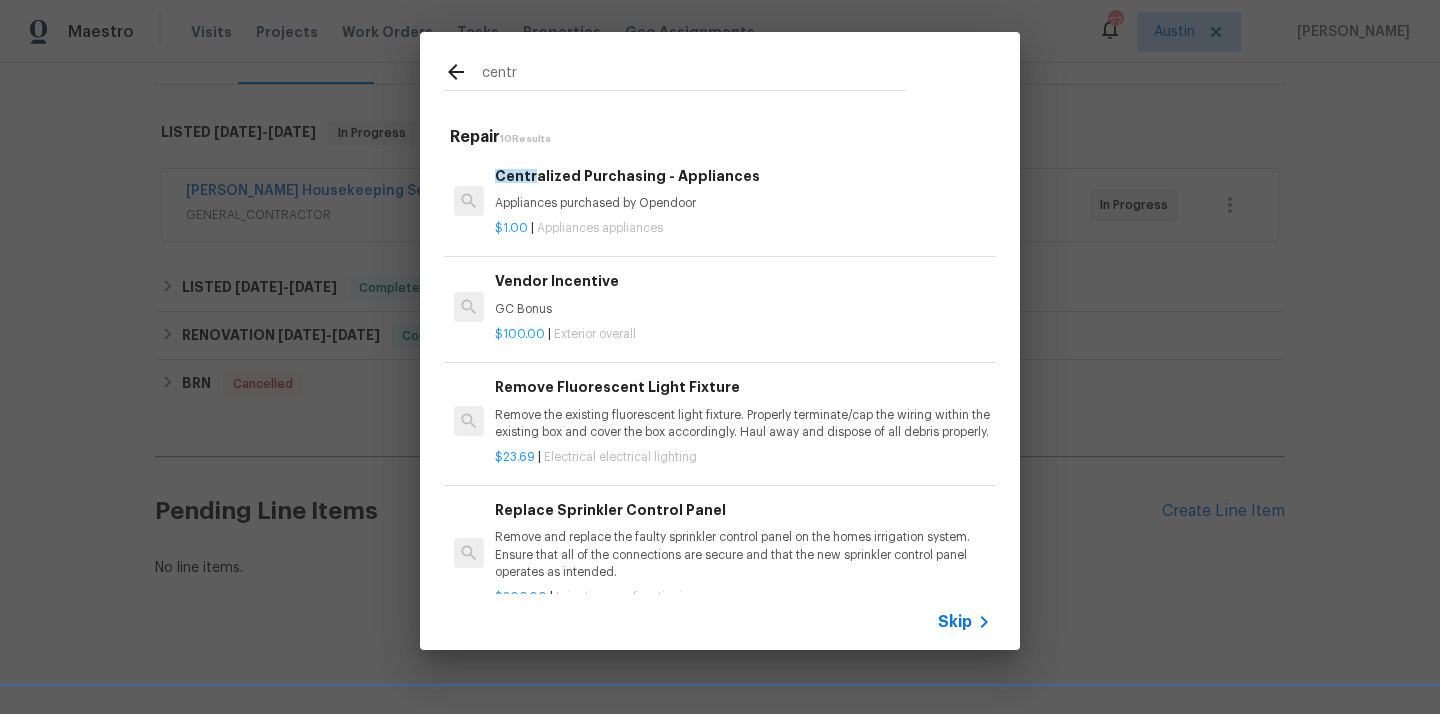 click on "$1.00   |   Appliances appliances" at bounding box center [743, 228] 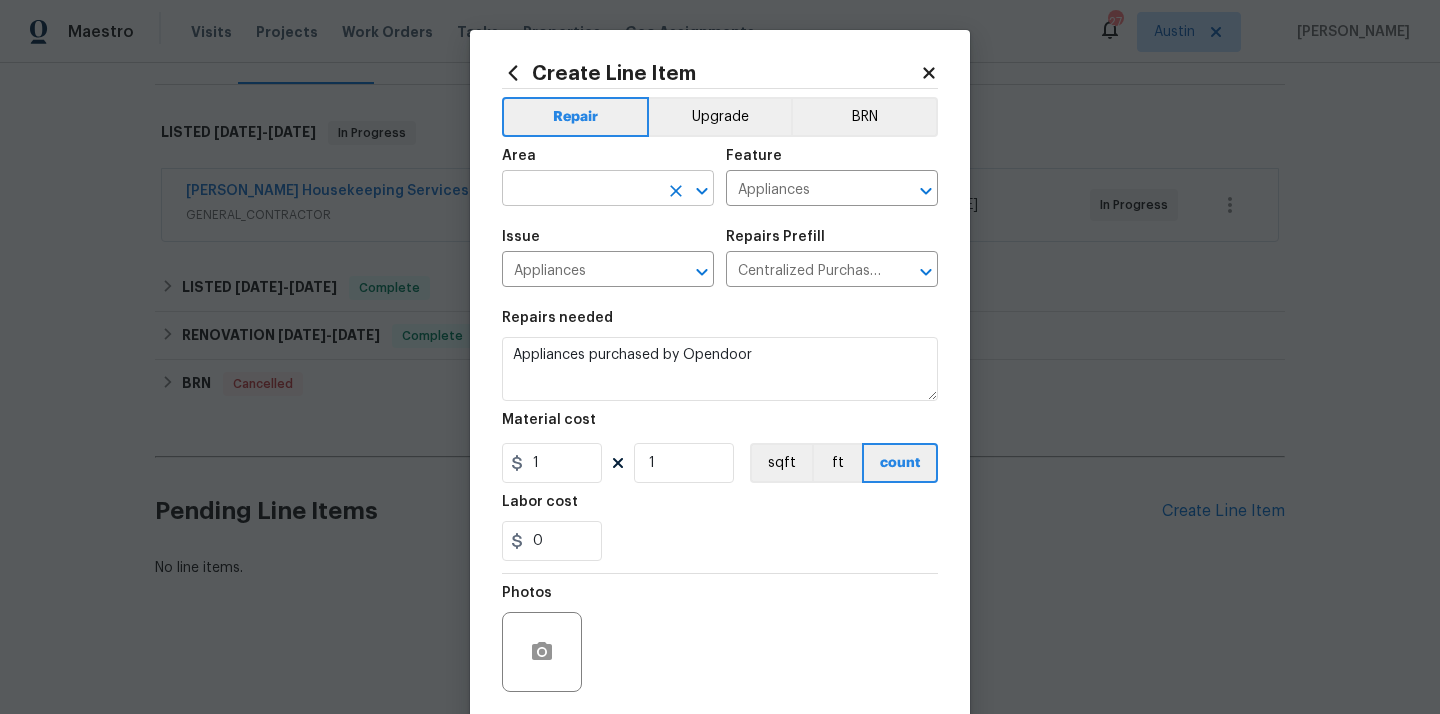 click at bounding box center [580, 190] 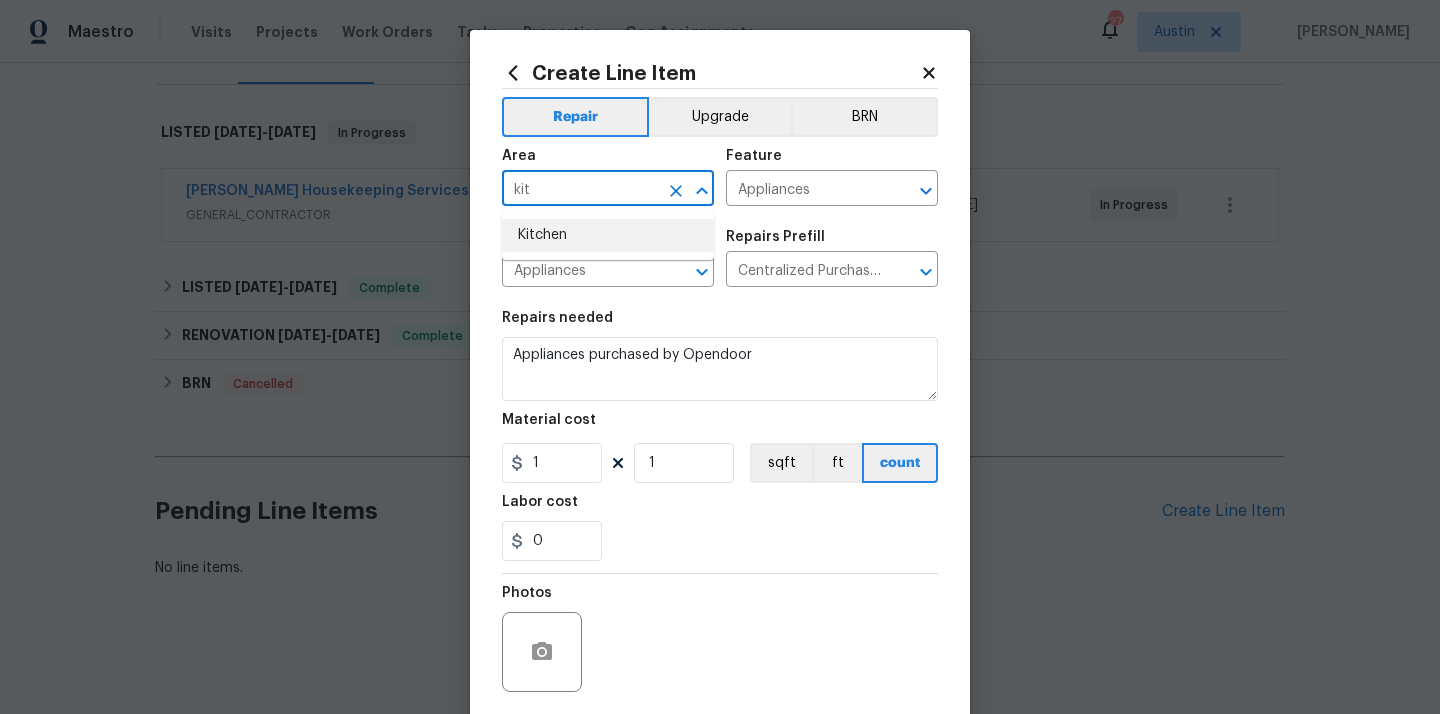 click on "Kitchen" at bounding box center [608, 235] 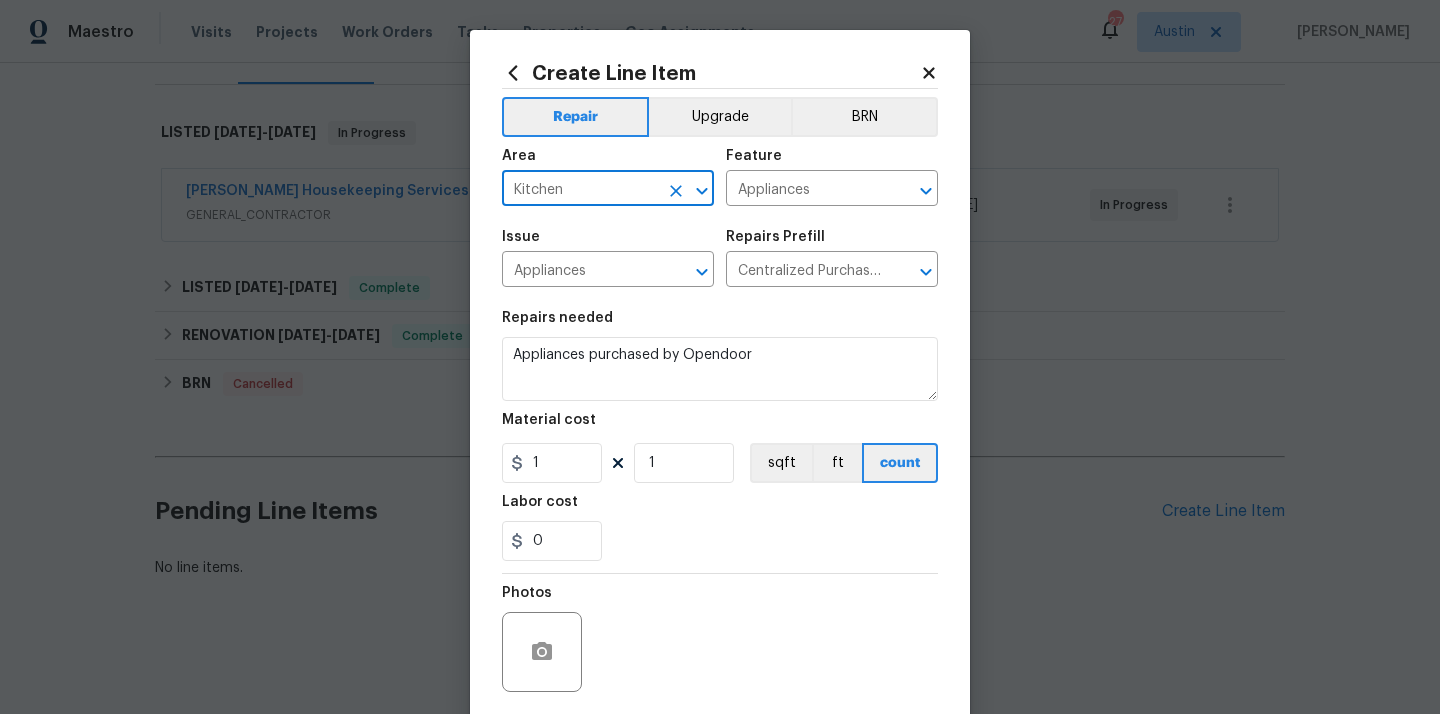 type on "Kitchen" 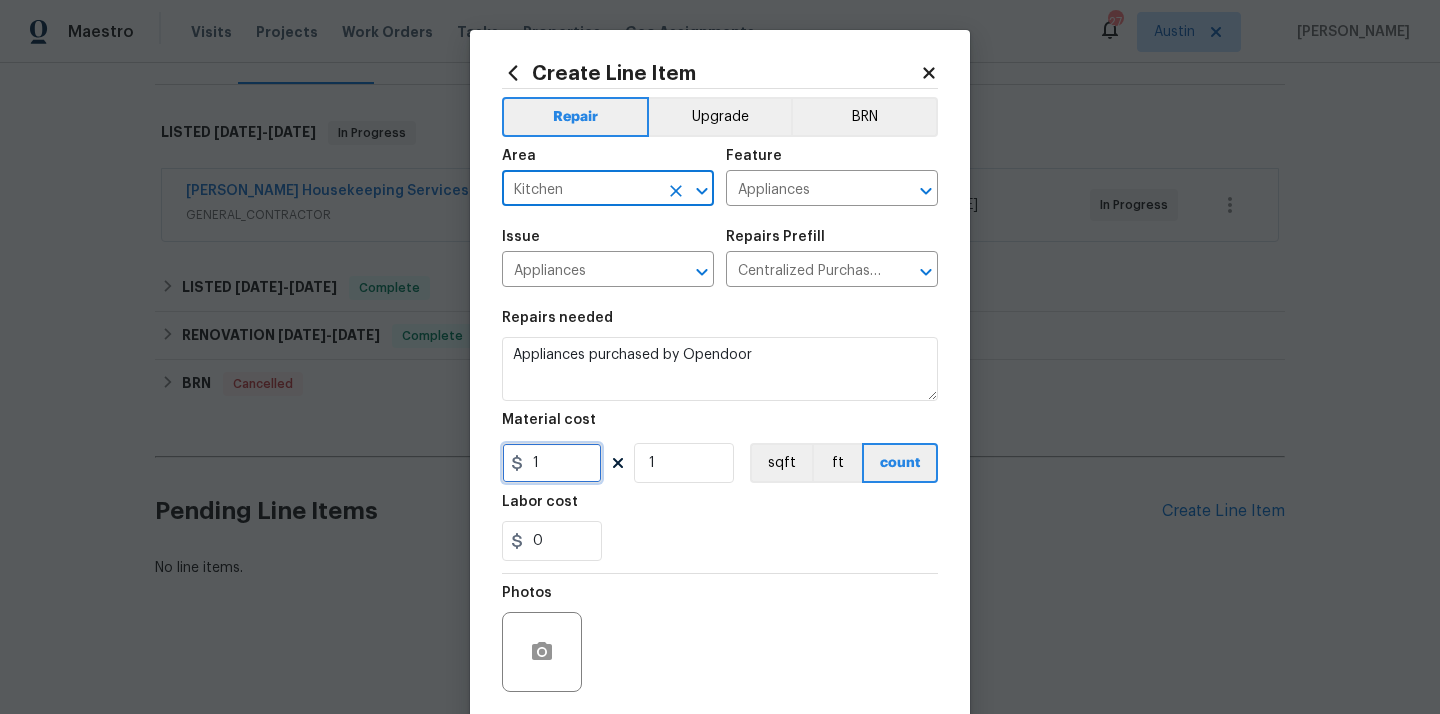 drag, startPoint x: 552, startPoint y: 464, endPoint x: 463, endPoint y: 464, distance: 89 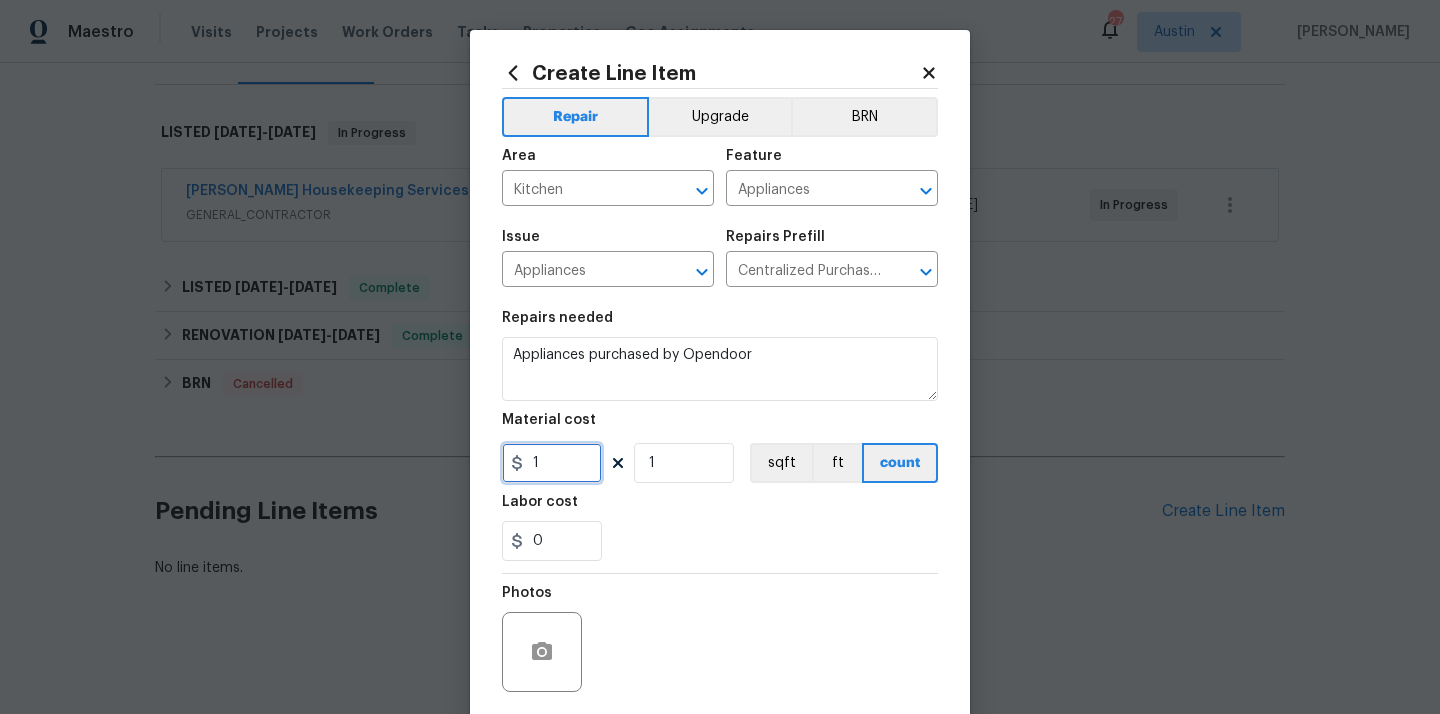paste on "2271.07" 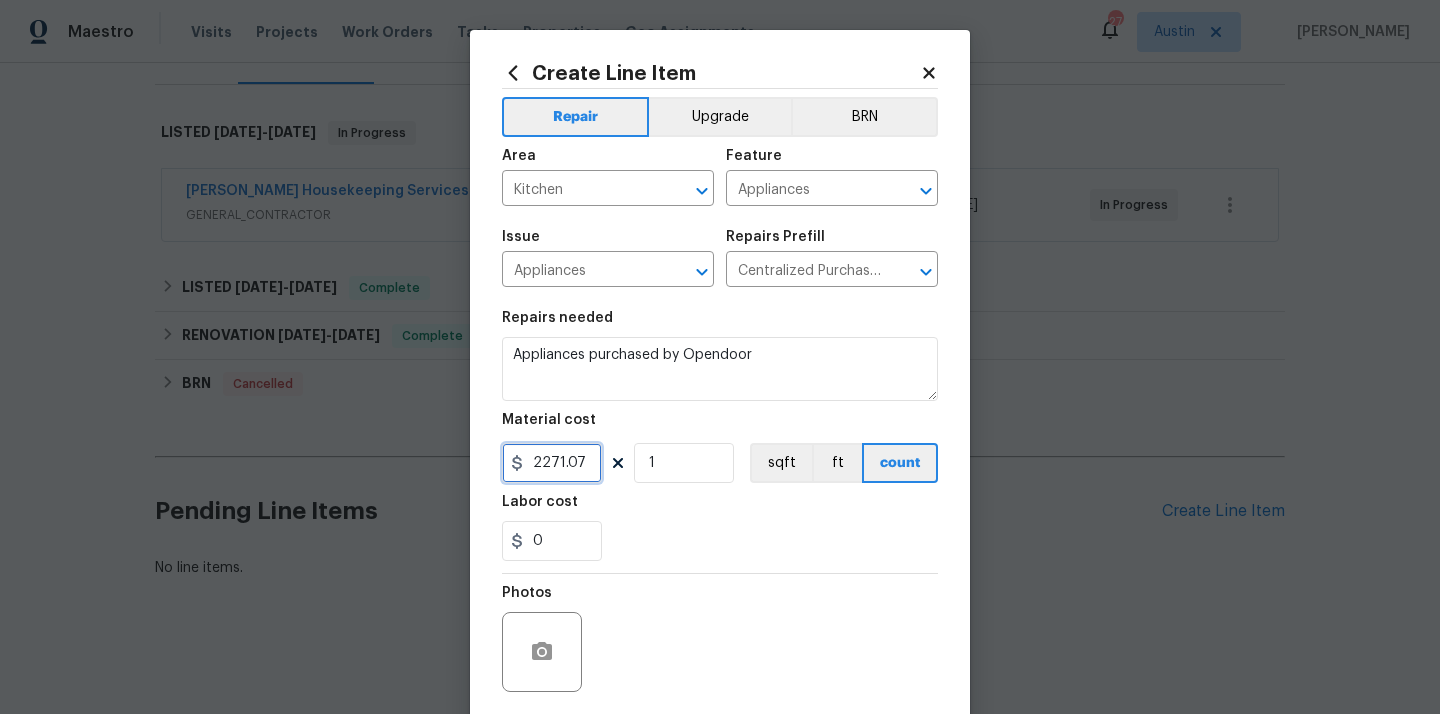 type on "2271.07" 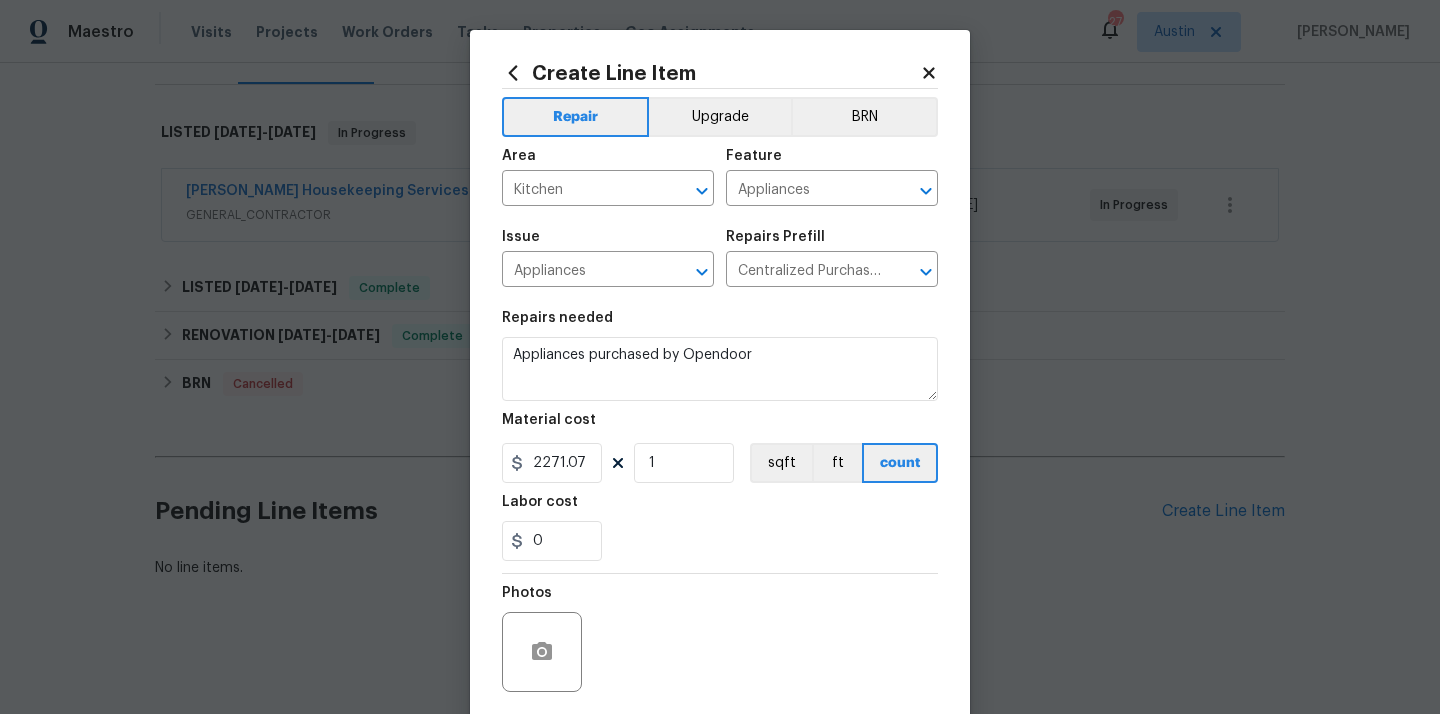 click on "0" at bounding box center (720, 541) 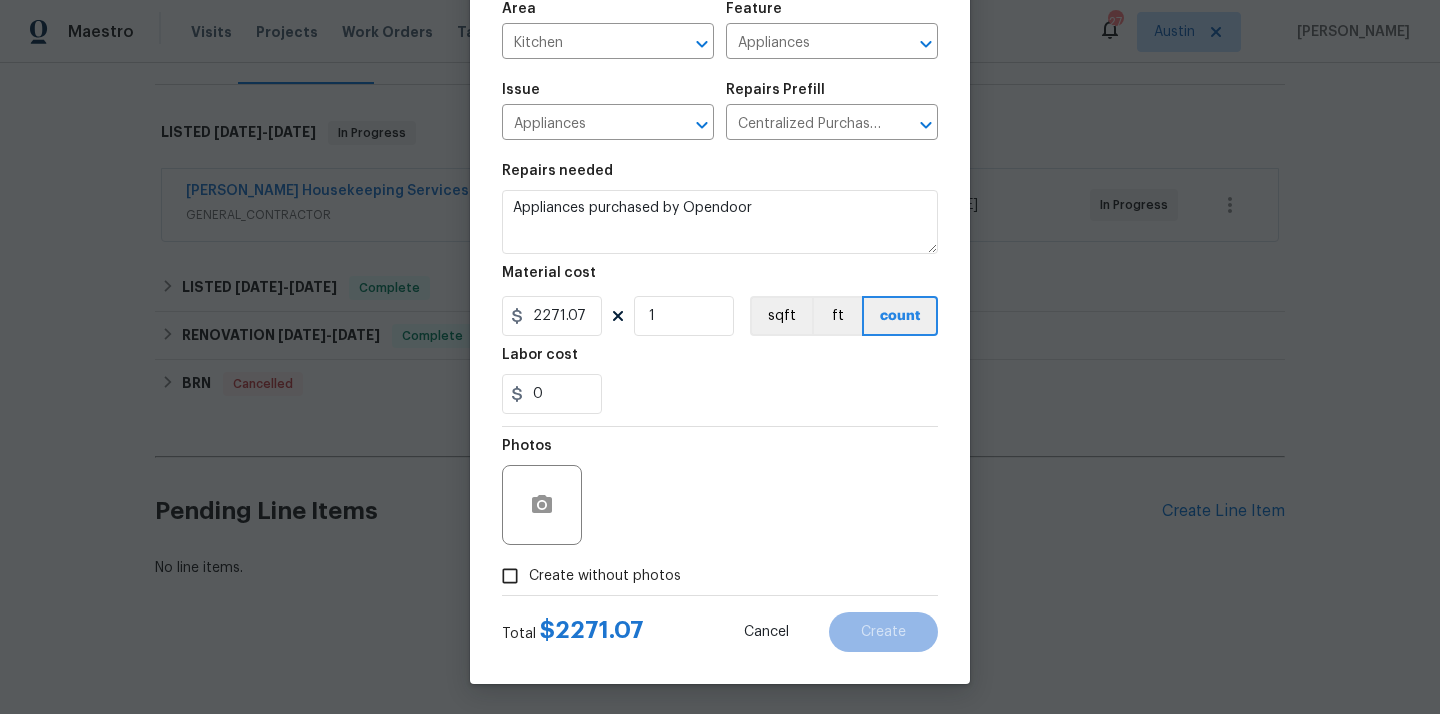 click on "Create without photos" at bounding box center [605, 576] 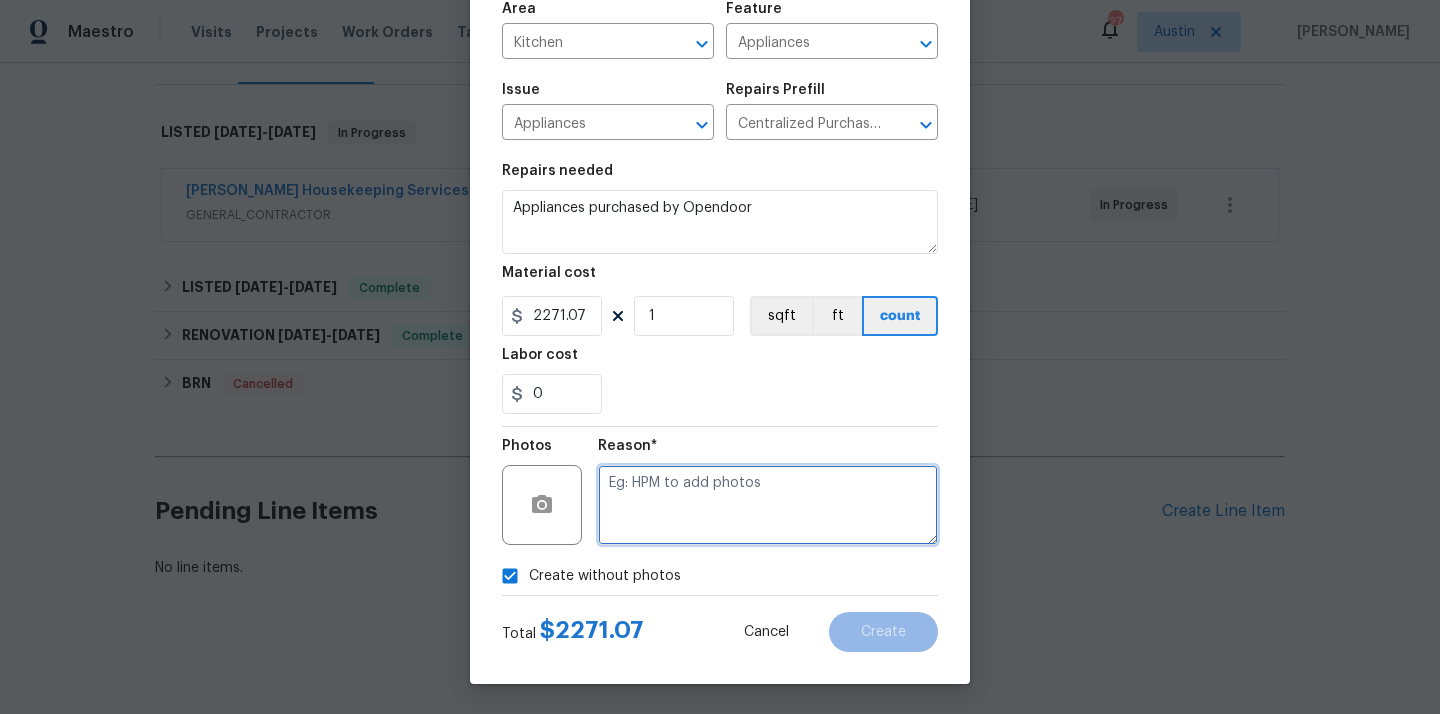 click at bounding box center [768, 505] 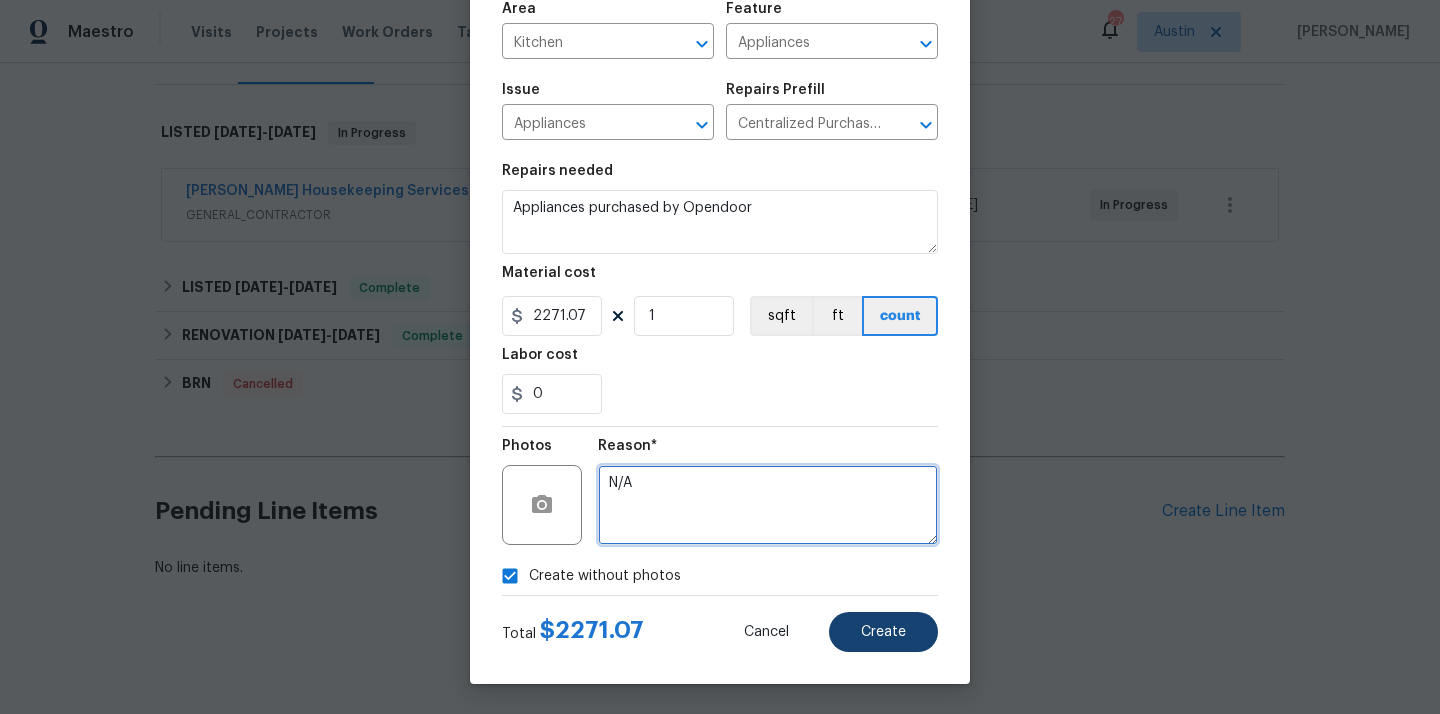 type on "N/A" 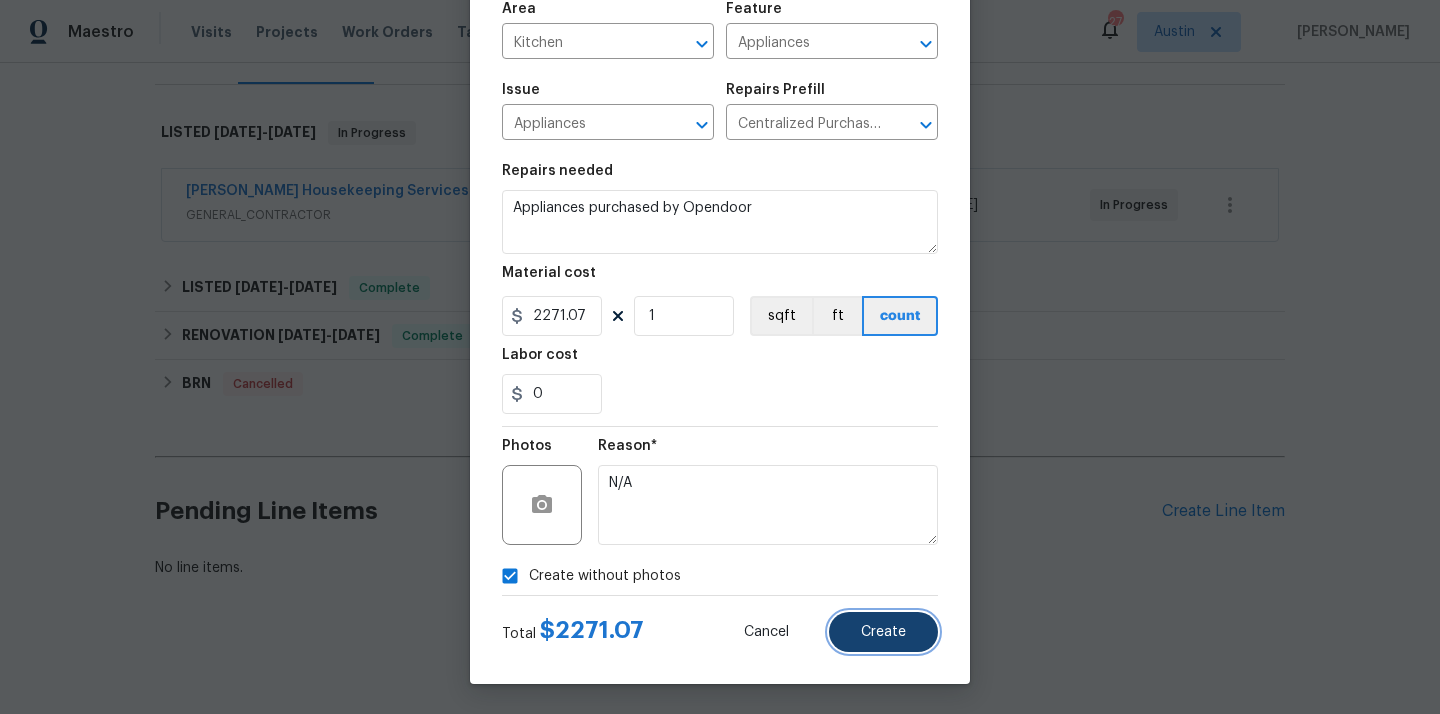 click on "Create" at bounding box center [883, 632] 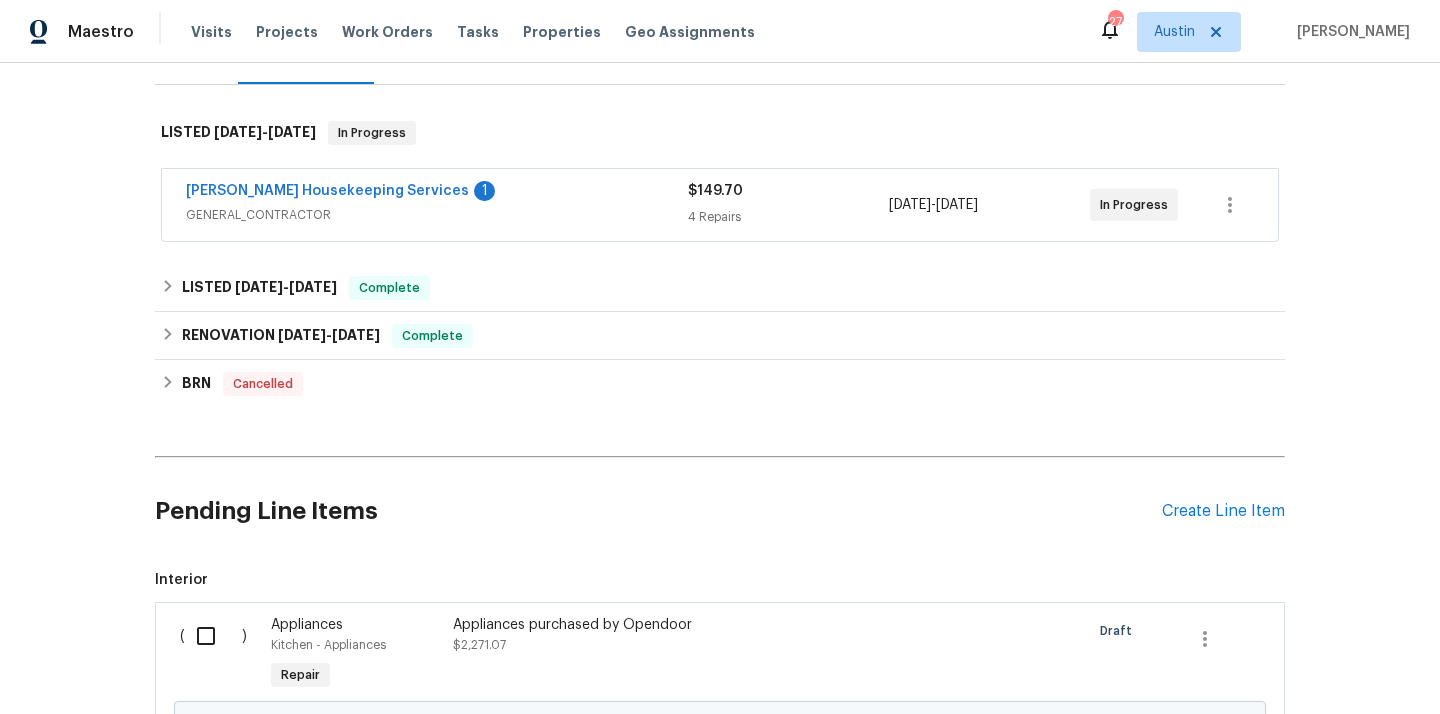 click at bounding box center (213, 636) 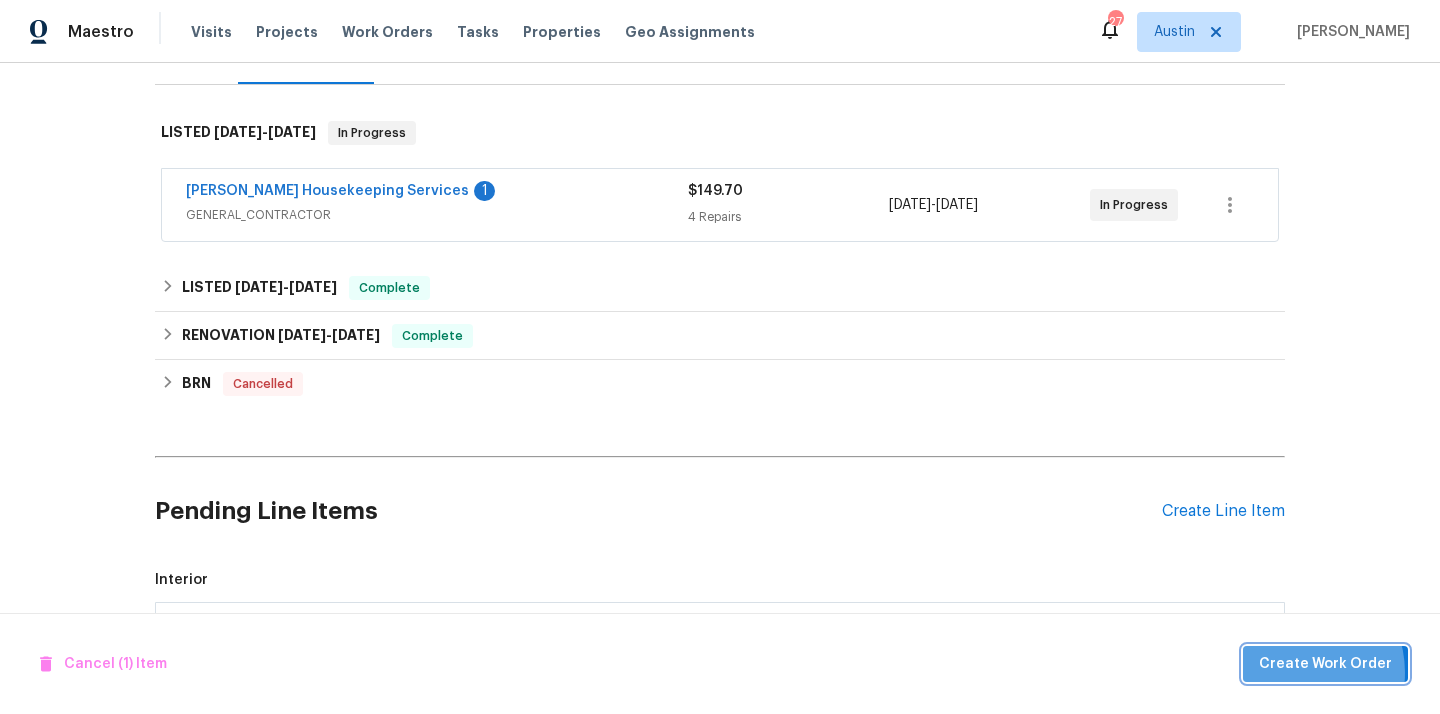 click on "Create Work Order" at bounding box center [1325, 664] 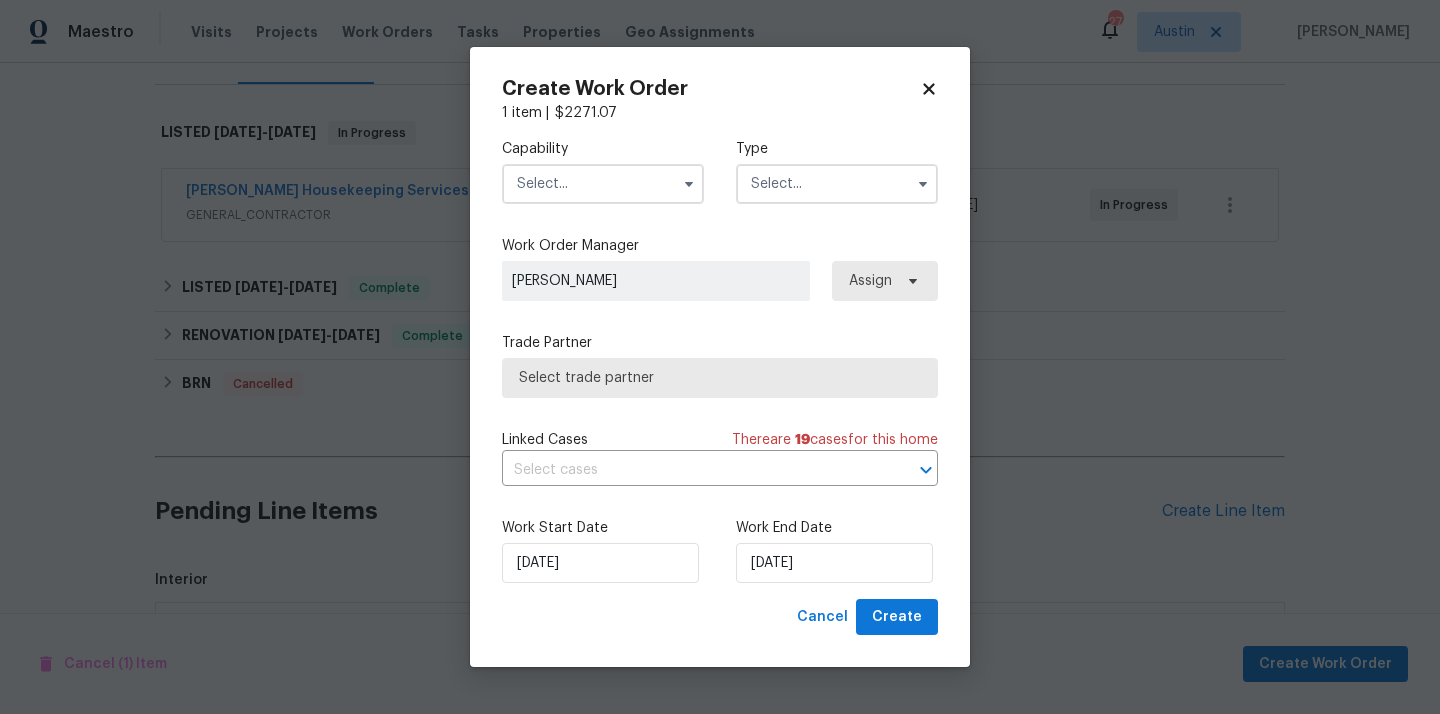 click at bounding box center (603, 184) 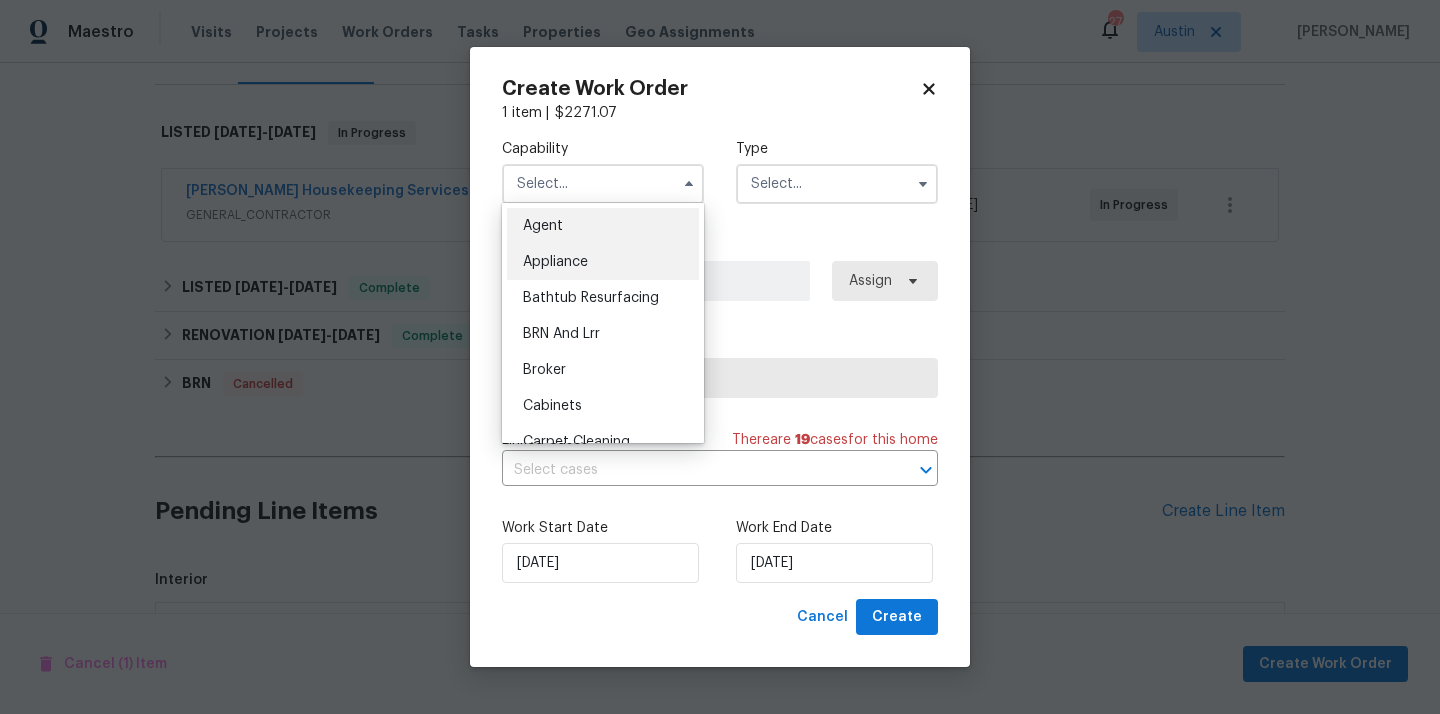click on "Appliance" at bounding box center [603, 262] 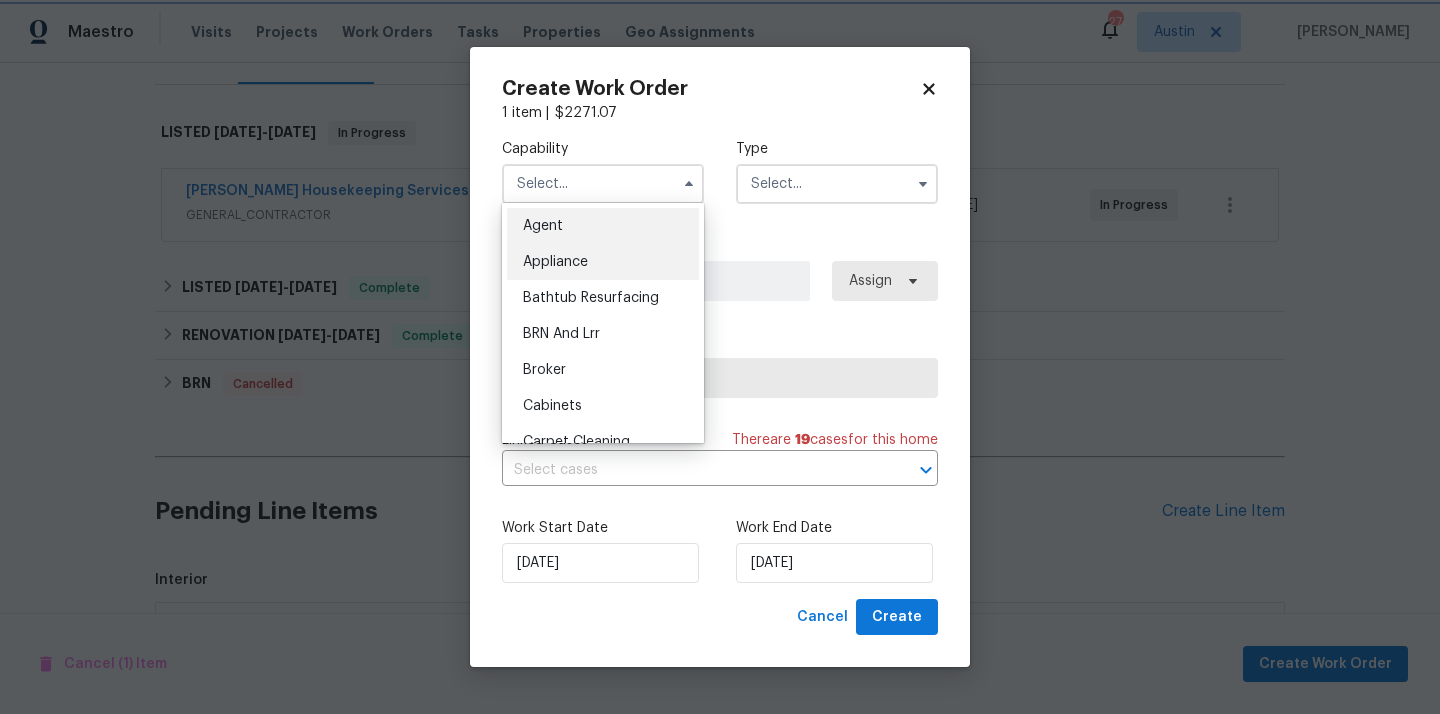 type on "Appliance" 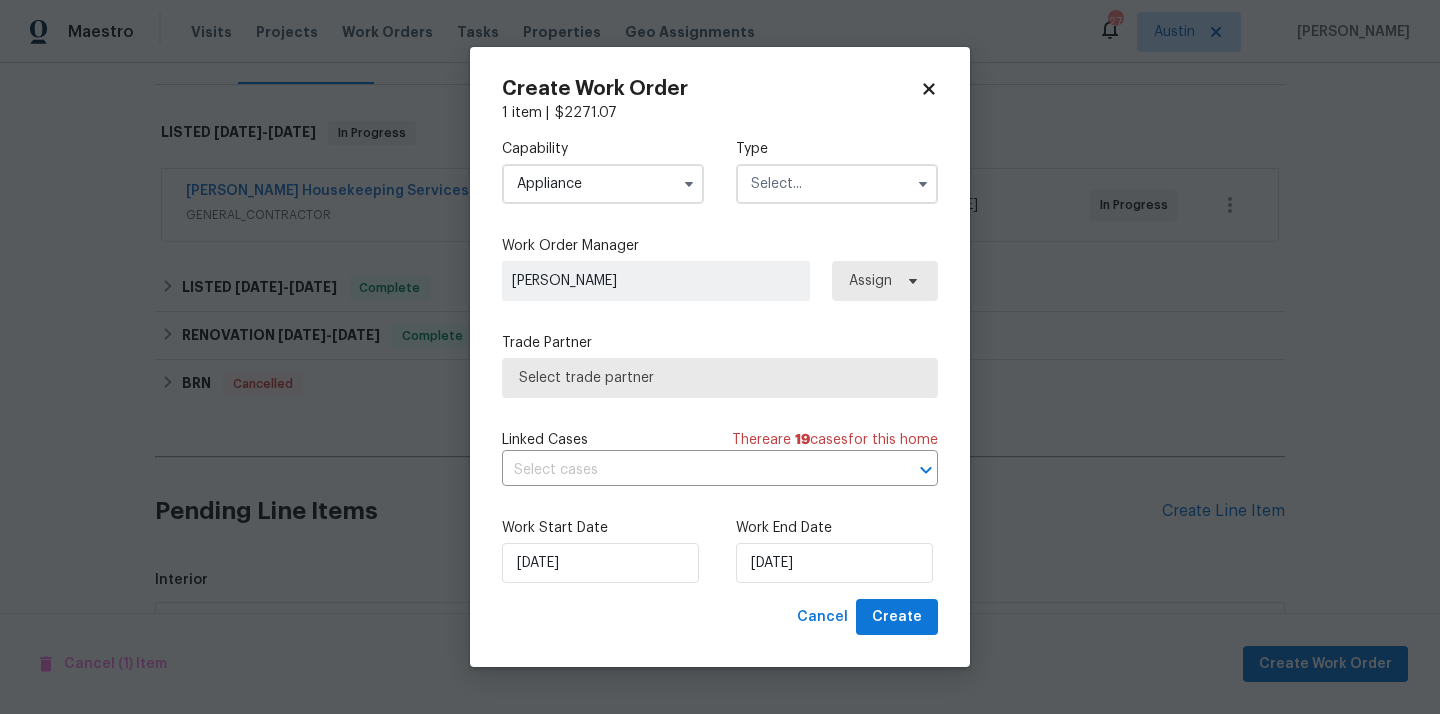 click at bounding box center (837, 184) 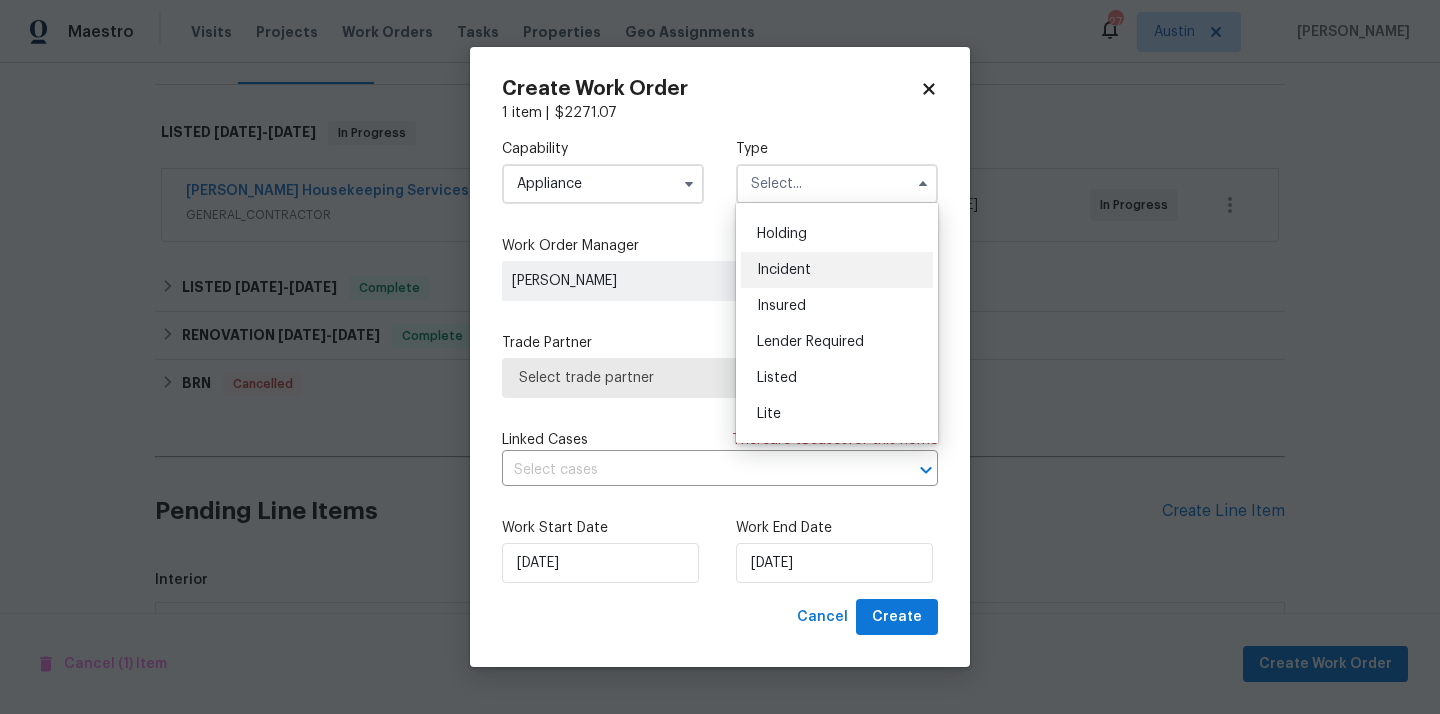 scroll, scrollTop: 66, scrollLeft: 0, axis: vertical 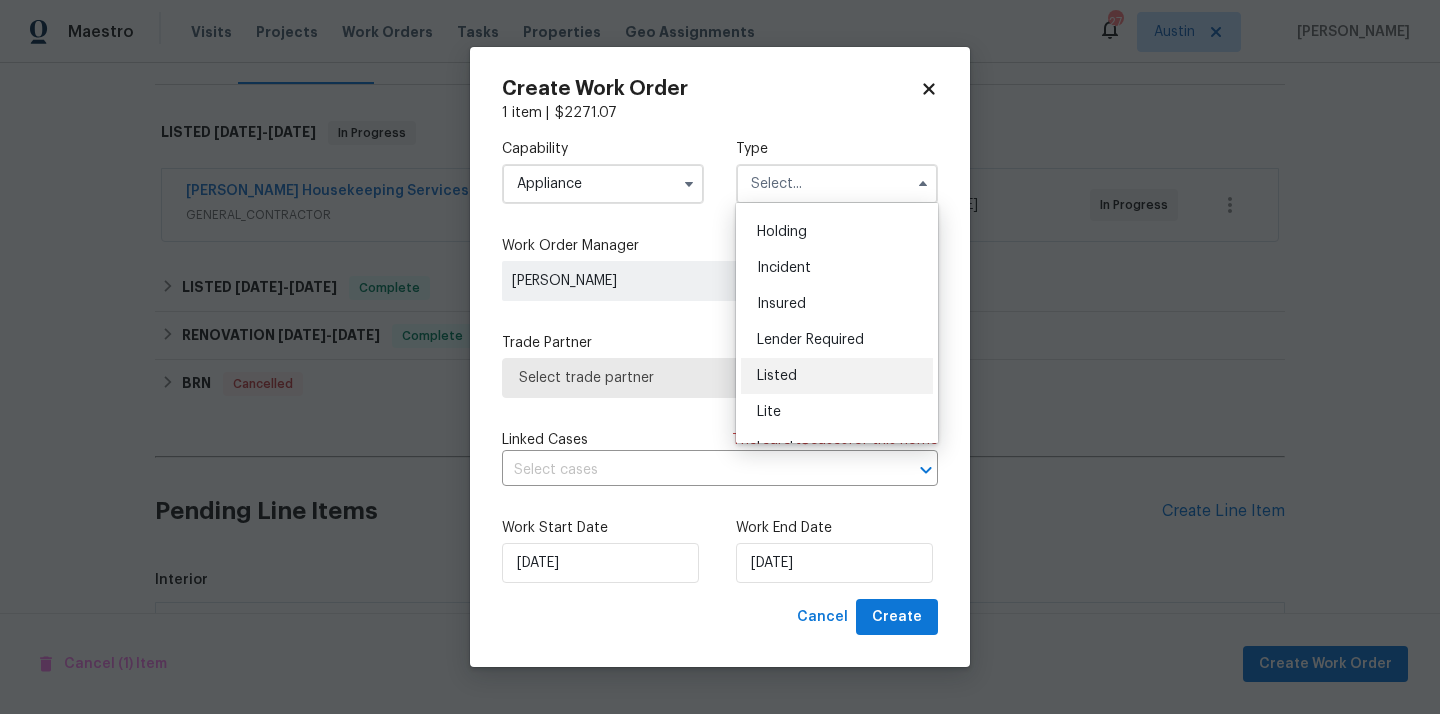 click on "Listed" at bounding box center (837, 376) 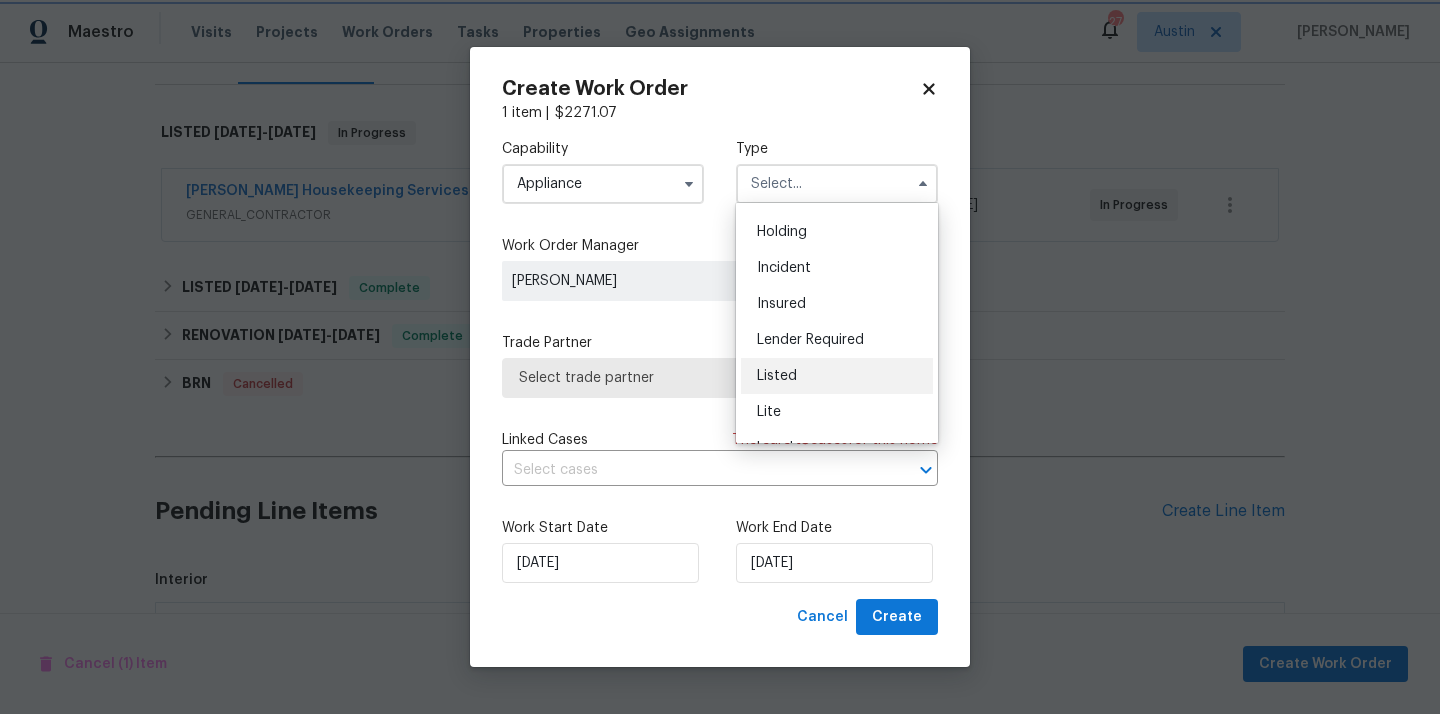 type on "Listed" 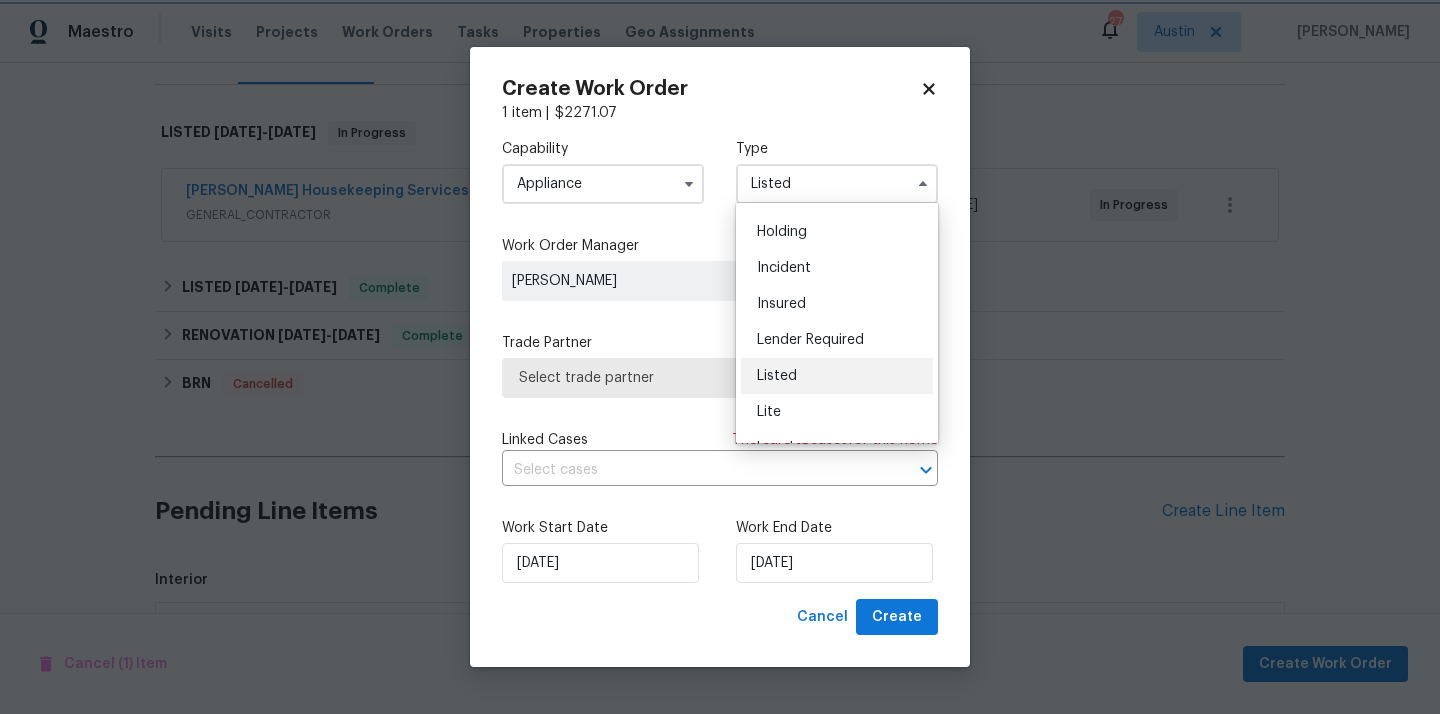 scroll, scrollTop: 0, scrollLeft: 0, axis: both 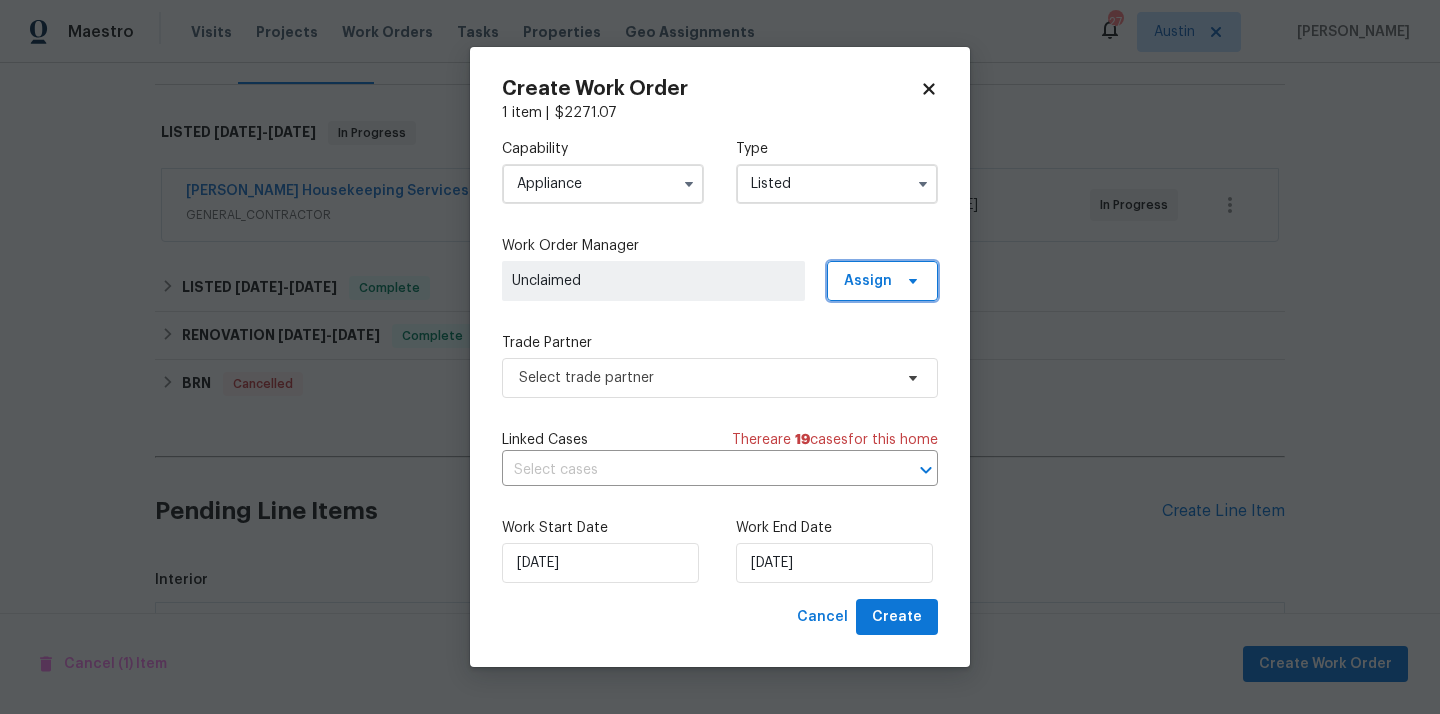 click on "Assign" at bounding box center [868, 281] 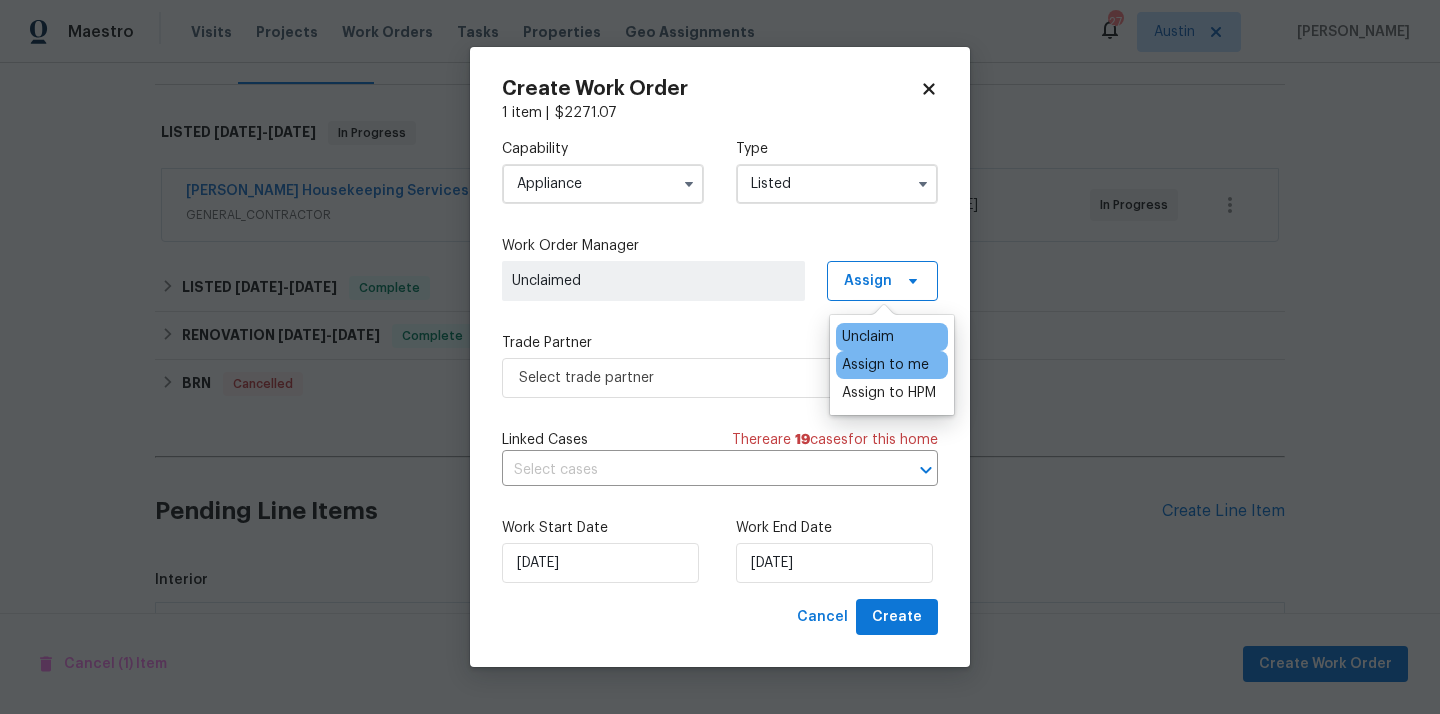 click on "Assign to me" at bounding box center [885, 365] 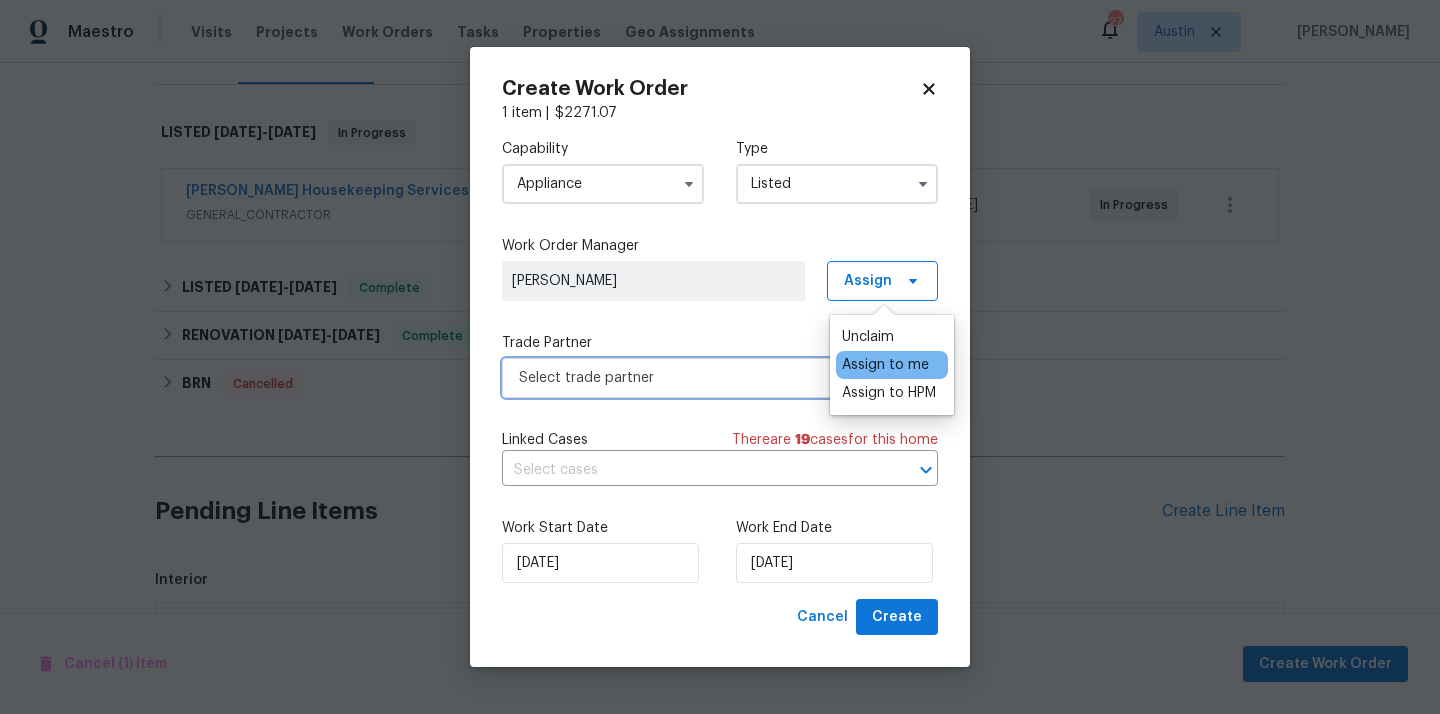 click on "Select trade partner" at bounding box center [705, 378] 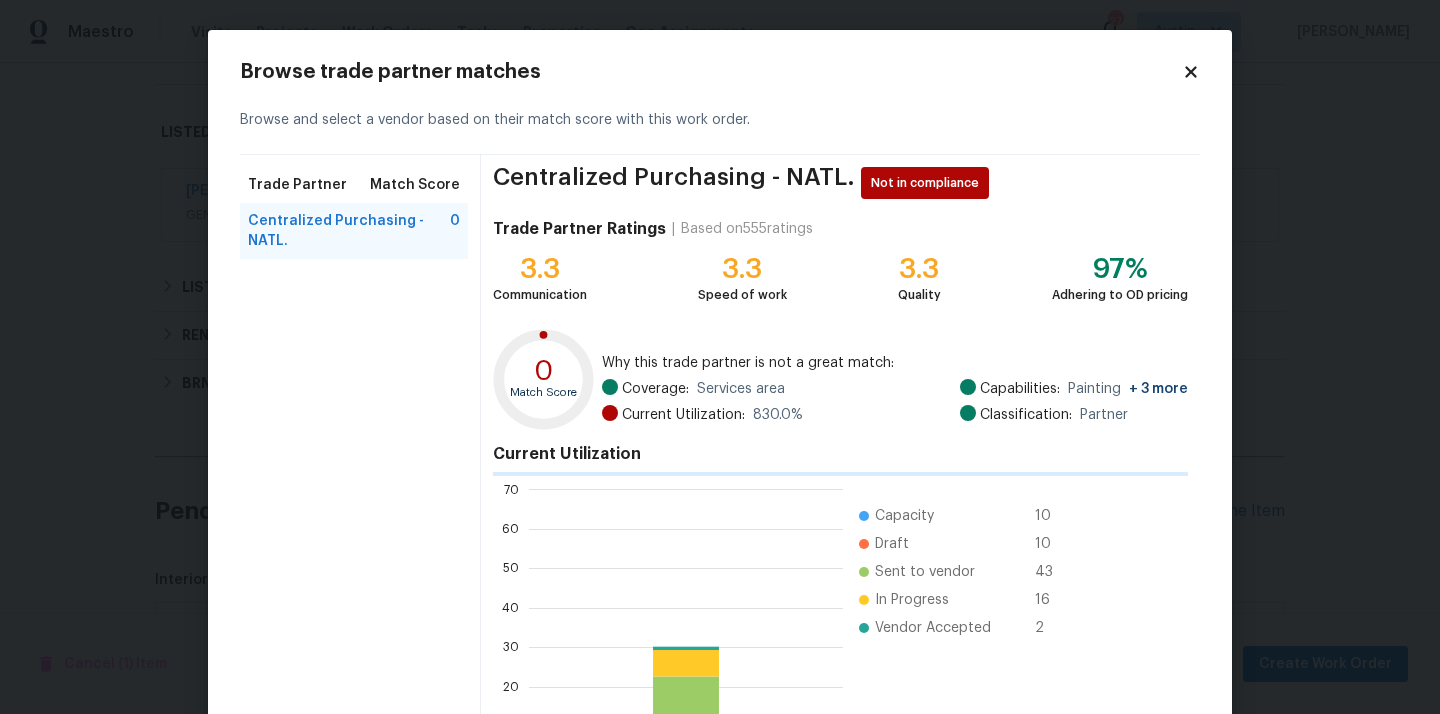 scroll, scrollTop: 2, scrollLeft: 1, axis: both 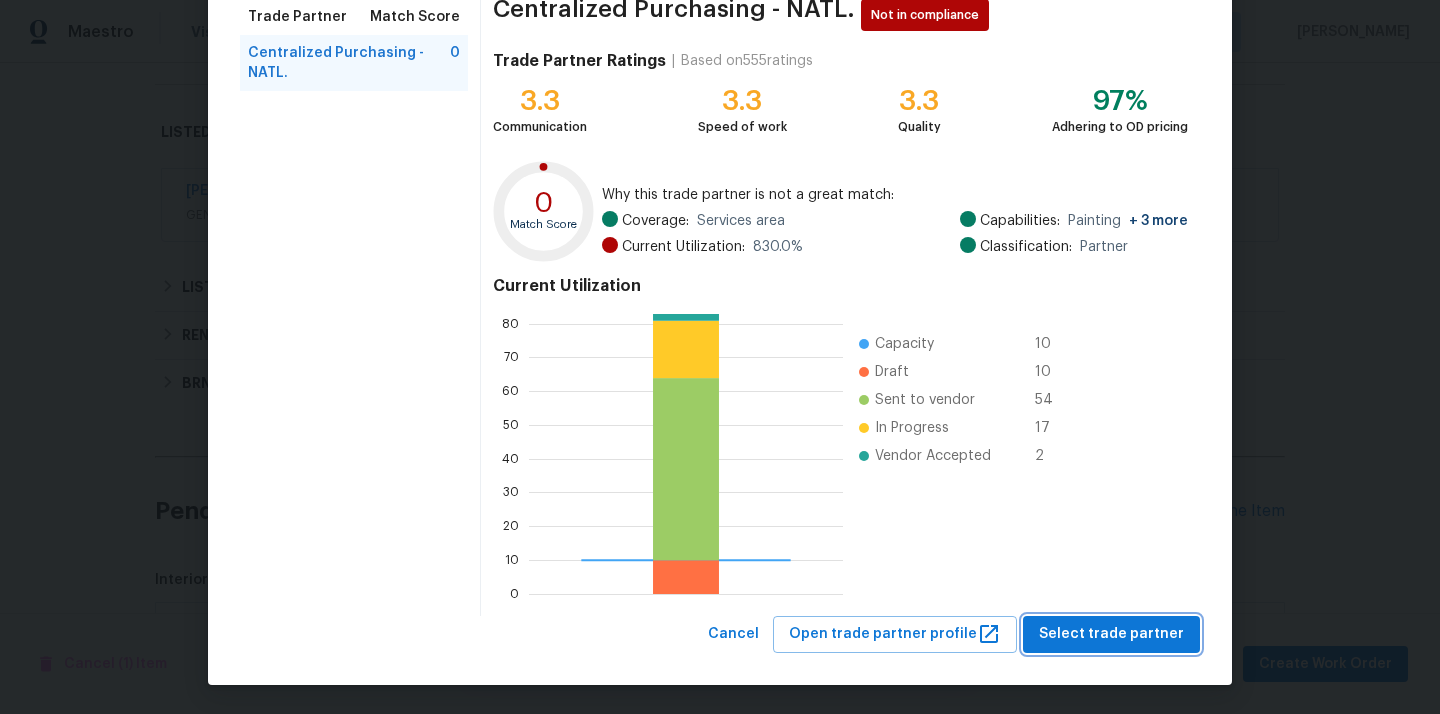 click on "Select trade partner" at bounding box center (1111, 634) 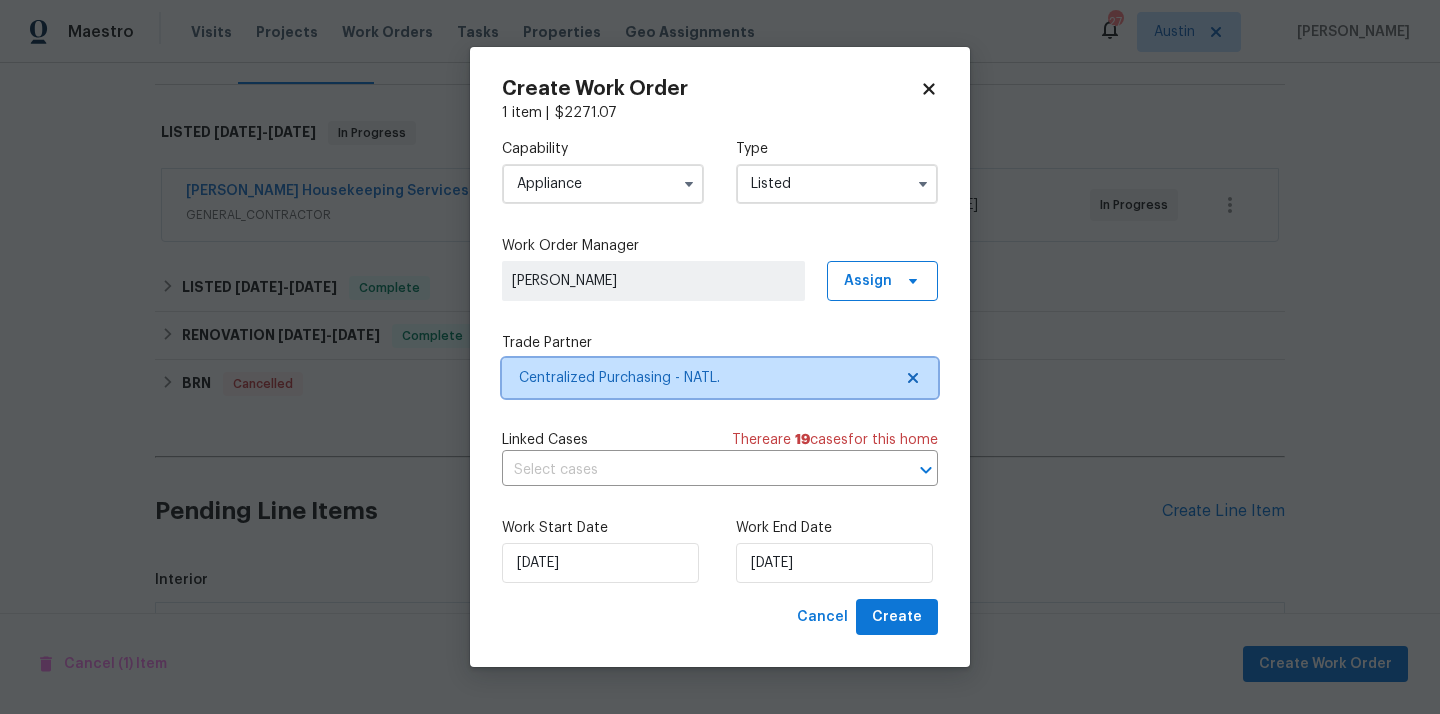 scroll, scrollTop: 0, scrollLeft: 0, axis: both 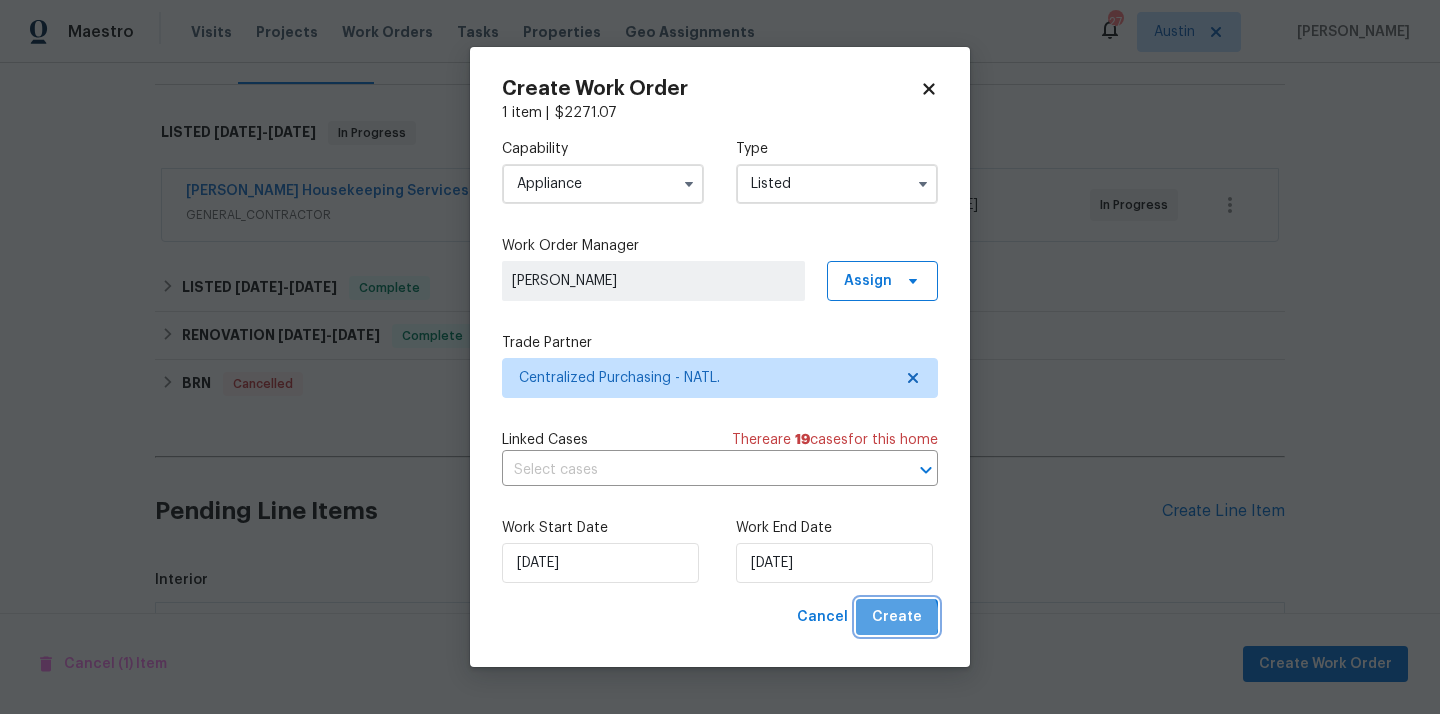 click on "Create" at bounding box center (897, 617) 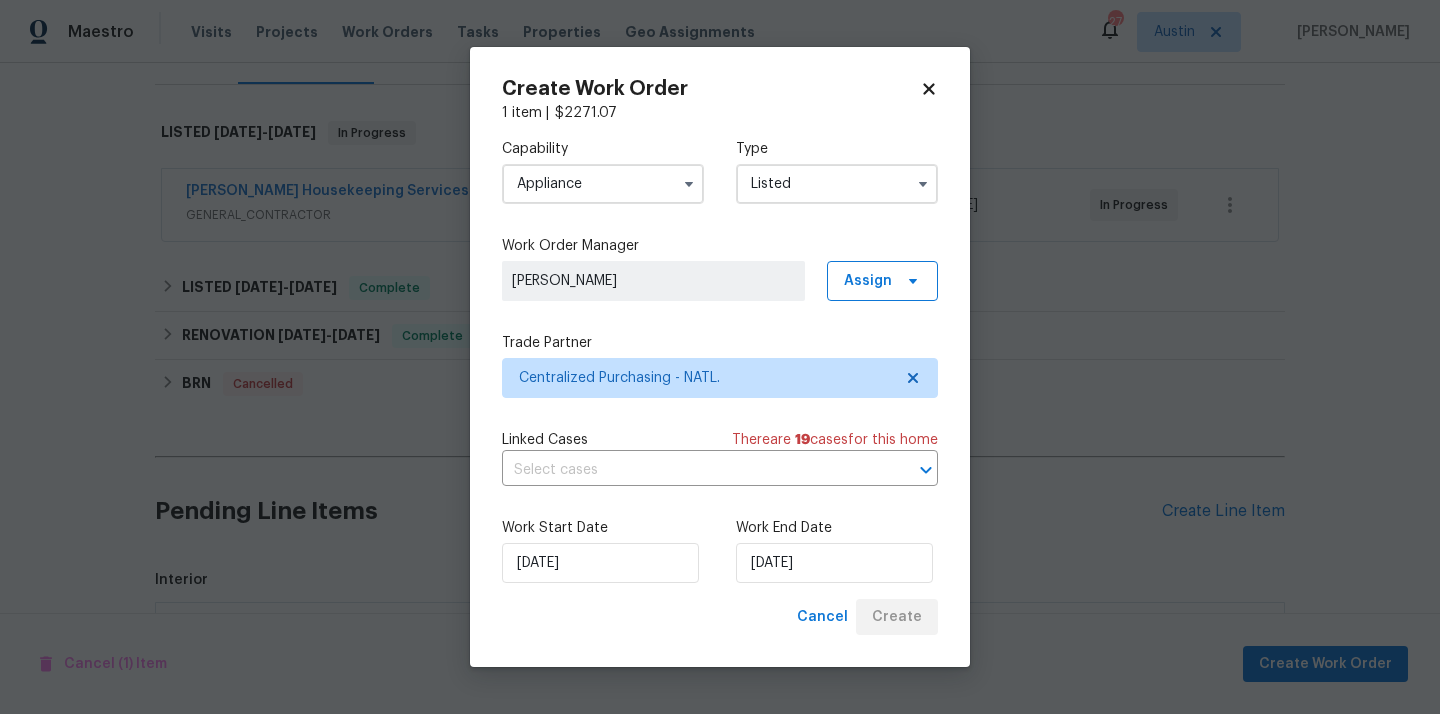 checkbox on "false" 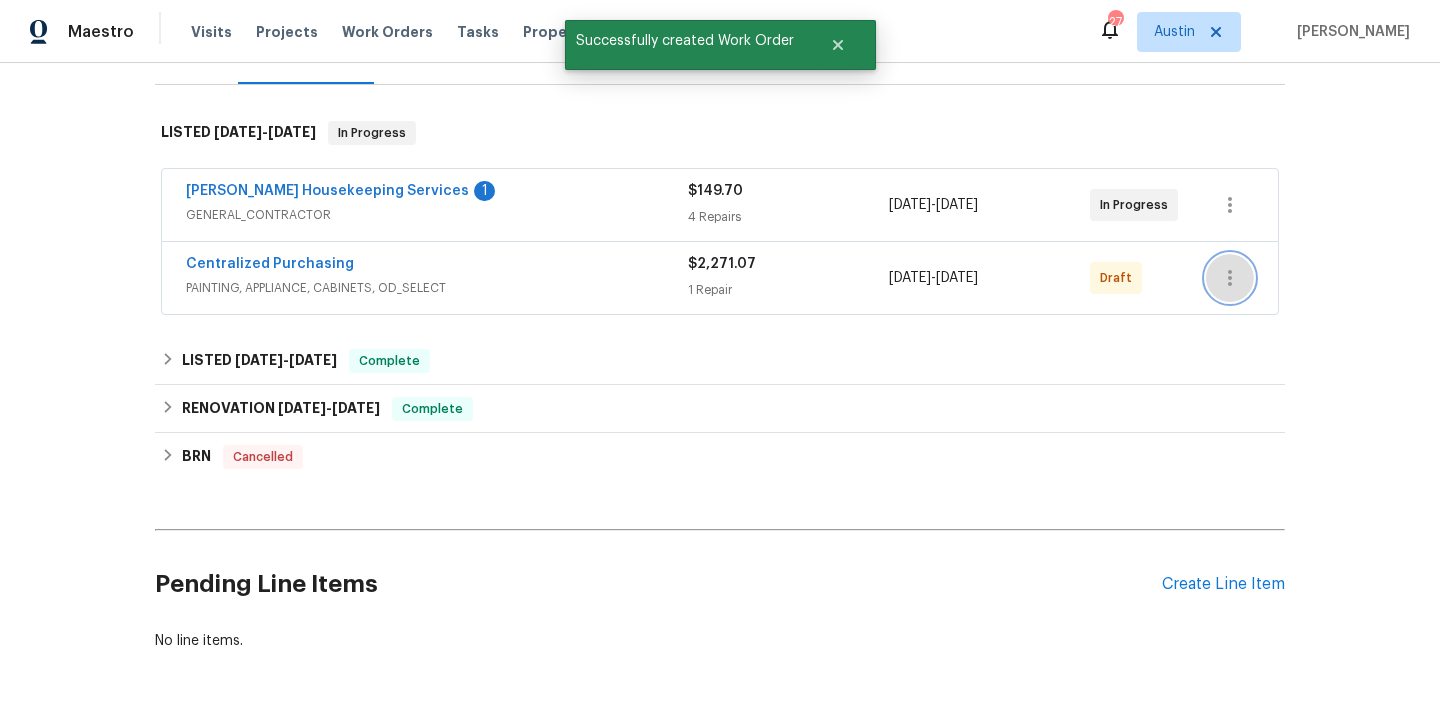 click at bounding box center (1230, 278) 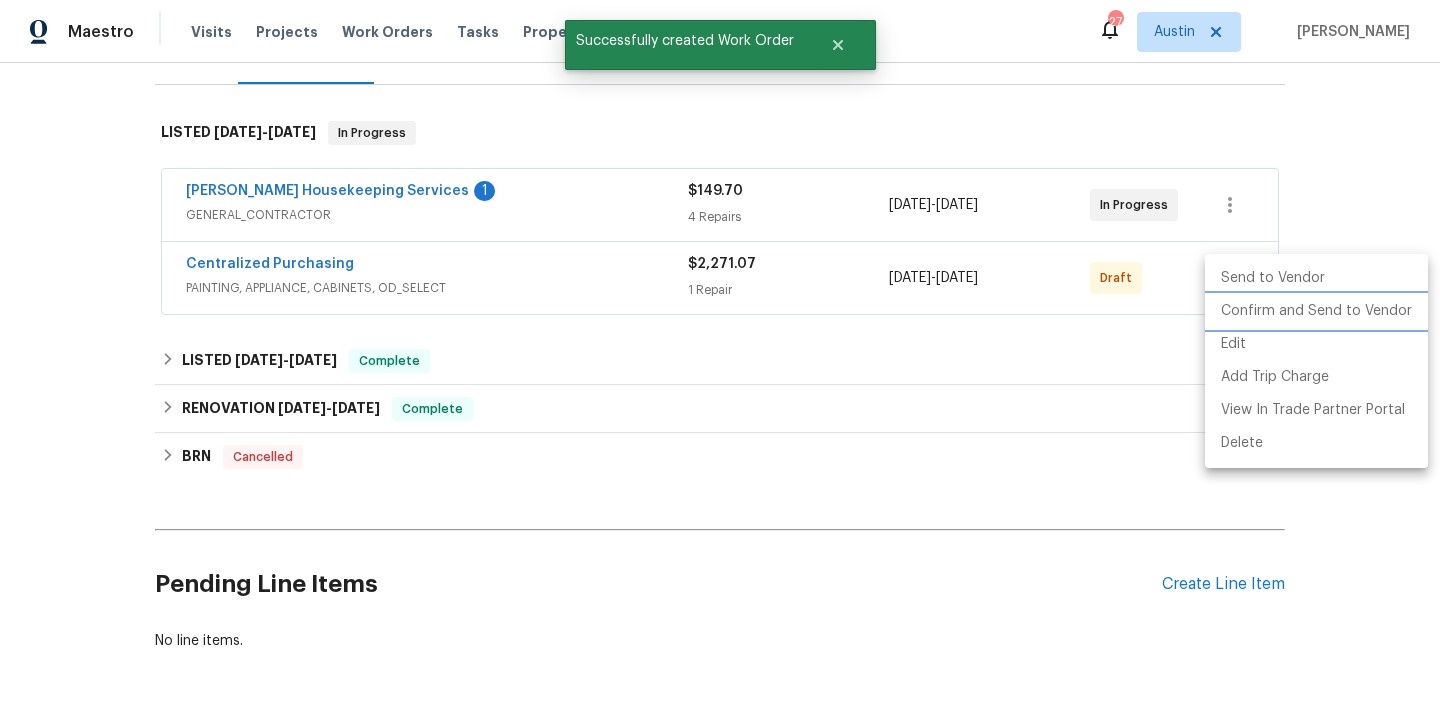 click on "Confirm and Send to Vendor" at bounding box center (1316, 311) 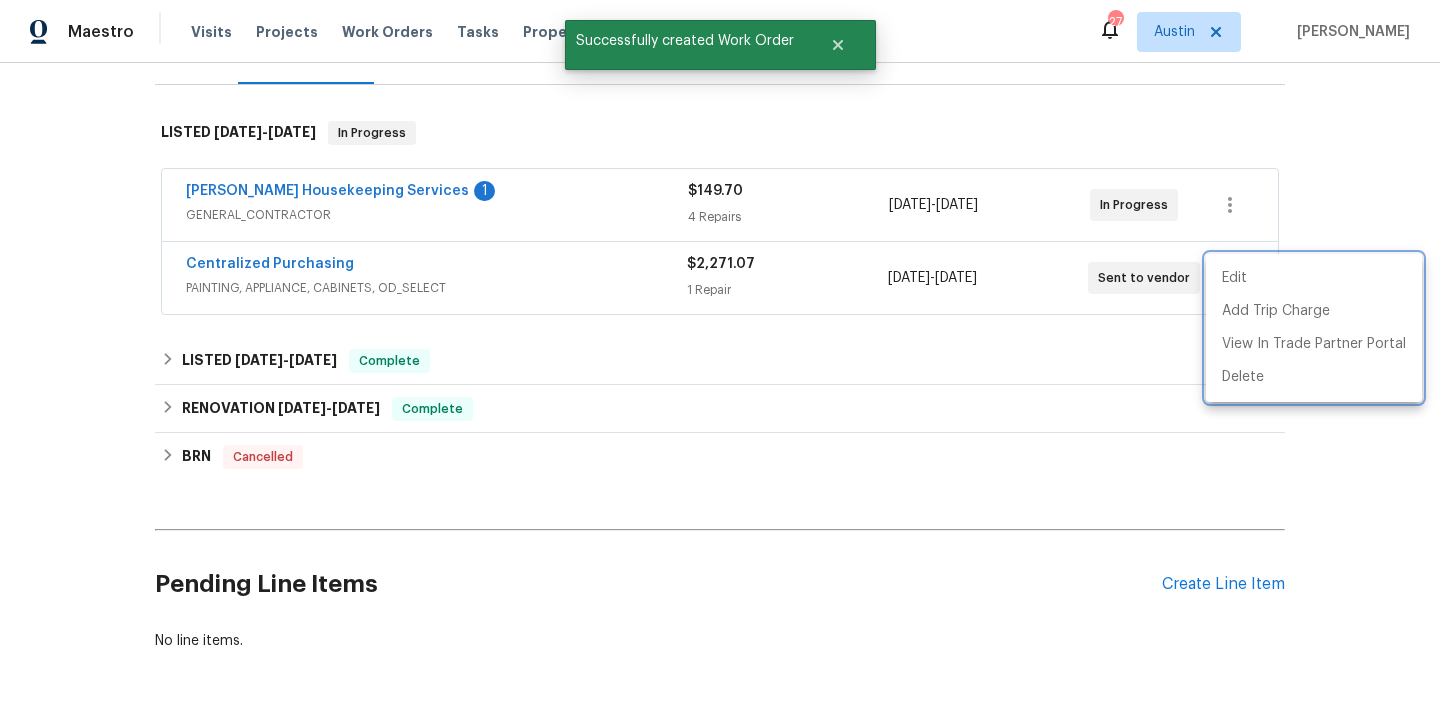 click at bounding box center [720, 357] 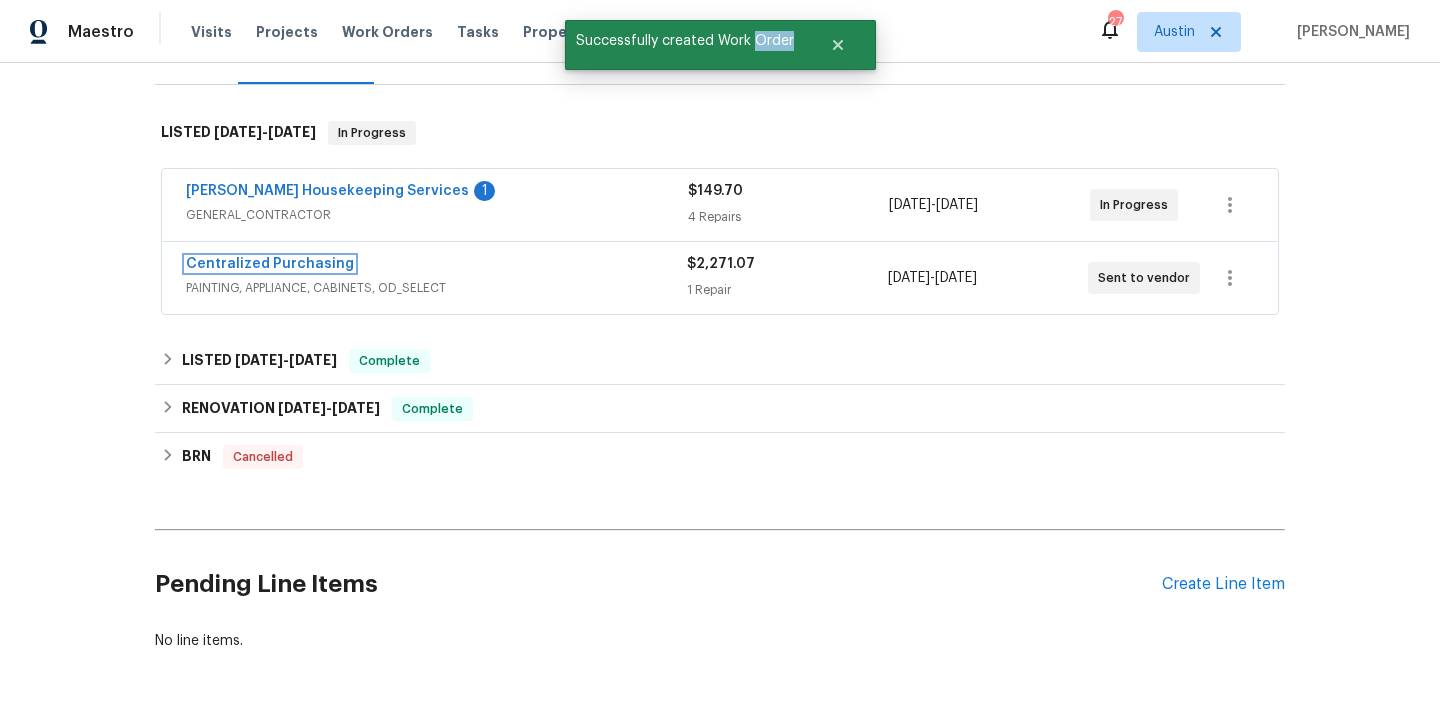 click on "Centralized Purchasing" at bounding box center (270, 264) 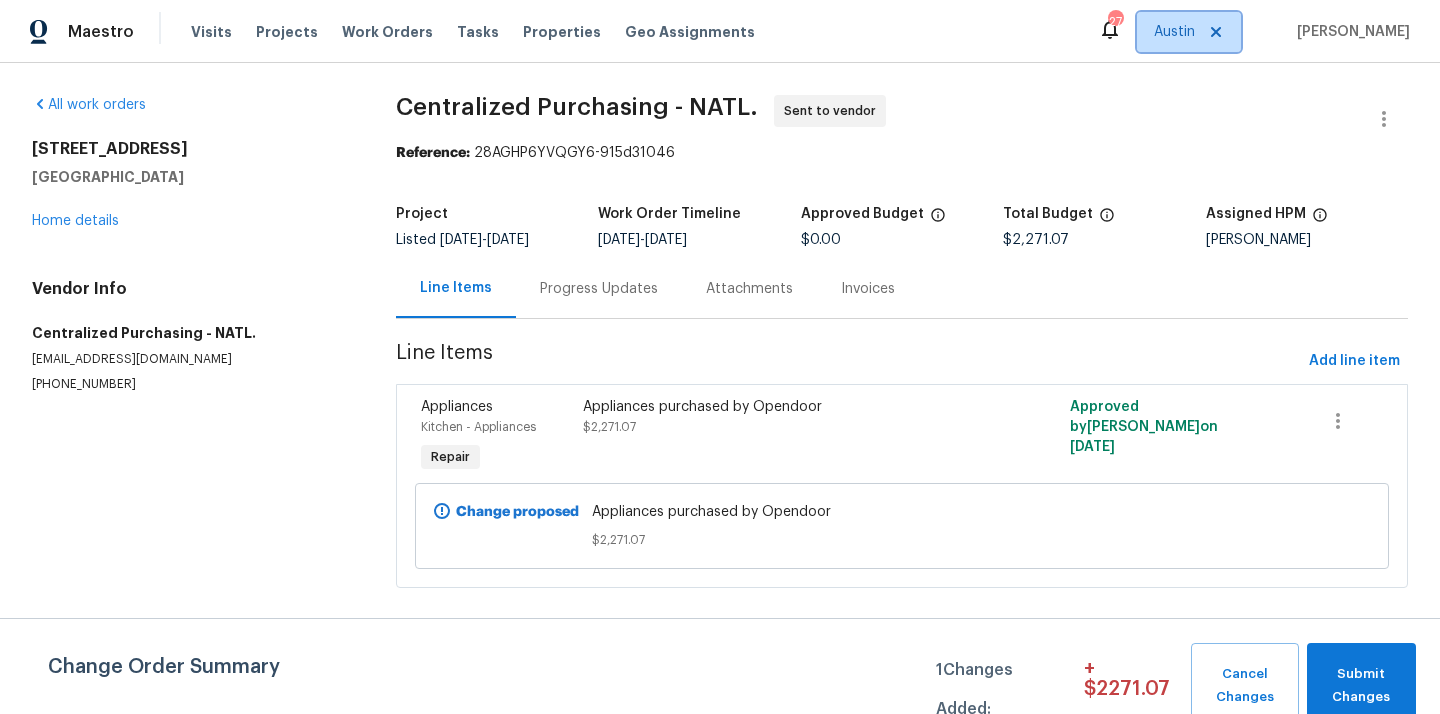 click on "Austin" at bounding box center (1189, 32) 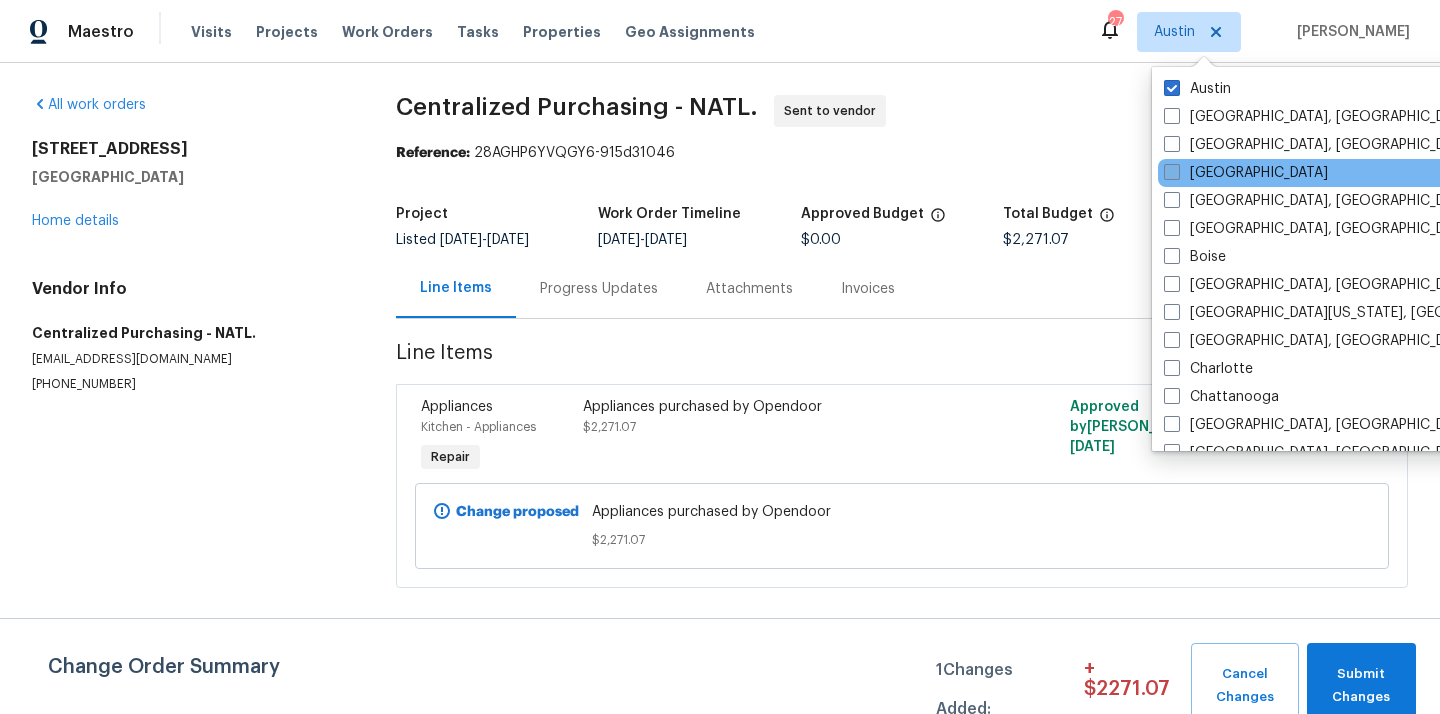click on "Atlanta" at bounding box center (1246, 173) 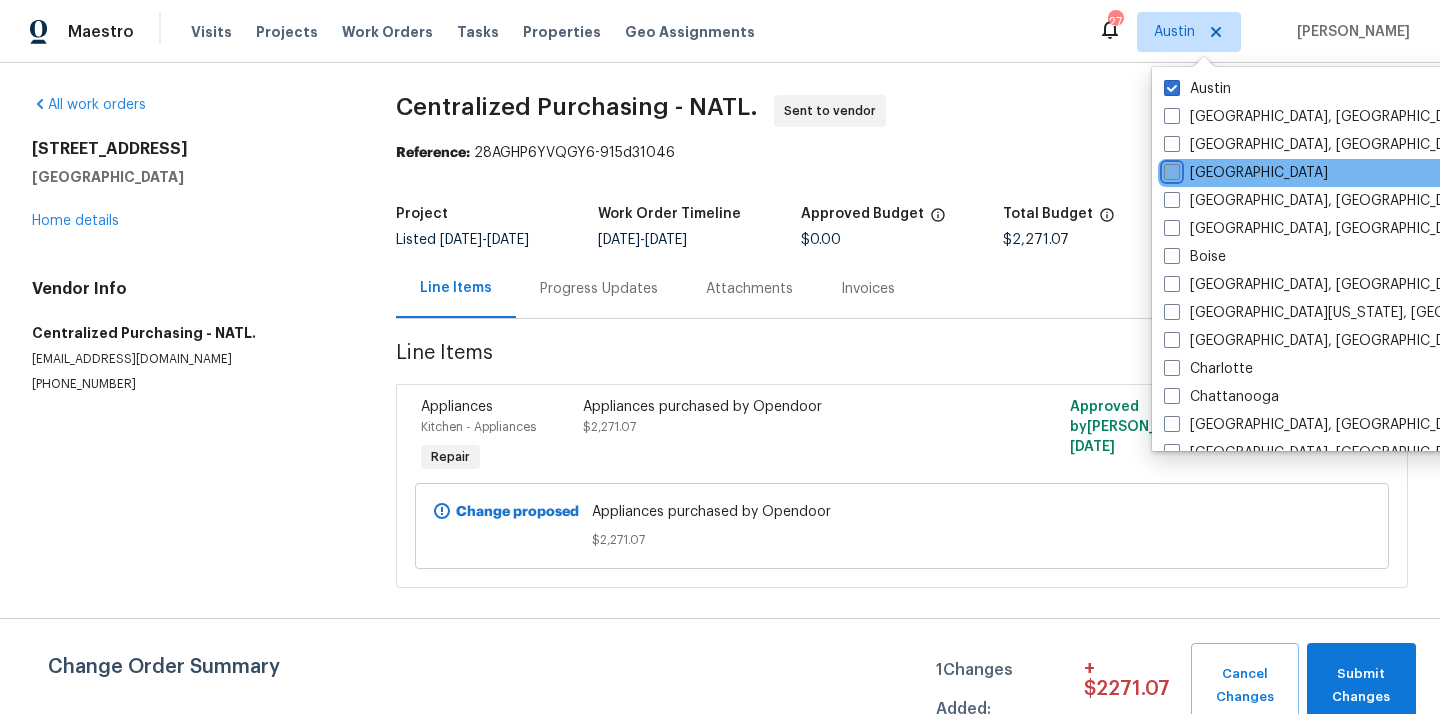 click on "Atlanta" at bounding box center (1170, 169) 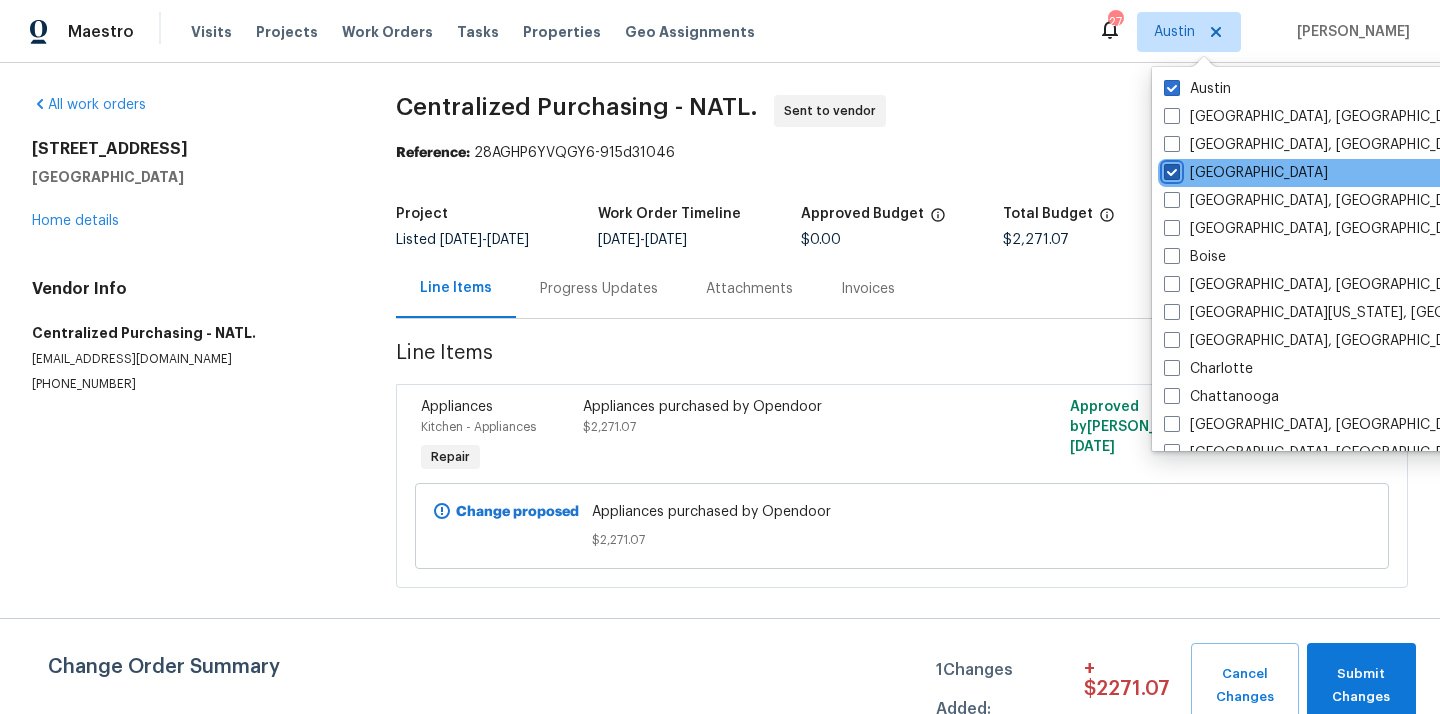 checkbox on "true" 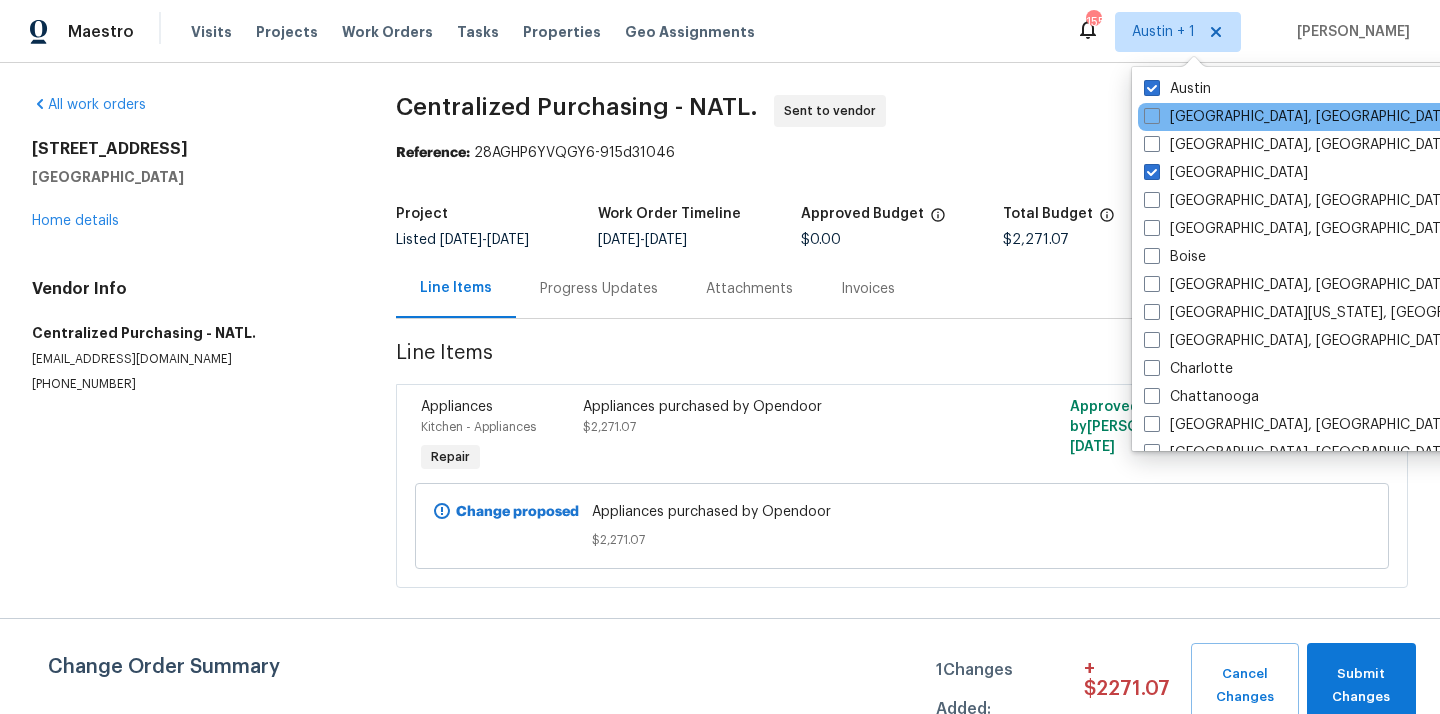 click on "Albuquerque, NM" at bounding box center (1339, 117) 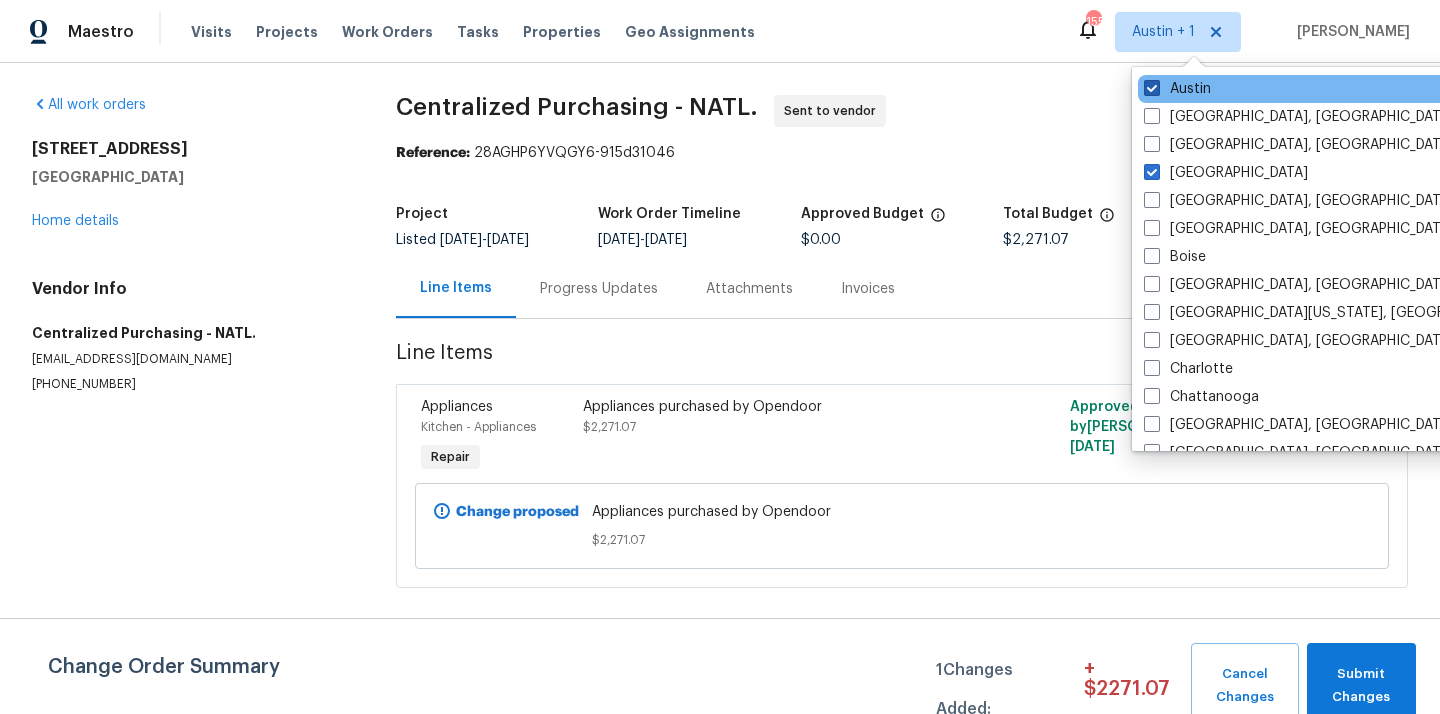 click on "Austin" at bounding box center [1177, 89] 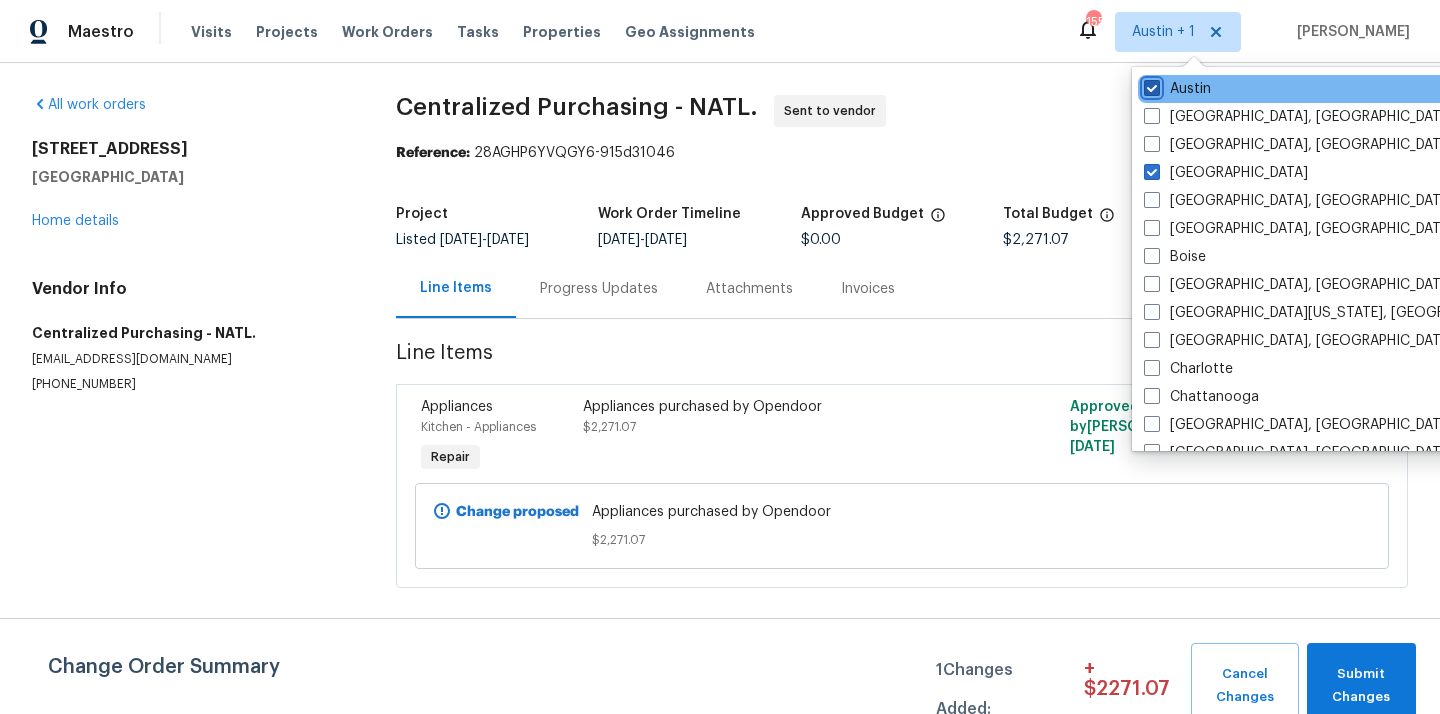 click on "Austin" at bounding box center (1150, 85) 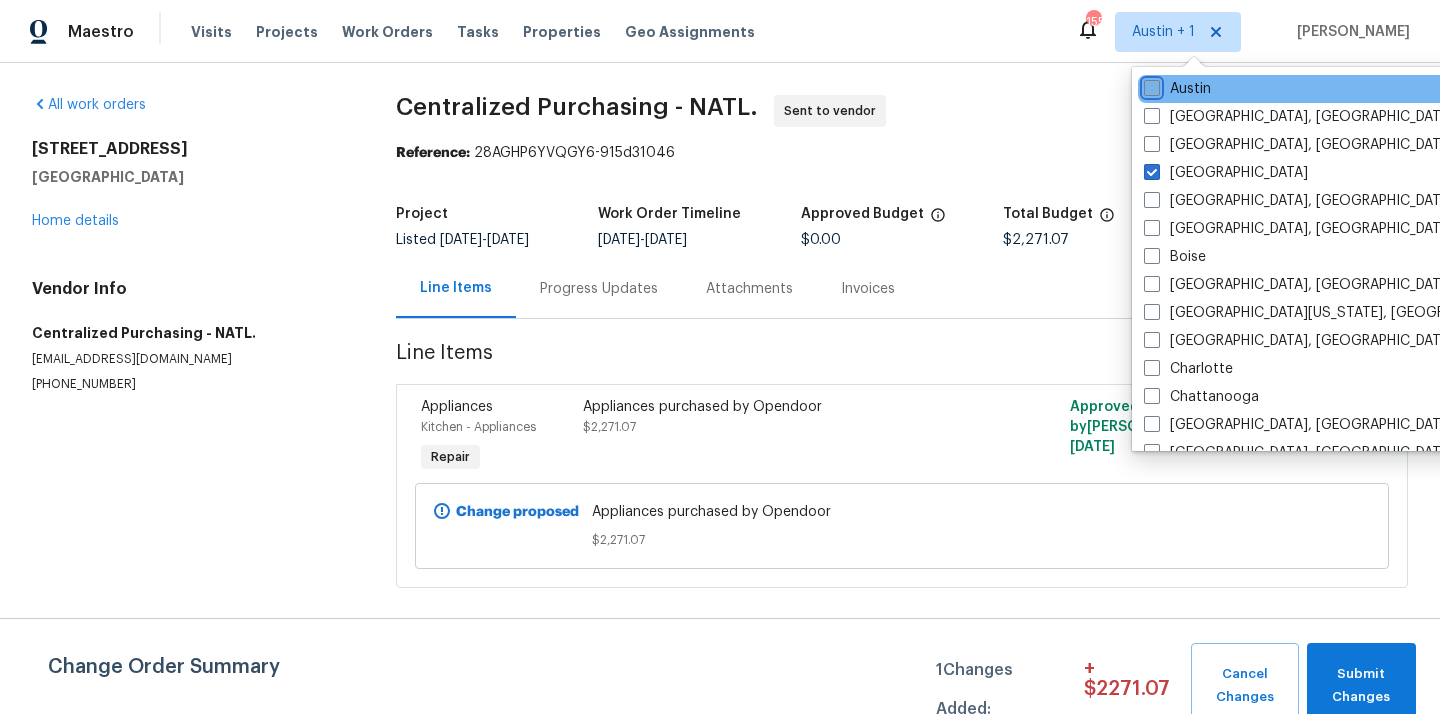 checkbox on "false" 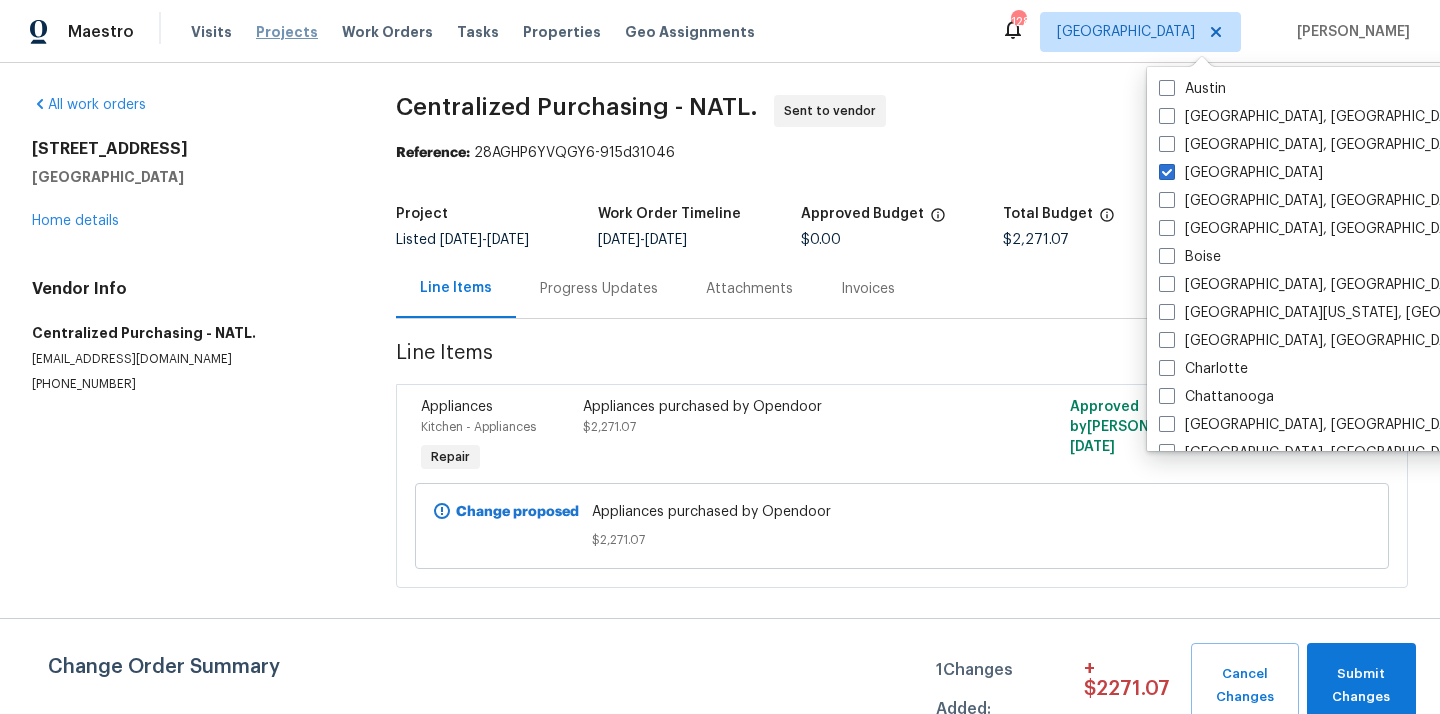 click on "Projects" at bounding box center [287, 32] 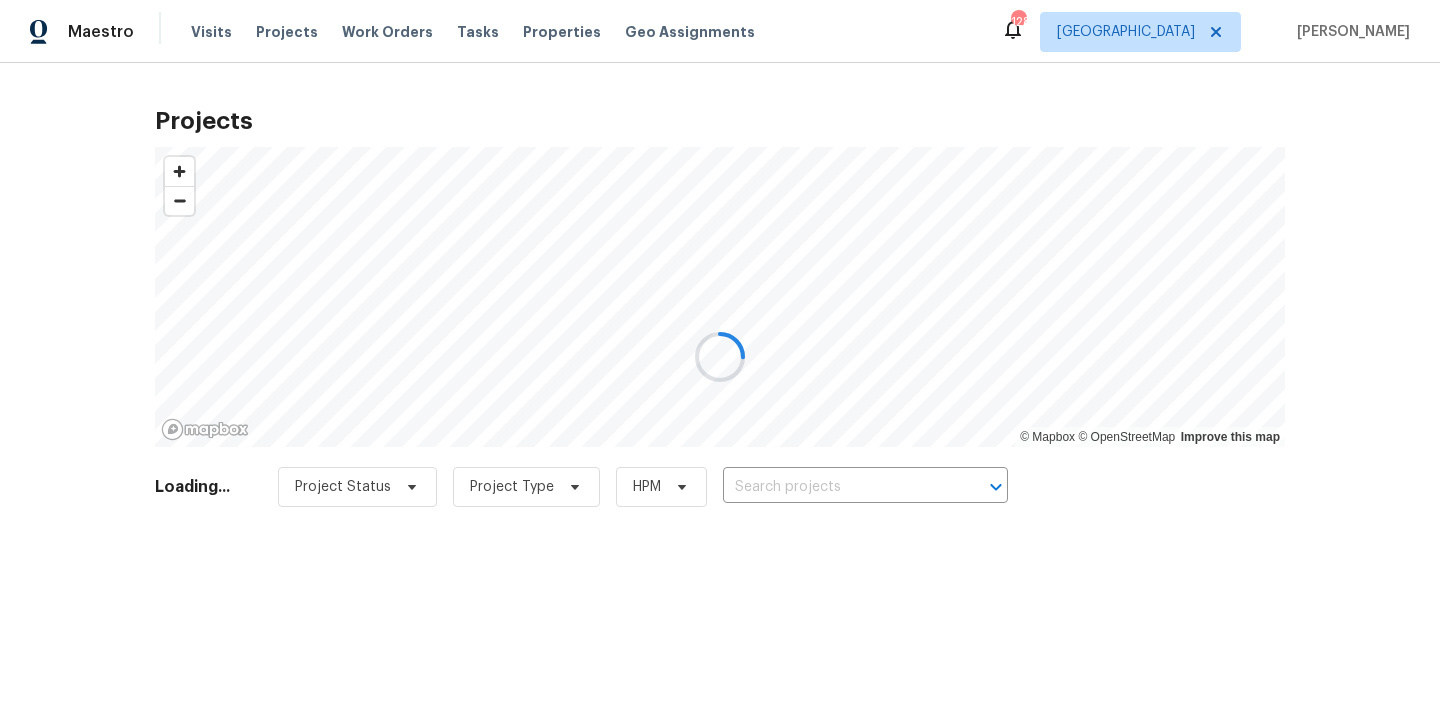 click at bounding box center (720, 357) 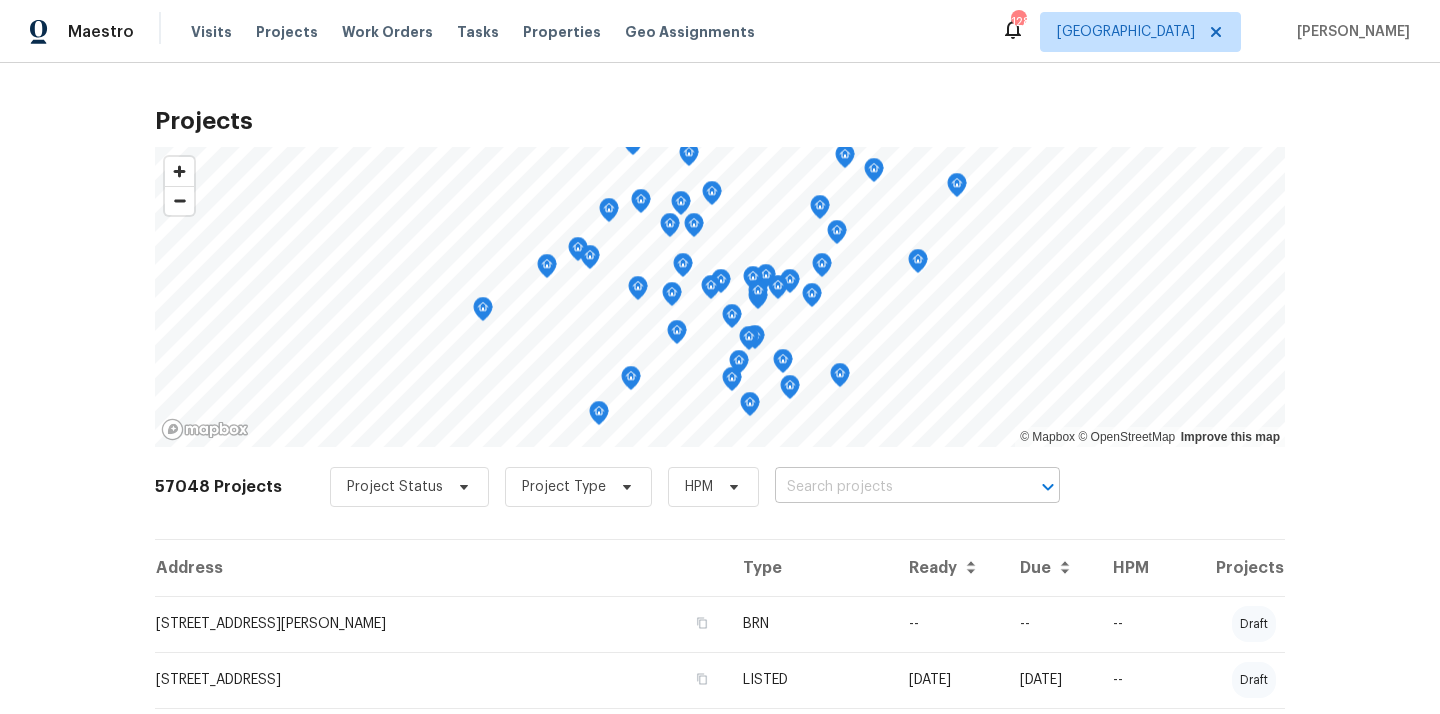 click at bounding box center [889, 487] 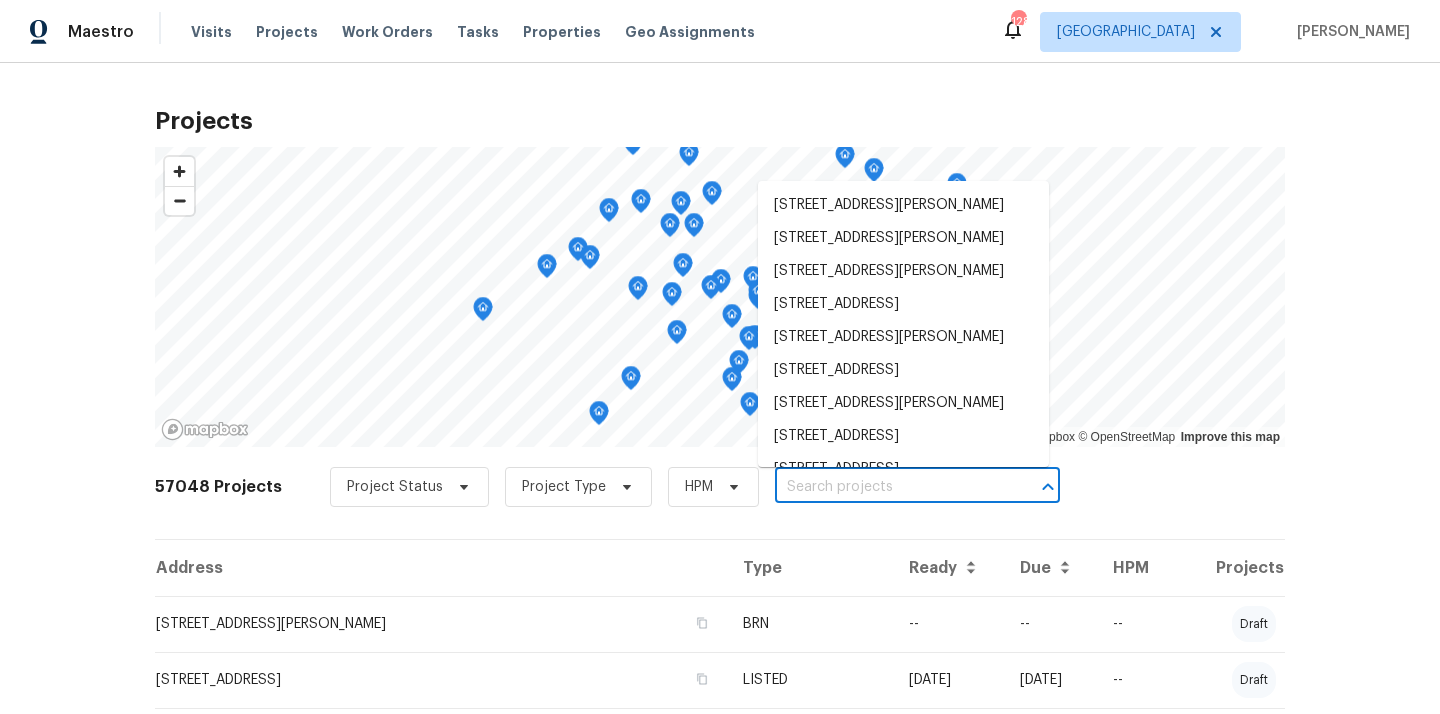 paste on "103 Valley Rd, Griffin, GA 30224" 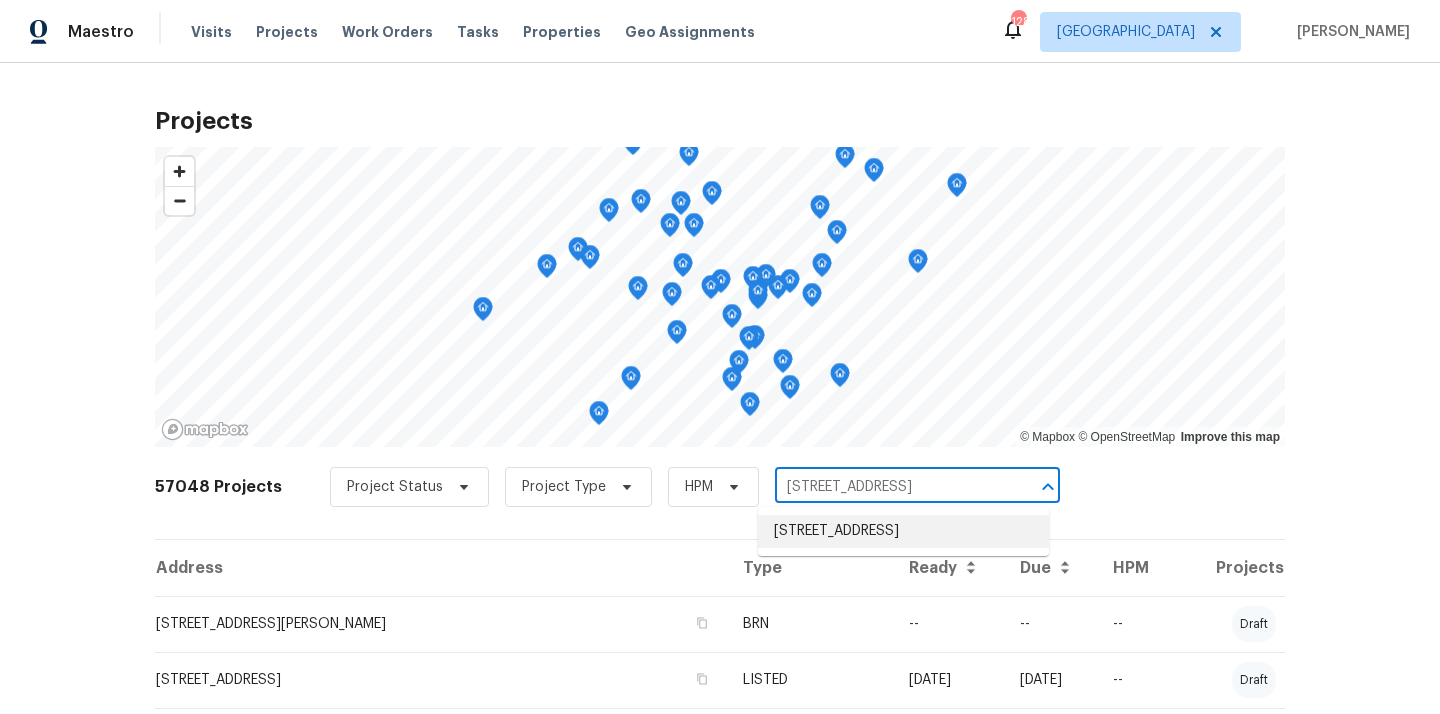 click on "103 Valley Rd, Griffin, GA 30224" at bounding box center [903, 531] 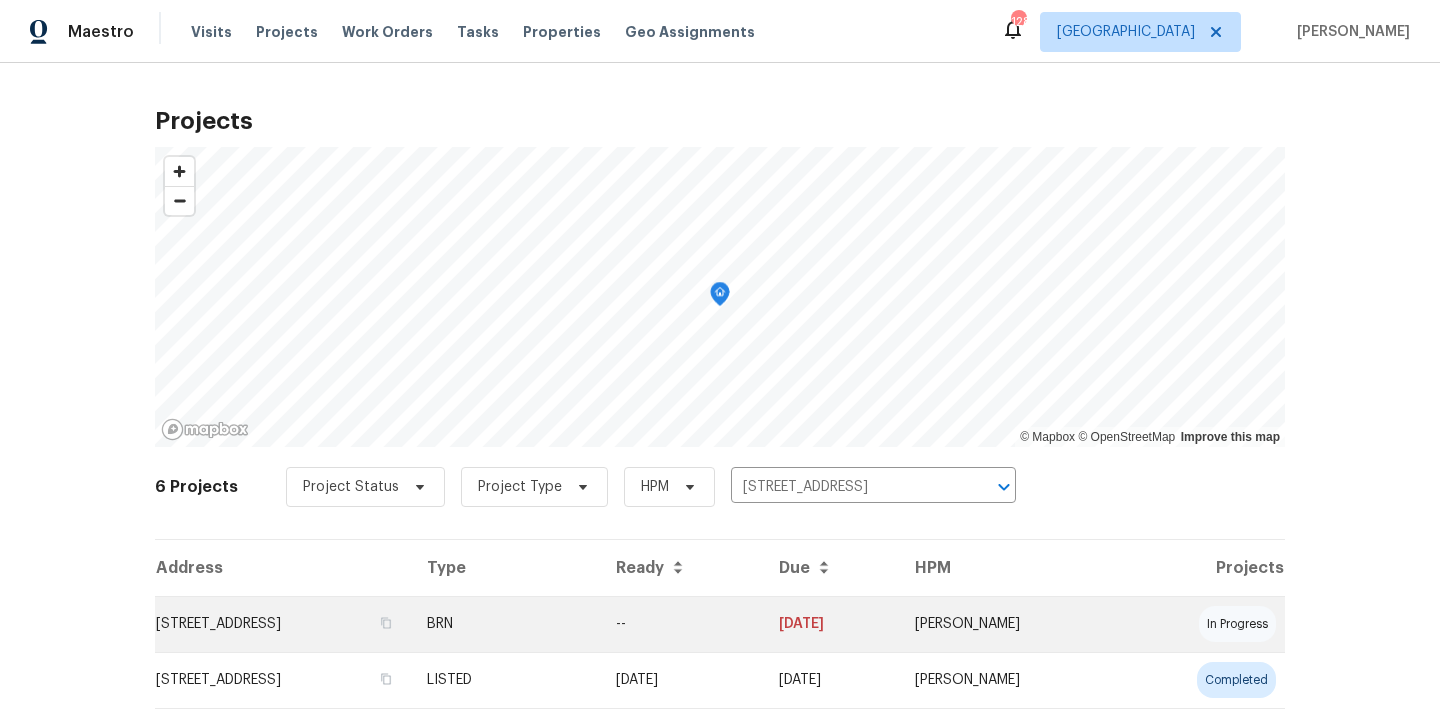 click on "BRN" at bounding box center [505, 624] 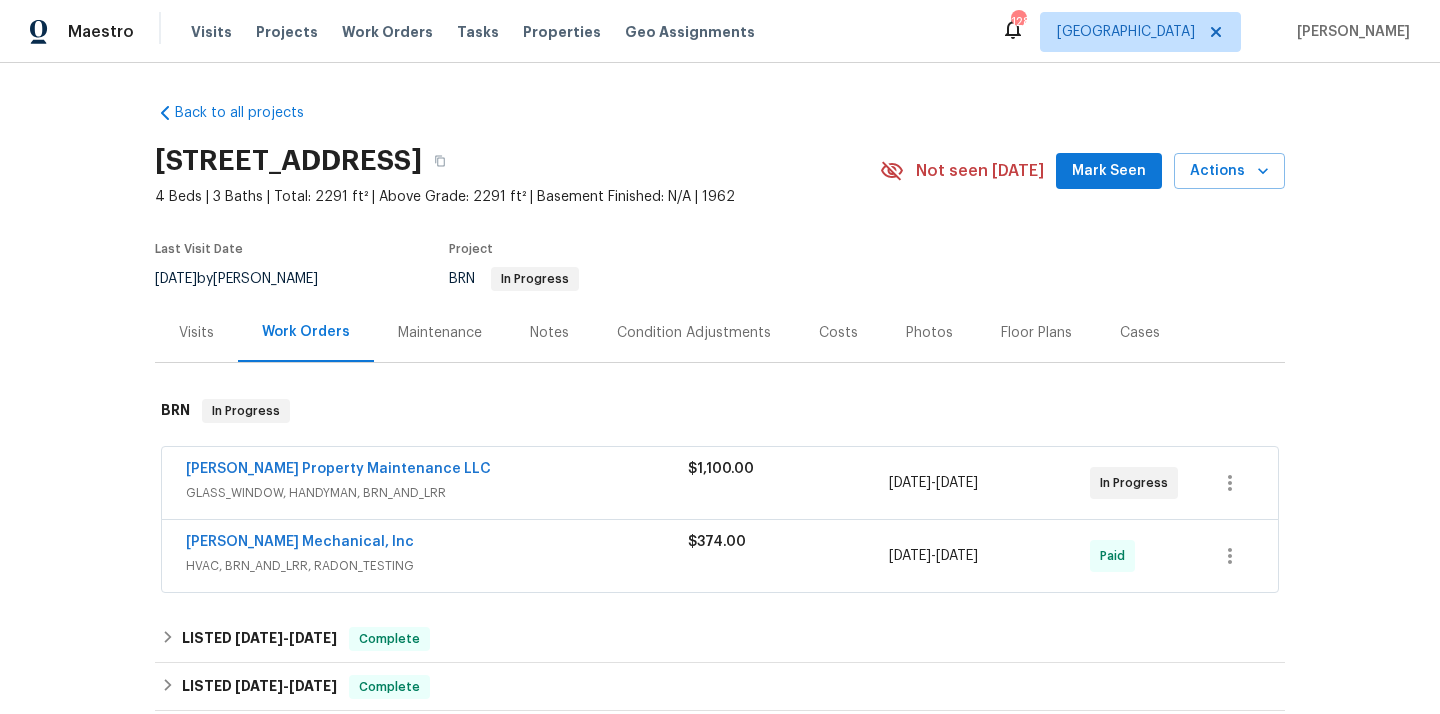 click on "103 Valley Rd, Griffin, GA 30224" at bounding box center (288, 161) 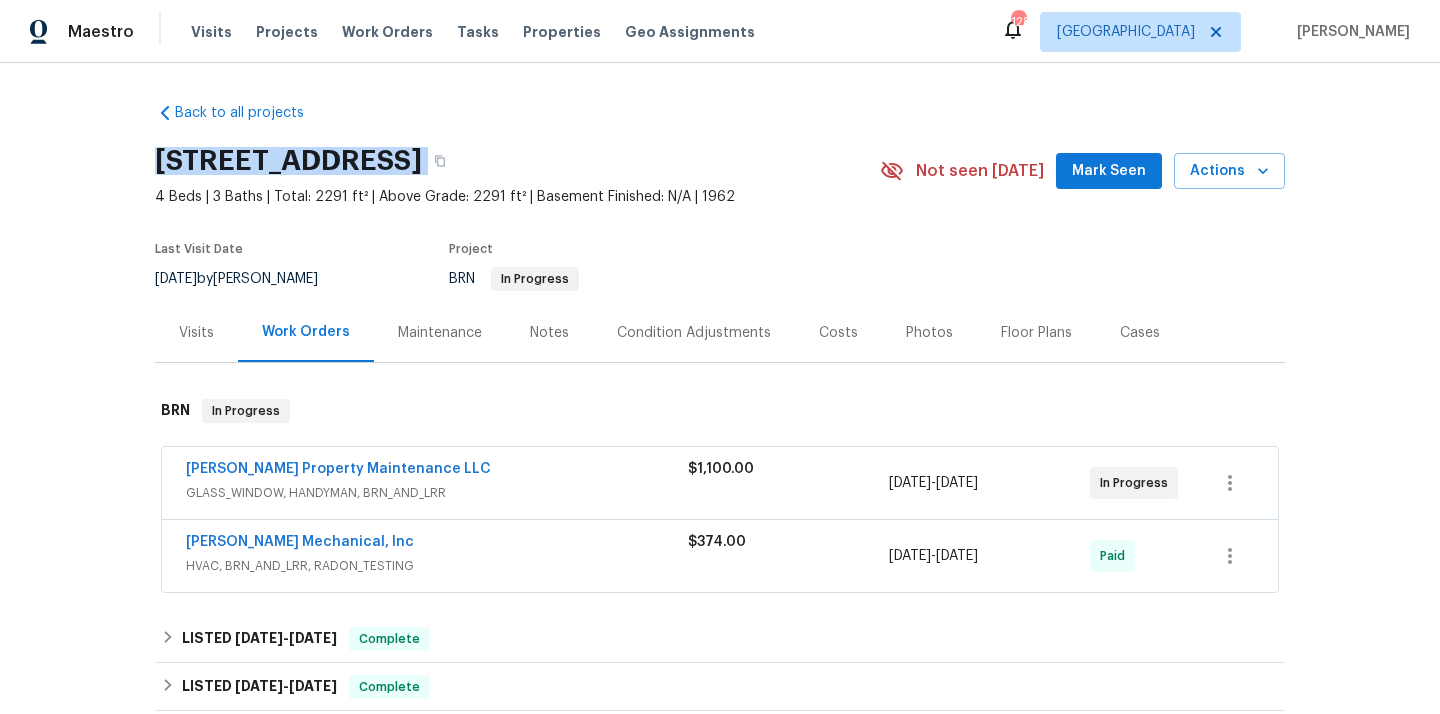 click on "103 Valley Rd, Griffin, GA 30224" at bounding box center (288, 161) 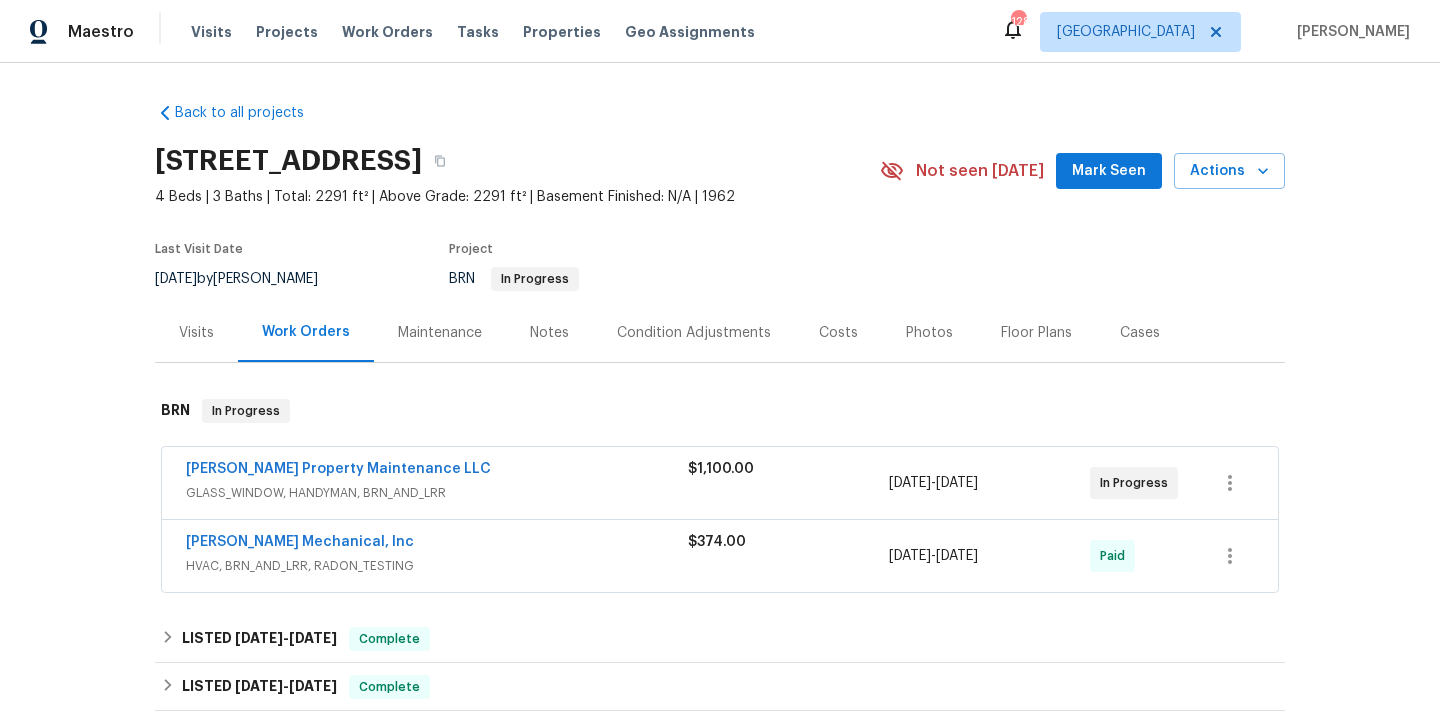 click on "Back to all projects 103 Valley Rd, Griffin, GA 30224 4 Beds | 3 Baths | Total: 2291 ft² | Above Grade: 2291 ft² | Basement Finished: N/A | 1962 Not seen today Mark Seen Actions Last Visit Date 7/9/2025  by  Carmen Childs   Project BRN   In Progress Visits Work Orders Maintenance Notes Condition Adjustments Costs Photos Floor Plans Cases BRN   In Progress Glen Property Maintenance LLC GLASS_WINDOW, HANDYMAN, BRN_AND_LRR $1,100.00 7/11/2025  -  7/14/2025 In Progress JH Martin Mechanical, Inc HVAC, BRN_AND_LRR, RADON_TESTING $374.00 6/20/2025  -  6/24/2025 Paid LISTED   3/18/25  -  3/20/25 Complete Aseem Renovations LLC GENERAL_CONTRACTOR $75.00 1 Repair 3/19/2025  -  3/19/2025 Paid Glen Property Maintenance LLC GLASS_WINDOW, HANDYMAN, BRN_AND_LRR $225.00 1 Repair 3/19/2025  -  3/20/2025 Paid LISTED   12/30/24  -  1/2/25 Complete Glen Property Maintenance LLC GENERAL_CONTRACTOR $75.00 1 Repair 12/31/2024  -  1/2/2025 Paid LISTED   10/26/24  -  11/5/24 Complete Eye Maid LLC CLEANING, CLEANING_MAINTENANCE  -" at bounding box center [720, 675] 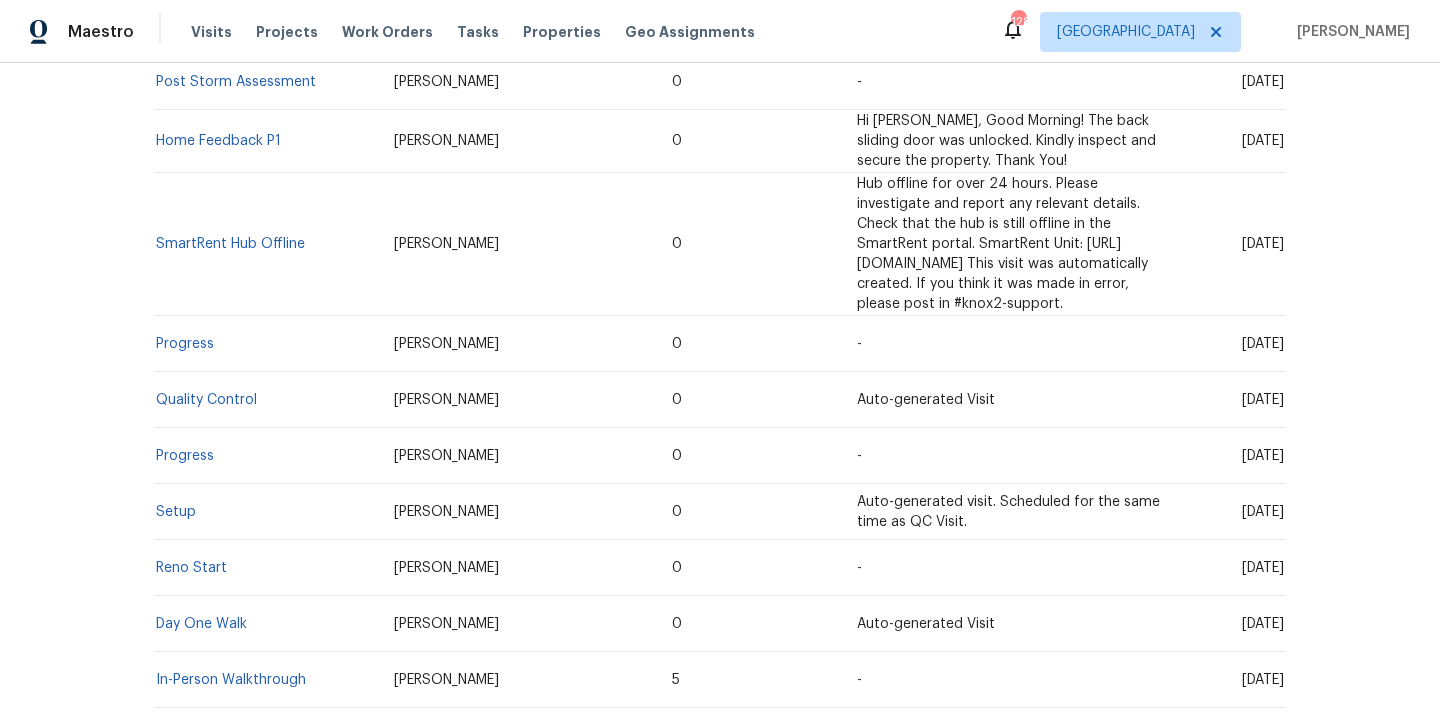 scroll, scrollTop: 981, scrollLeft: 0, axis: vertical 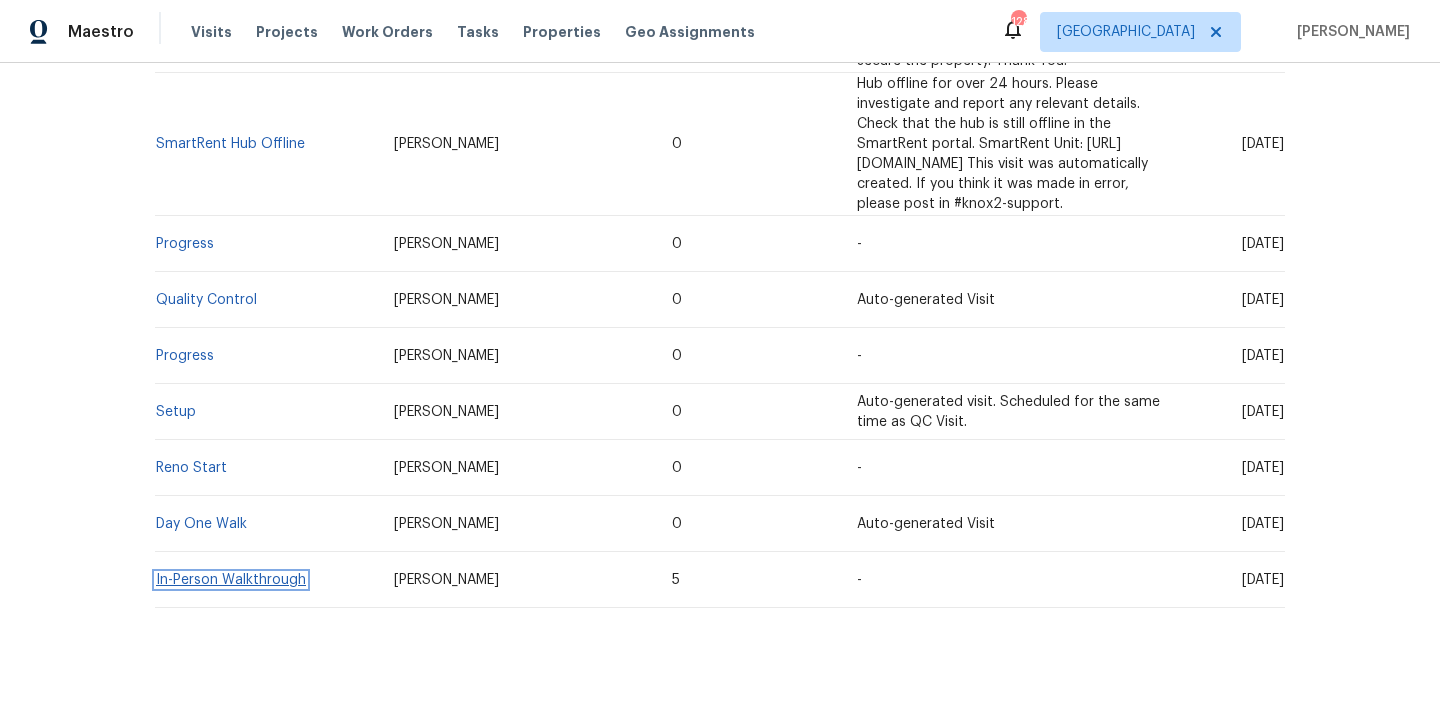 click on "In-Person Walkthrough" at bounding box center [231, 580] 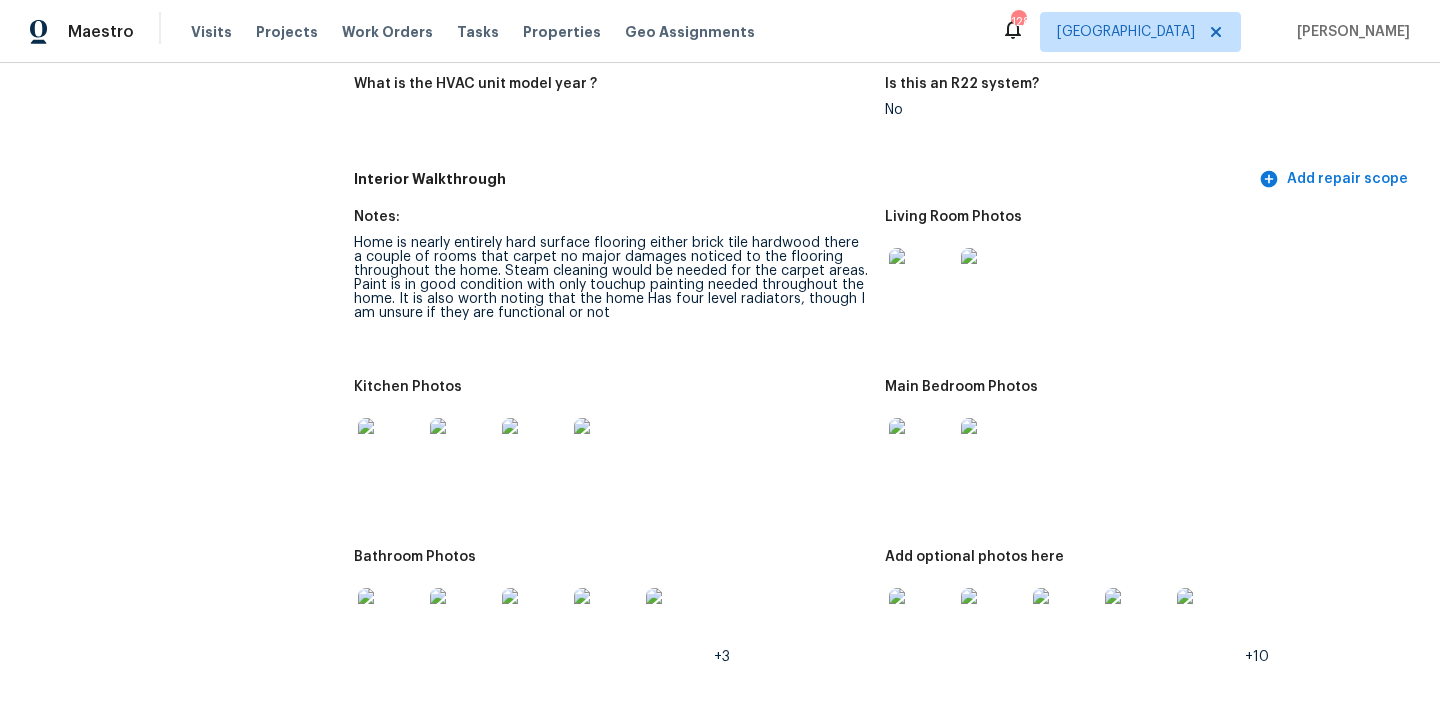 scroll, scrollTop: 2205, scrollLeft: 0, axis: vertical 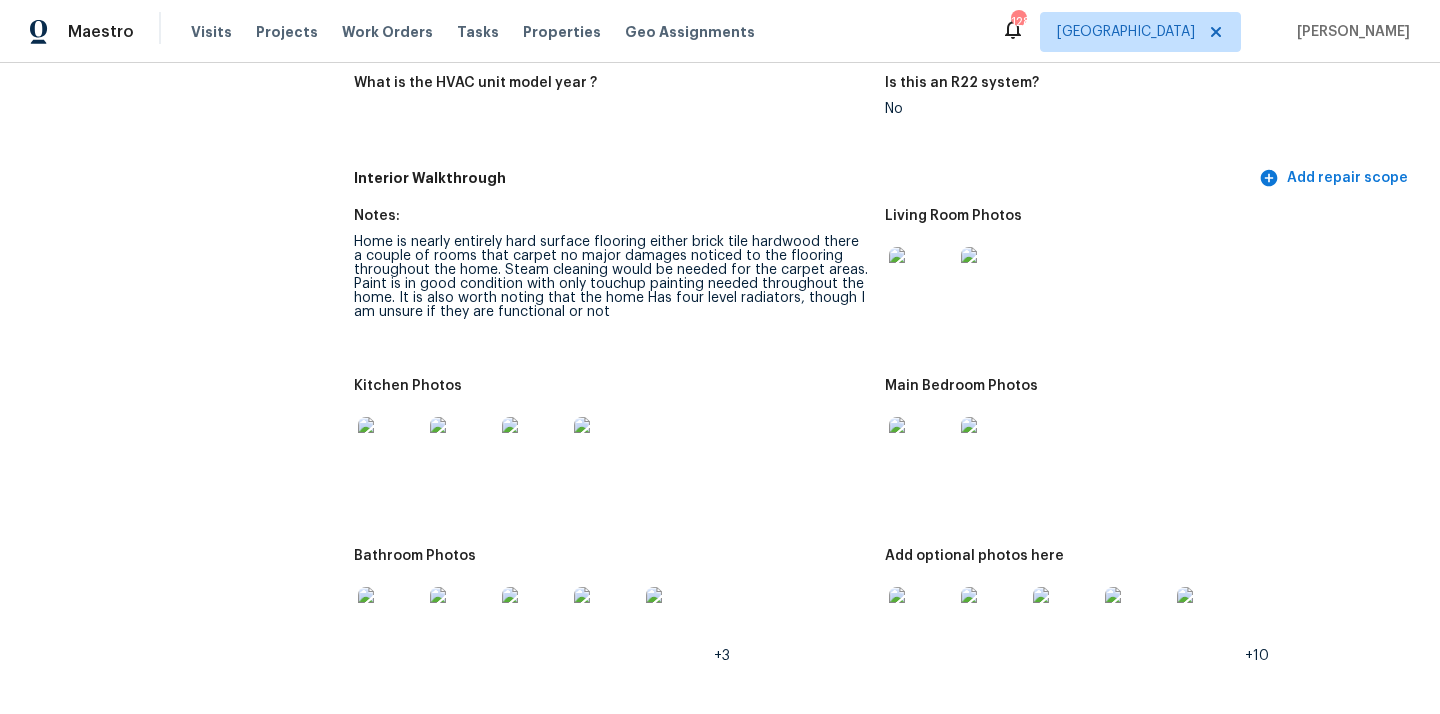 click at bounding box center [390, 449] 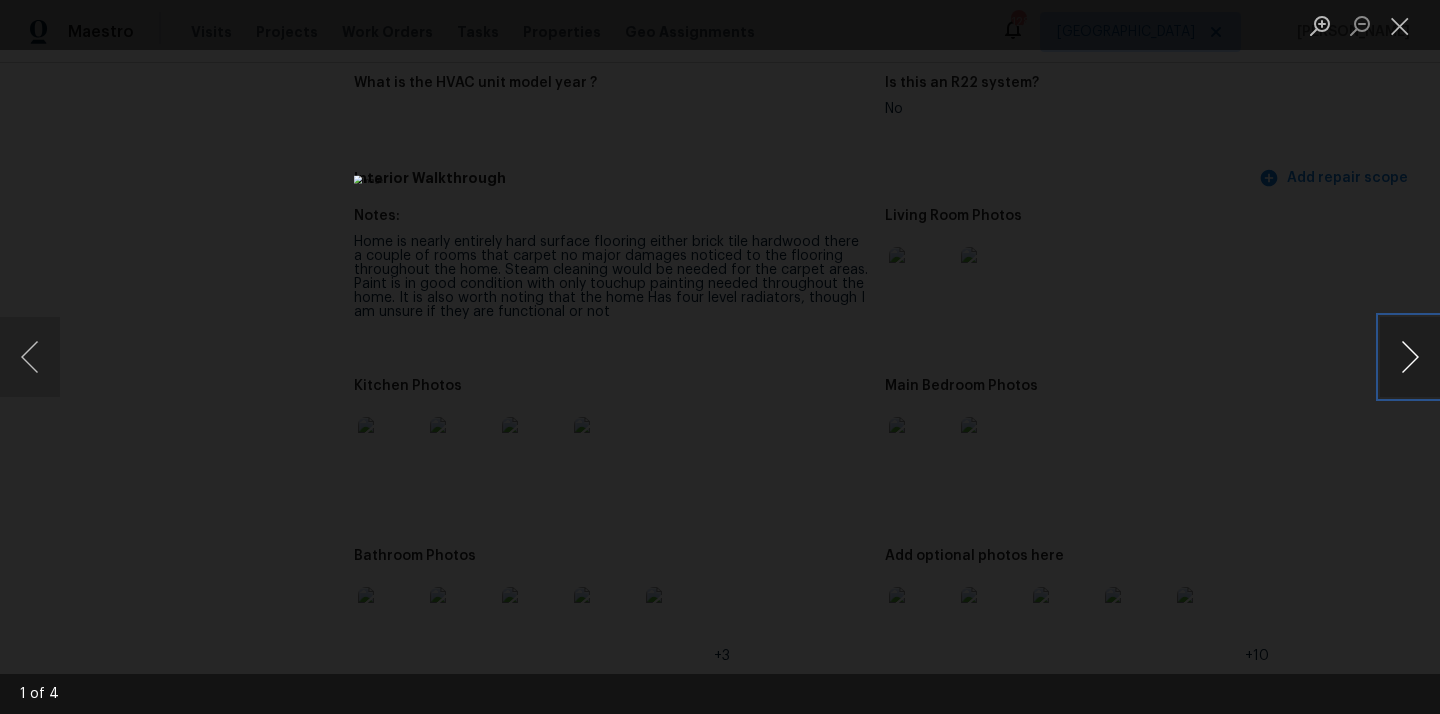 click at bounding box center [1410, 357] 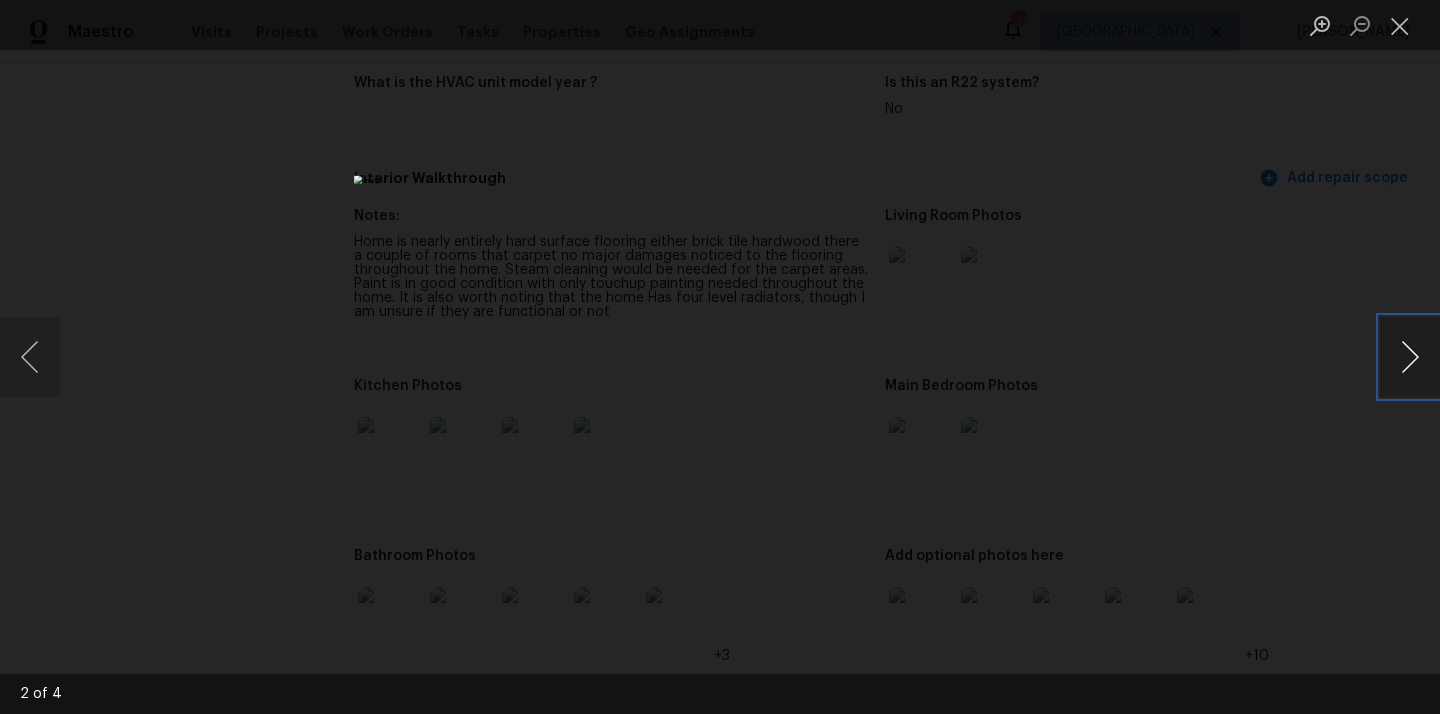 click at bounding box center (1410, 357) 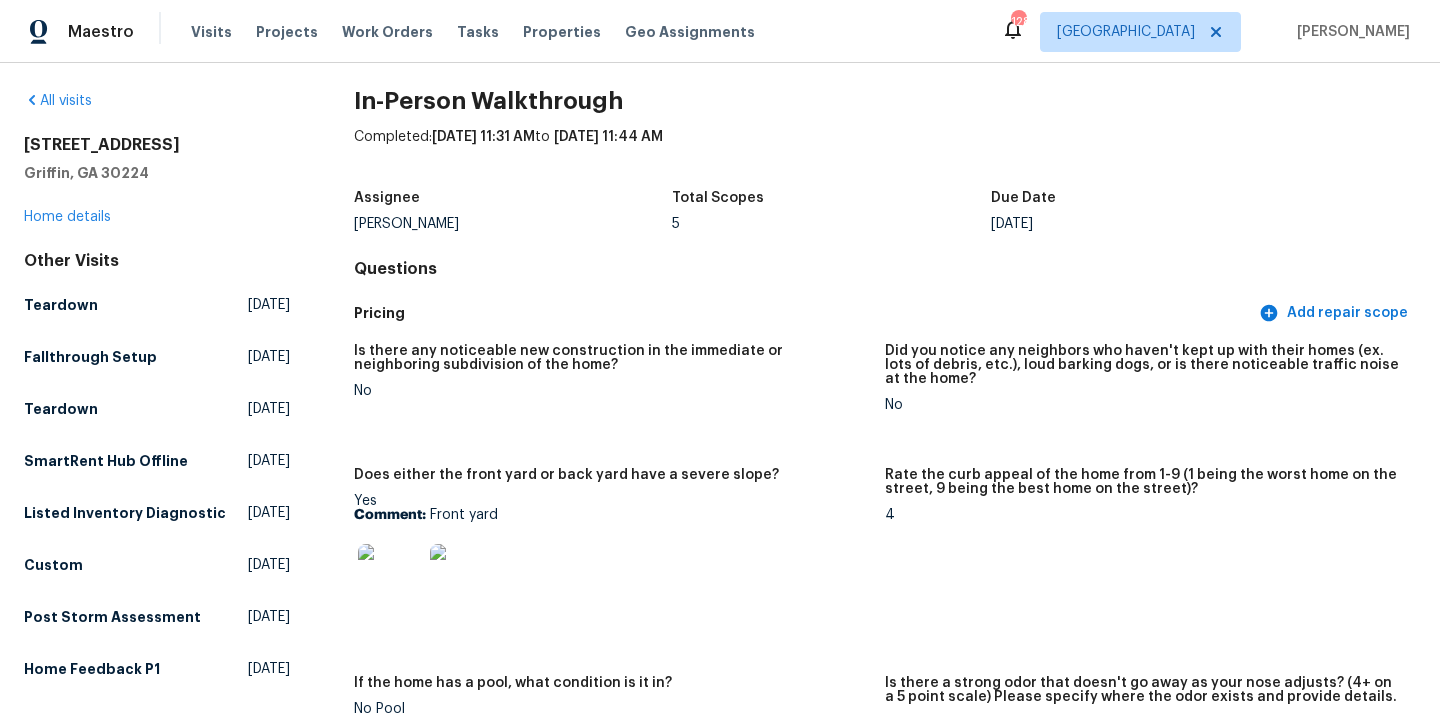 scroll, scrollTop: 0, scrollLeft: 0, axis: both 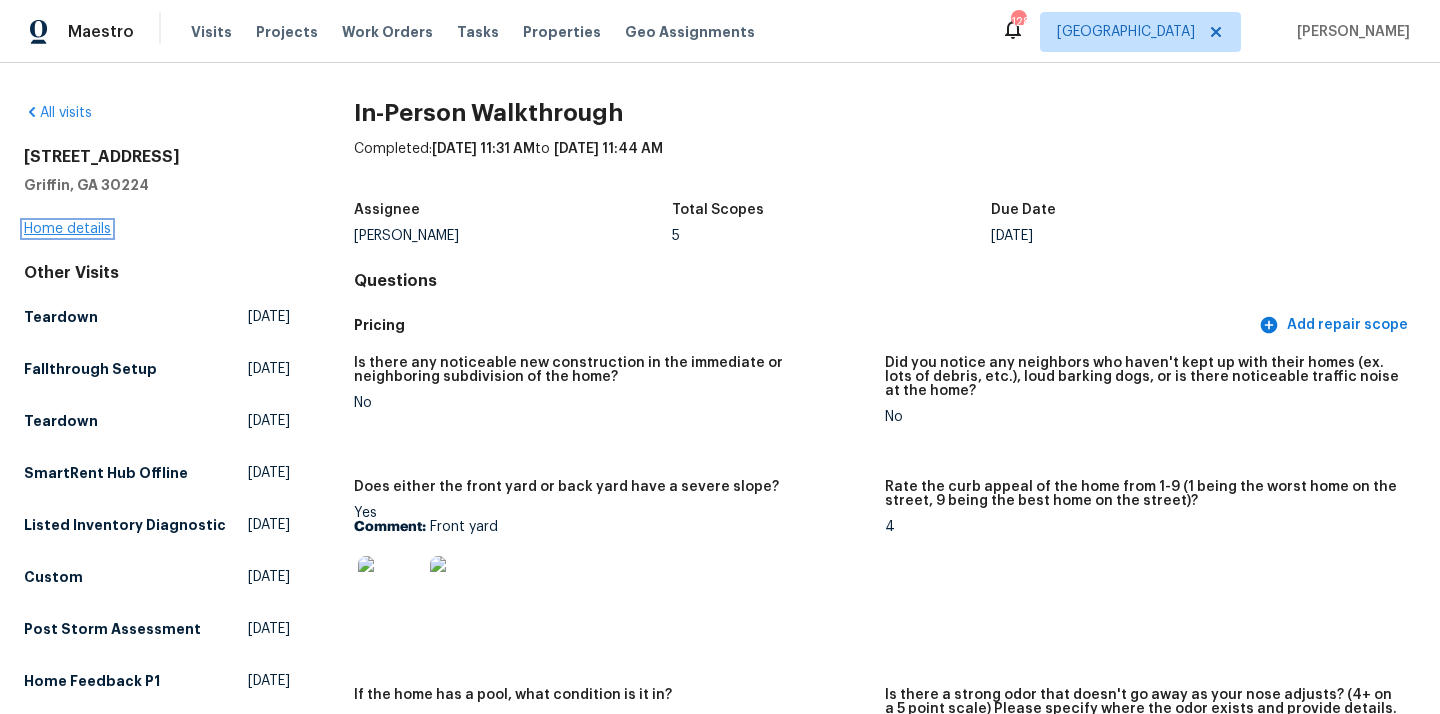click on "Home details" at bounding box center [67, 229] 